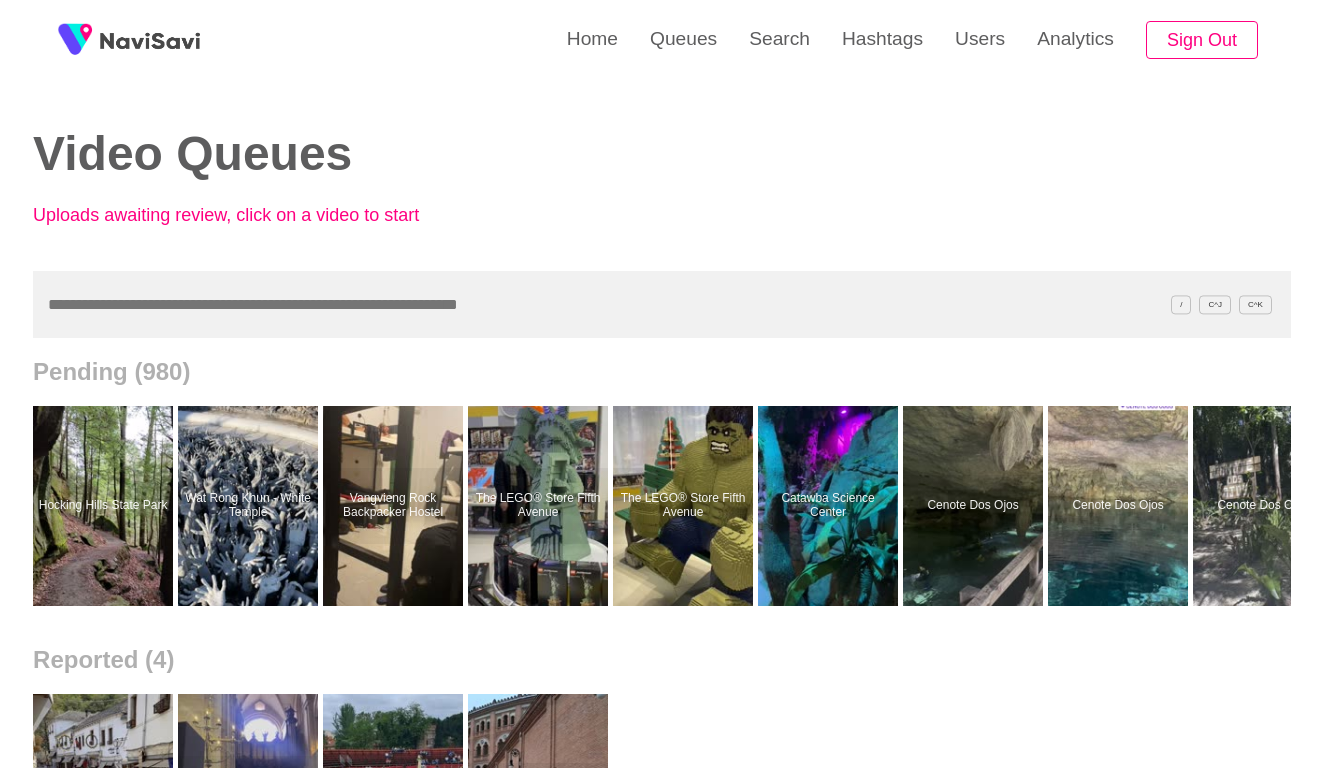scroll, scrollTop: 0, scrollLeft: 0, axis: both 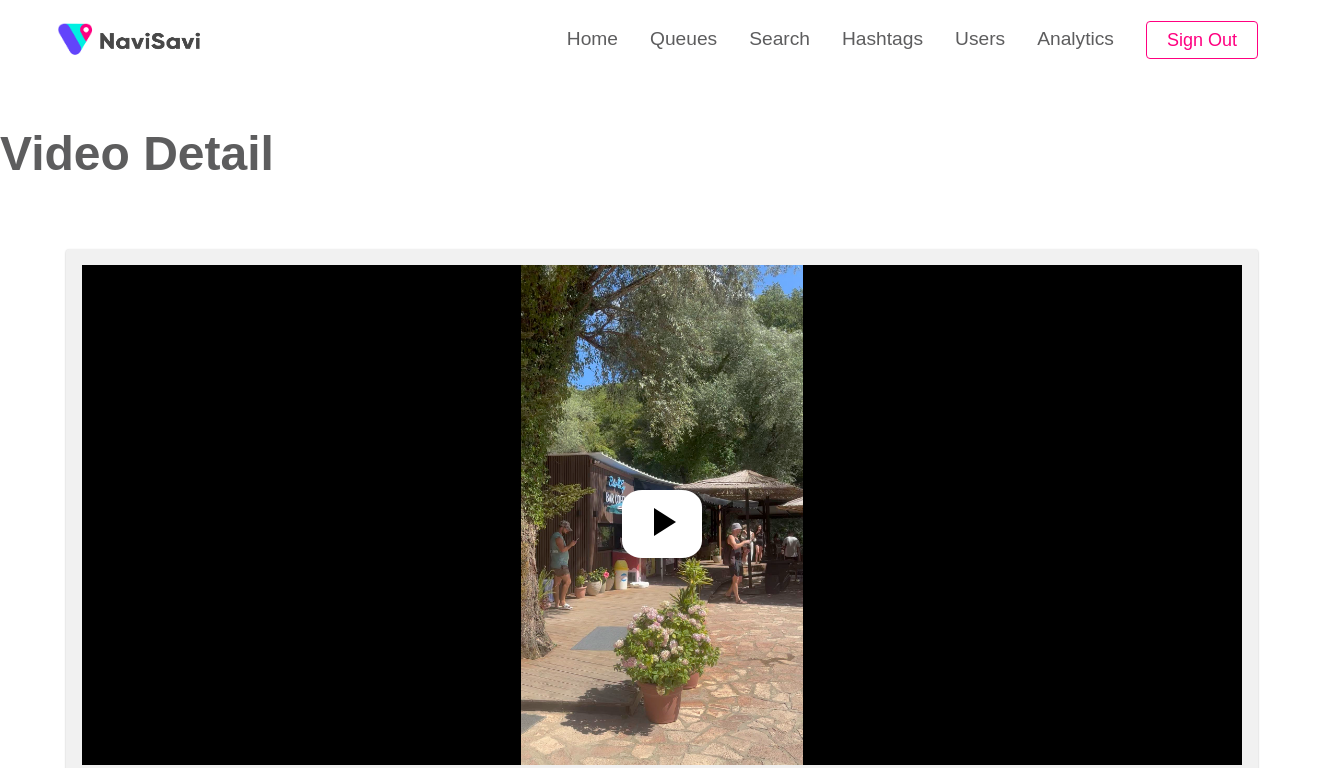select on "**********" 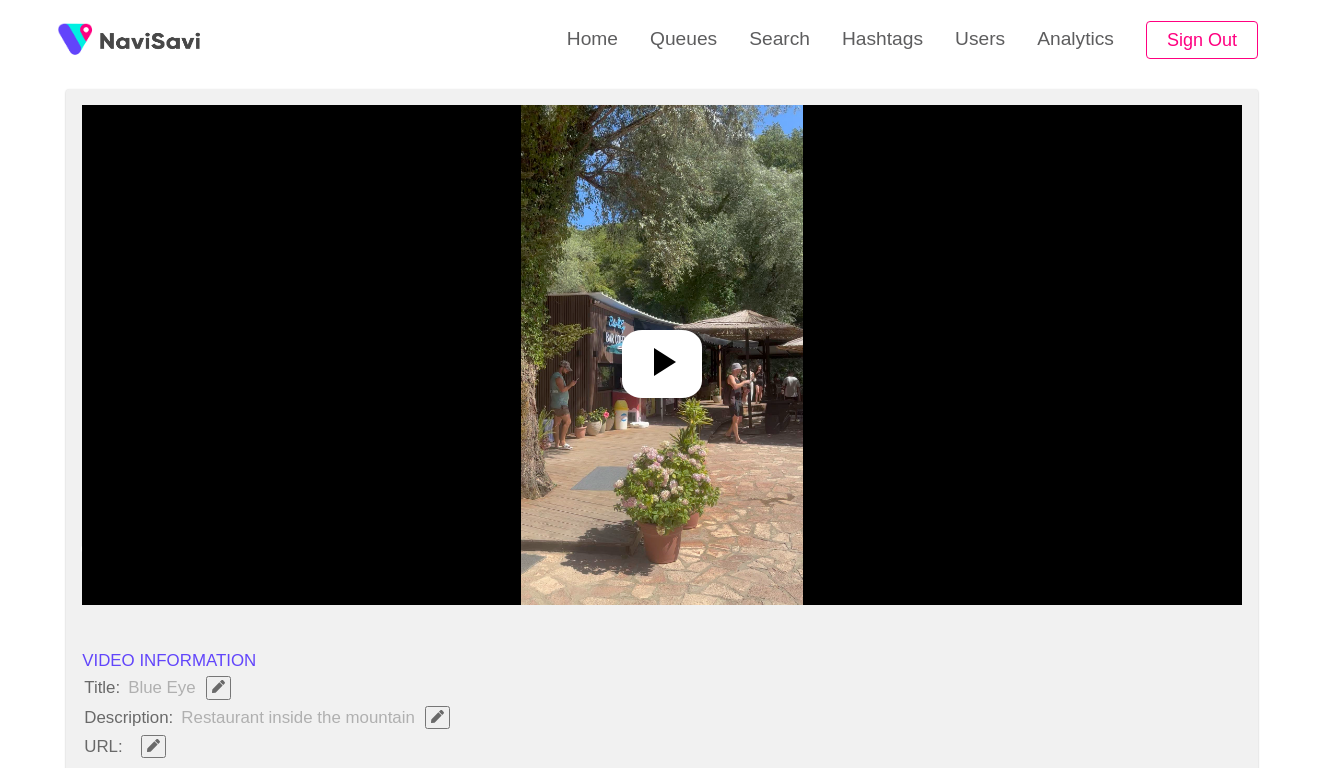 scroll, scrollTop: 164, scrollLeft: 0, axis: vertical 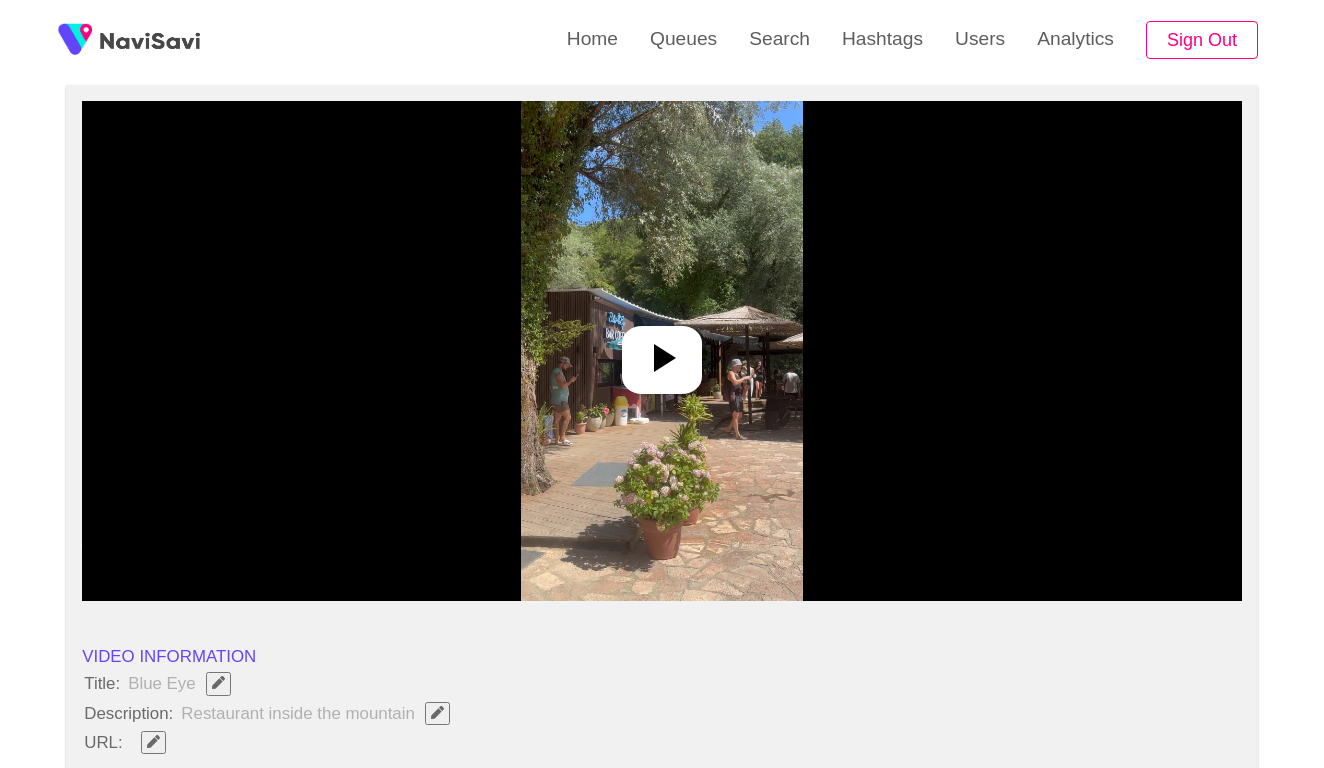 click at bounding box center [661, 351] 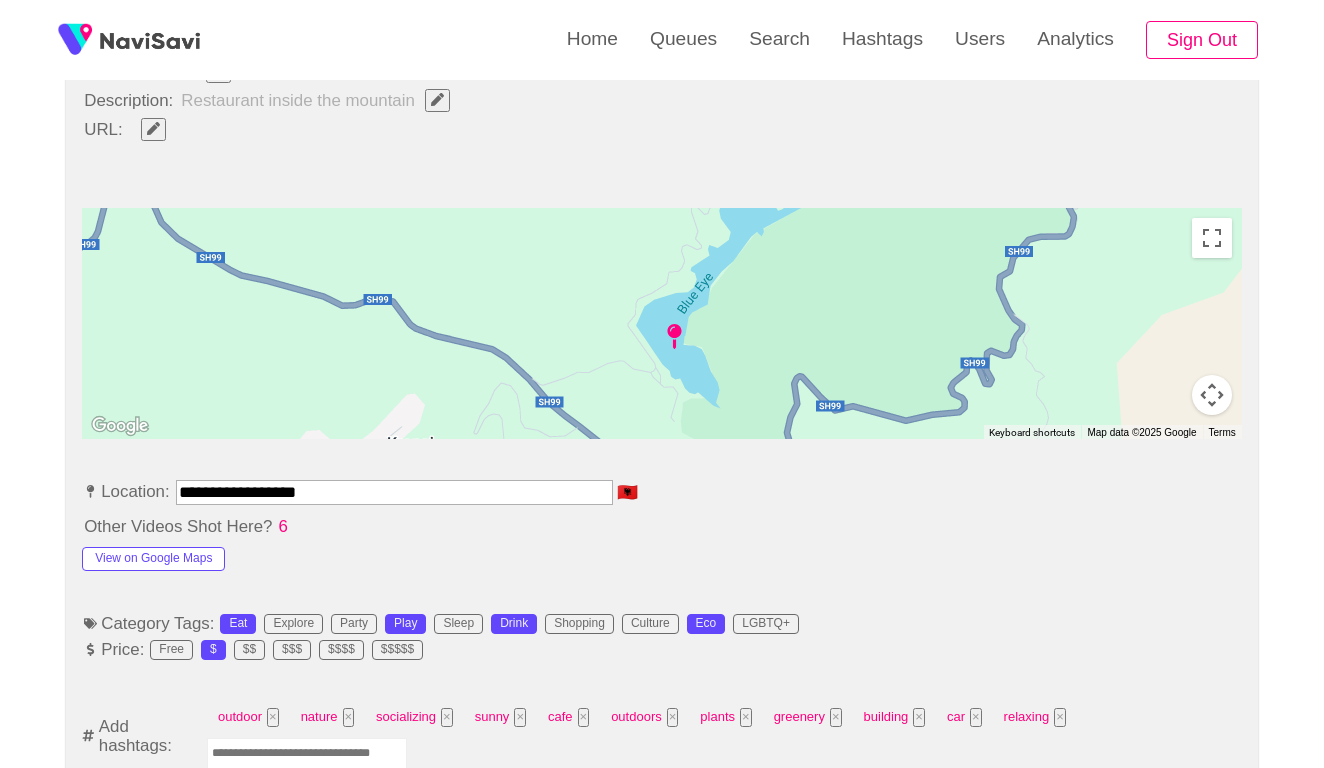scroll, scrollTop: 780, scrollLeft: 0, axis: vertical 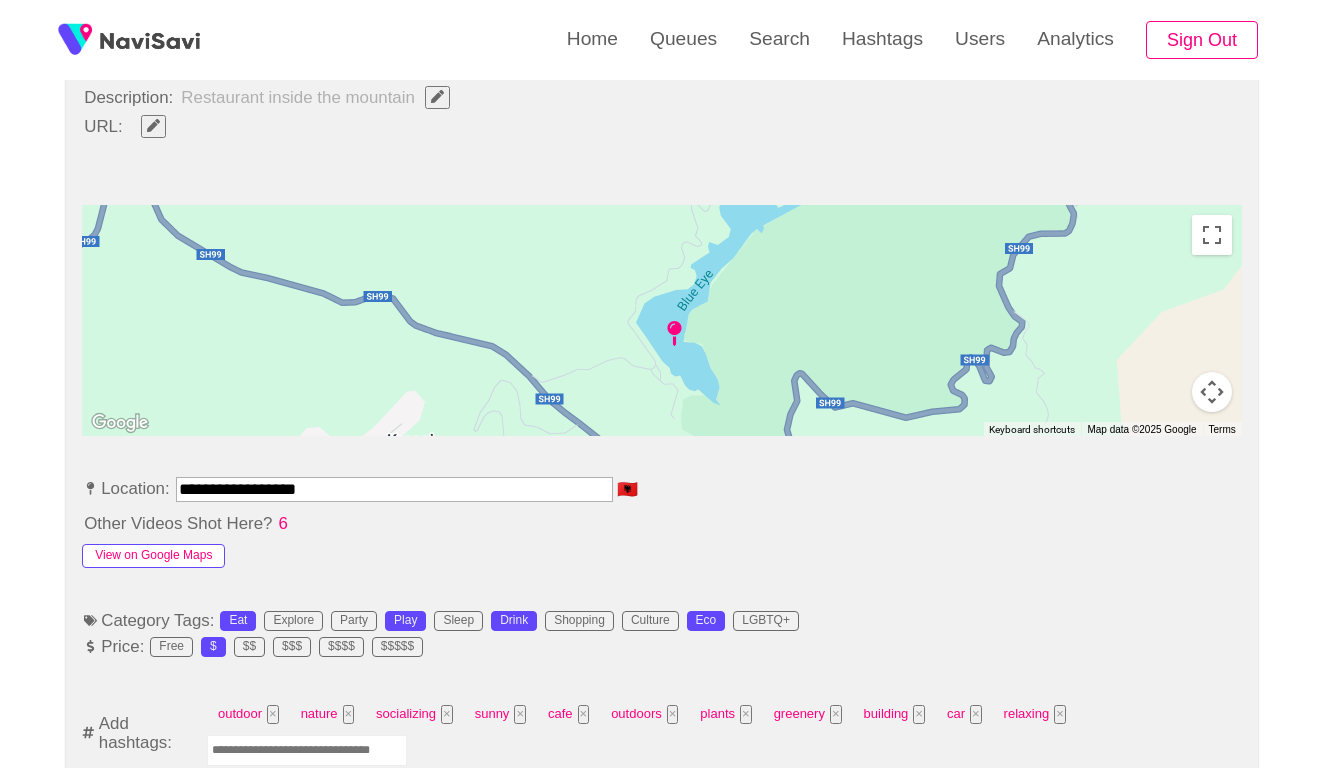 click on "View on Google Maps" at bounding box center [153, 556] 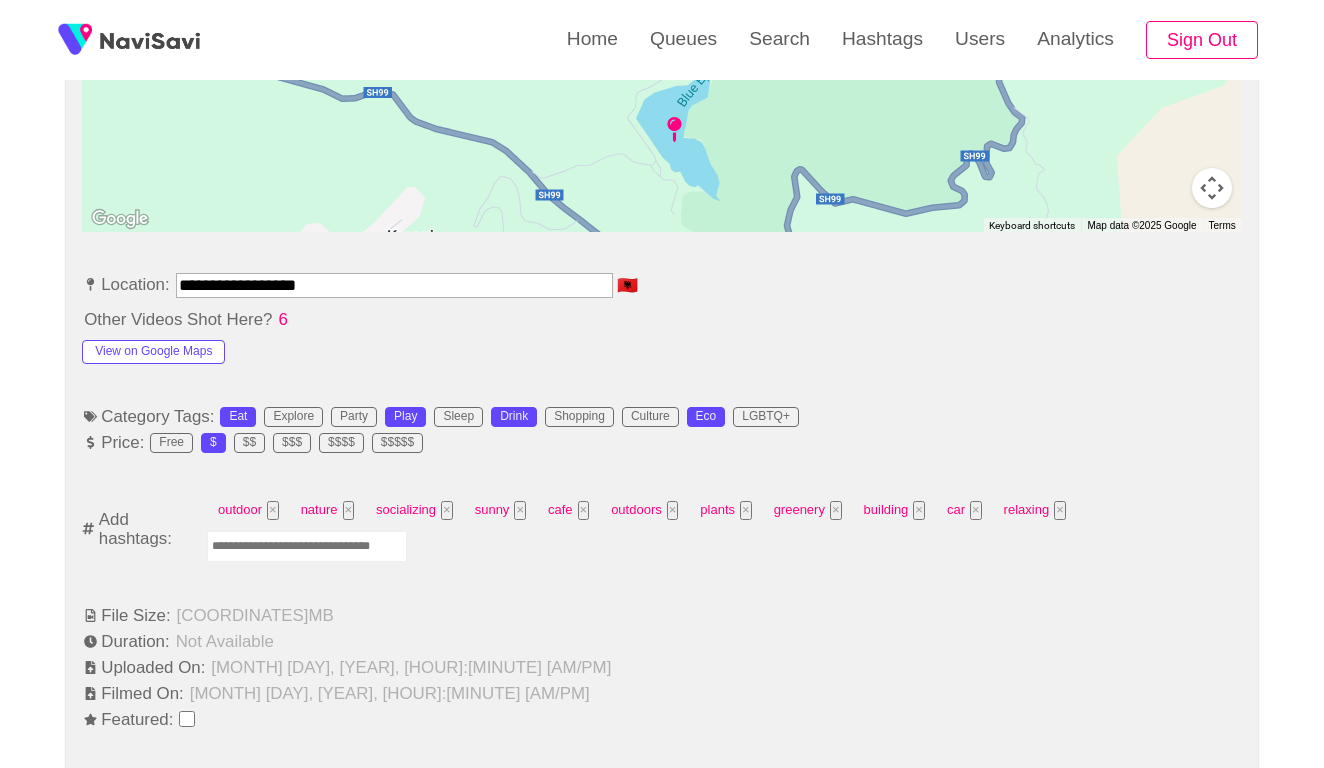 scroll, scrollTop: 999, scrollLeft: 0, axis: vertical 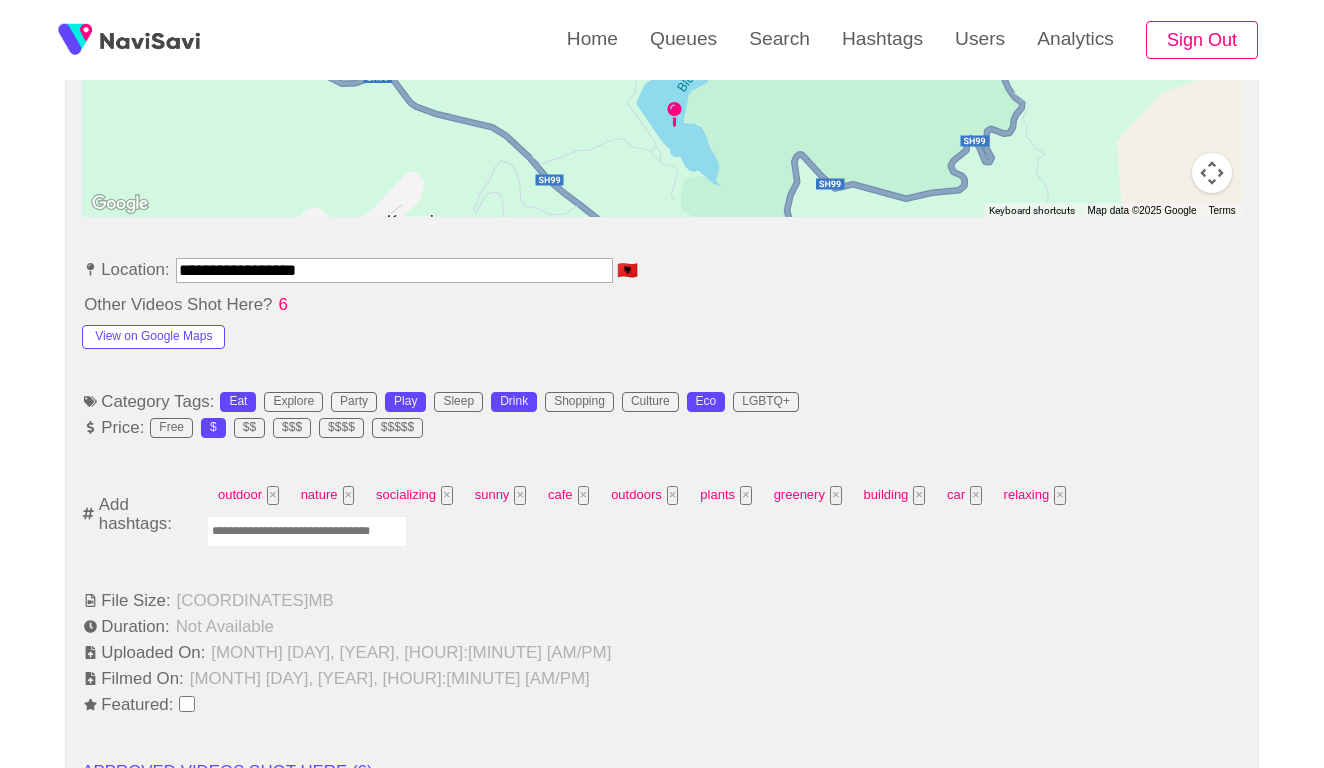 click on "**********" at bounding box center (394, 270) 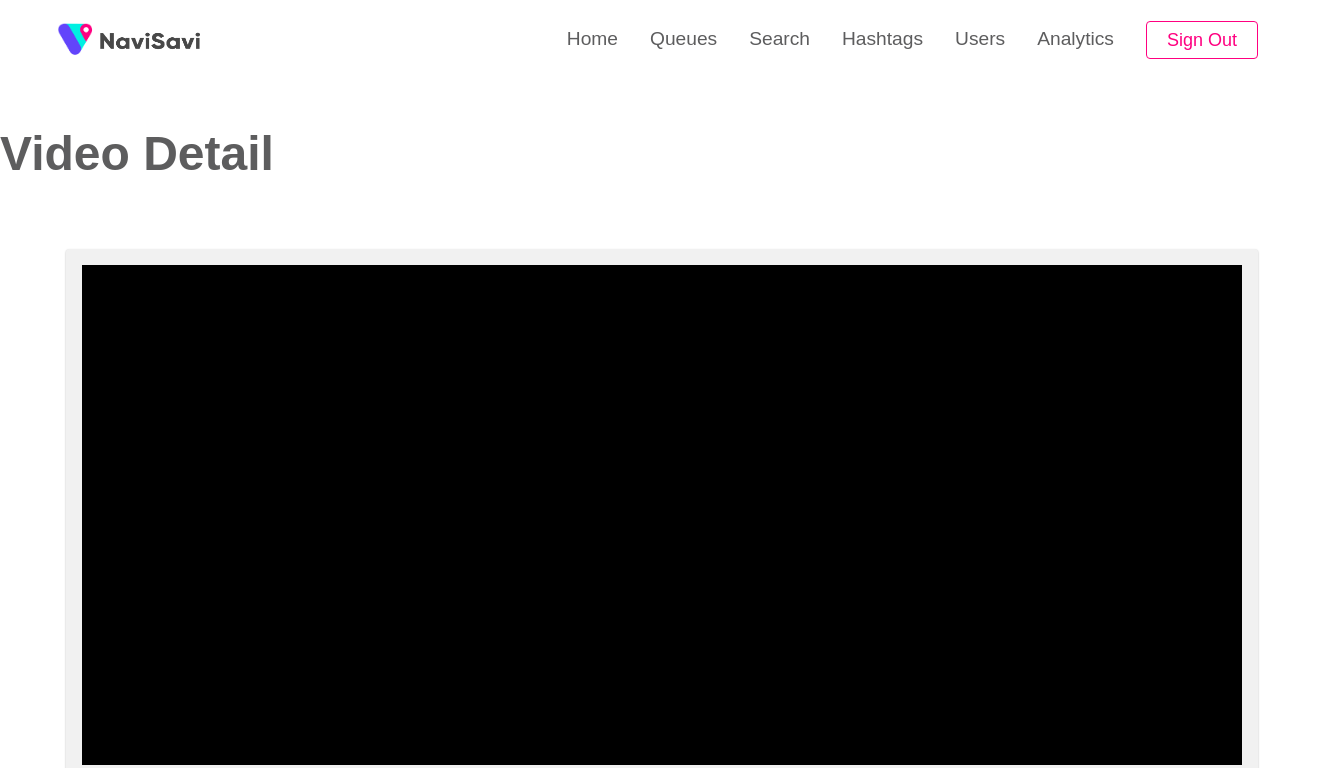scroll, scrollTop: 0, scrollLeft: 0, axis: both 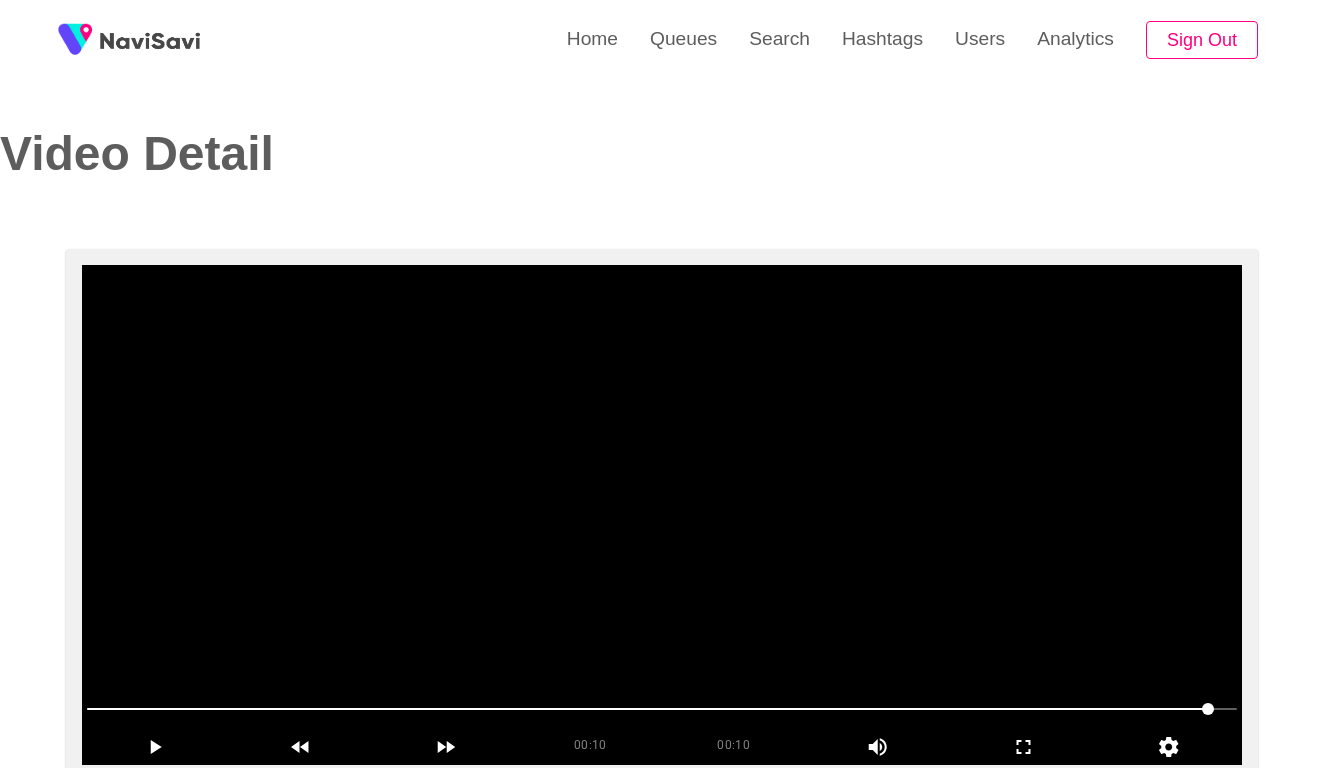 click at bounding box center [662, 515] 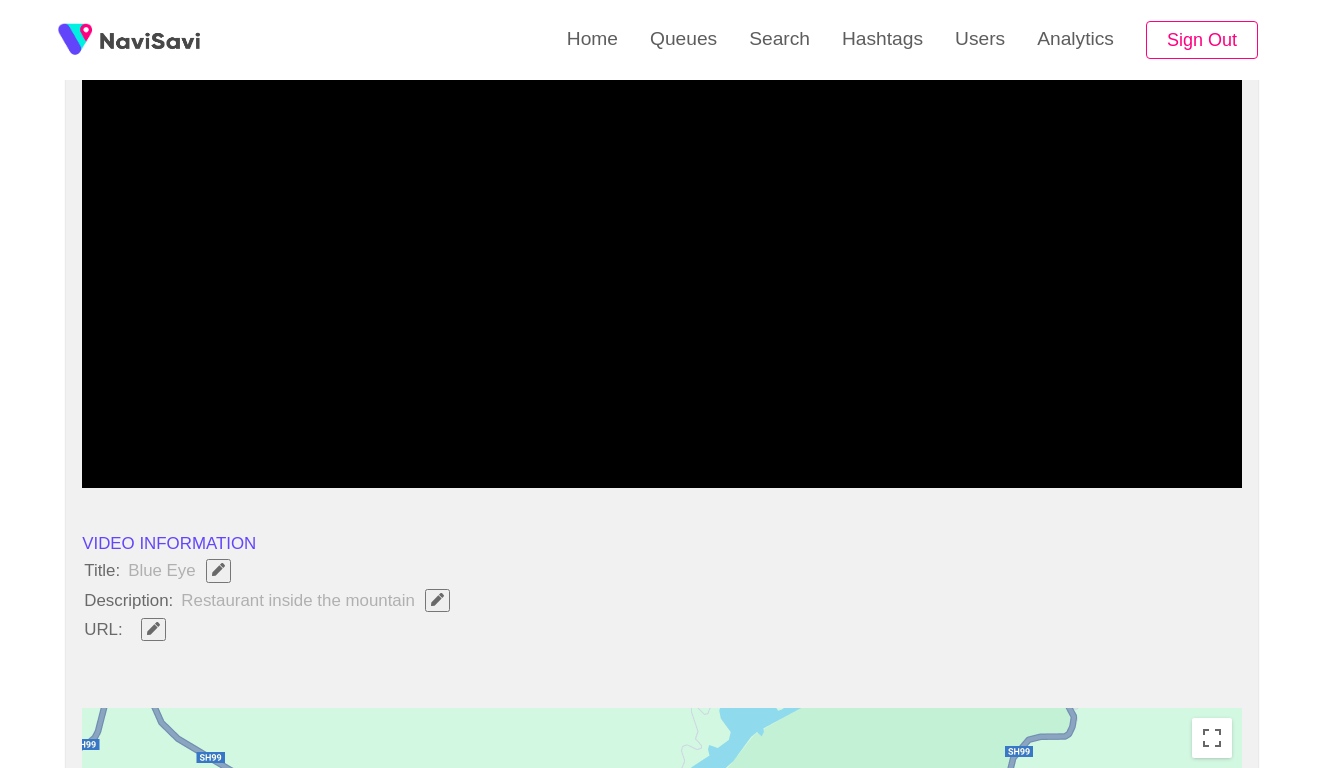 scroll, scrollTop: 311, scrollLeft: 0, axis: vertical 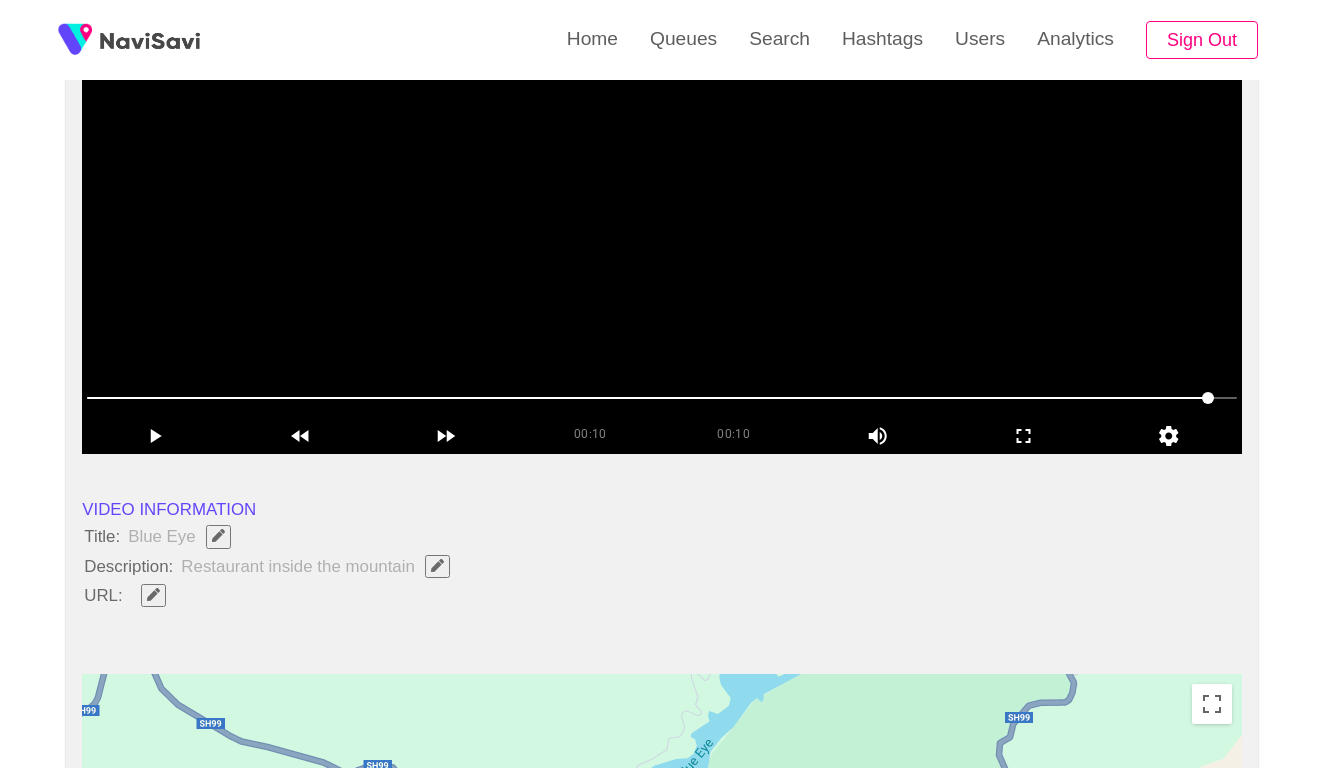 click at bounding box center (662, 204) 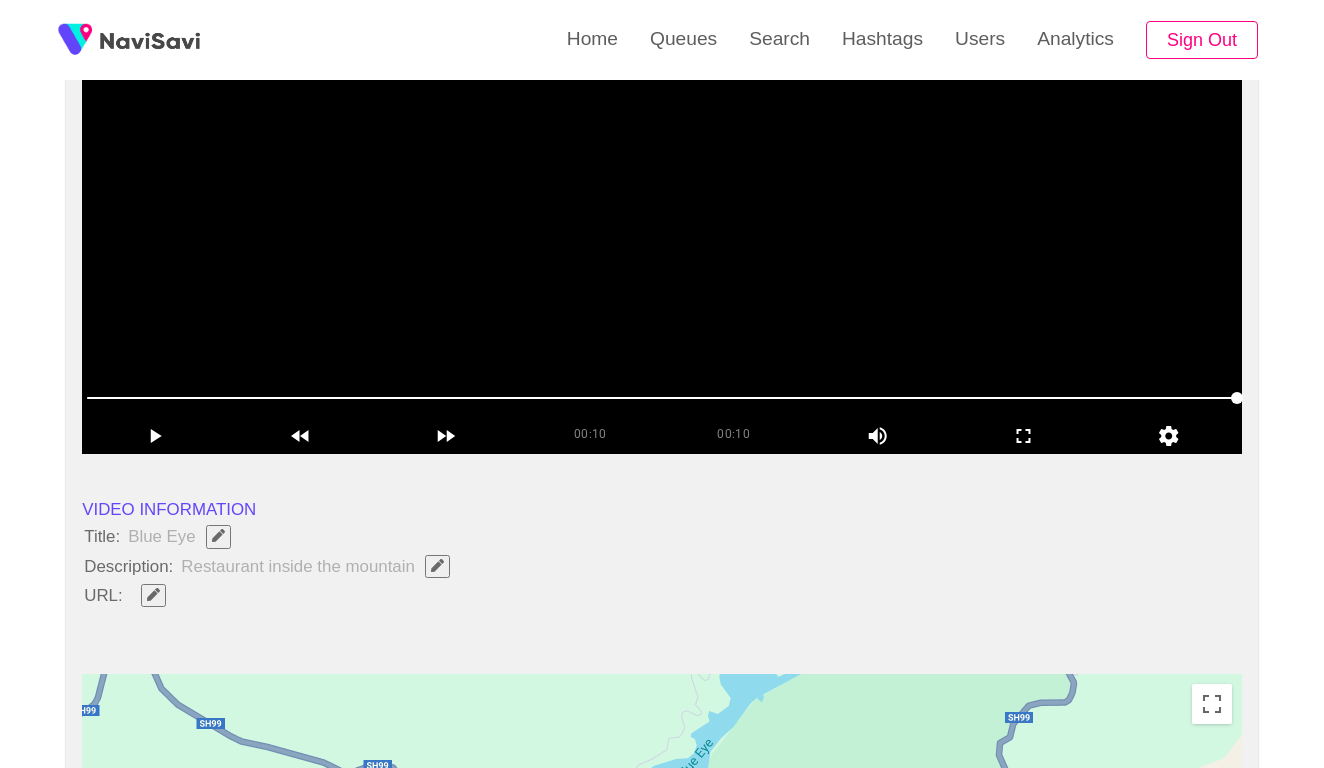 click at bounding box center (662, 204) 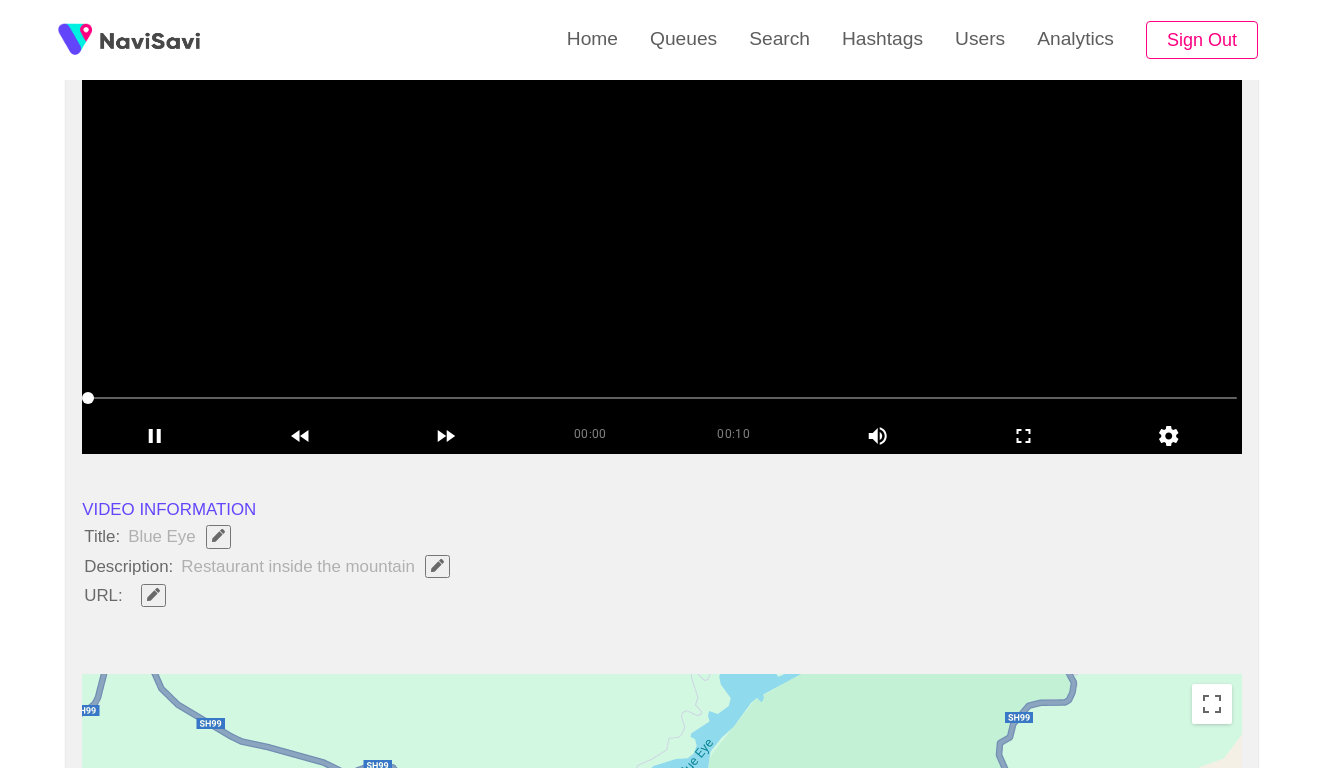 click at bounding box center (662, 204) 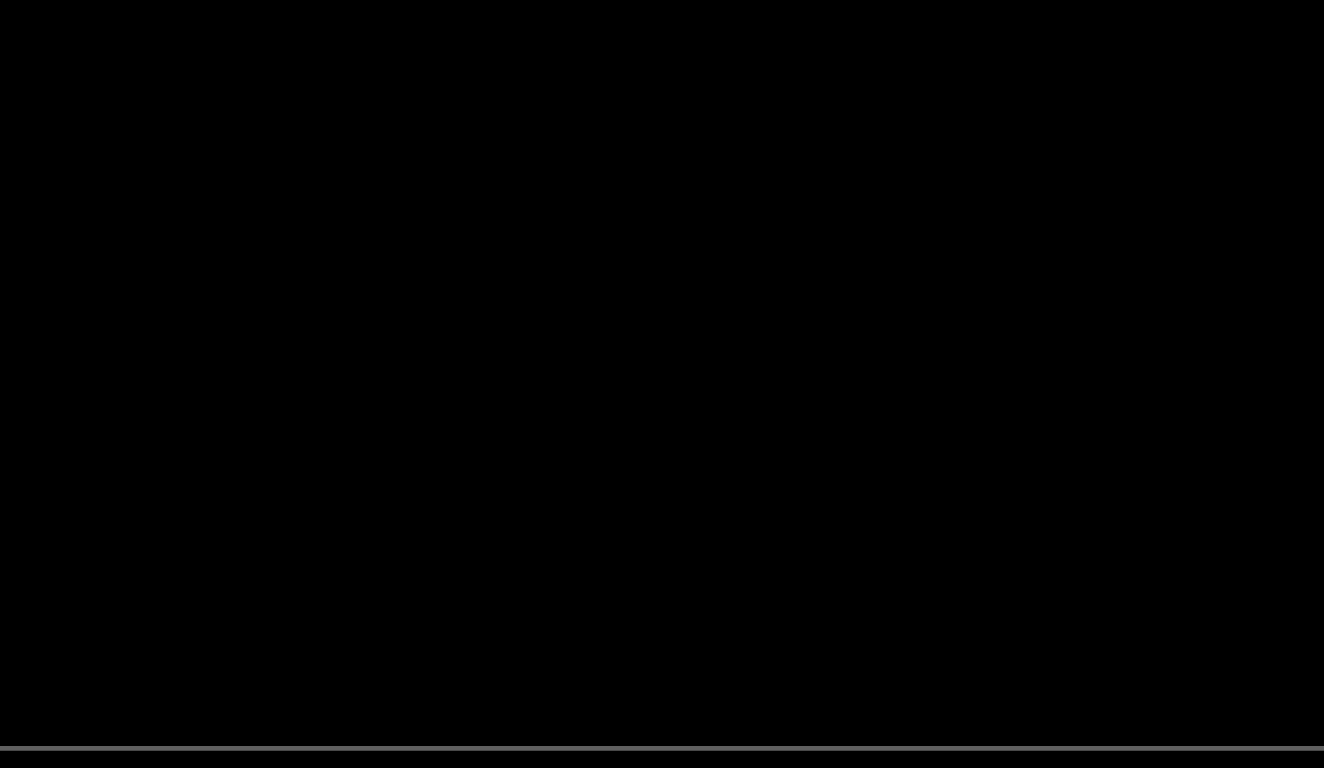 scroll, scrollTop: 281, scrollLeft: 0, axis: vertical 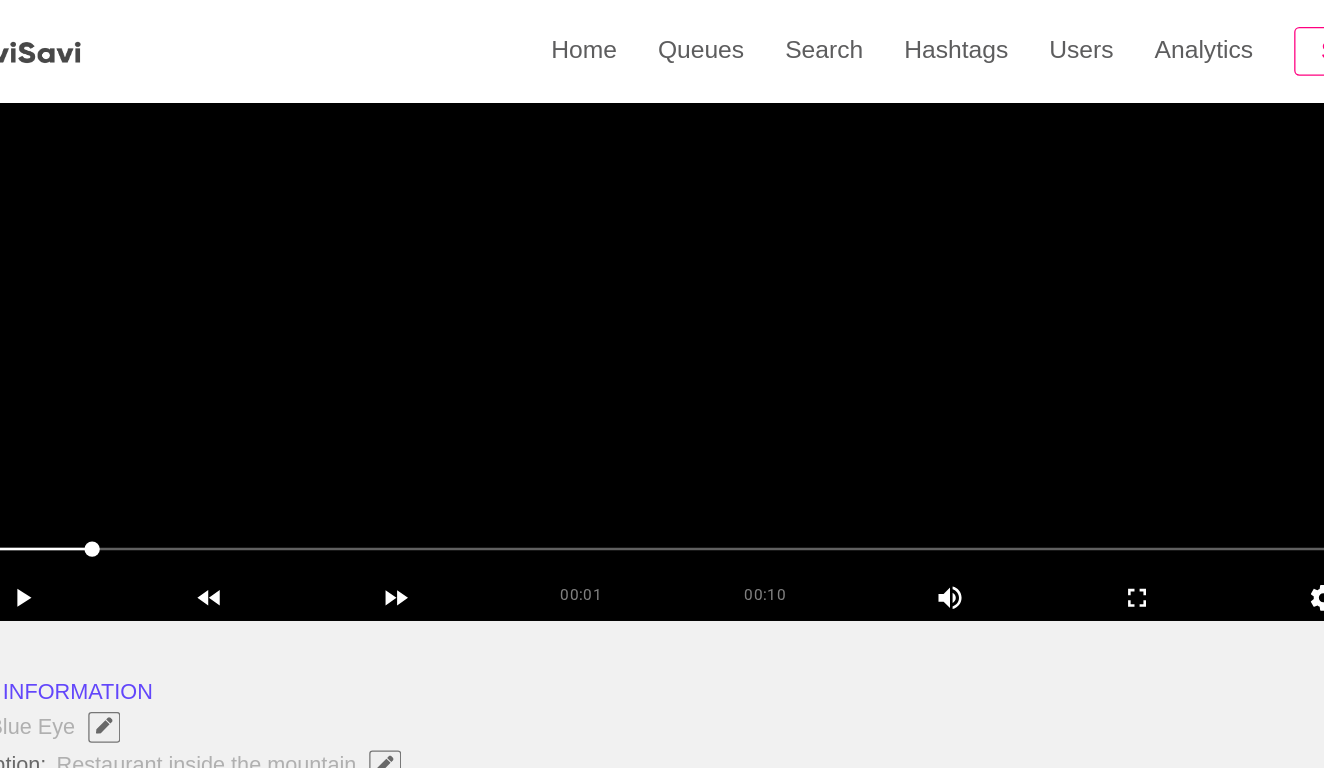 click at bounding box center [662, 234] 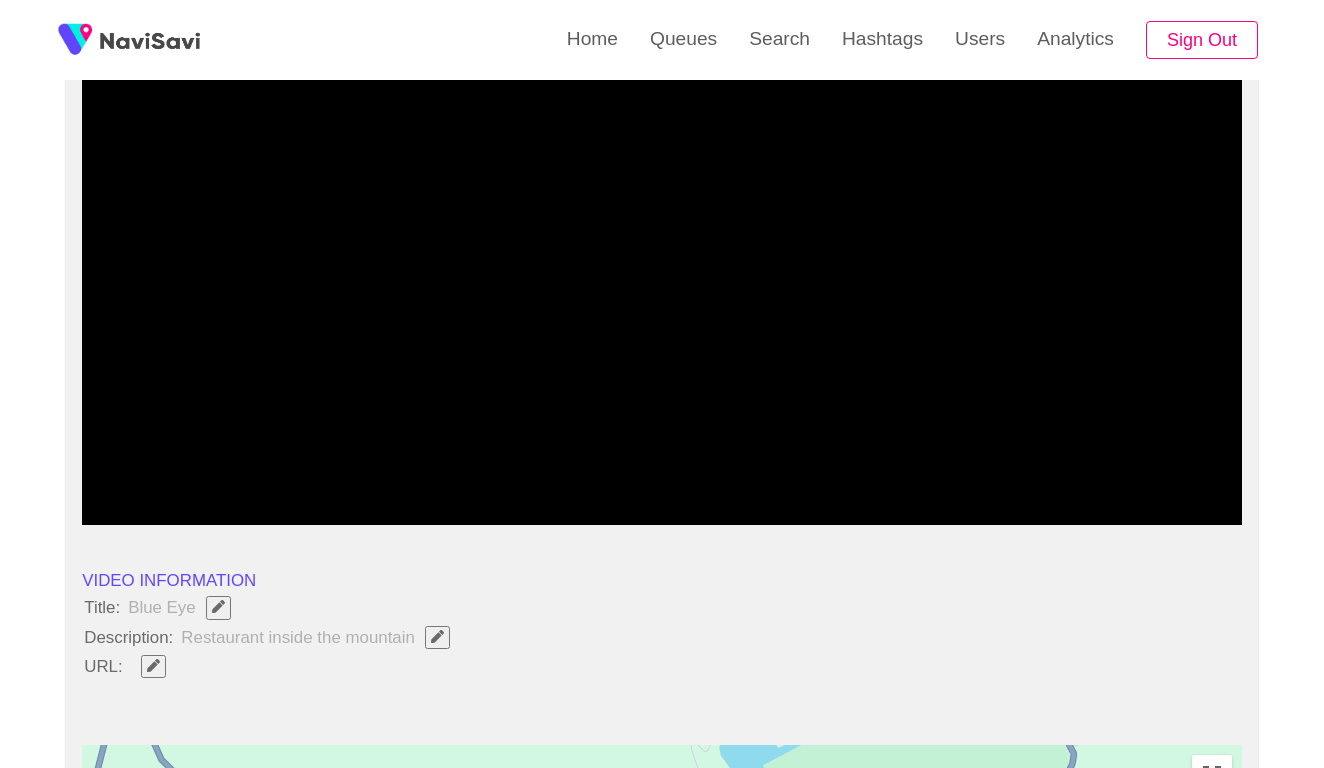scroll, scrollTop: 238, scrollLeft: 0, axis: vertical 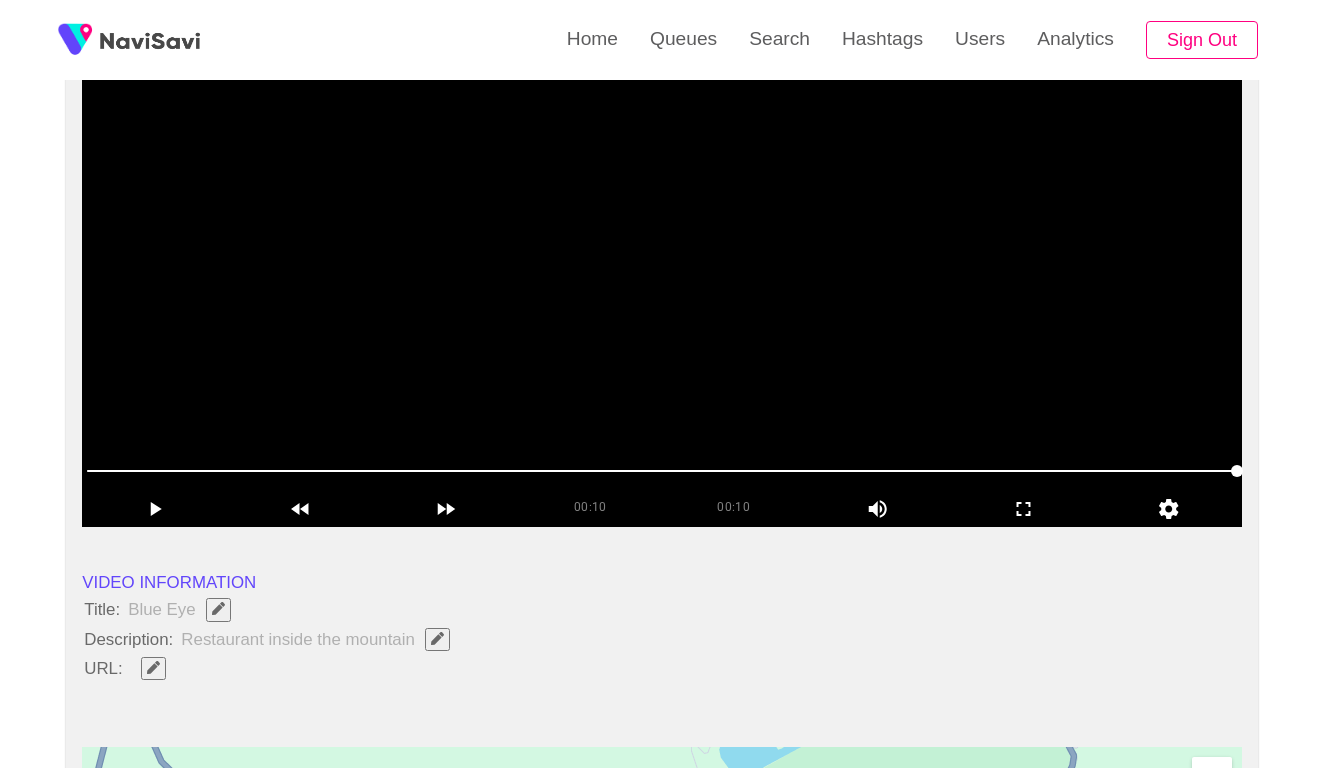 click at bounding box center (662, 277) 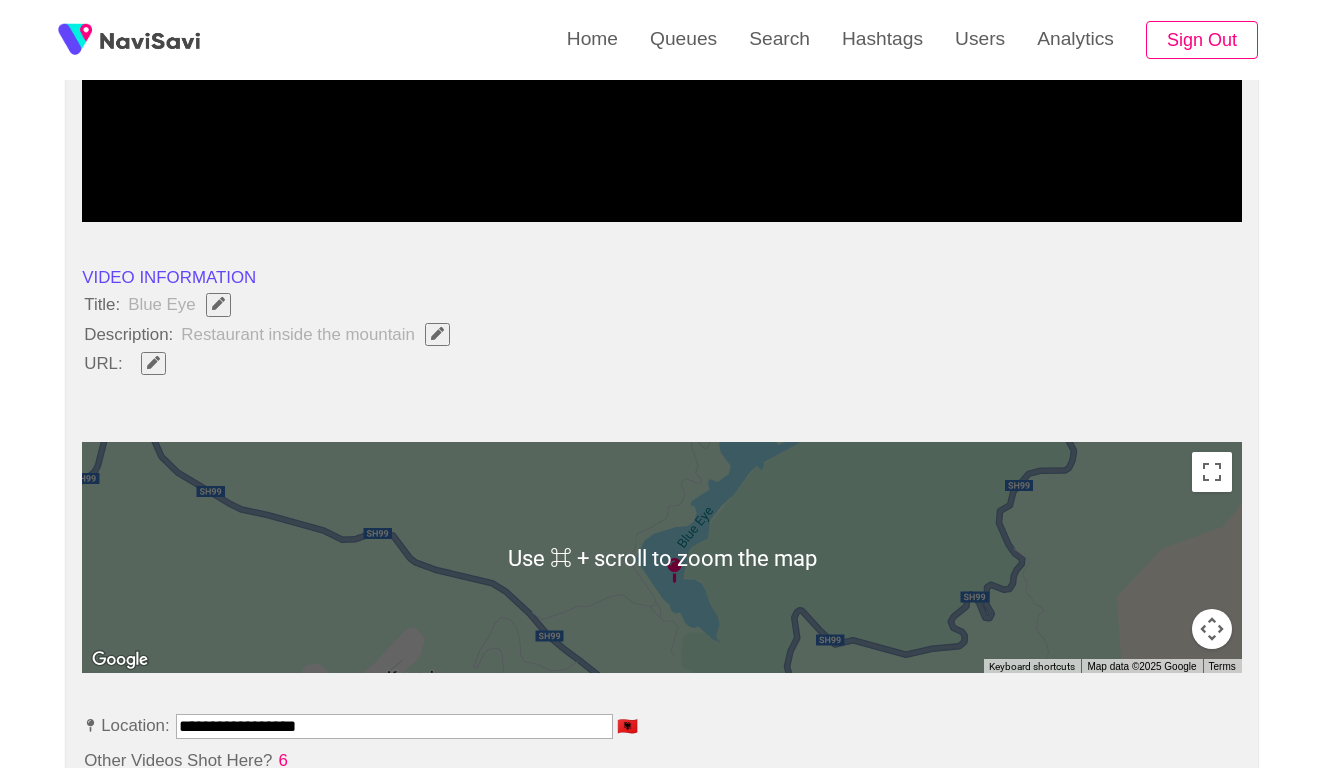 scroll, scrollTop: 576, scrollLeft: 0, axis: vertical 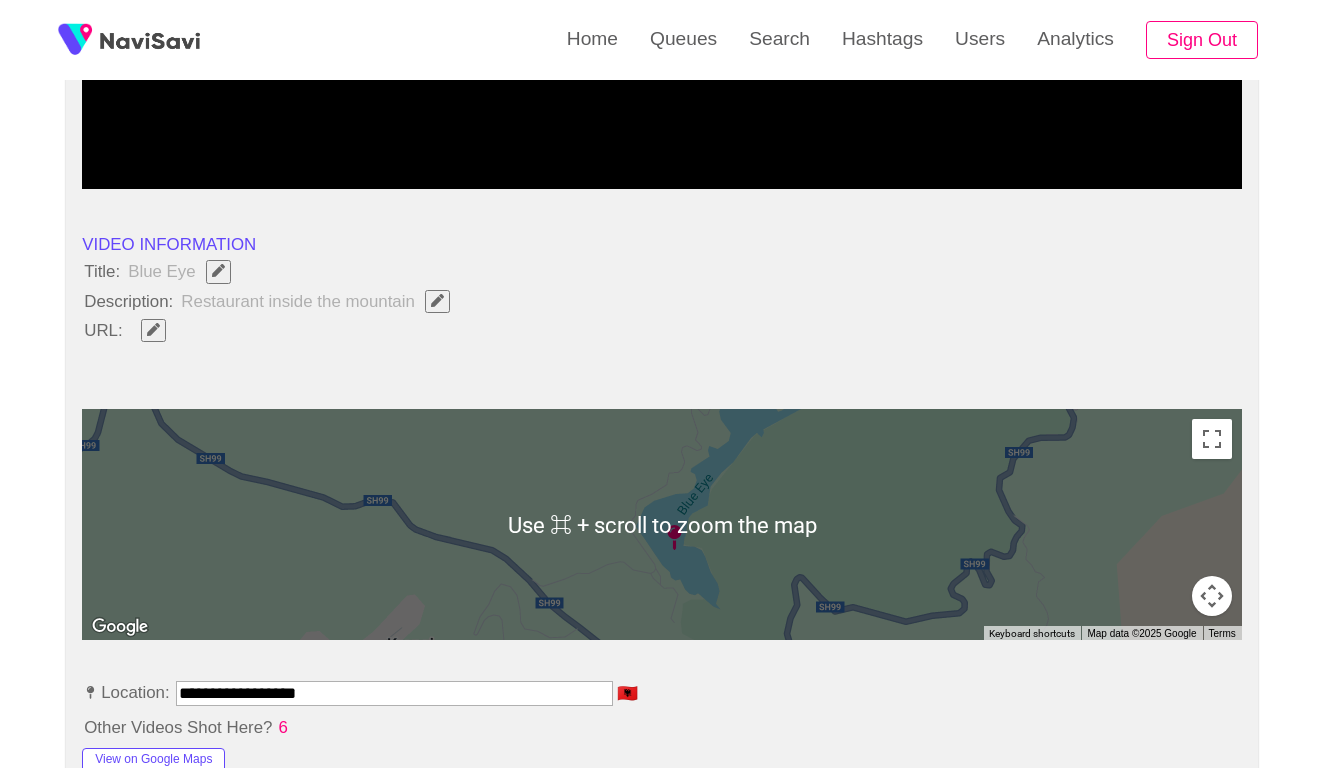 click on "**********" at bounding box center (394, 693) 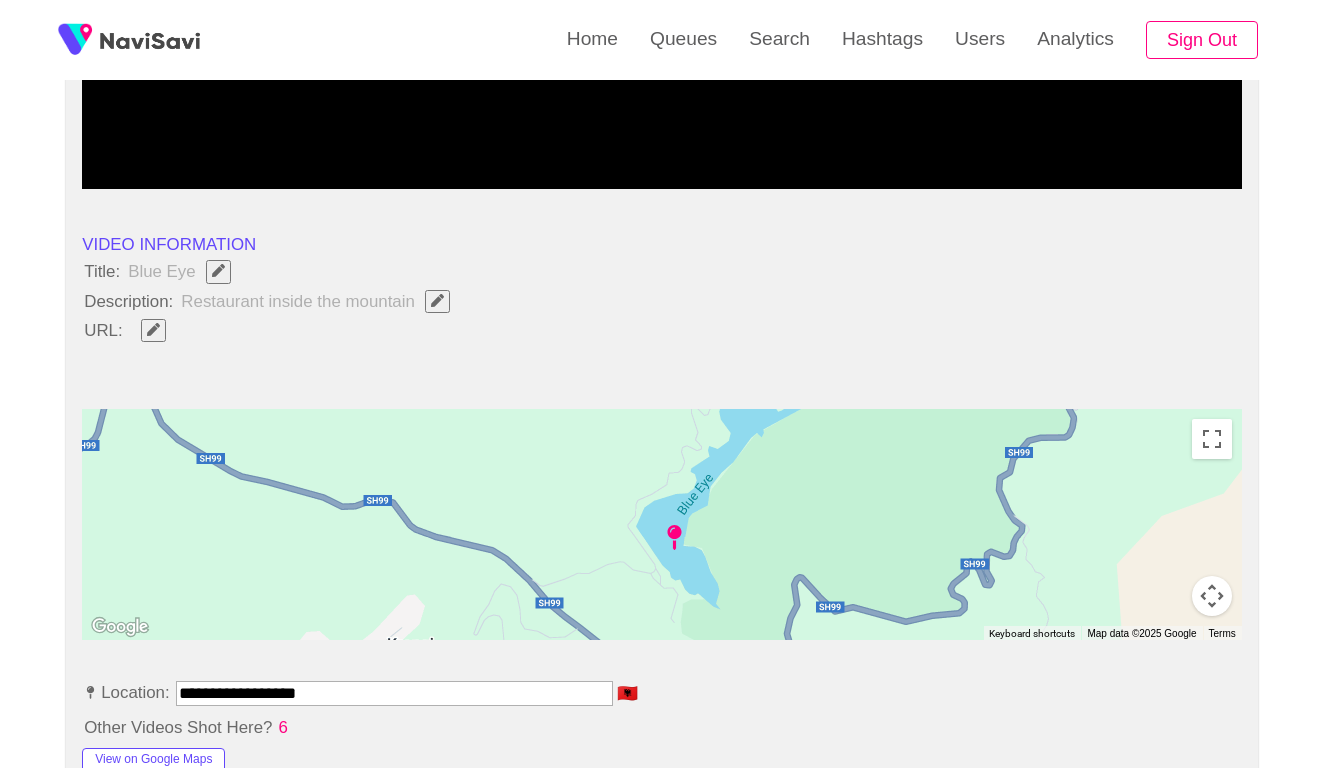 paste on "**********" 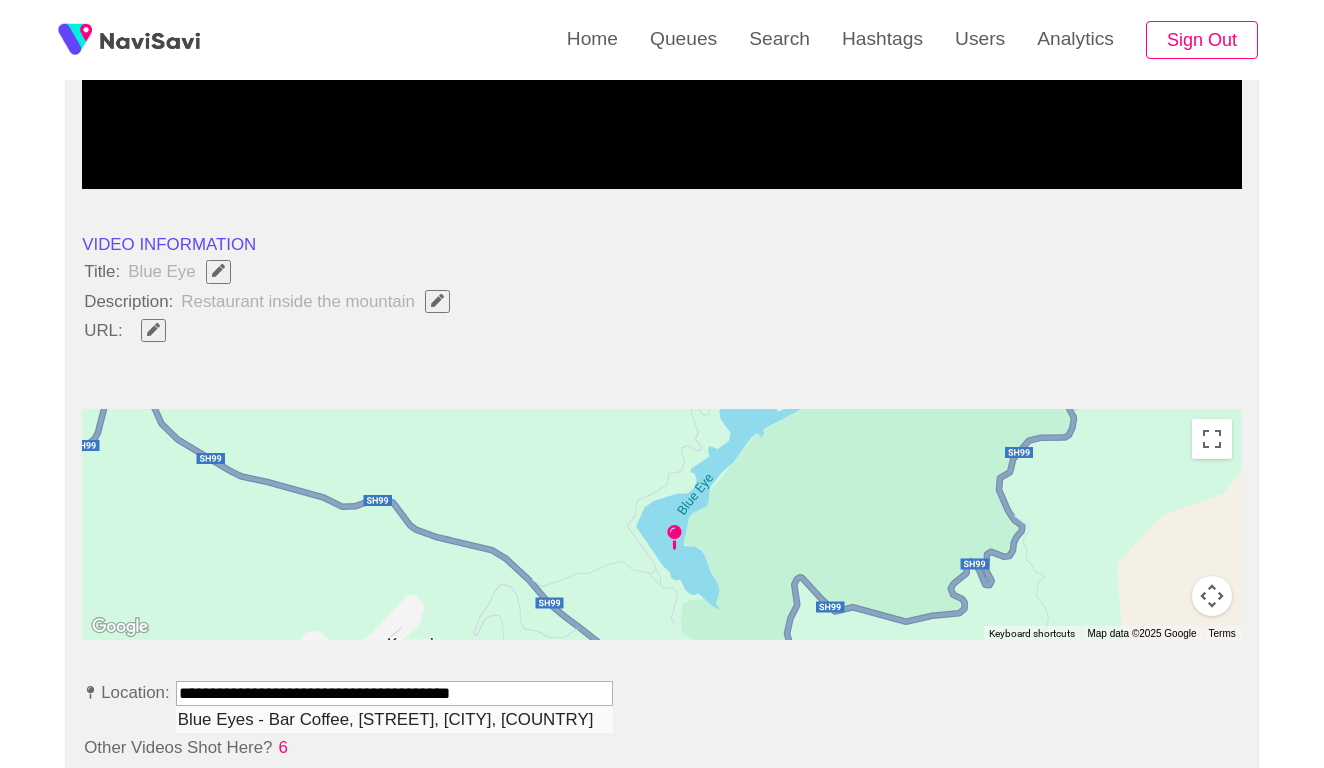 click on "Blue Eyes - Bar Coffee, Rruga Peshkatari, Ksamil, Albania" at bounding box center (394, 719) 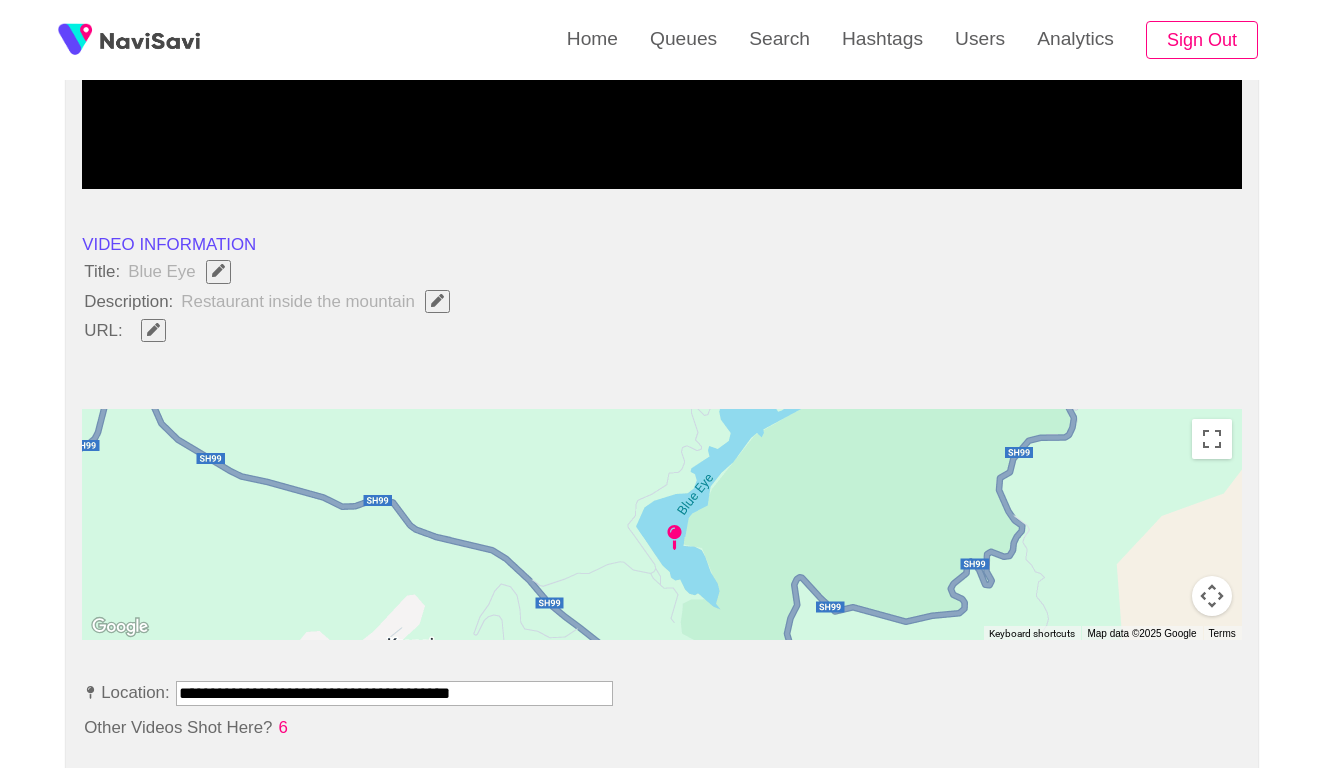 type on "**********" 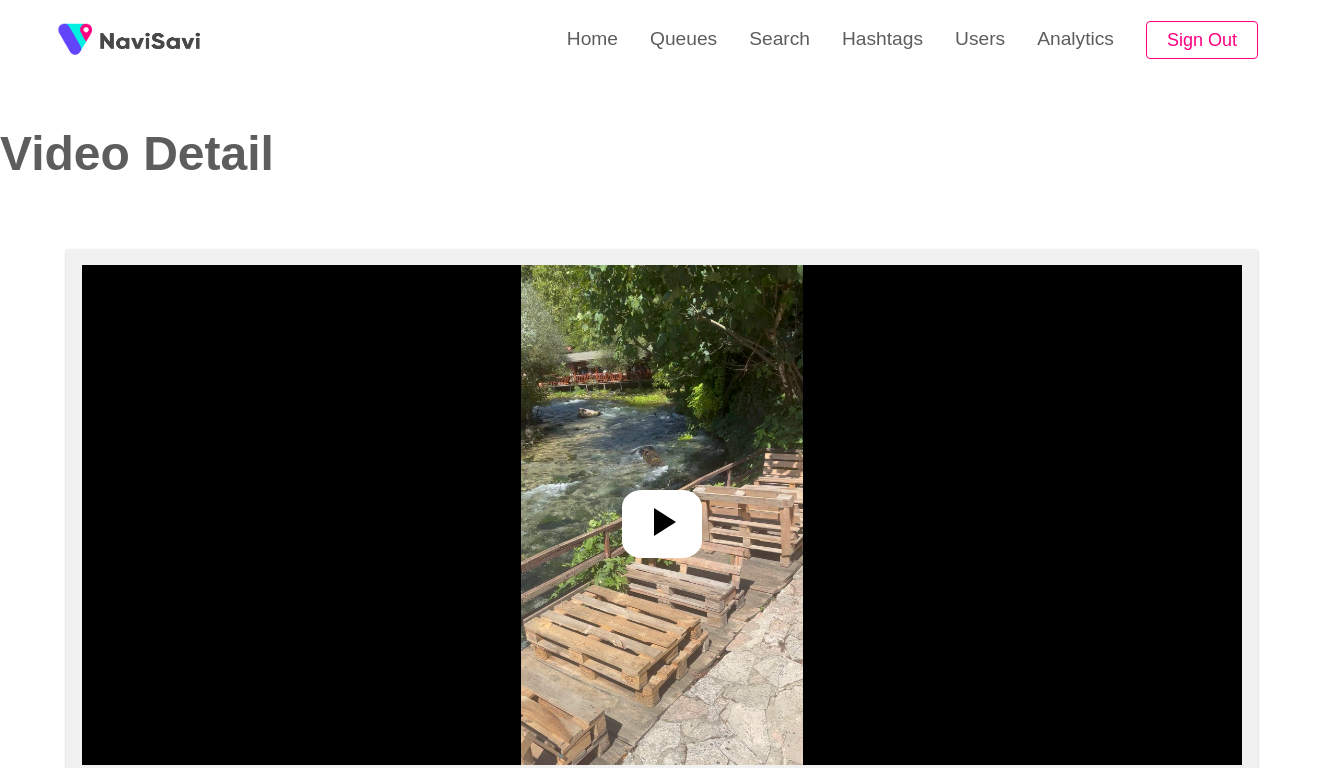 select on "**********" 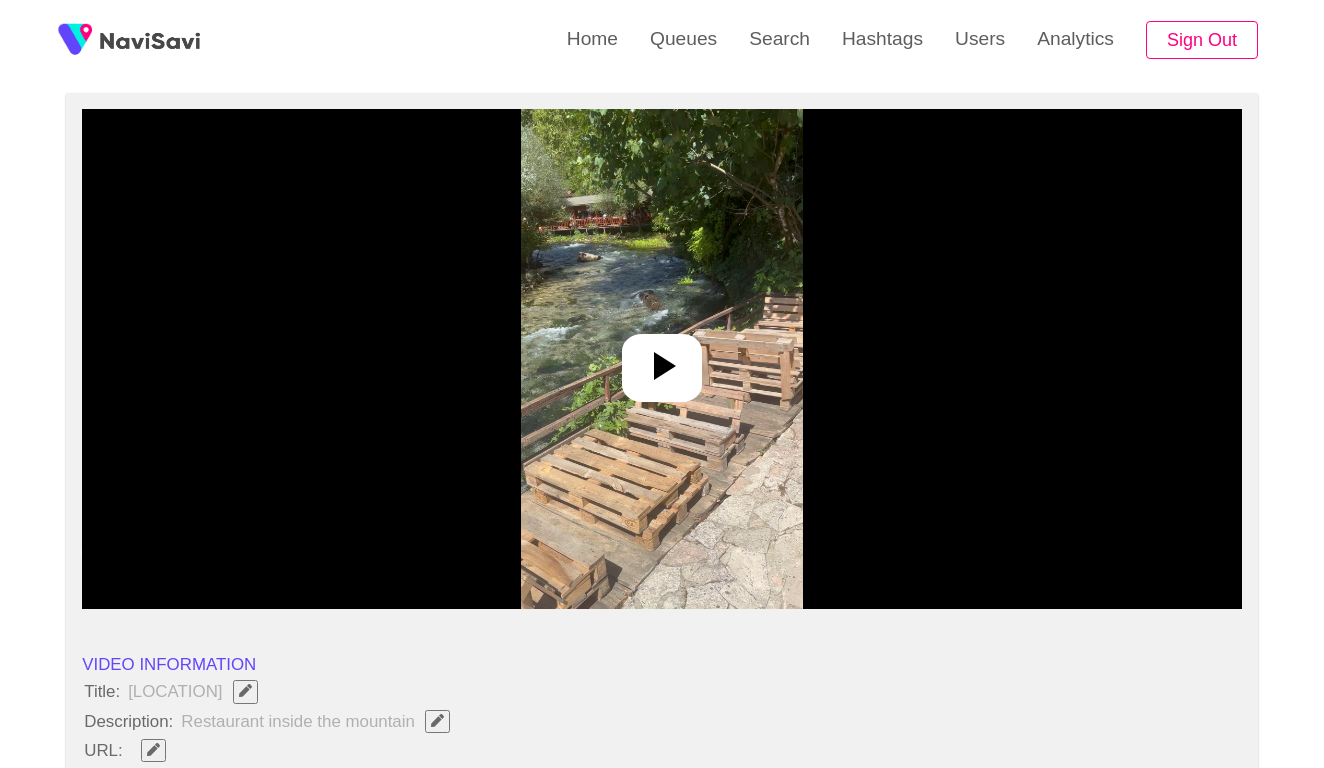 scroll, scrollTop: 220, scrollLeft: 0, axis: vertical 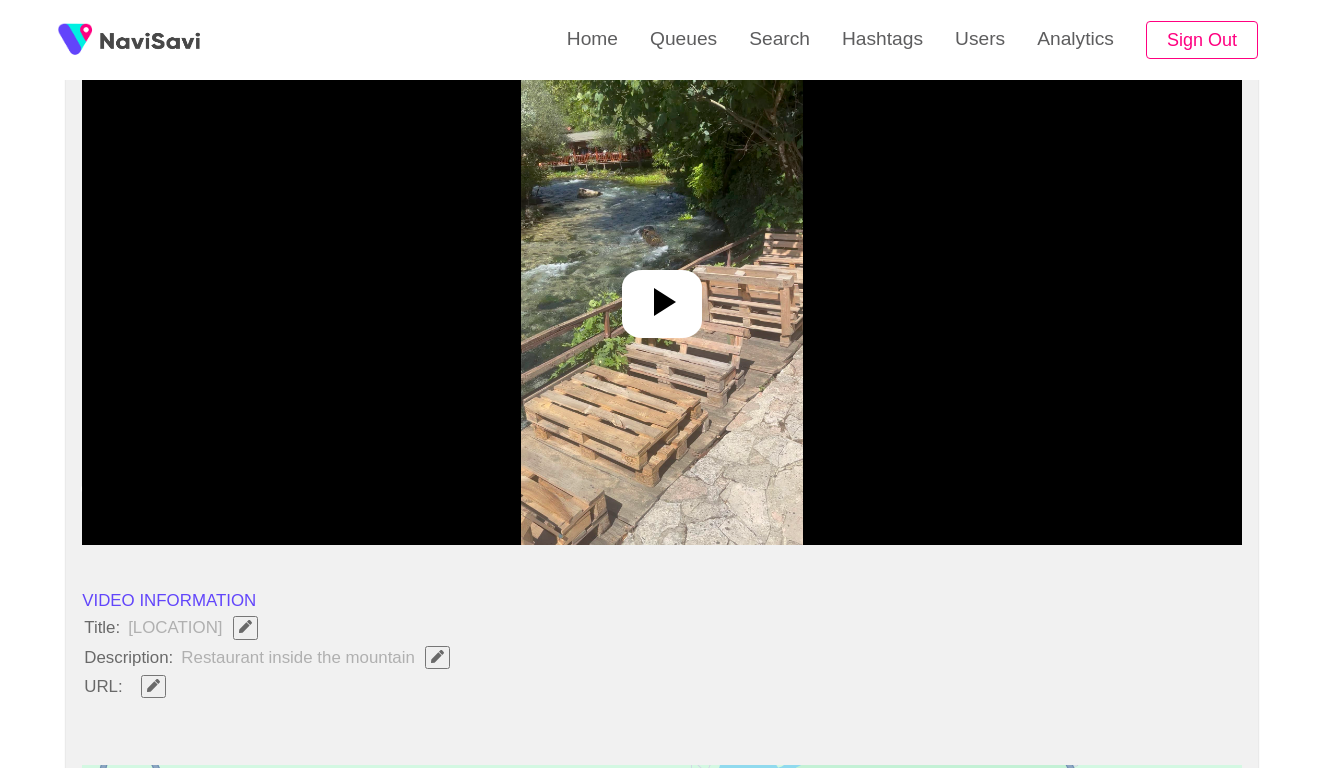 click at bounding box center [661, 295] 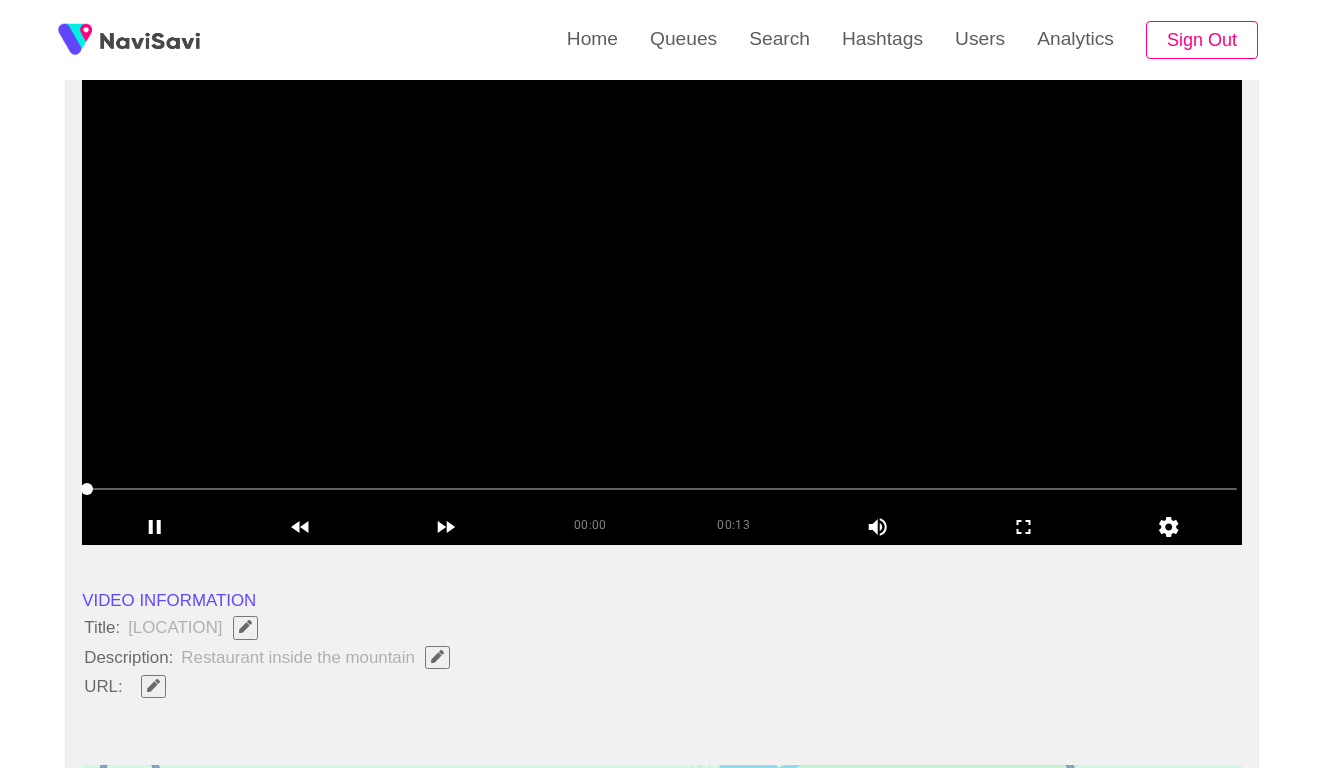 click at bounding box center (662, 295) 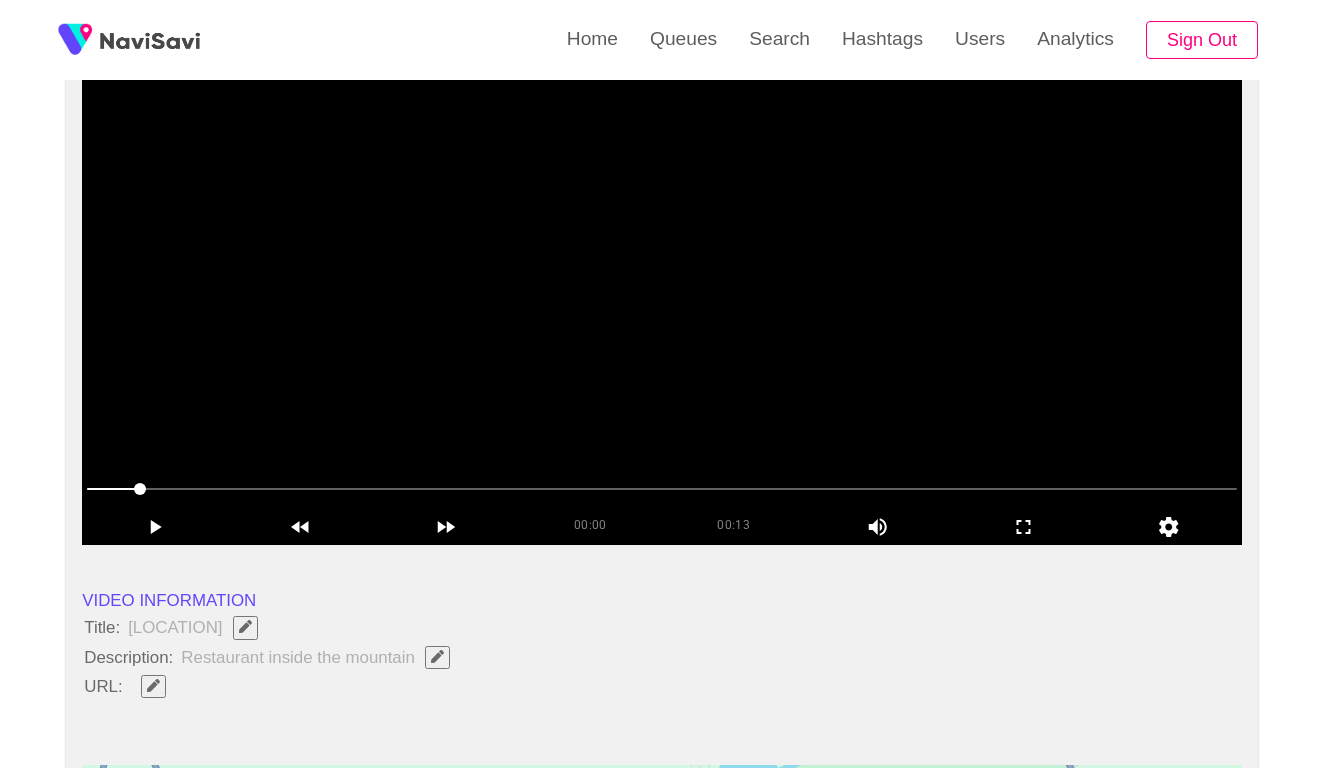 click at bounding box center (662, 295) 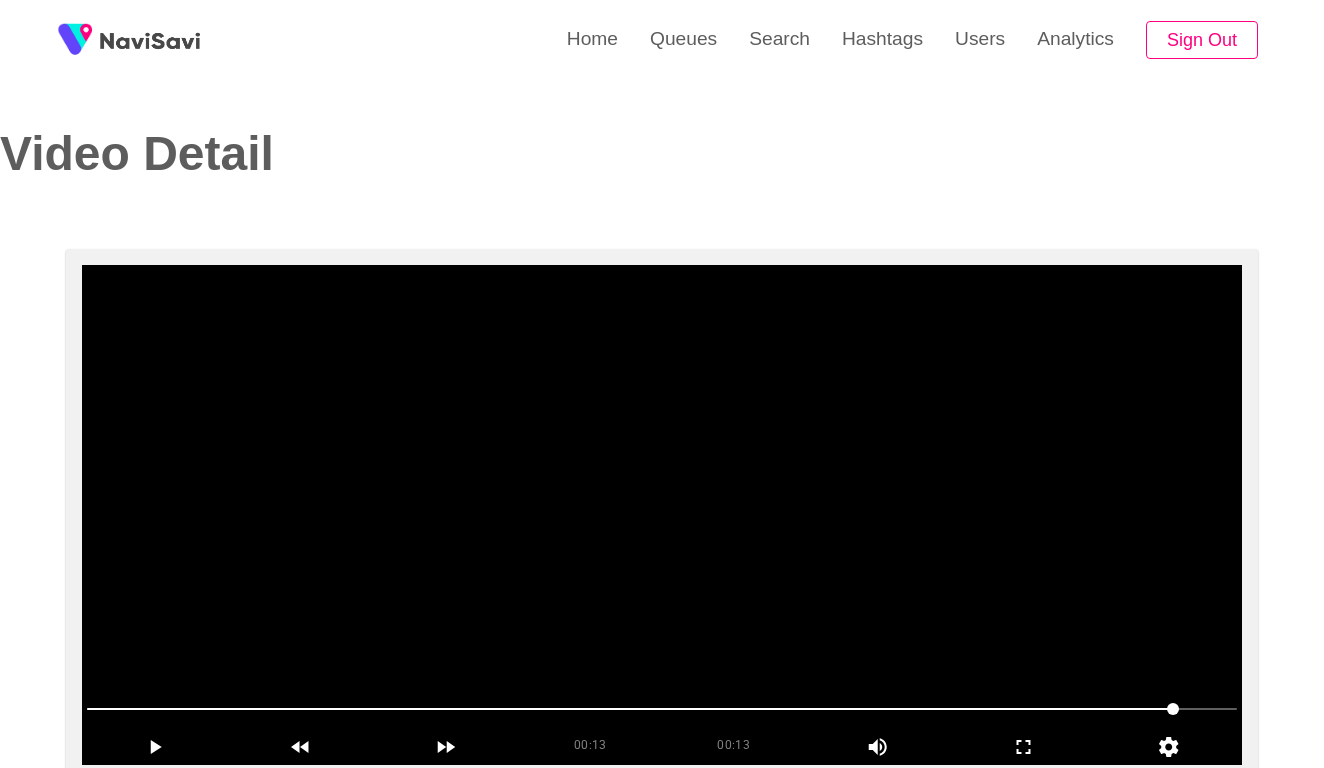 scroll, scrollTop: 0, scrollLeft: 0, axis: both 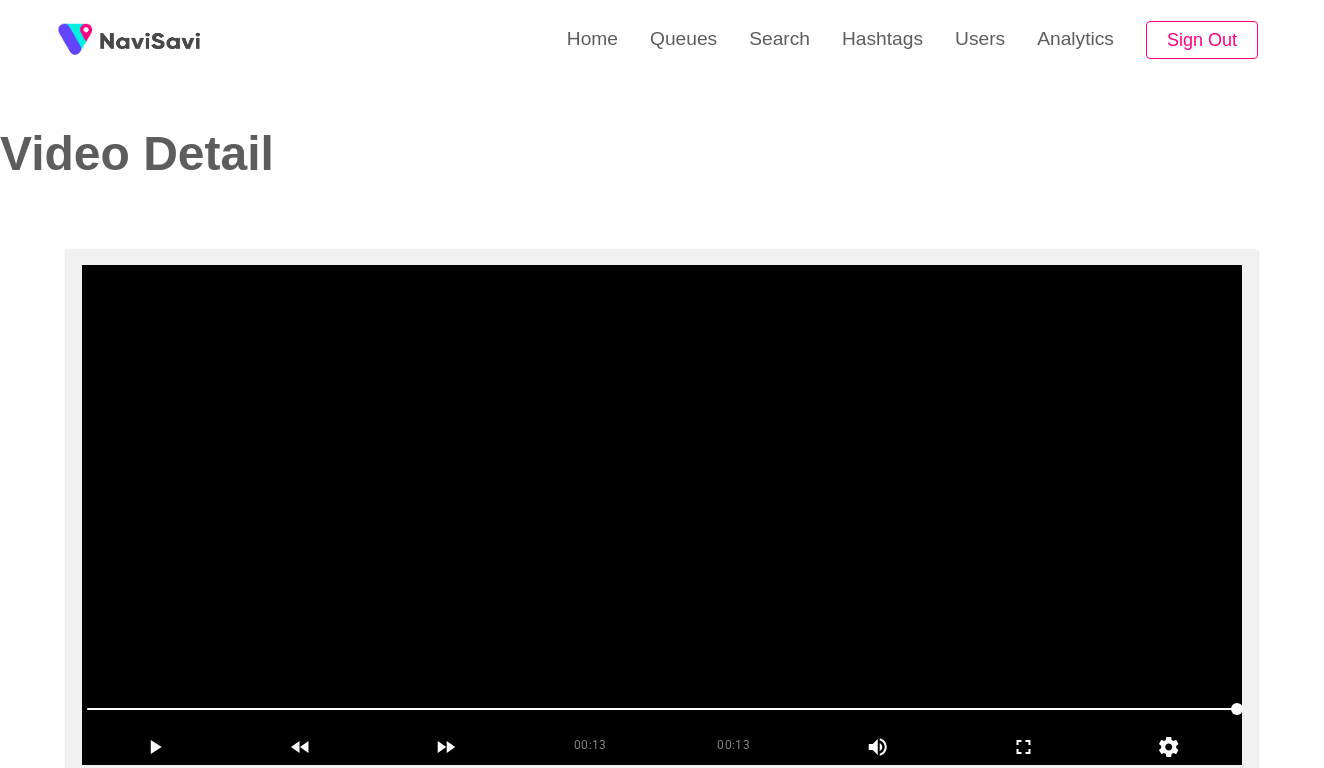 click at bounding box center (662, 515) 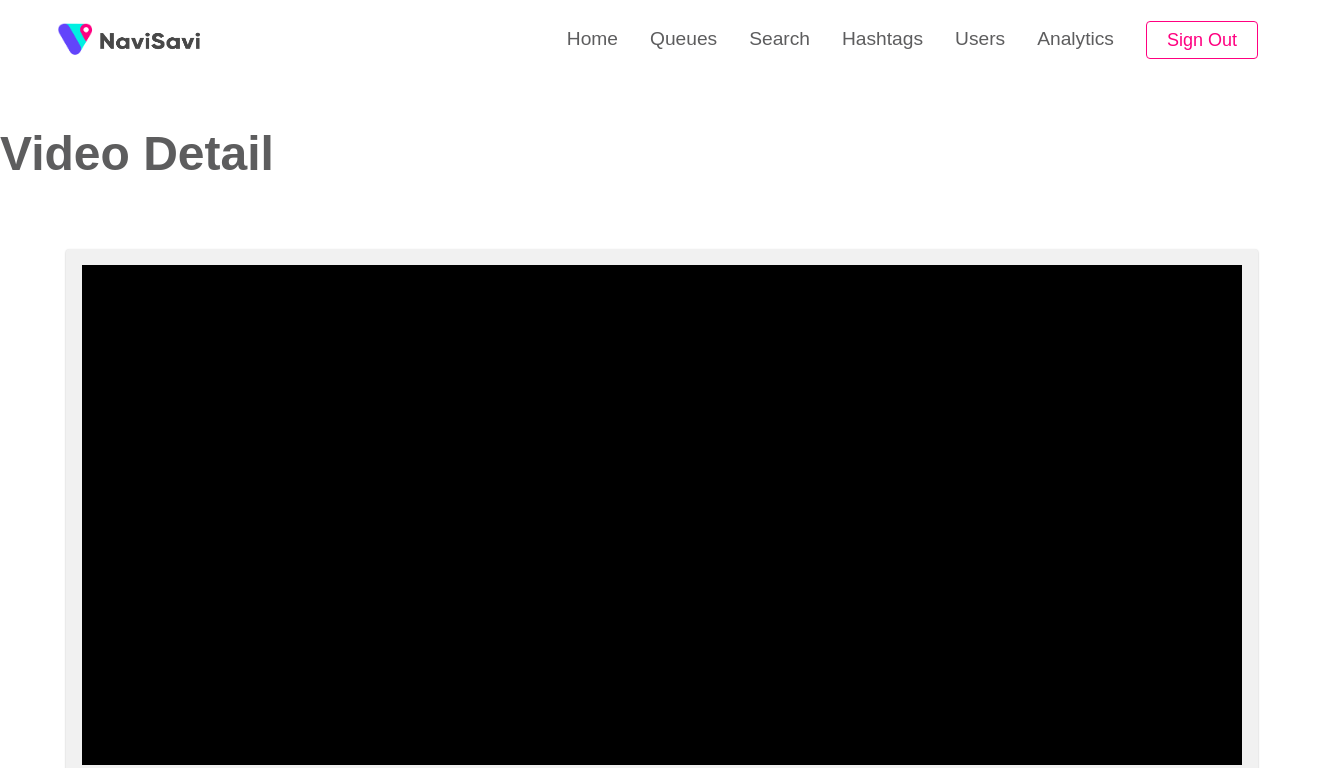 scroll, scrollTop: 0, scrollLeft: 0, axis: both 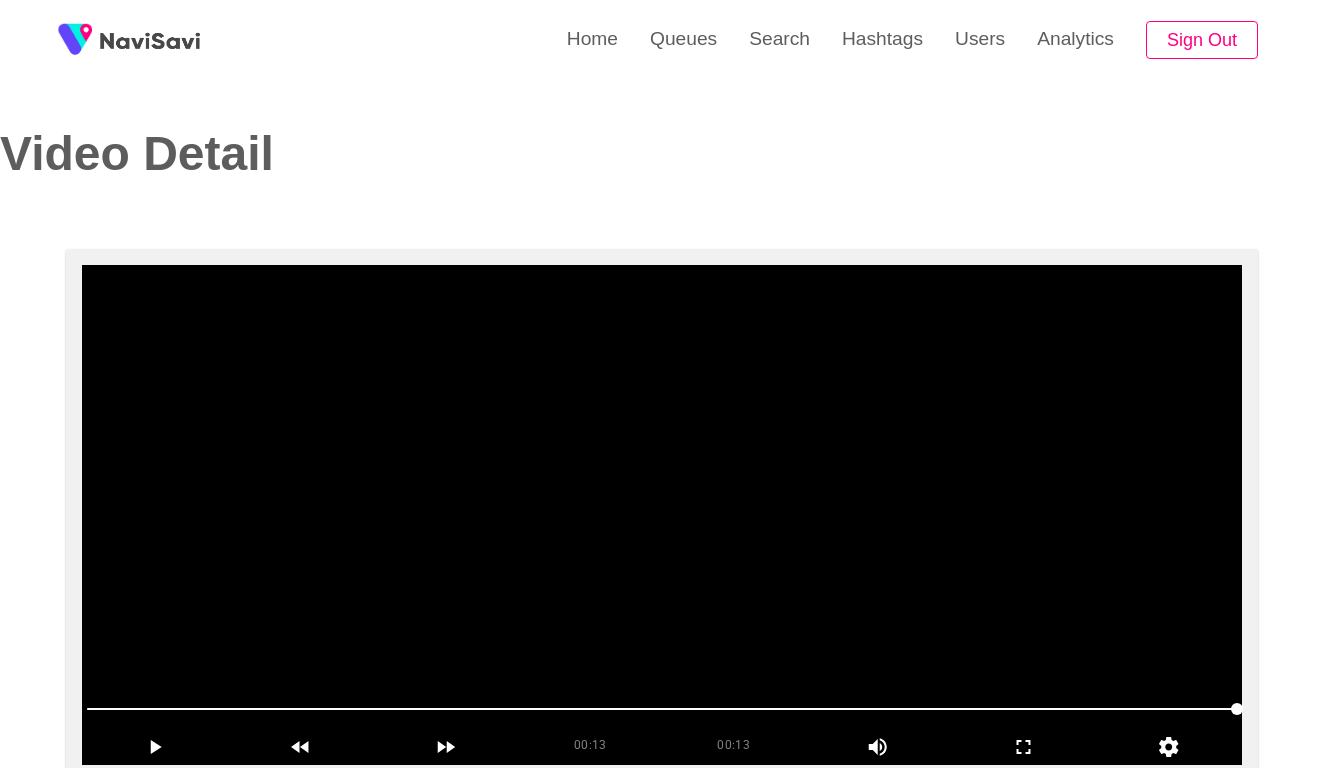 click at bounding box center (662, 515) 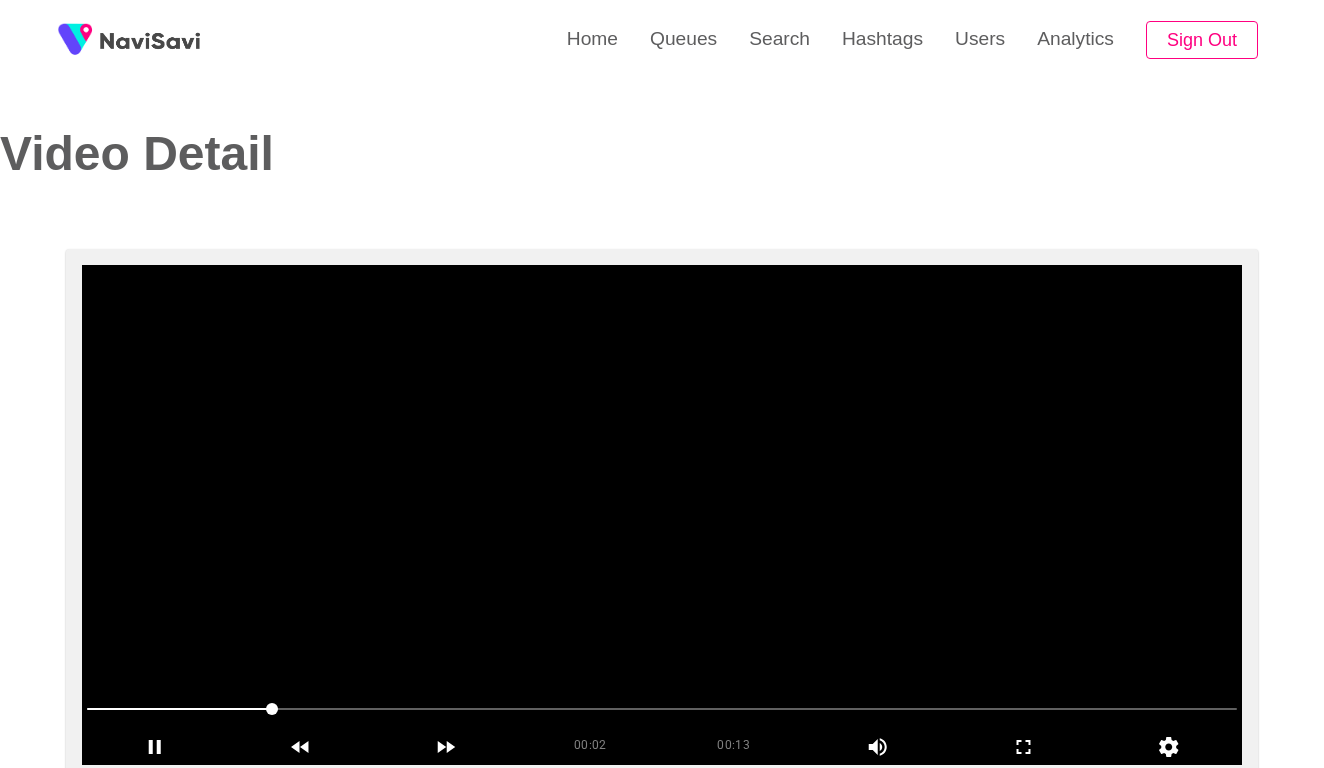 click at bounding box center (662, 515) 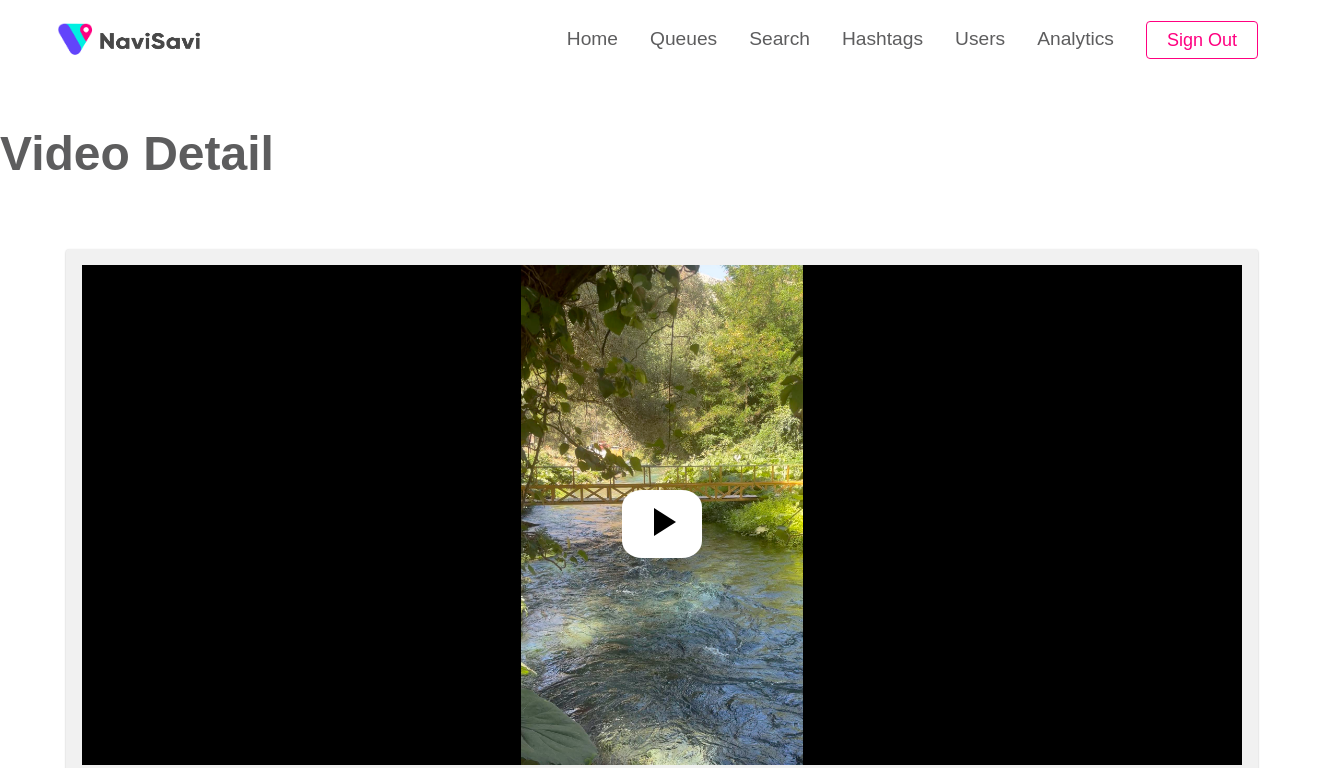 select on "**********" 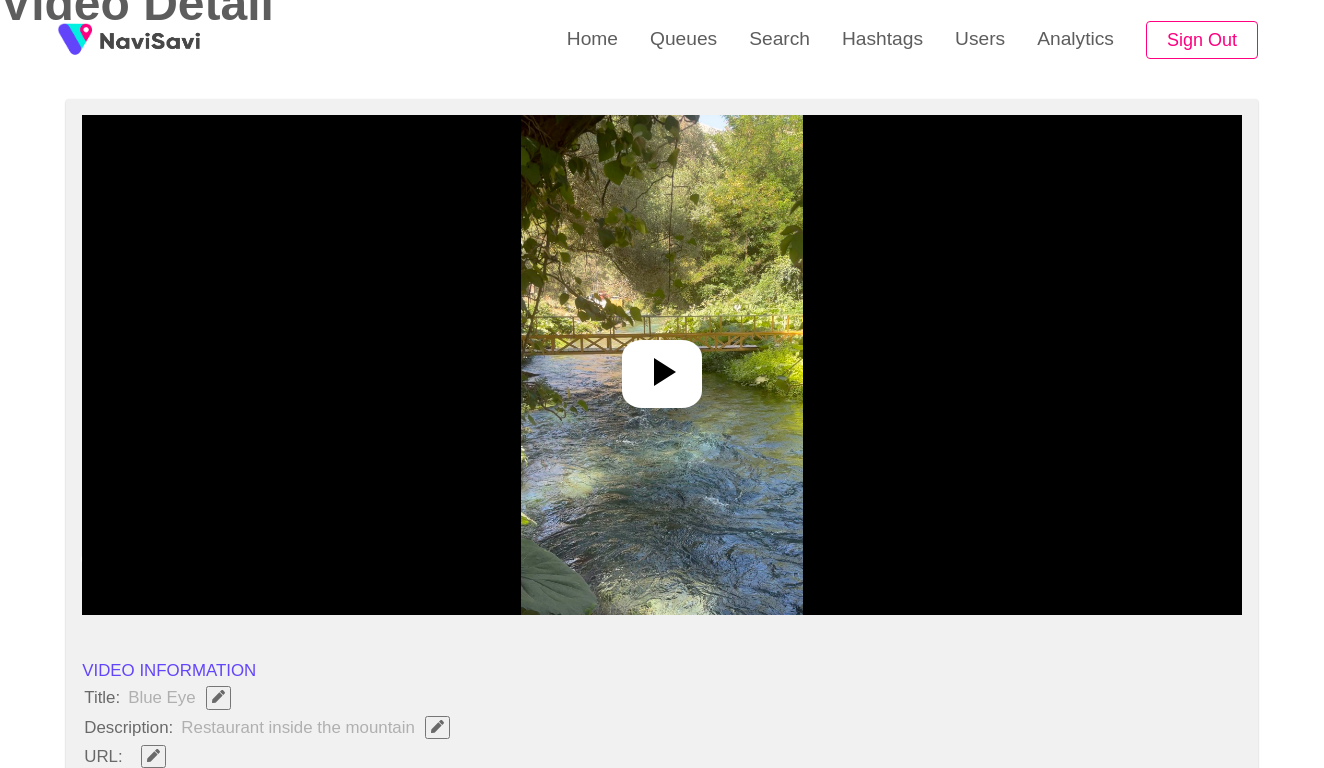scroll, scrollTop: 185, scrollLeft: 0, axis: vertical 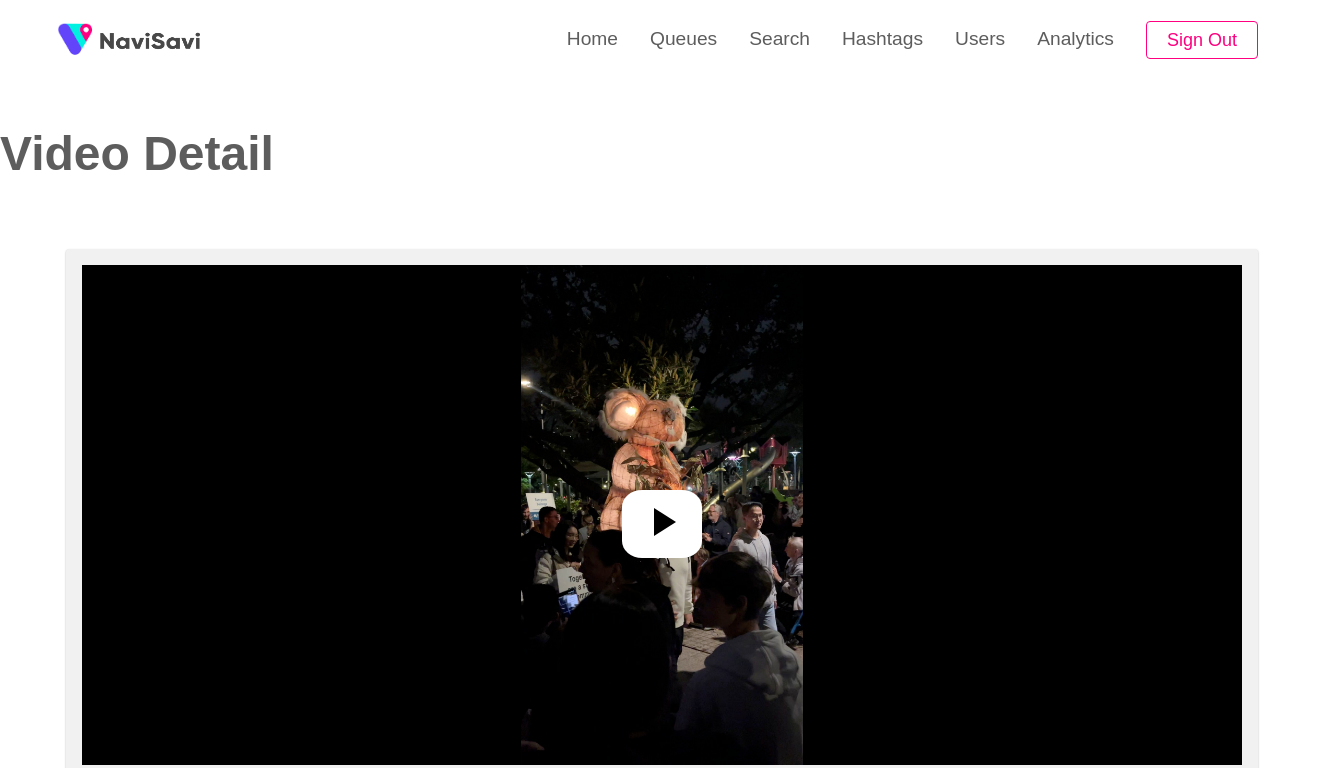 select on "**********" 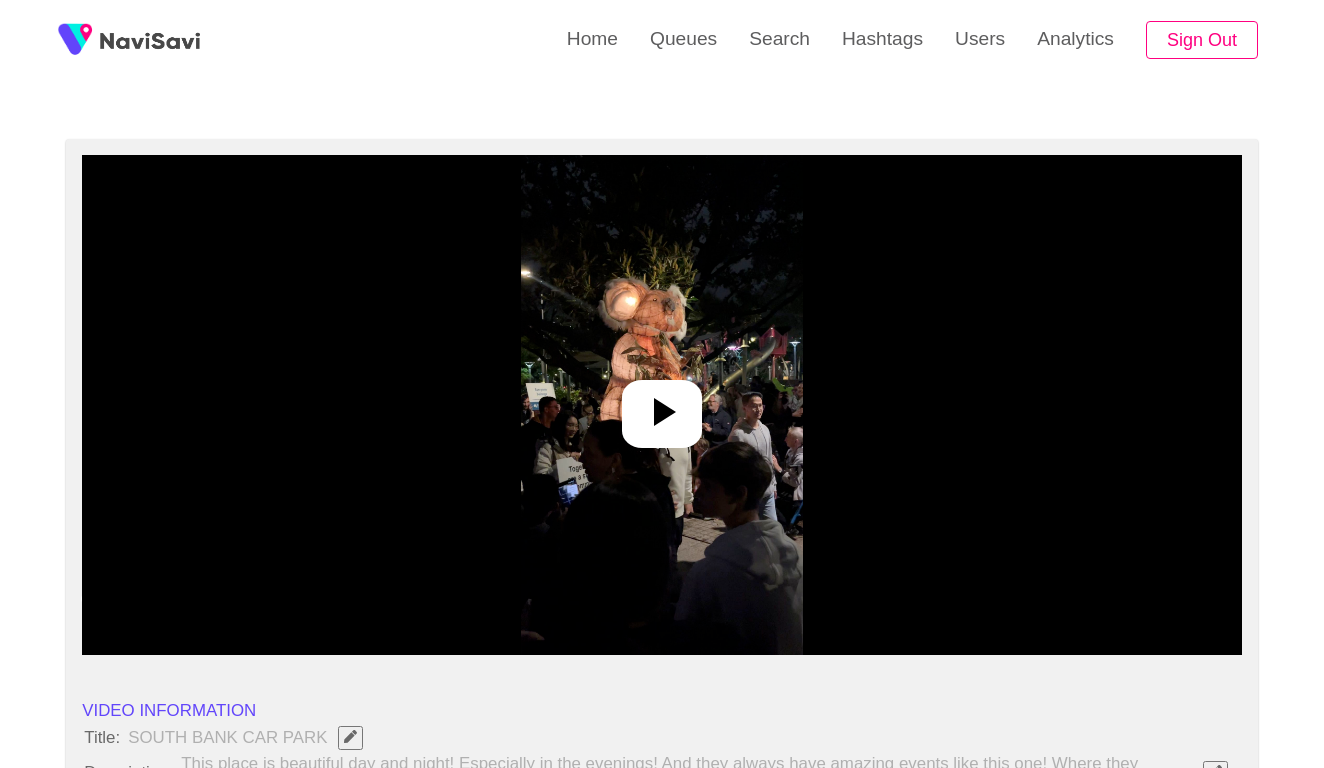 scroll, scrollTop: 138, scrollLeft: 0, axis: vertical 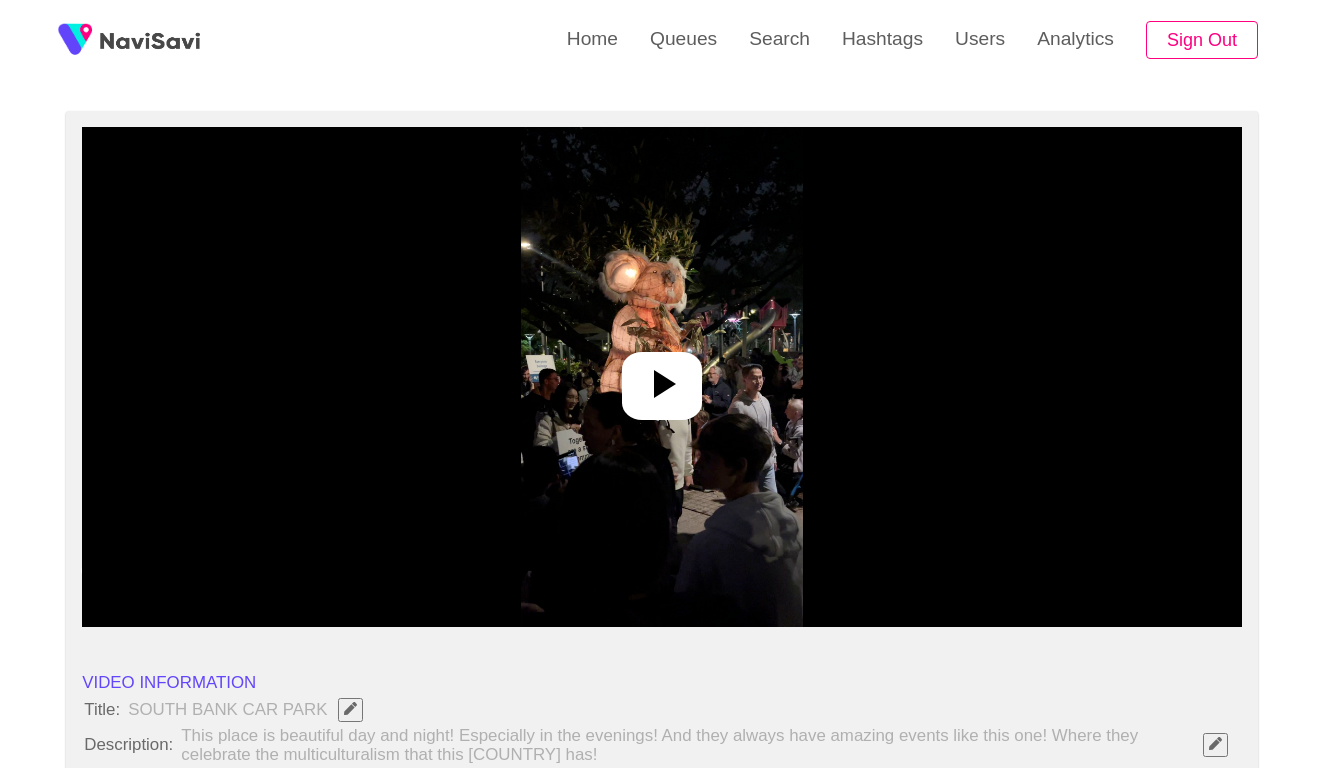 click at bounding box center (662, 377) 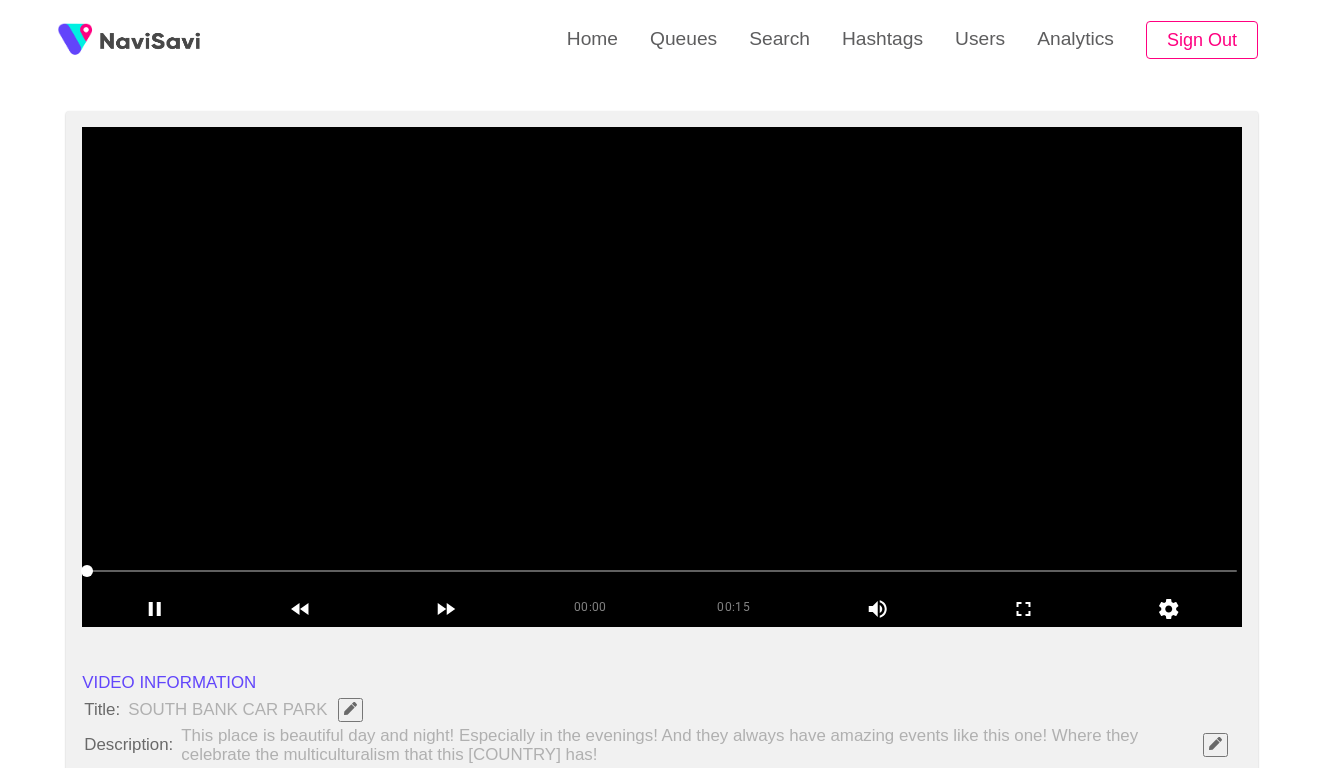 scroll, scrollTop: 157, scrollLeft: 0, axis: vertical 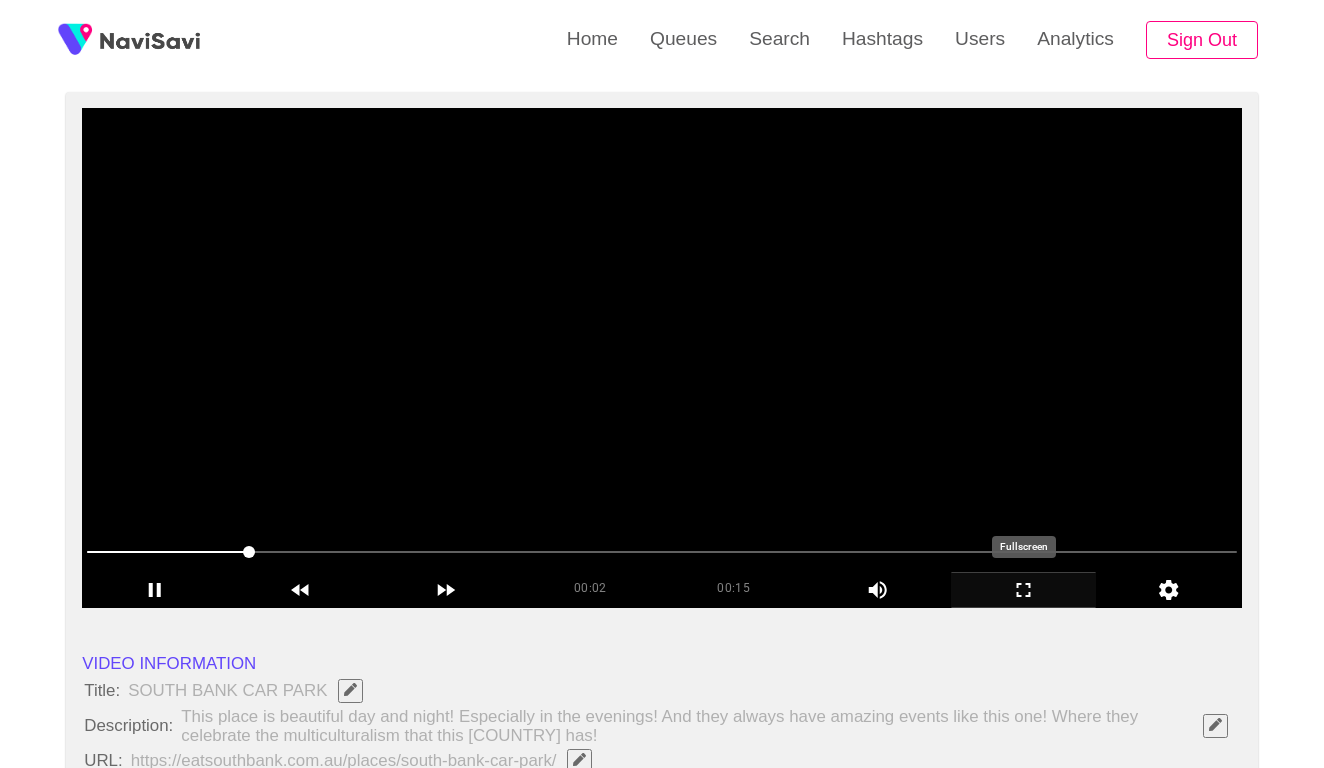 click 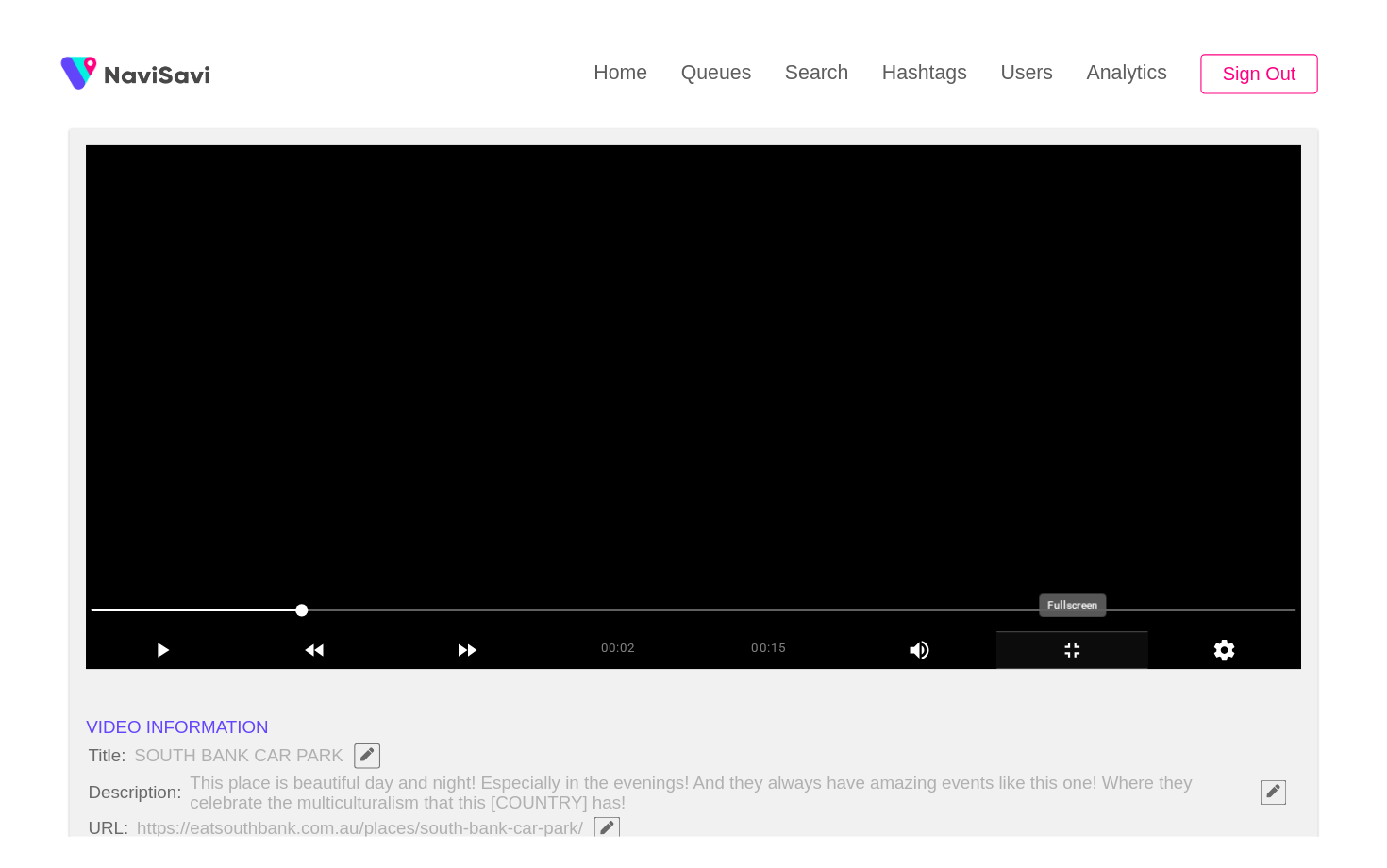scroll, scrollTop: 0, scrollLeft: 0, axis: both 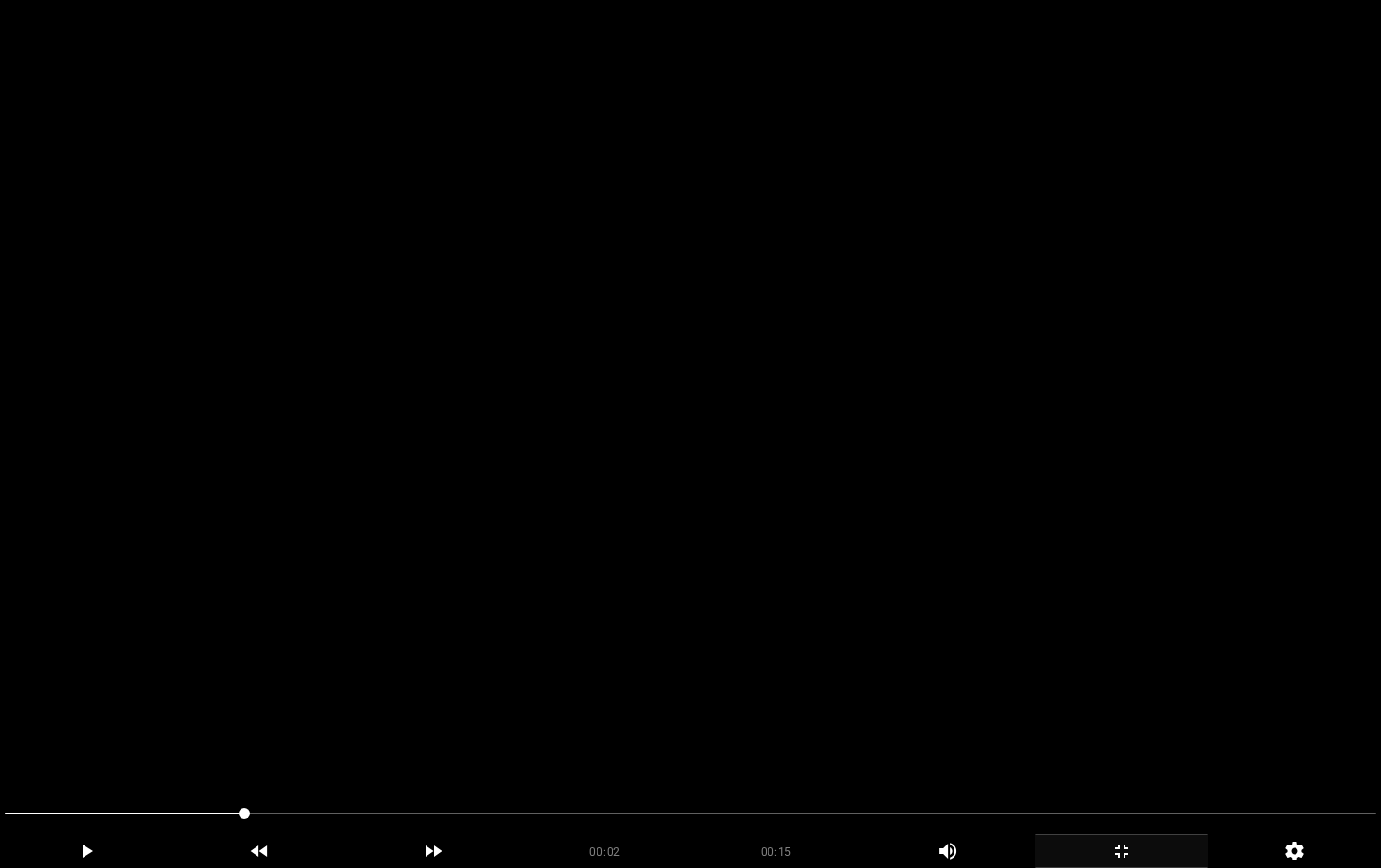 click at bounding box center [690, 434] 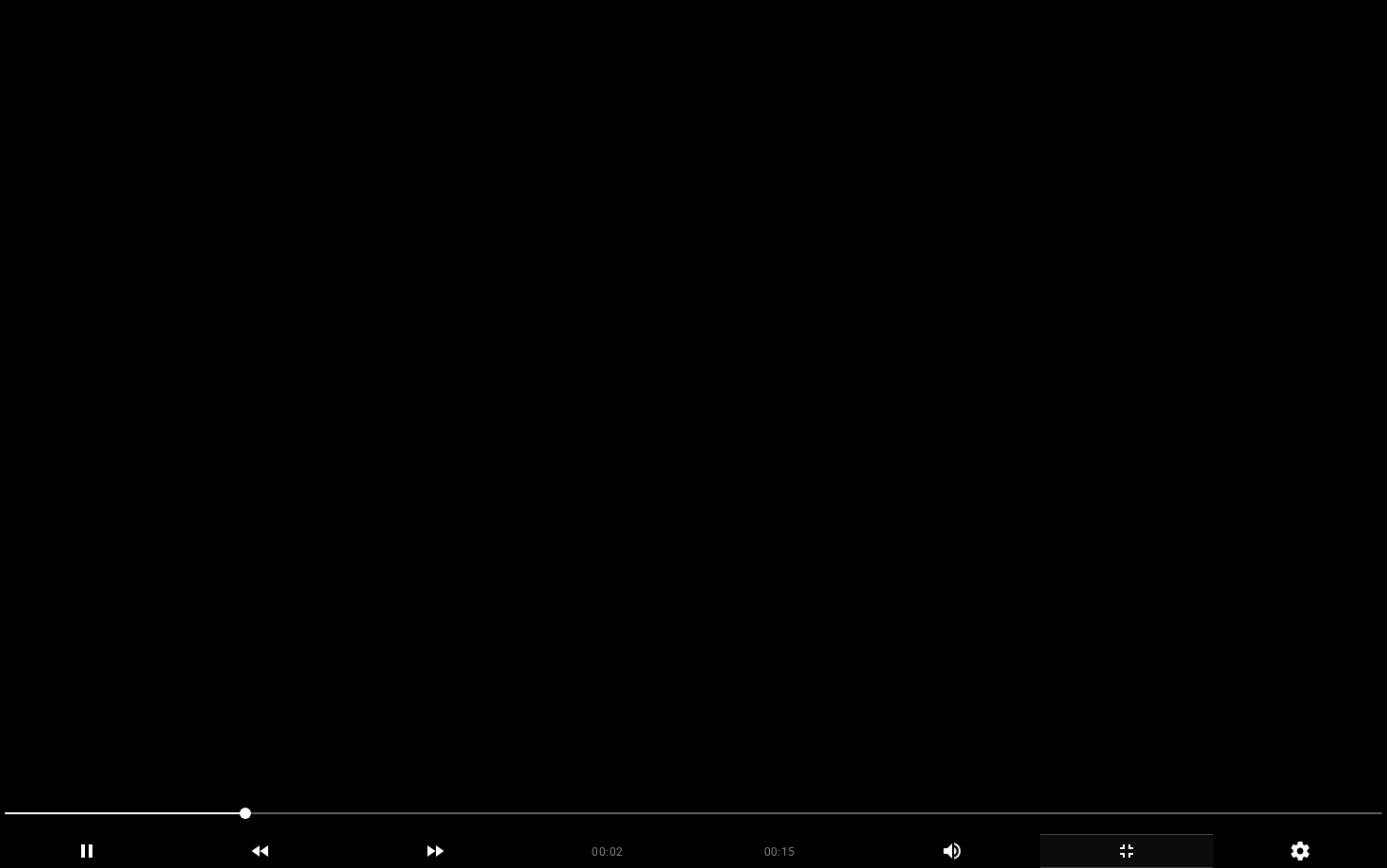 click at bounding box center (694, 434) 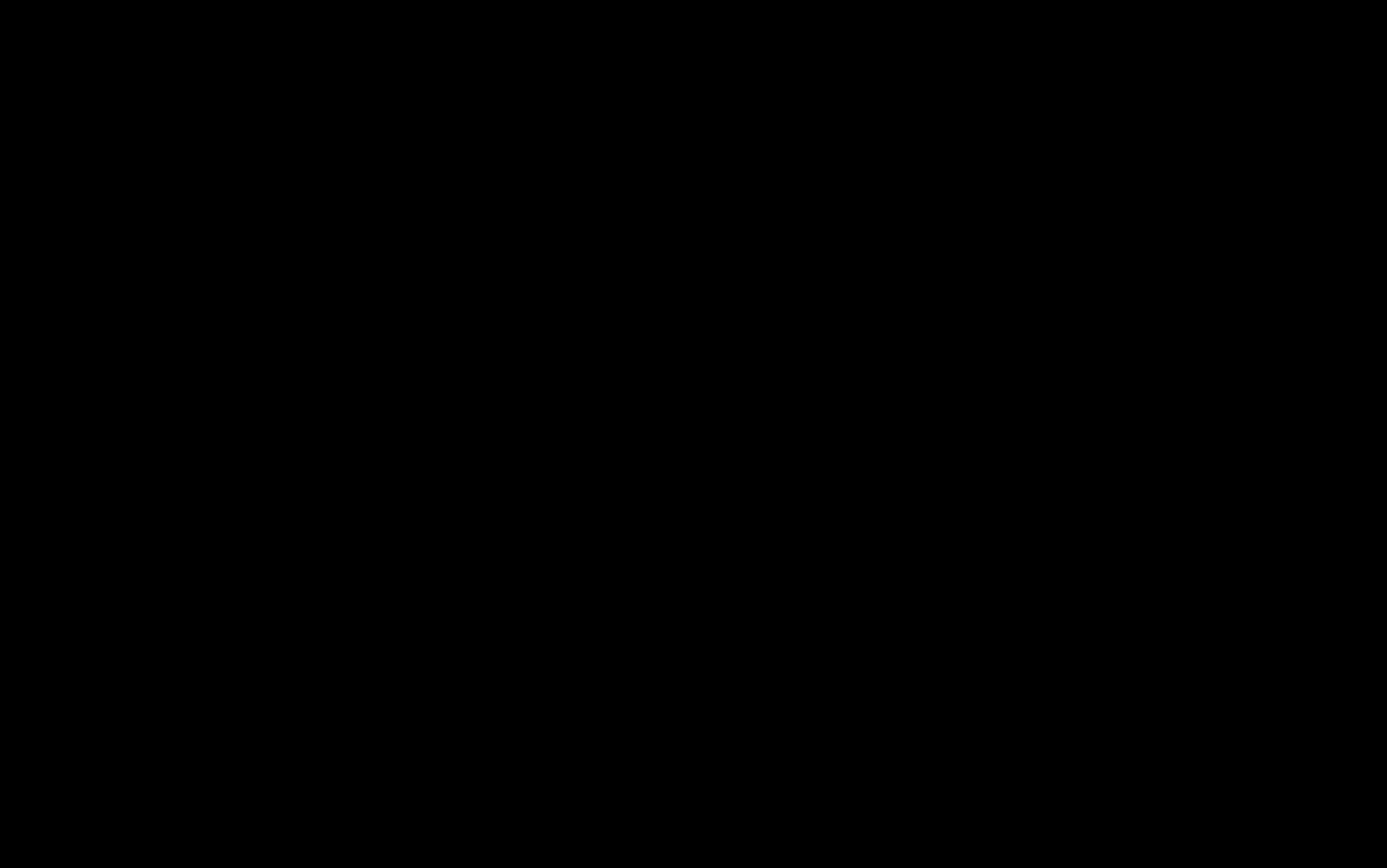 click at bounding box center (694, 813) 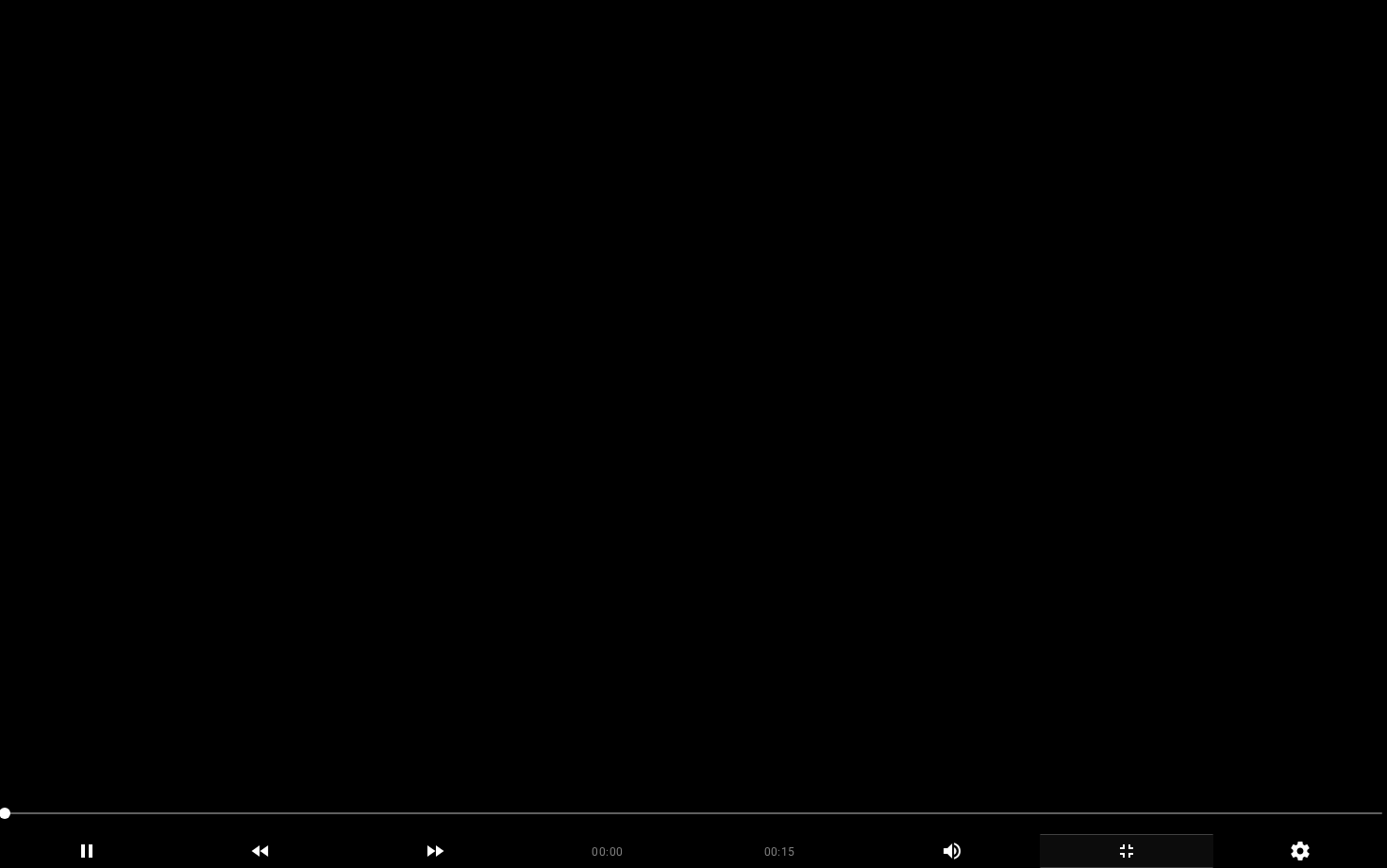 click at bounding box center [694, 434] 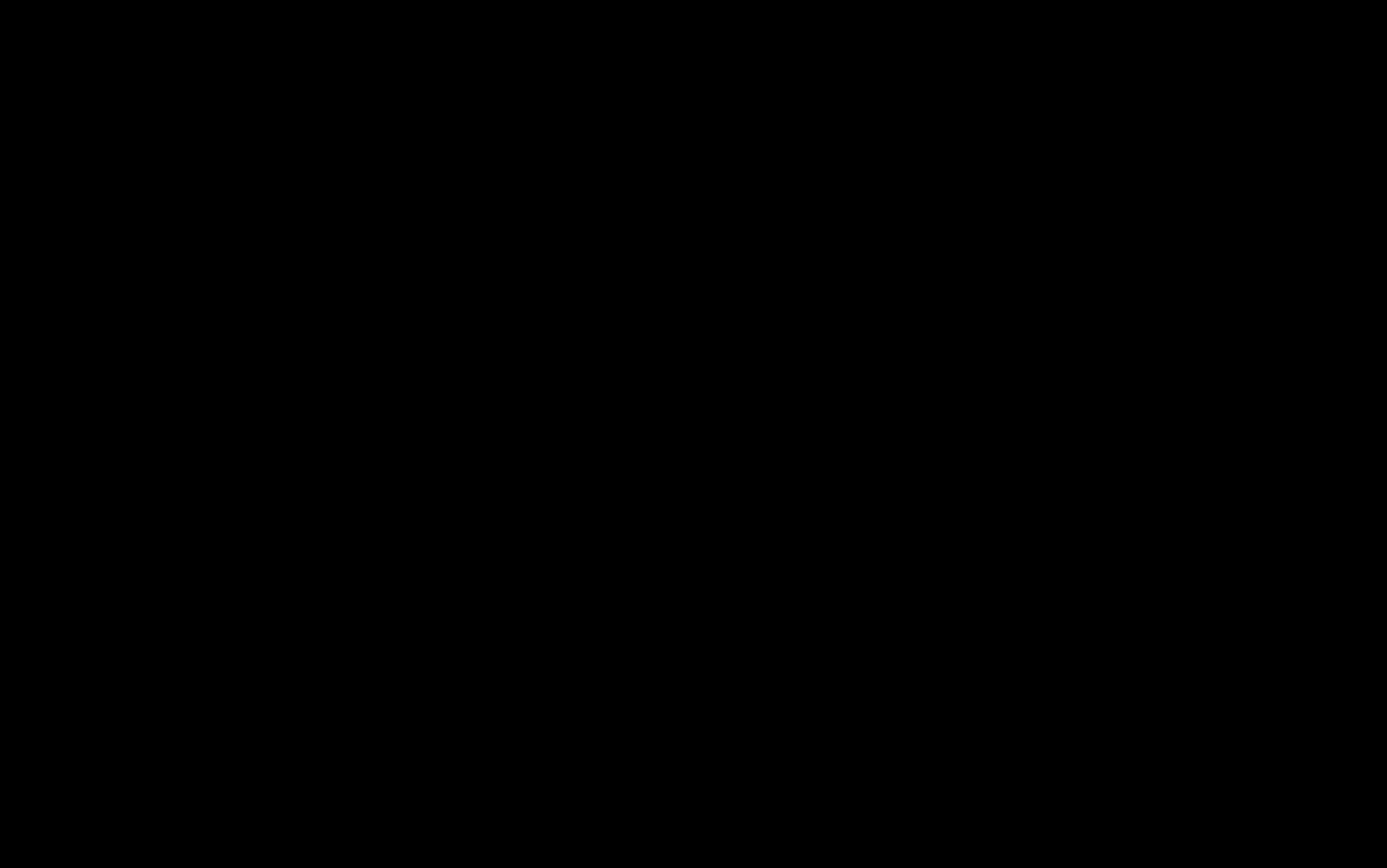 click 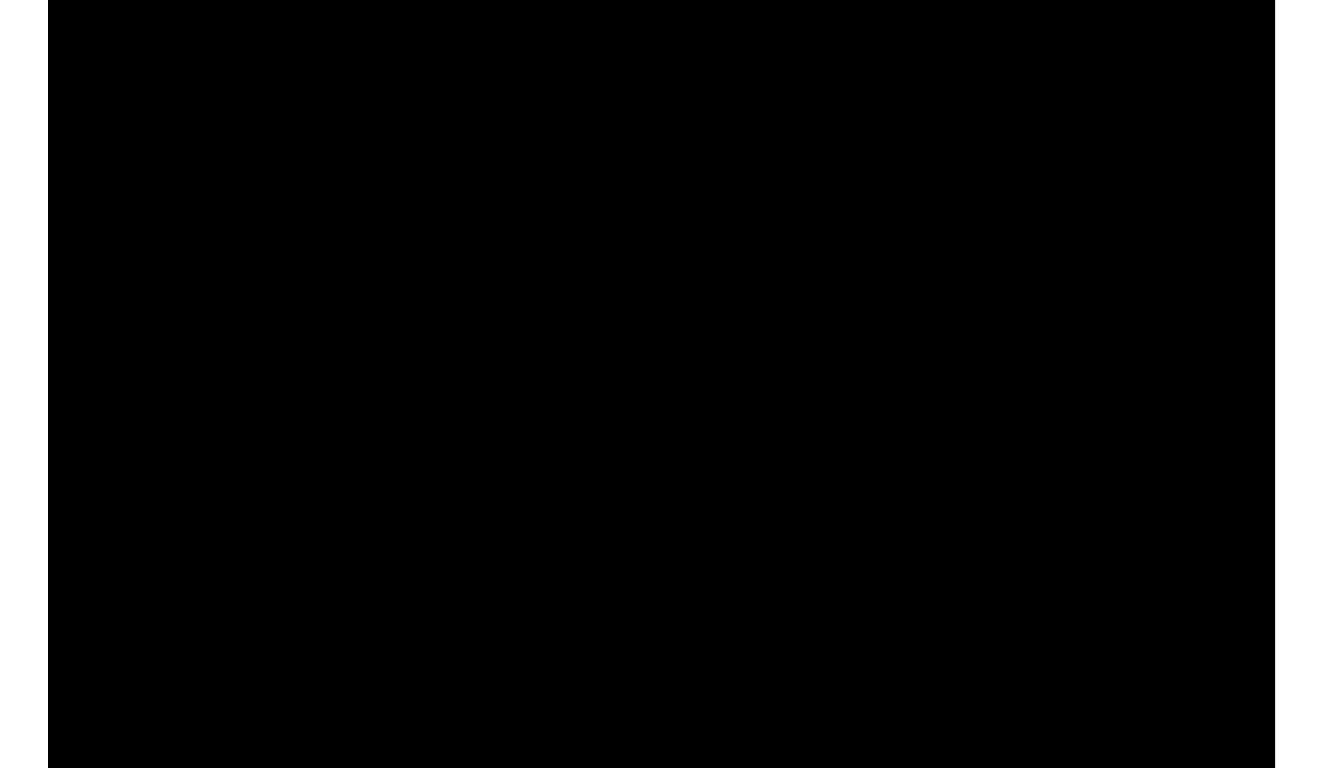 scroll, scrollTop: 157, scrollLeft: 0, axis: vertical 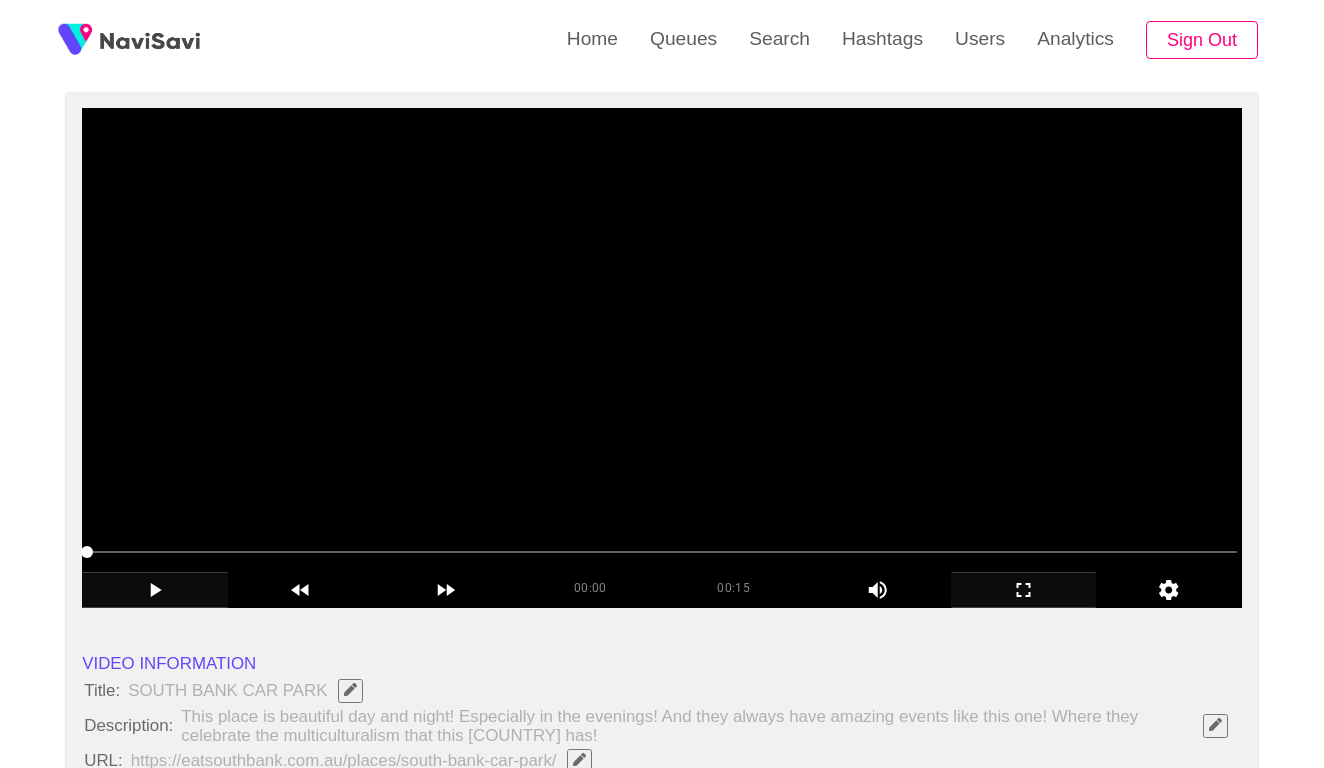 click at bounding box center (662, 358) 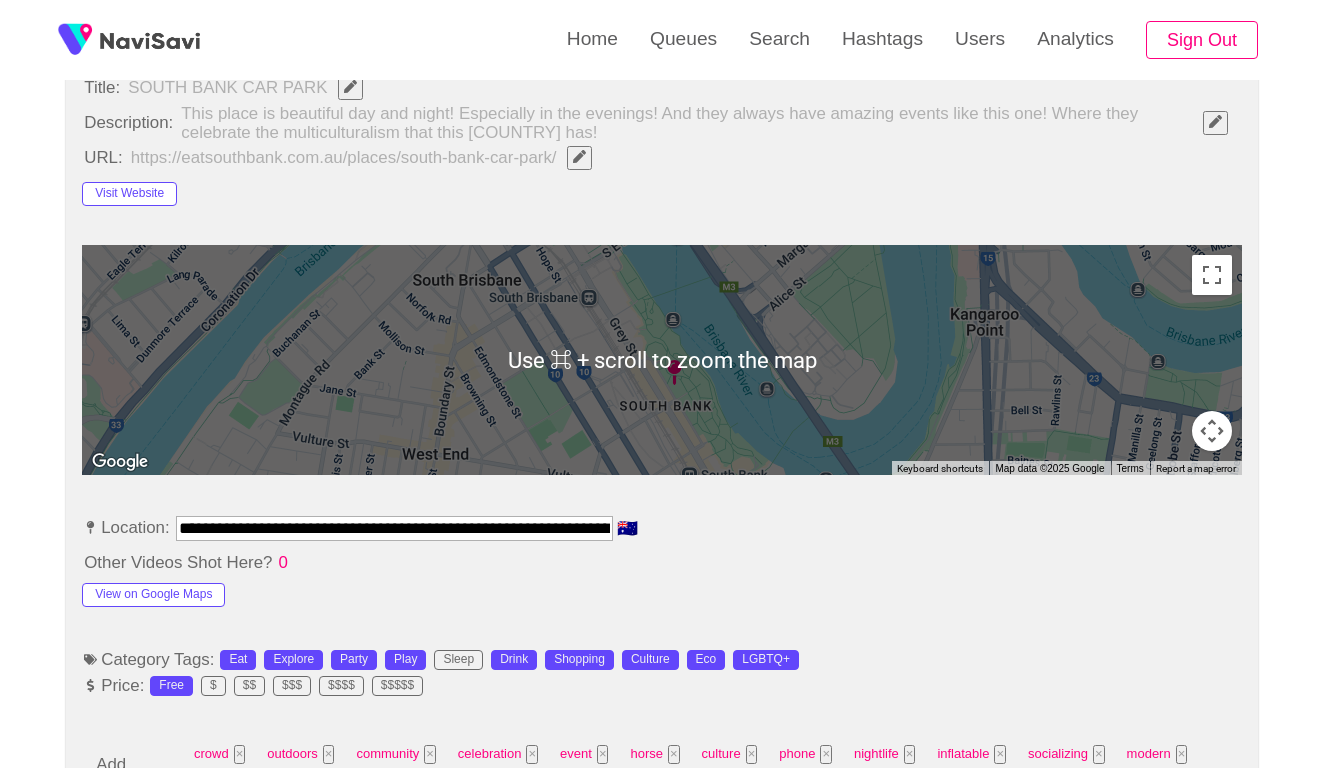 scroll, scrollTop: 890, scrollLeft: 0, axis: vertical 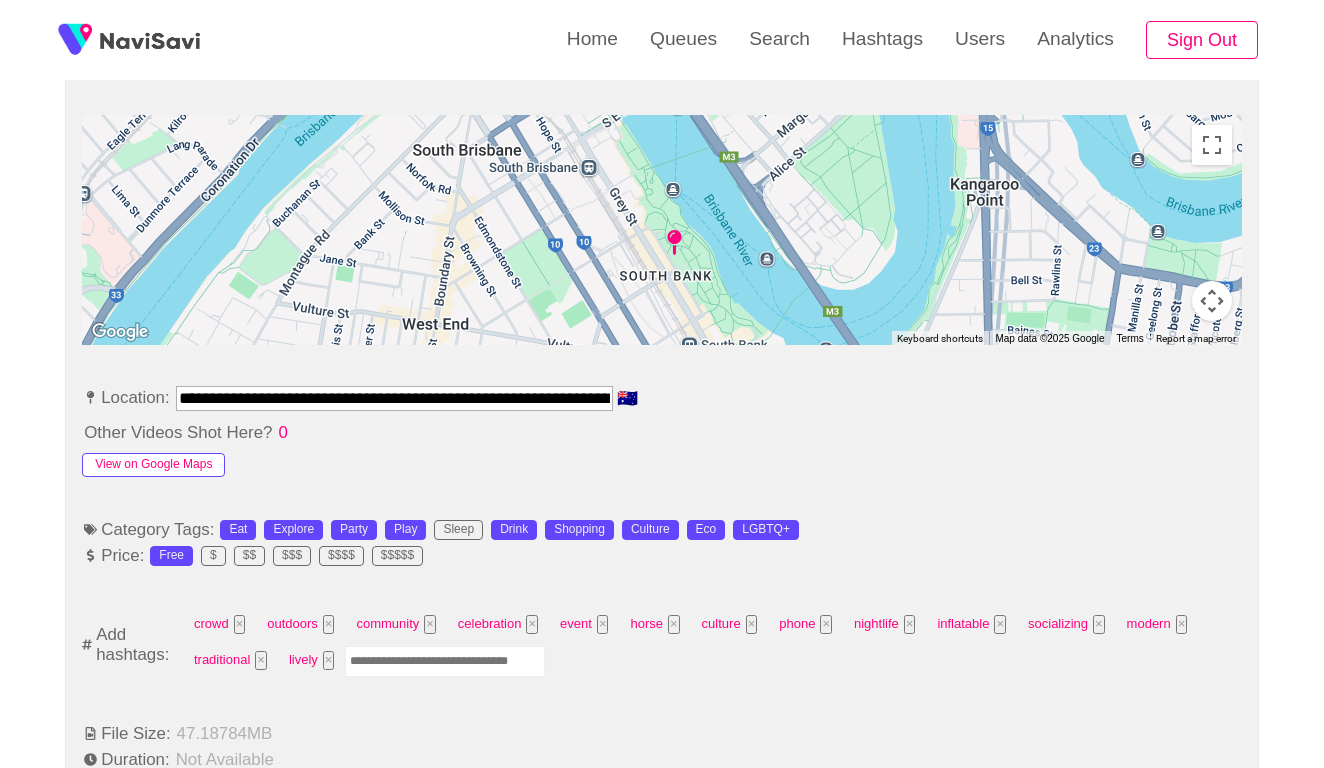 click on "View on Google Maps" at bounding box center (153, 465) 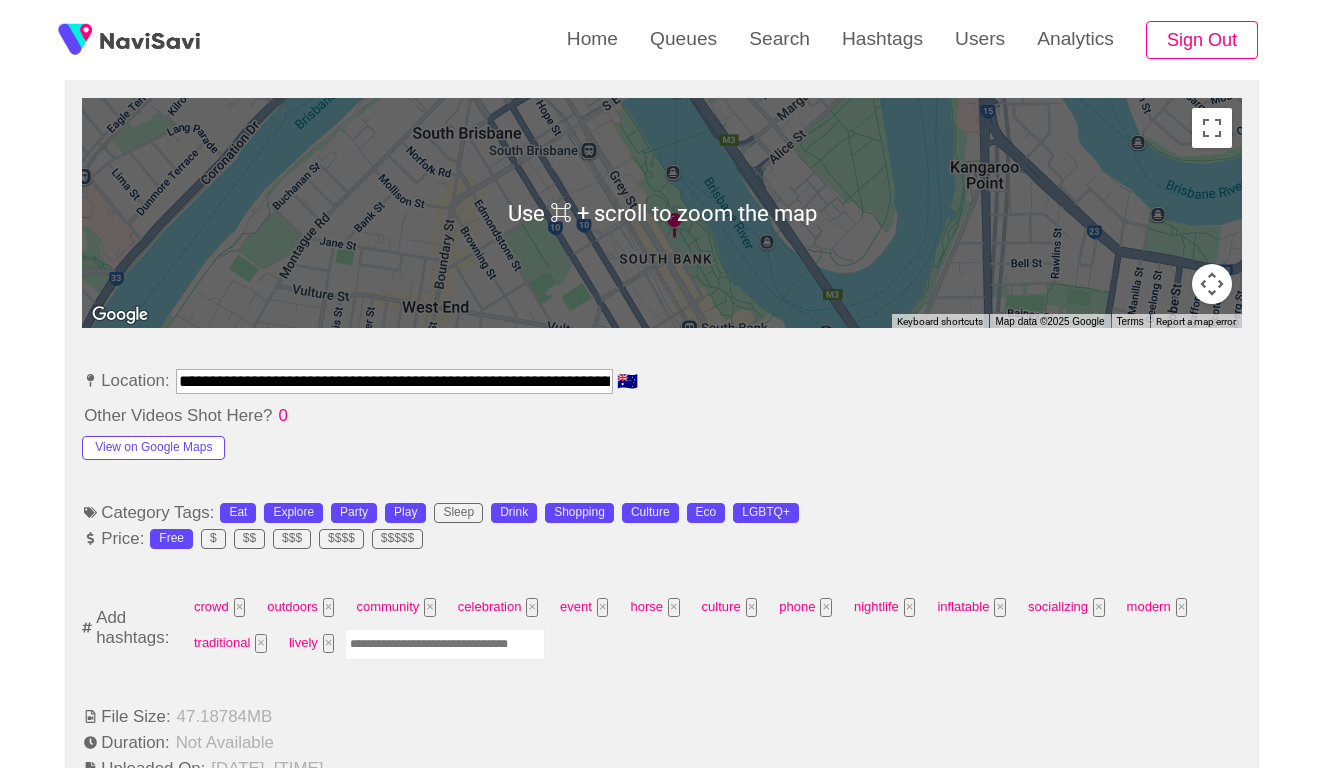 scroll, scrollTop: 913, scrollLeft: 0, axis: vertical 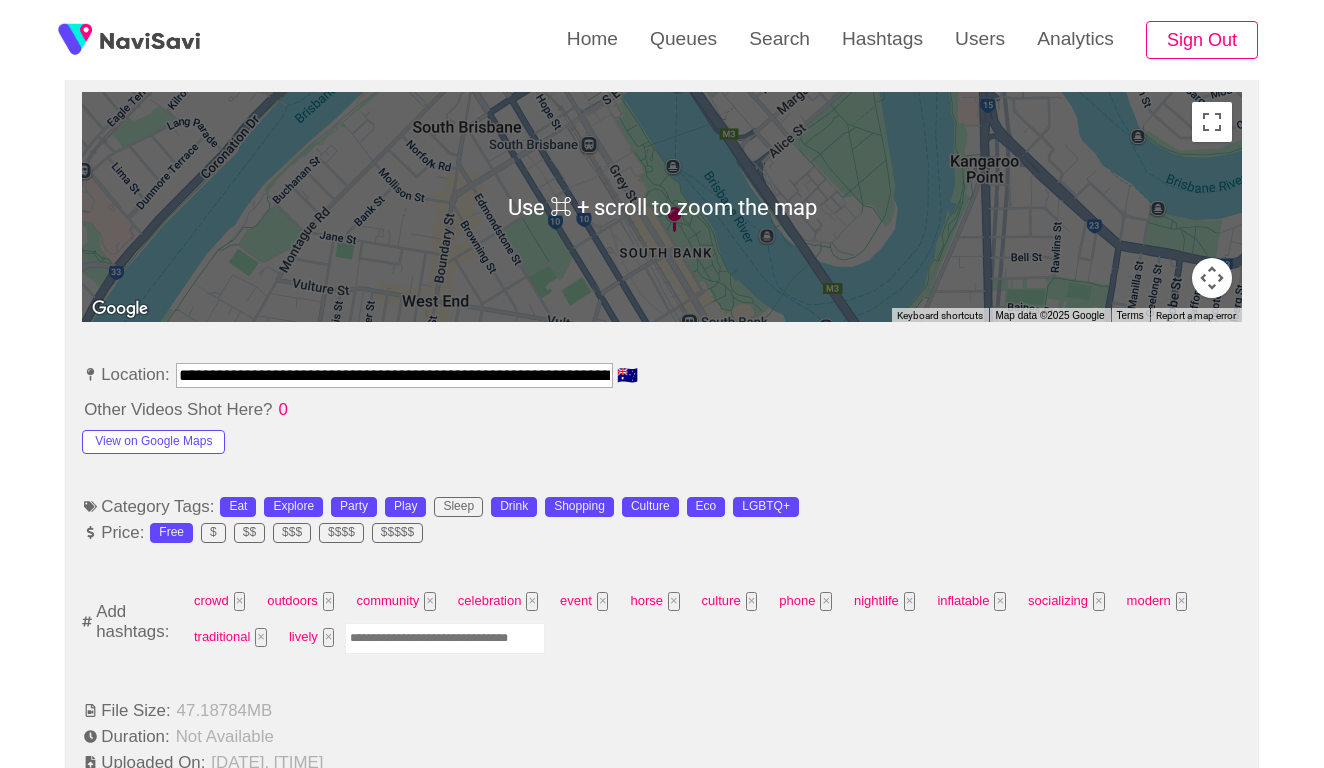 click at bounding box center (445, 638) 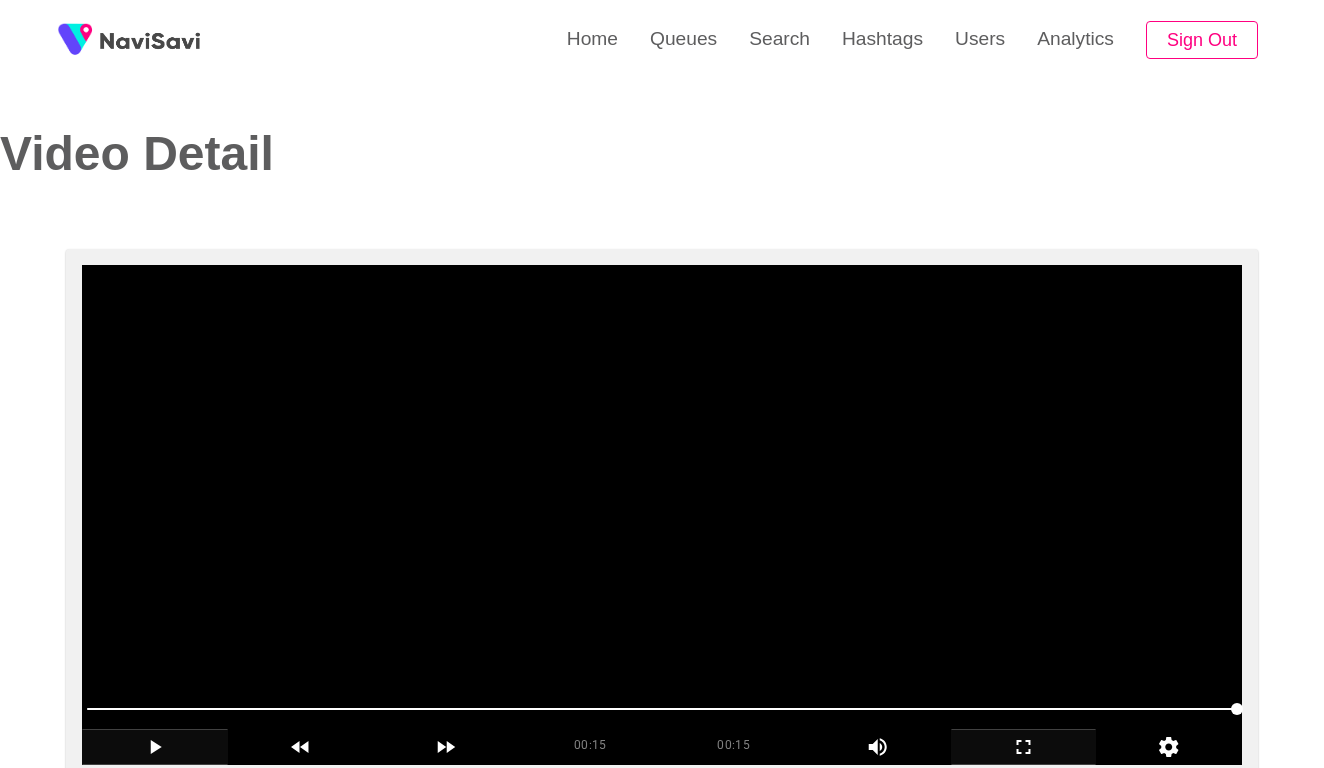 click at bounding box center (662, 515) 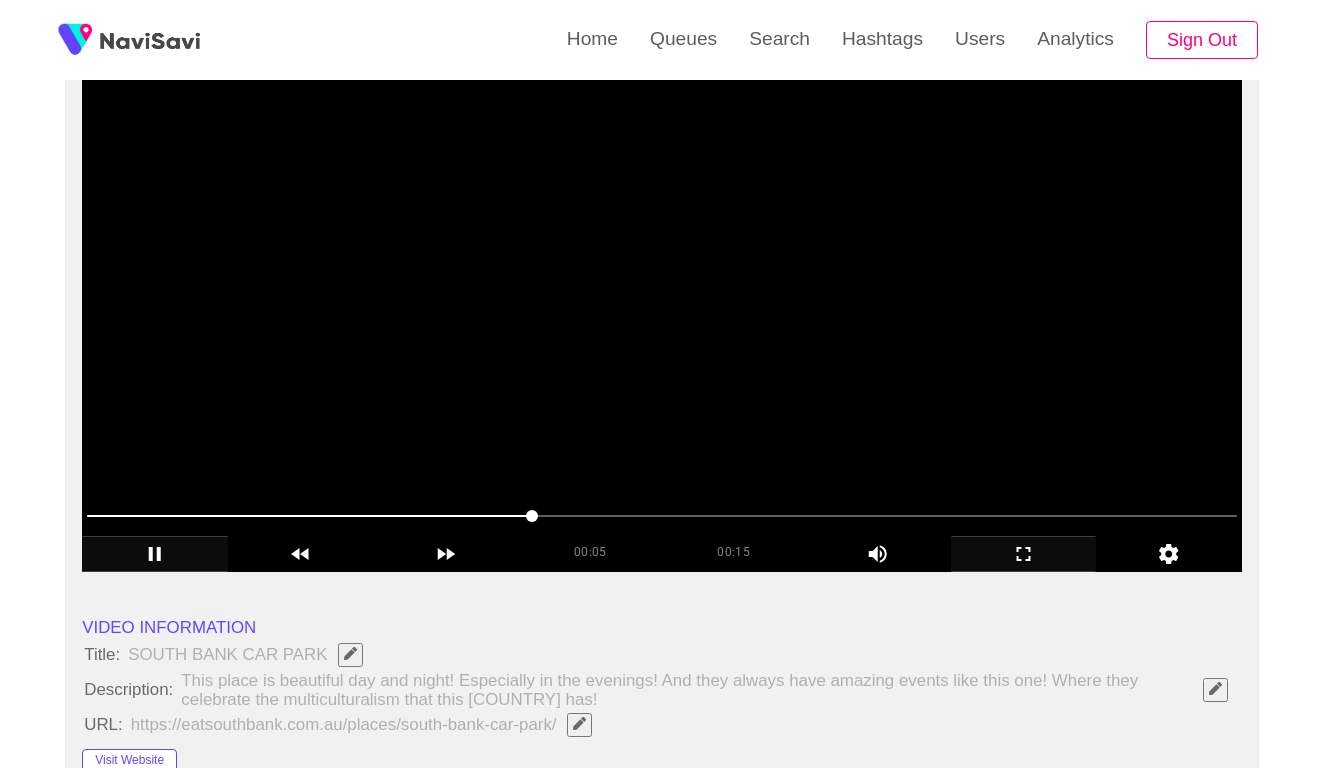 scroll, scrollTop: 196, scrollLeft: 0, axis: vertical 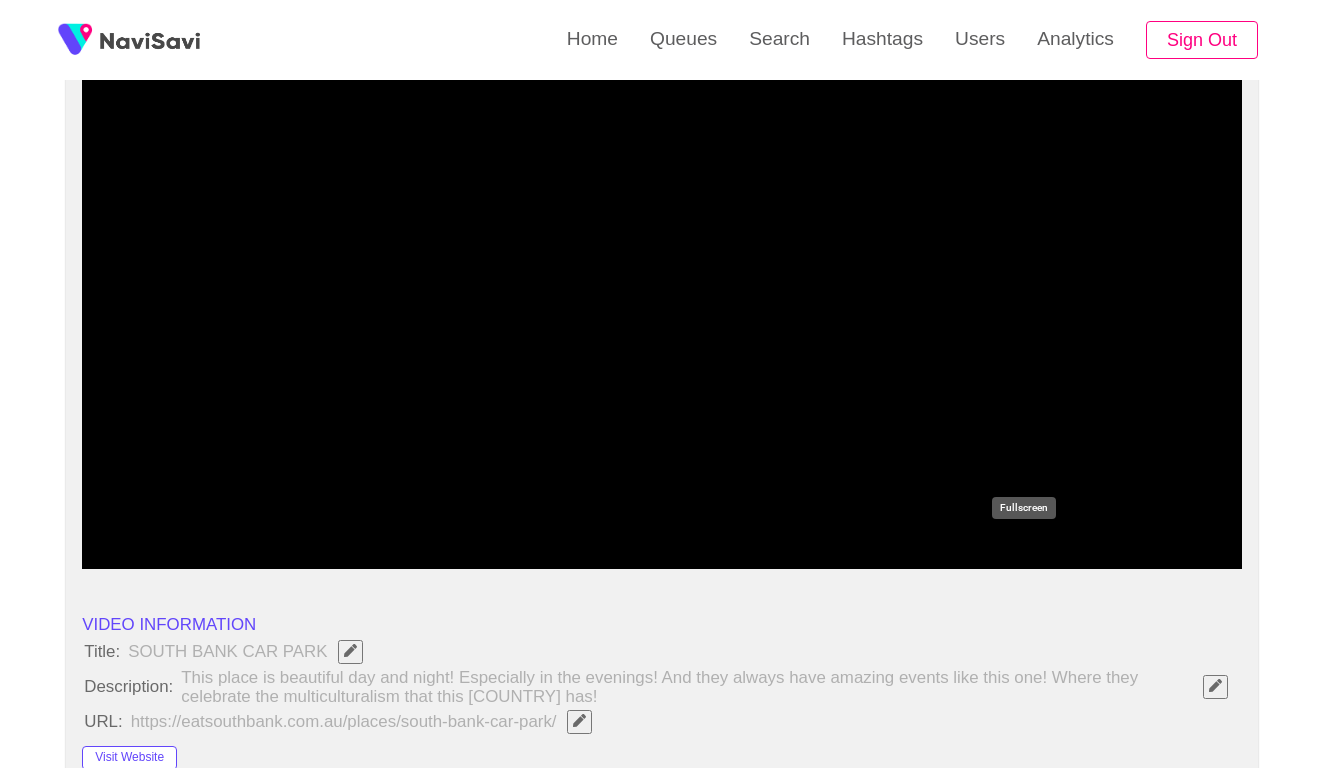 click at bounding box center [1023, 550] 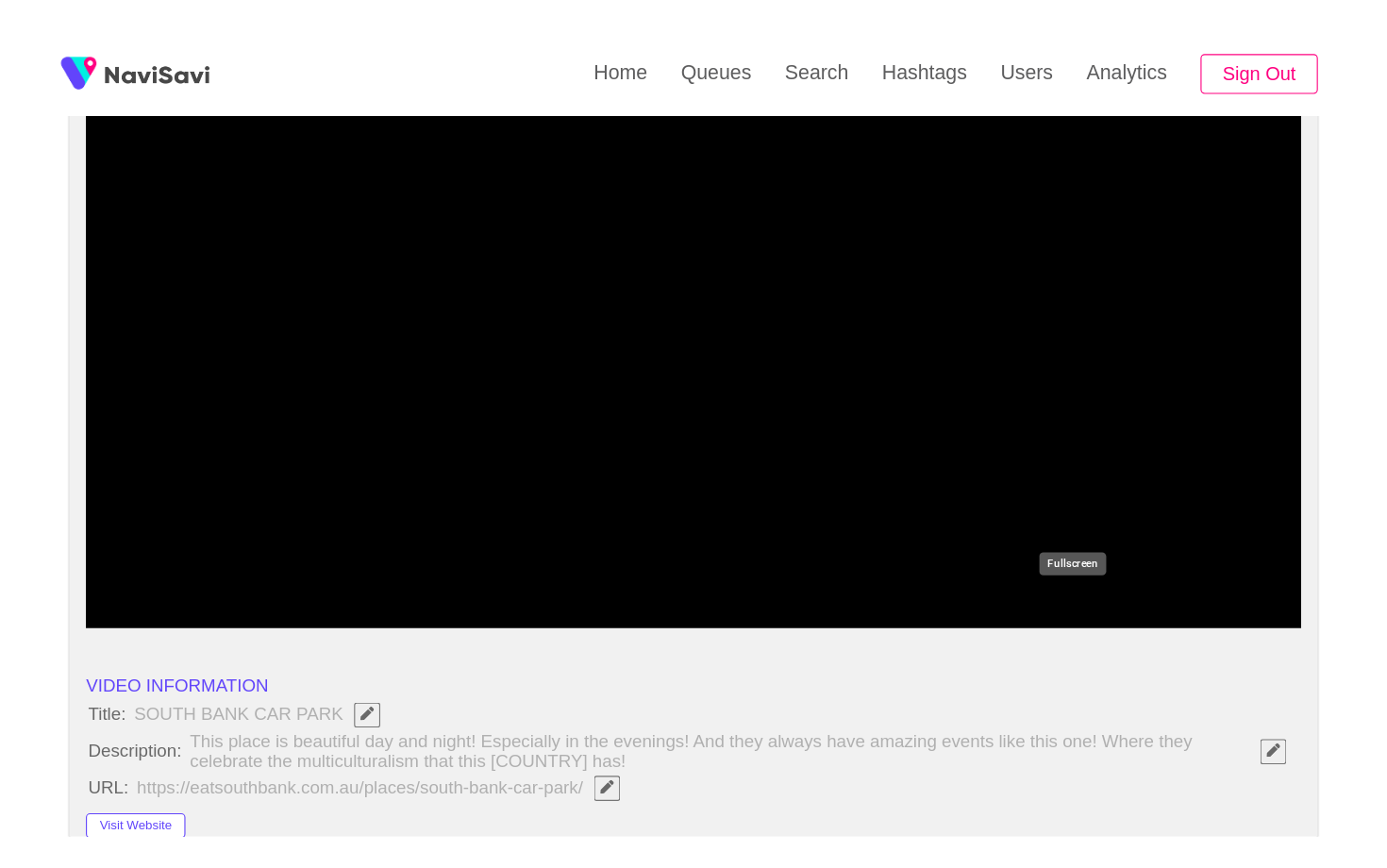 scroll, scrollTop: 0, scrollLeft: 0, axis: both 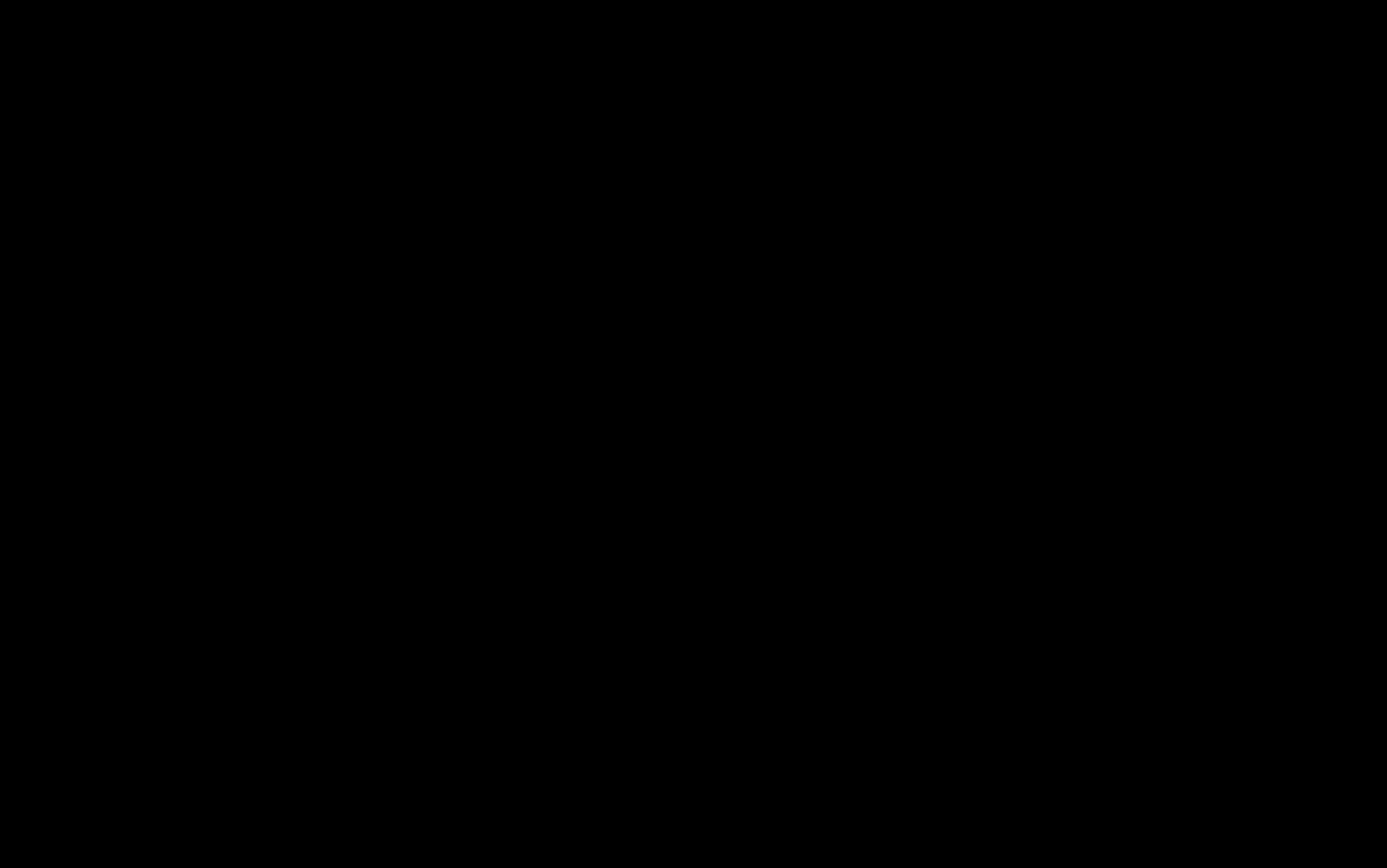 click at bounding box center [694, 434] 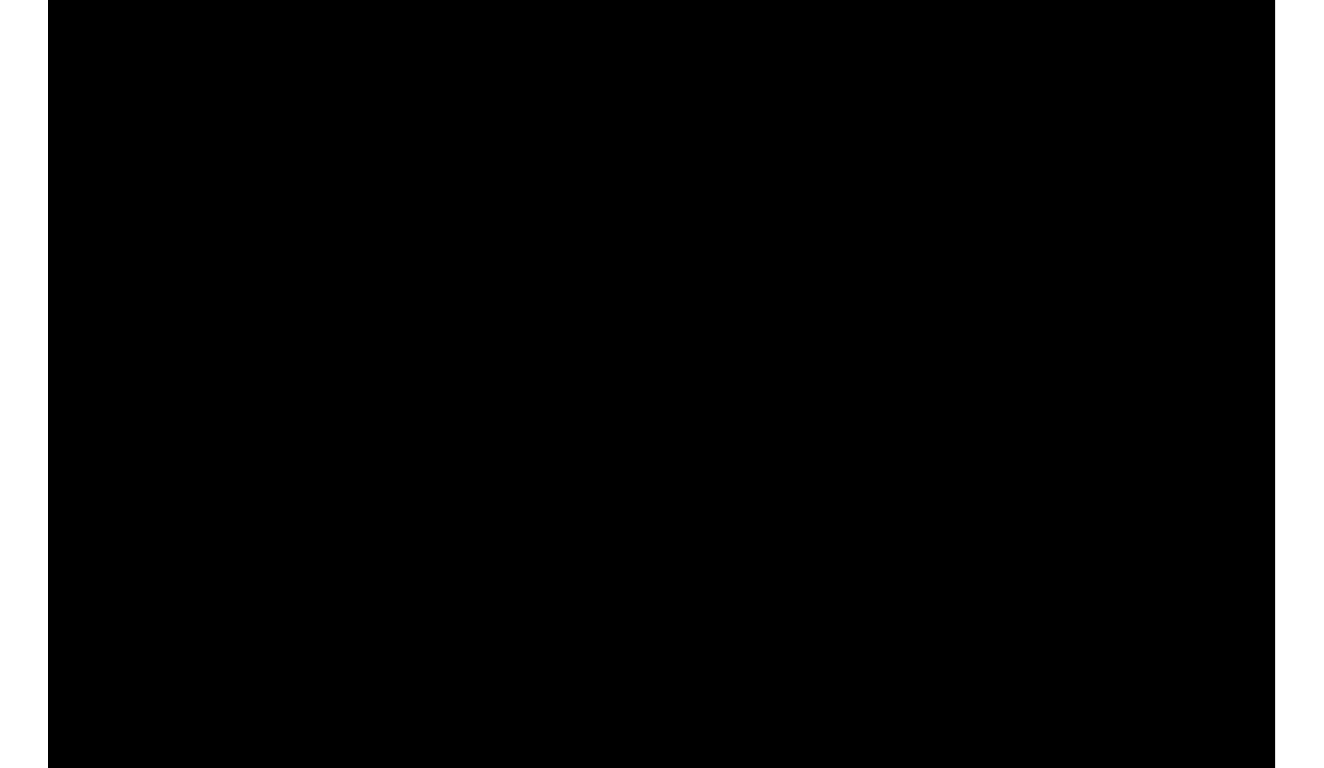 scroll, scrollTop: 196, scrollLeft: 0, axis: vertical 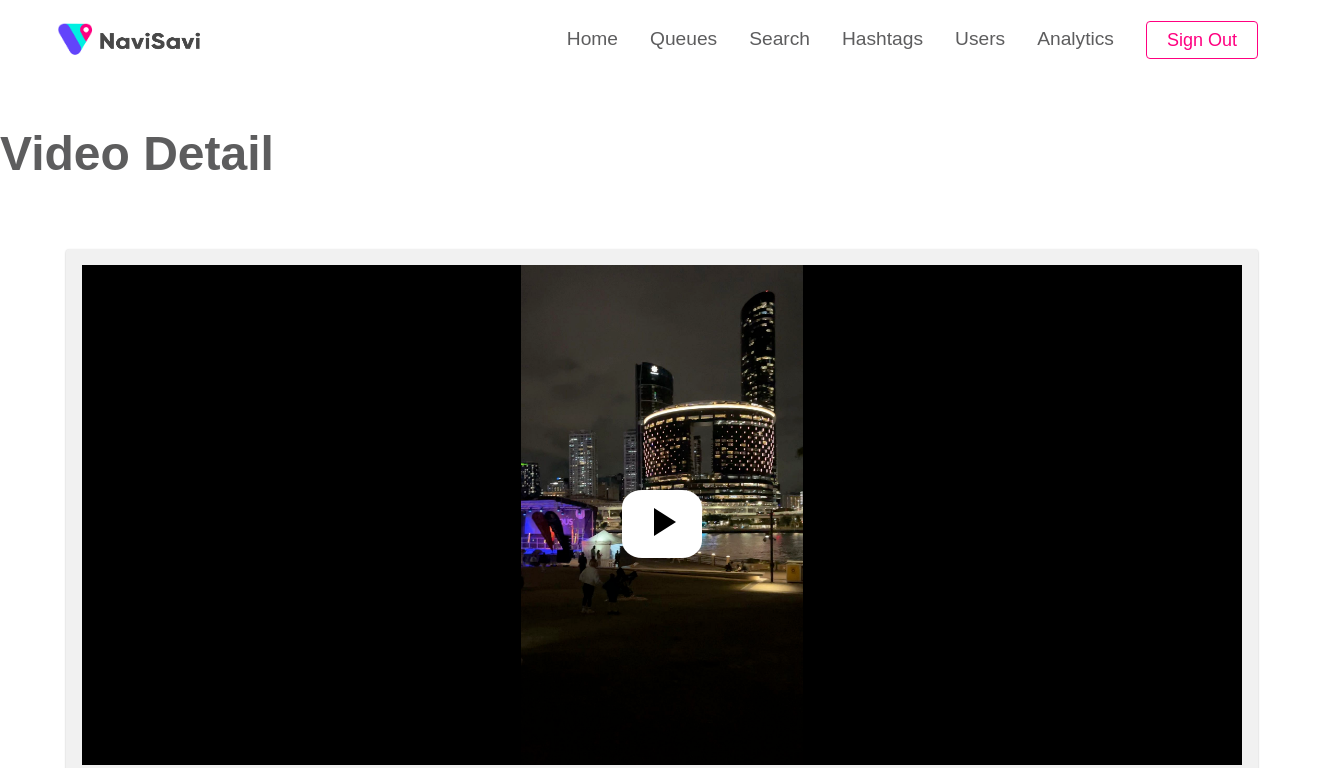 select on "**********" 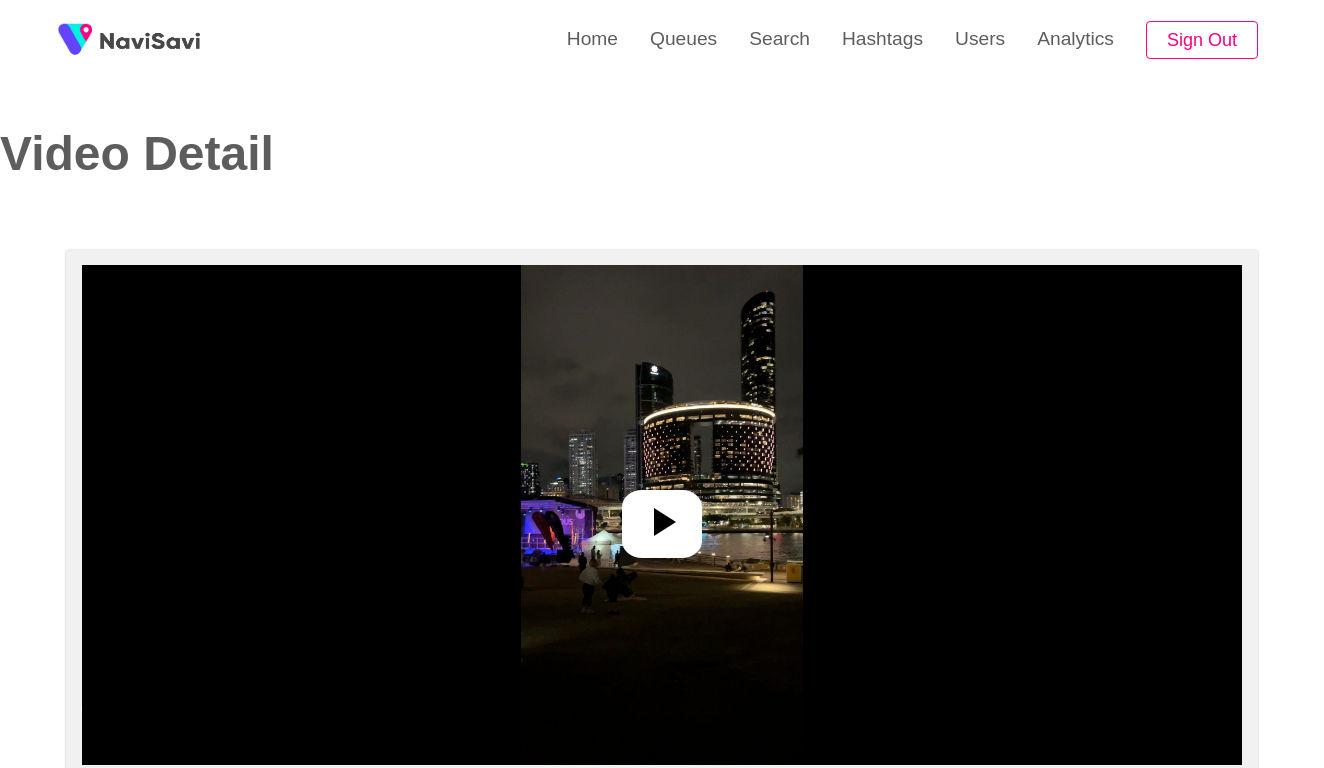 click at bounding box center (662, 515) 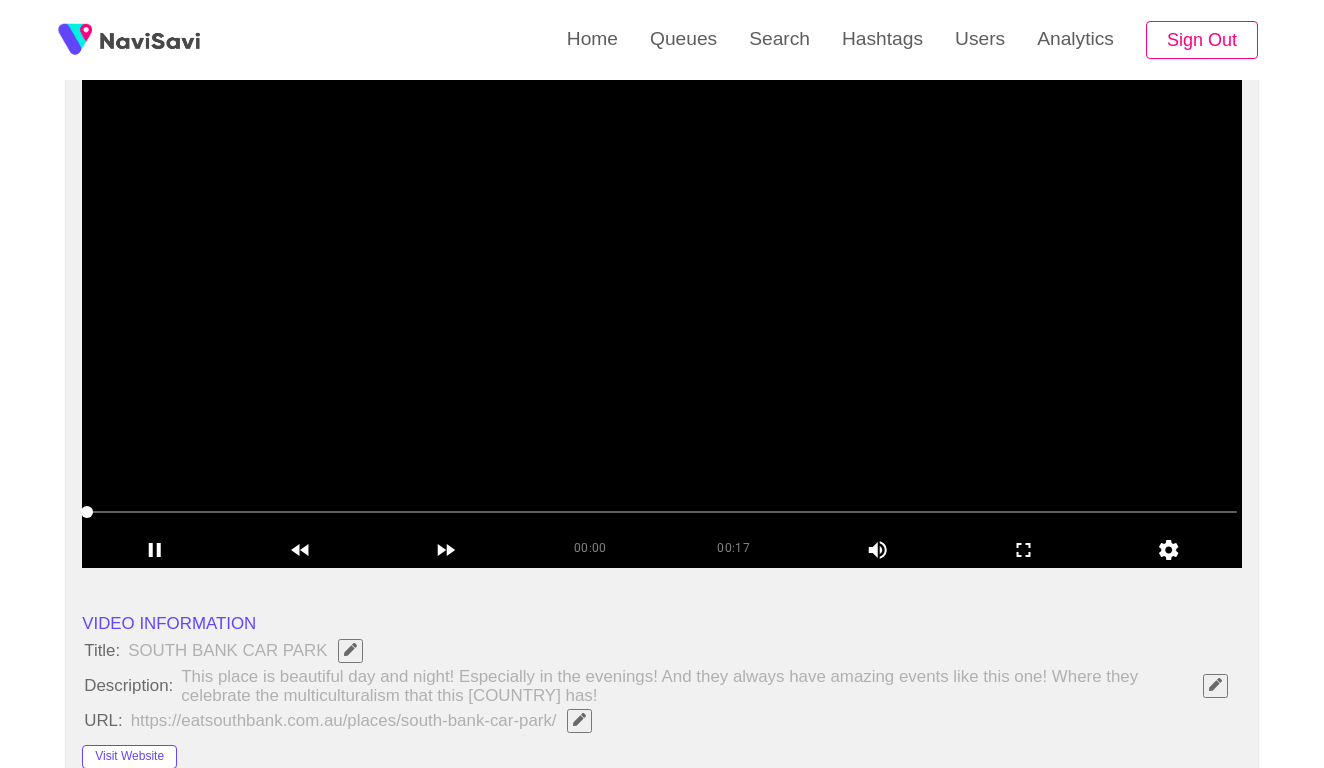 scroll, scrollTop: 199, scrollLeft: 0, axis: vertical 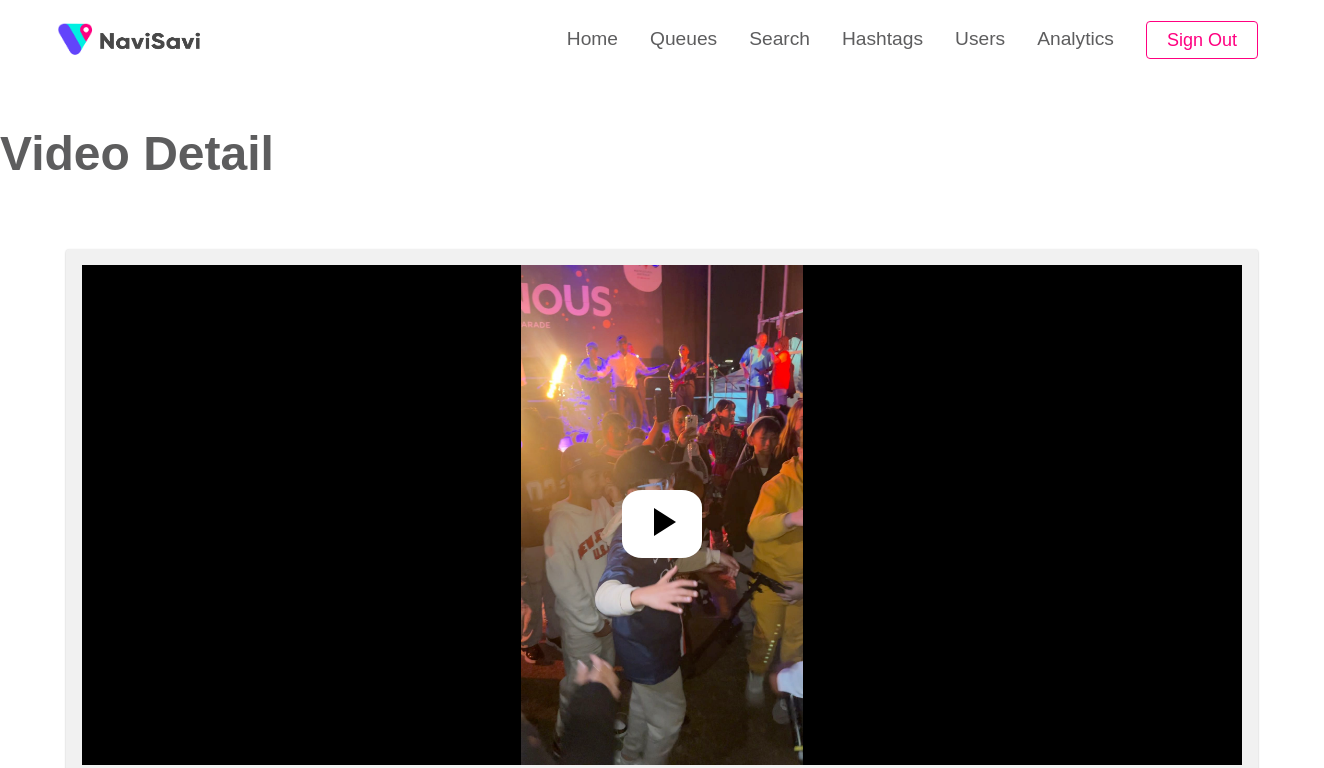 select on "**********" 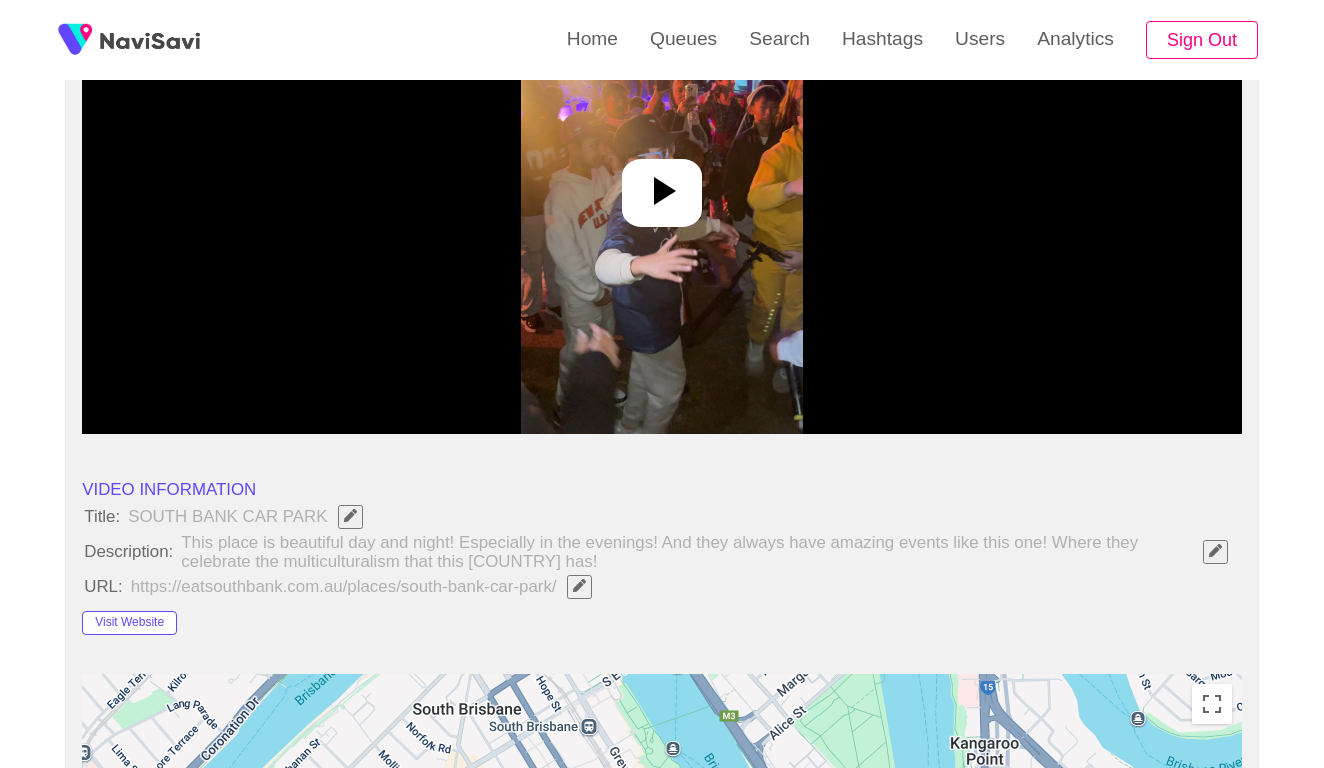 scroll, scrollTop: 348, scrollLeft: 0, axis: vertical 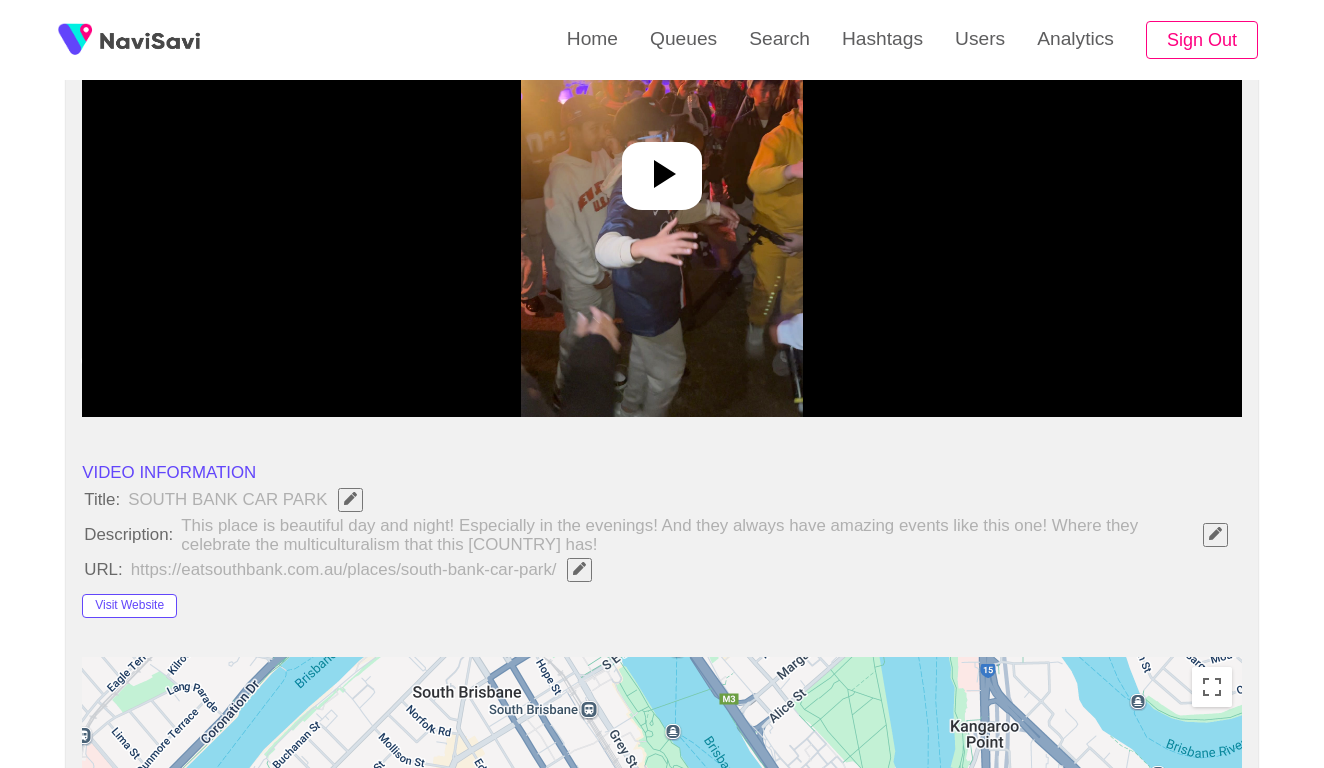 click at bounding box center [662, 167] 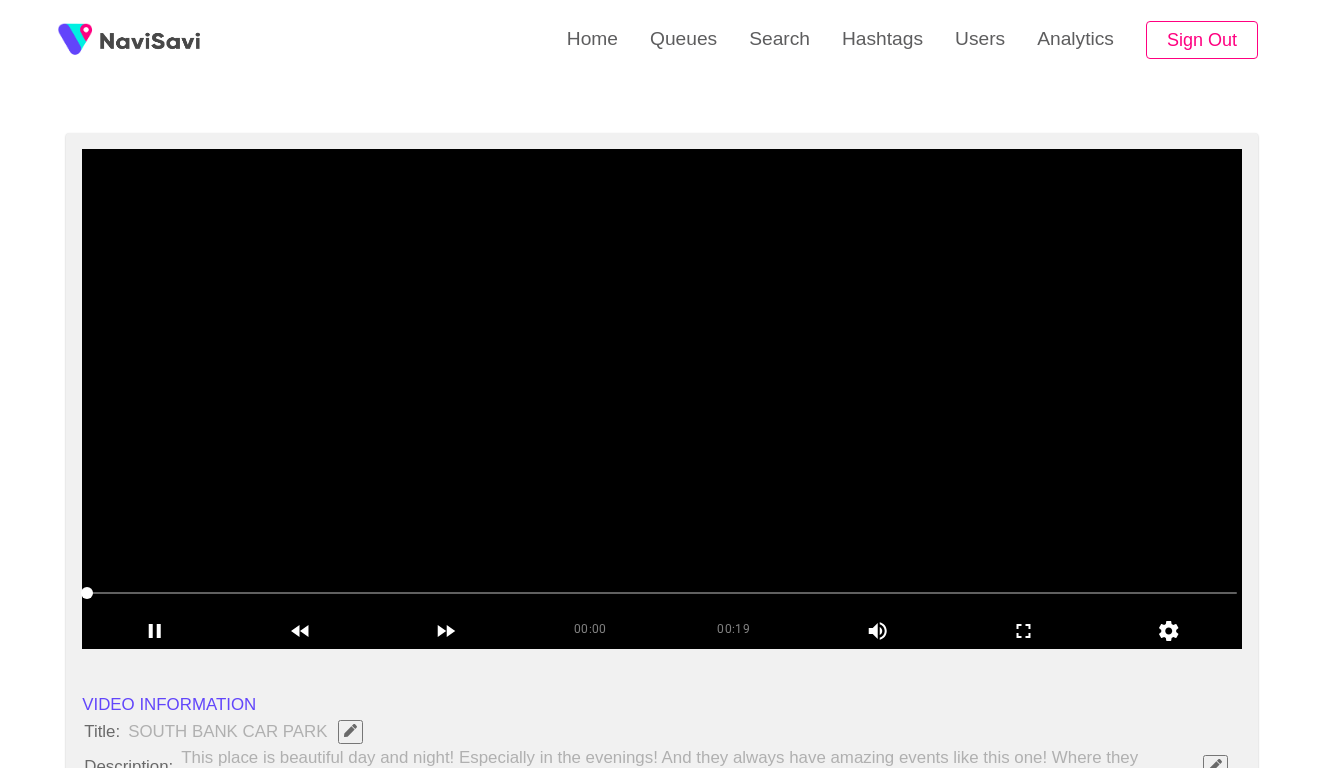 scroll, scrollTop: 115, scrollLeft: 0, axis: vertical 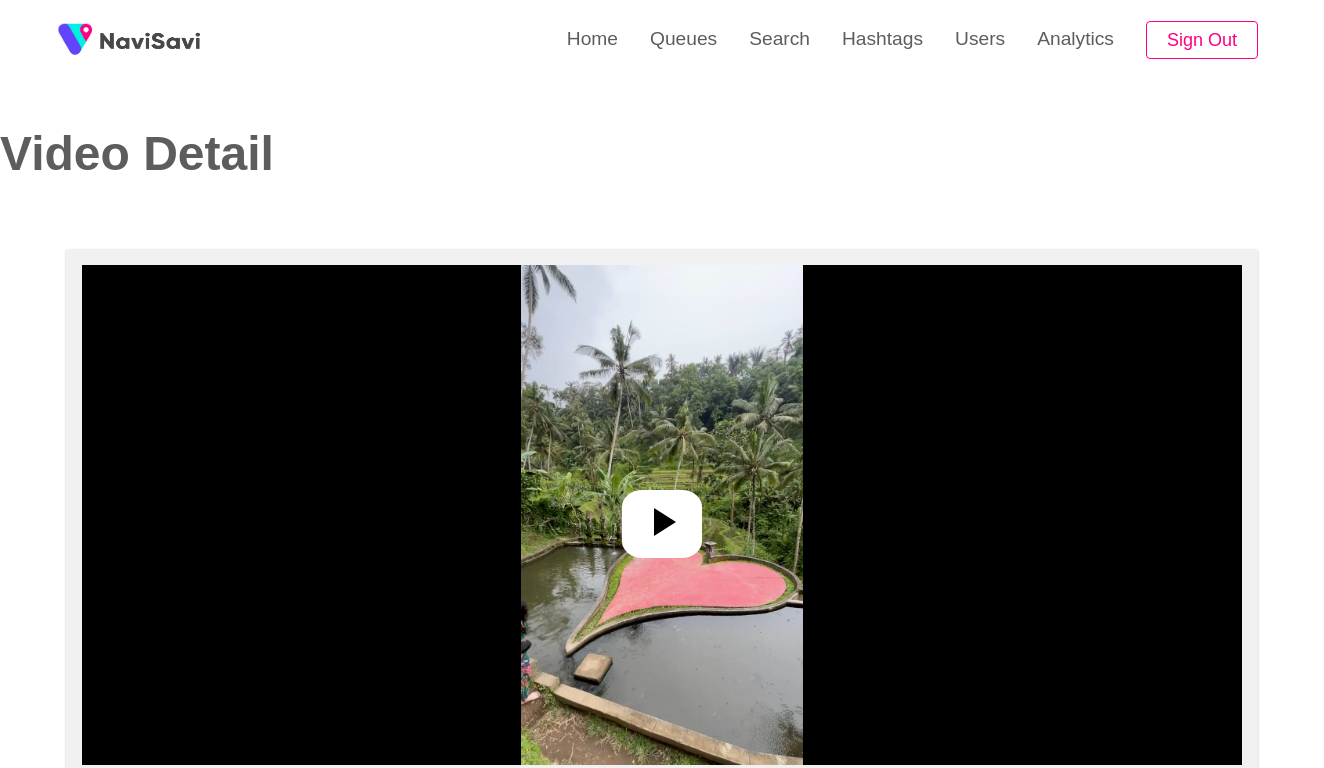 select on "**********" 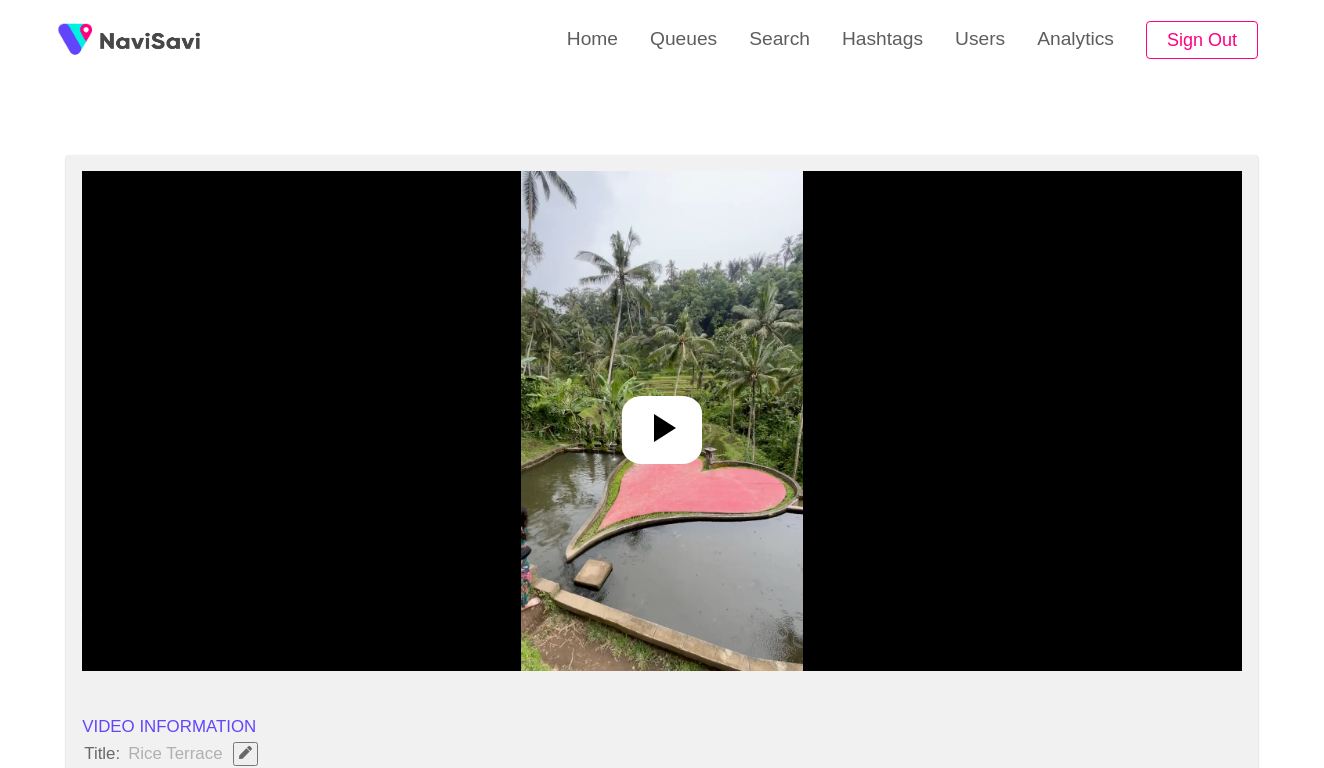 scroll, scrollTop: 24, scrollLeft: 0, axis: vertical 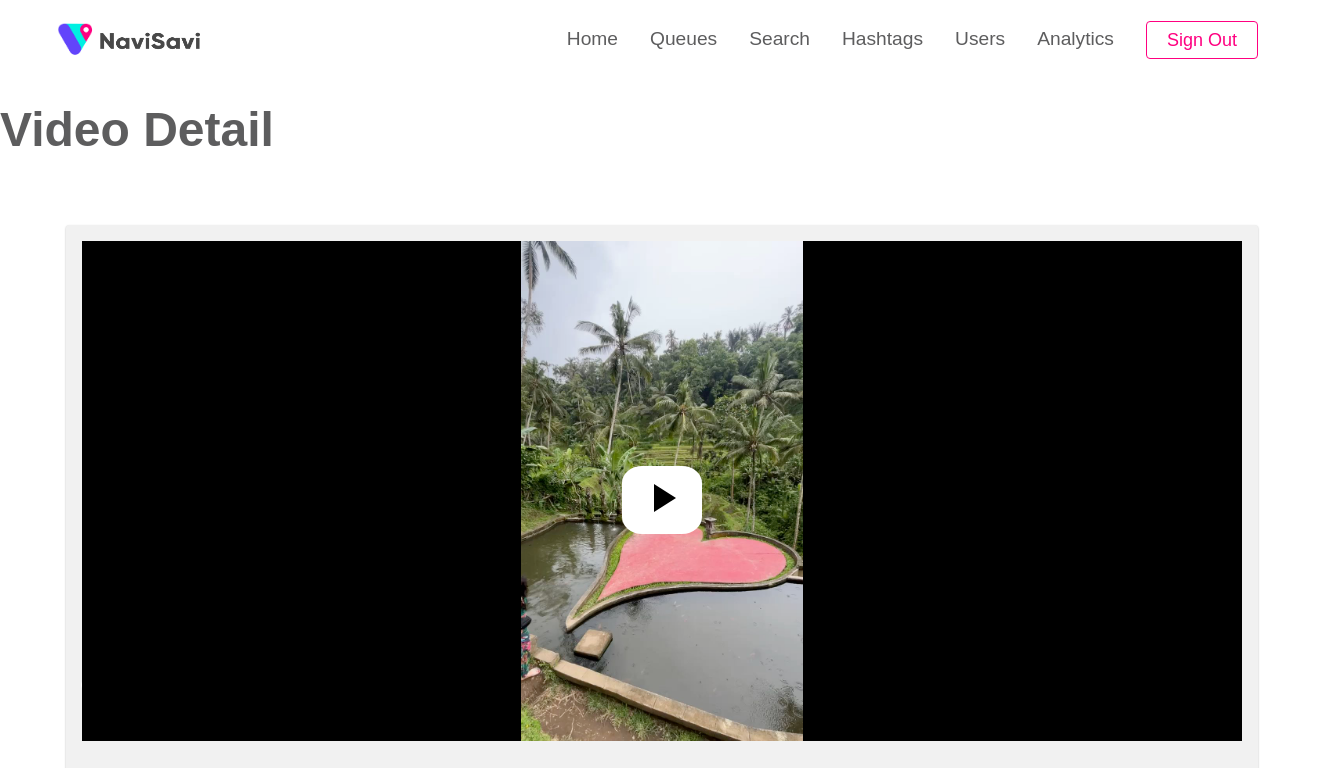 click at bounding box center (661, 491) 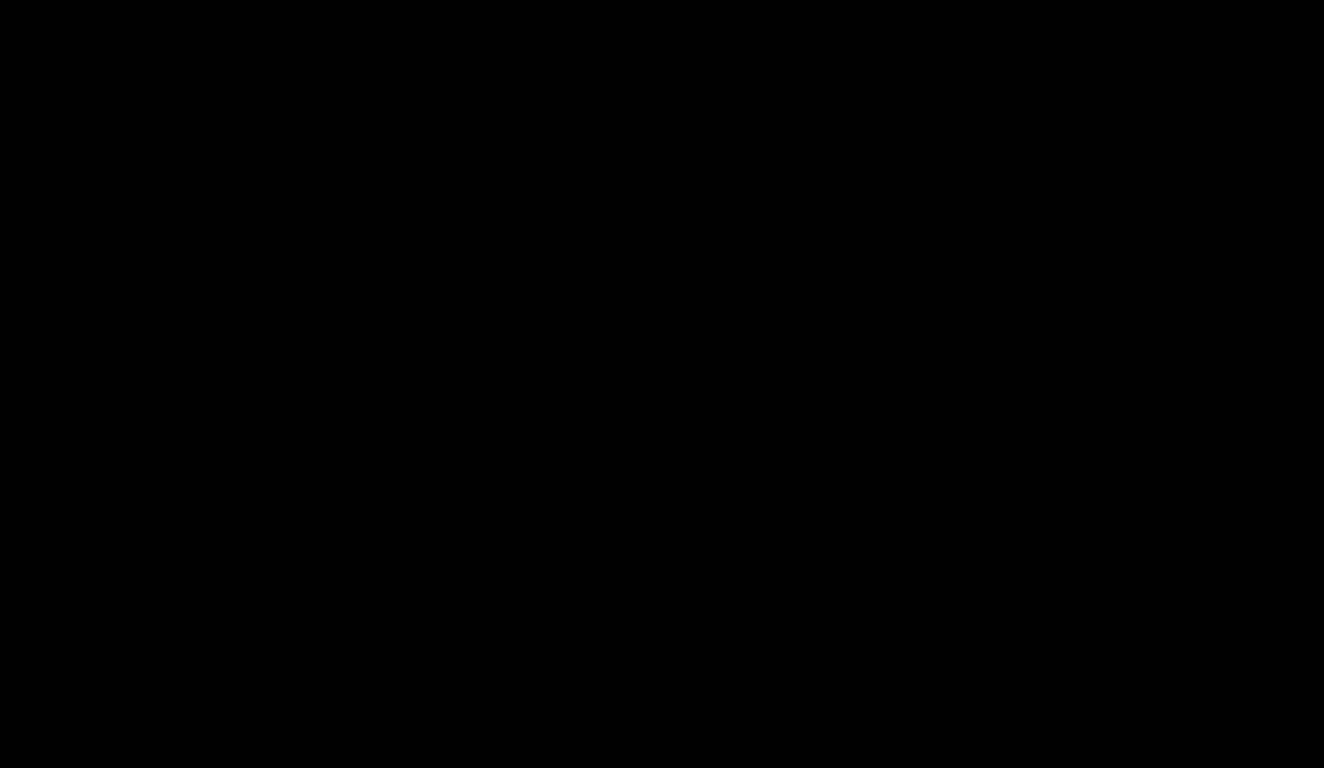 scroll, scrollTop: 64, scrollLeft: 0, axis: vertical 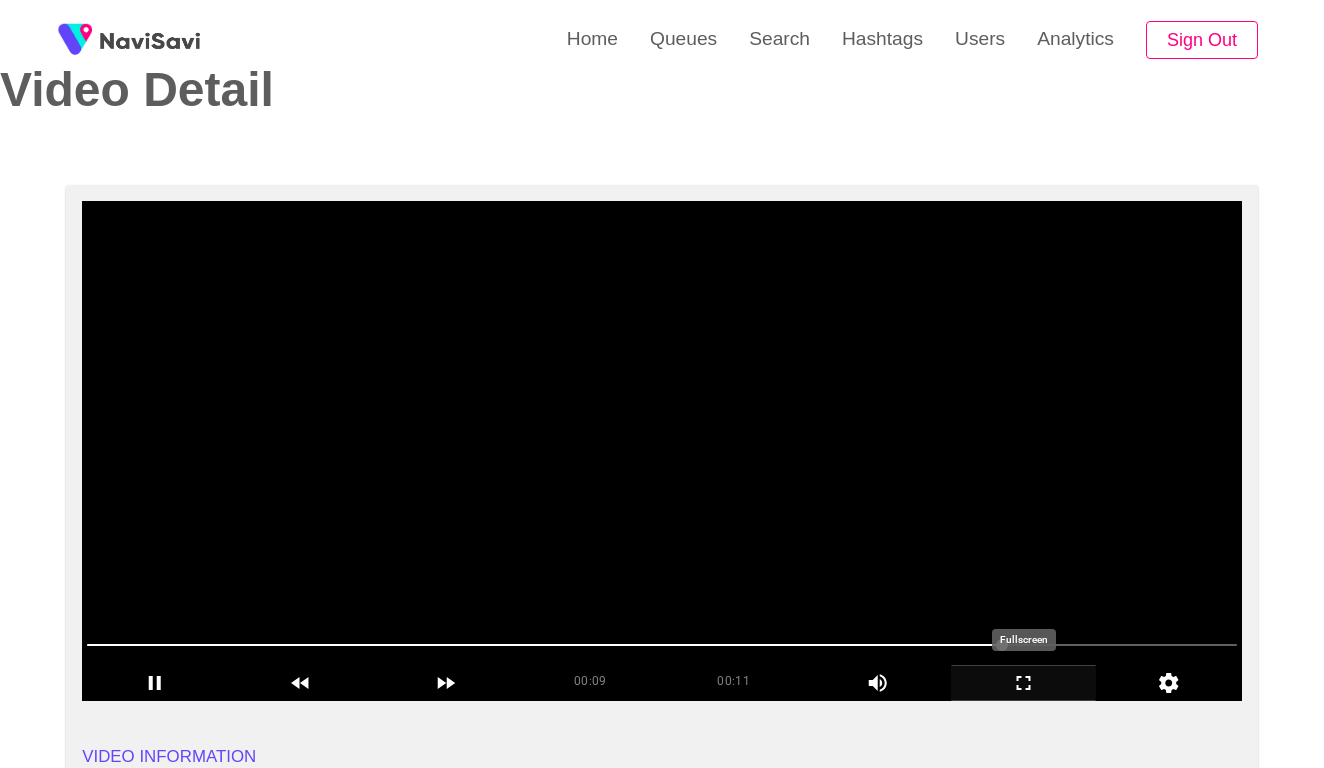 click 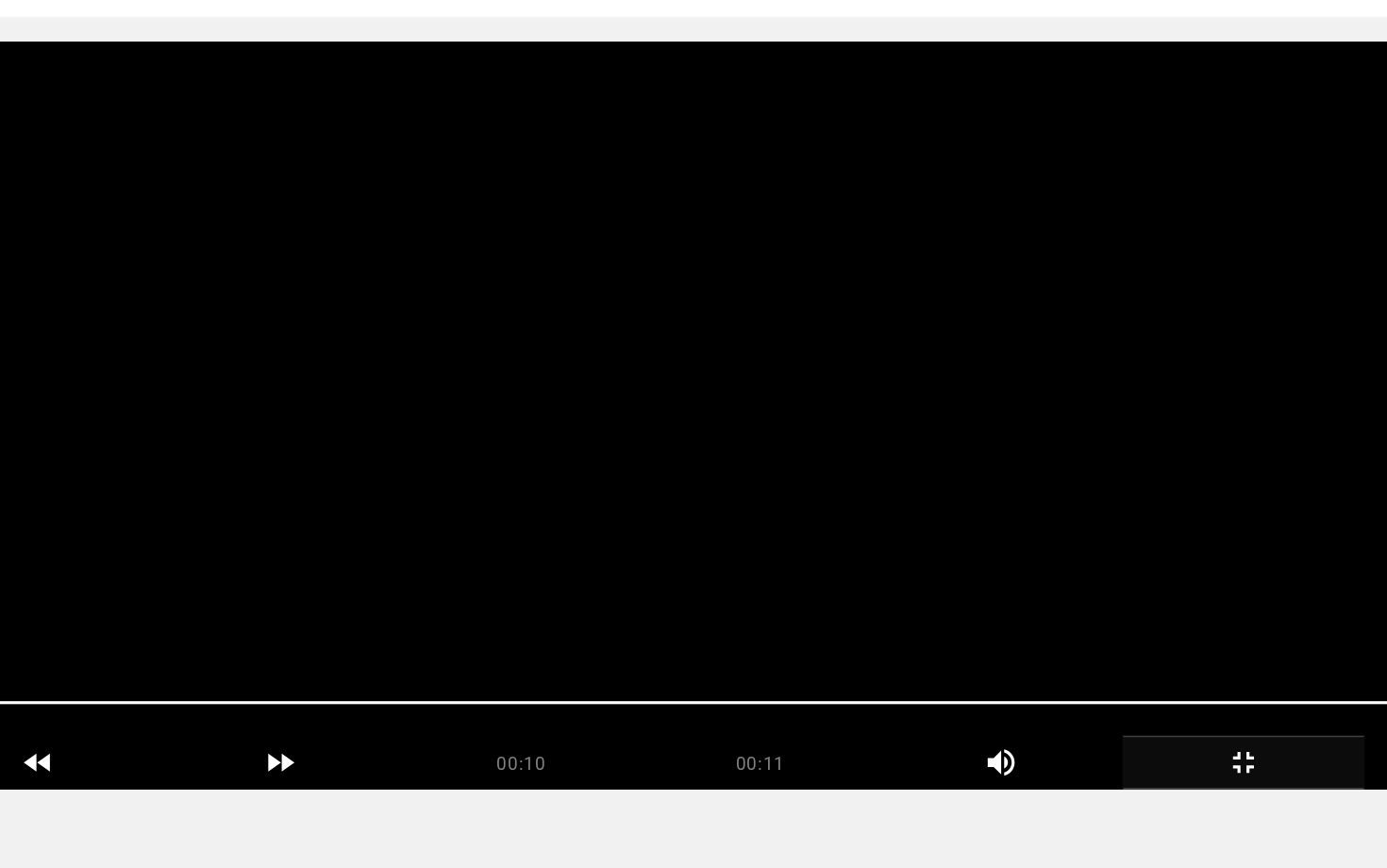 scroll, scrollTop: 46, scrollLeft: 0, axis: vertical 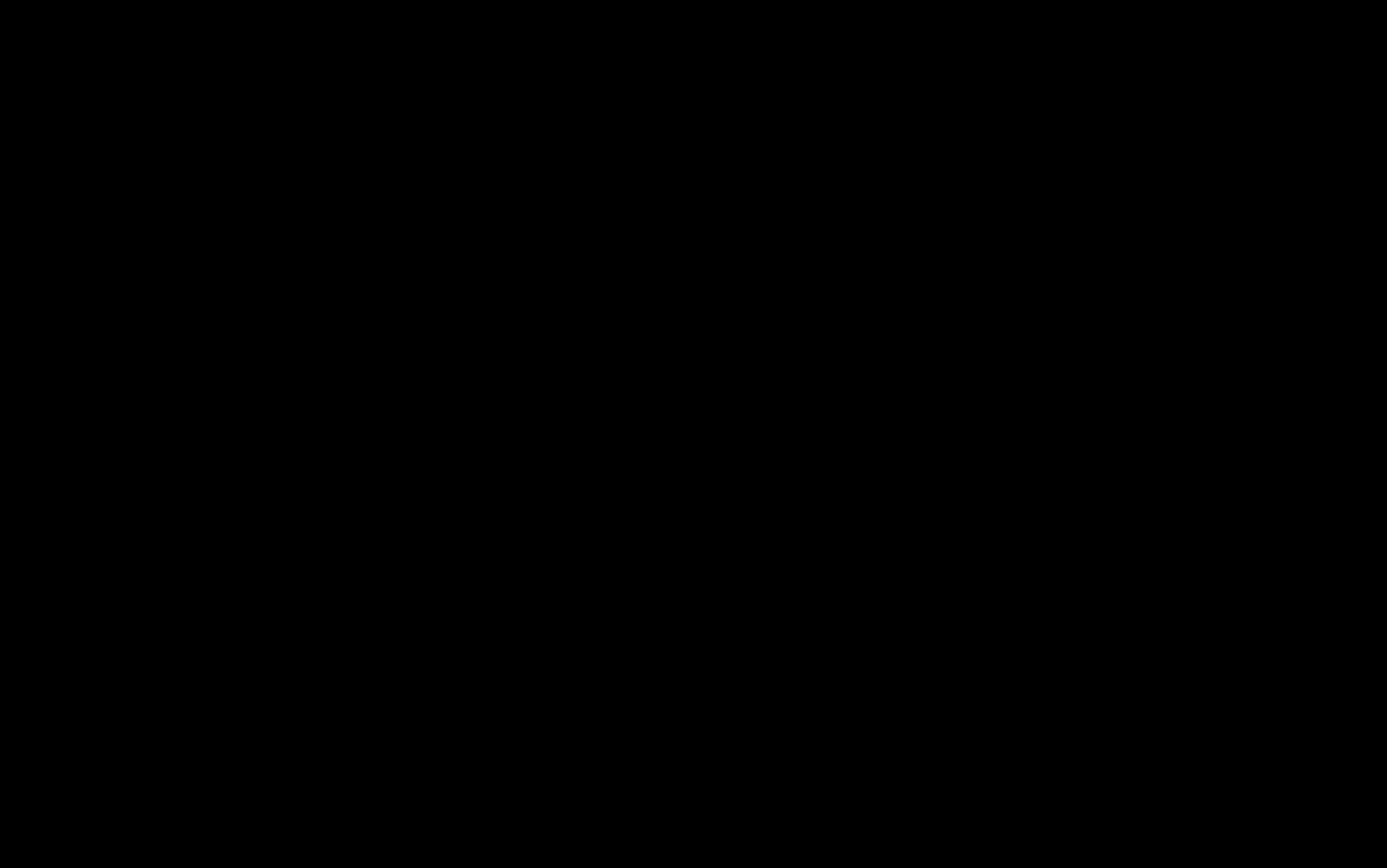 click at bounding box center (694, 434) 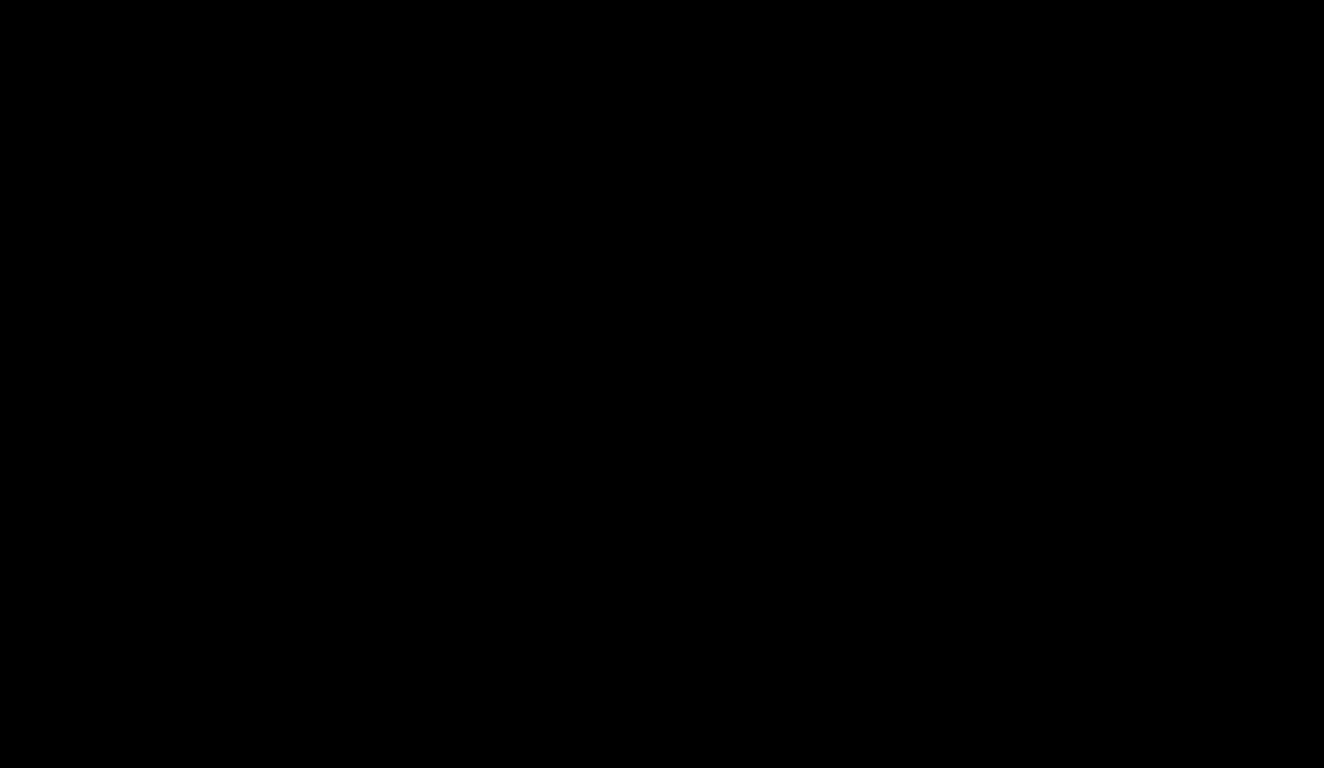 scroll, scrollTop: 2032, scrollLeft: 0, axis: vertical 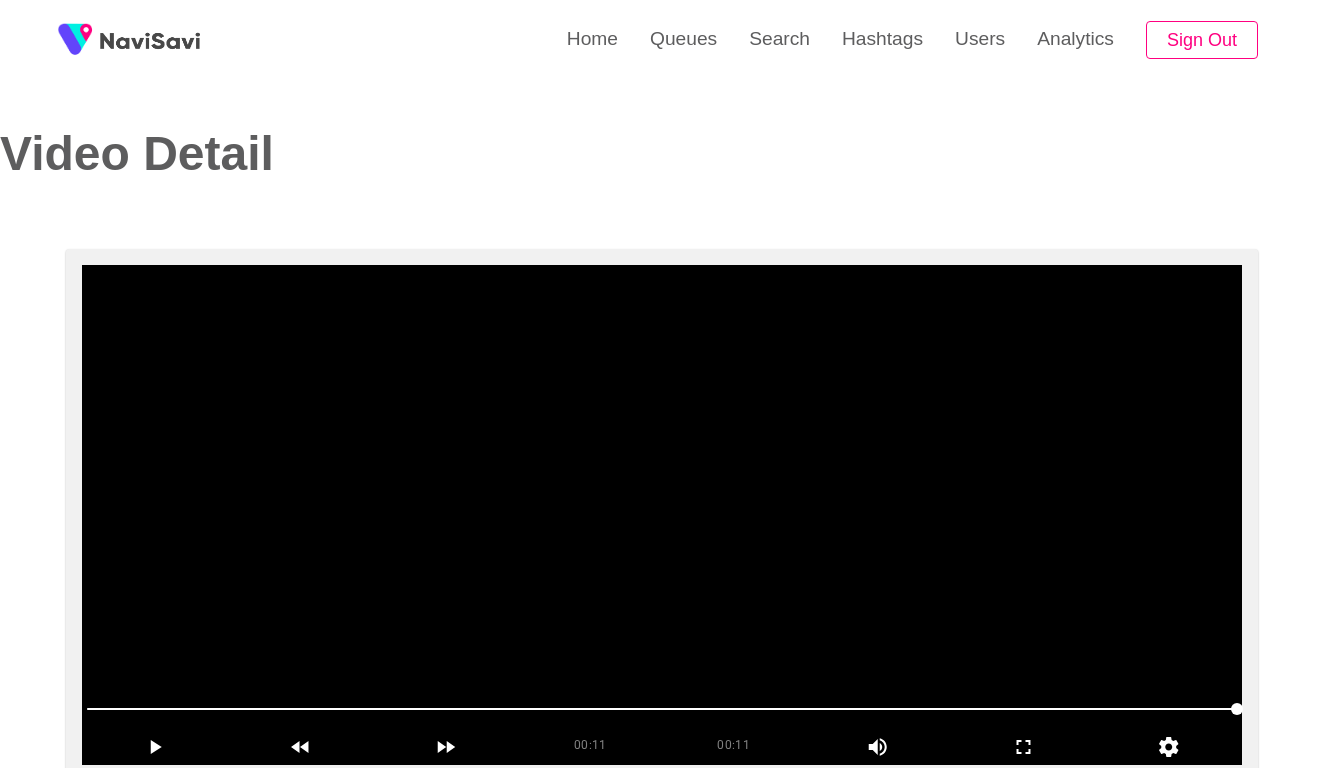 click at bounding box center (662, 515) 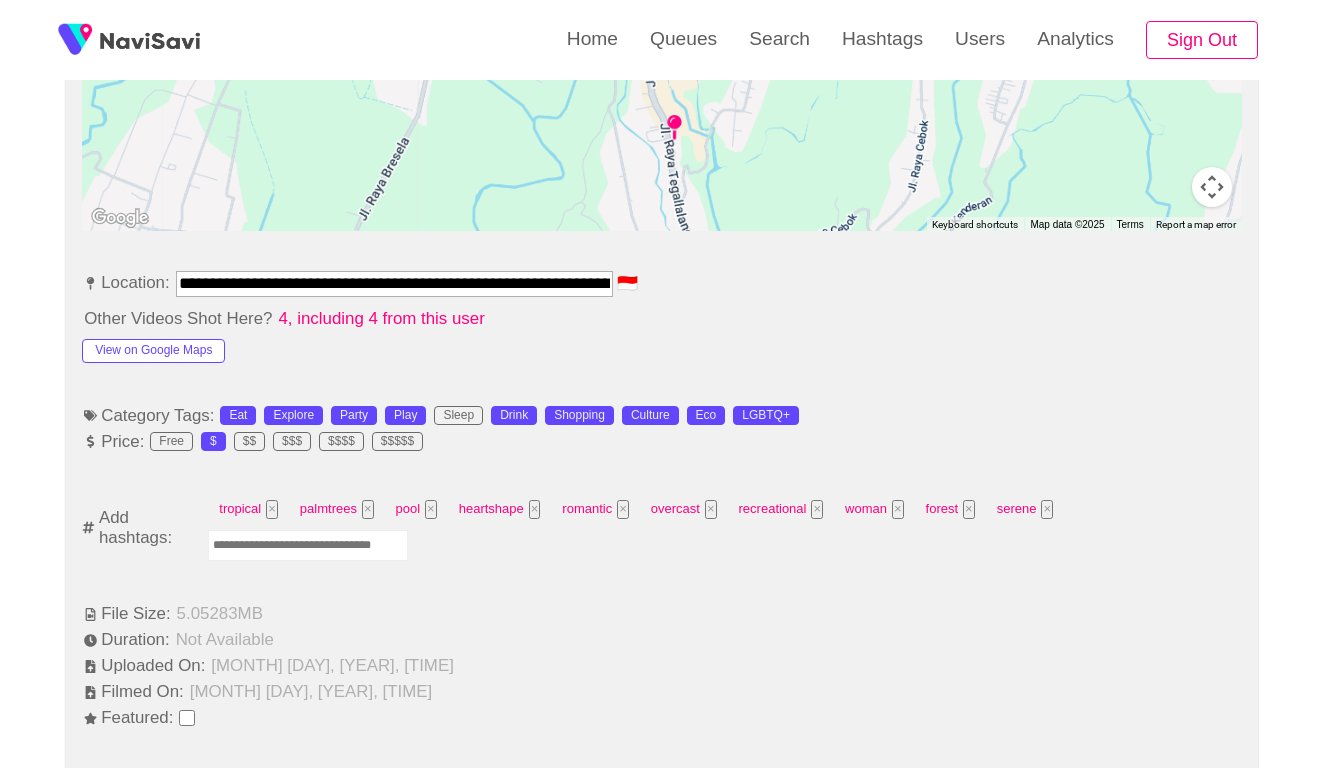 scroll, scrollTop: 1048, scrollLeft: 0, axis: vertical 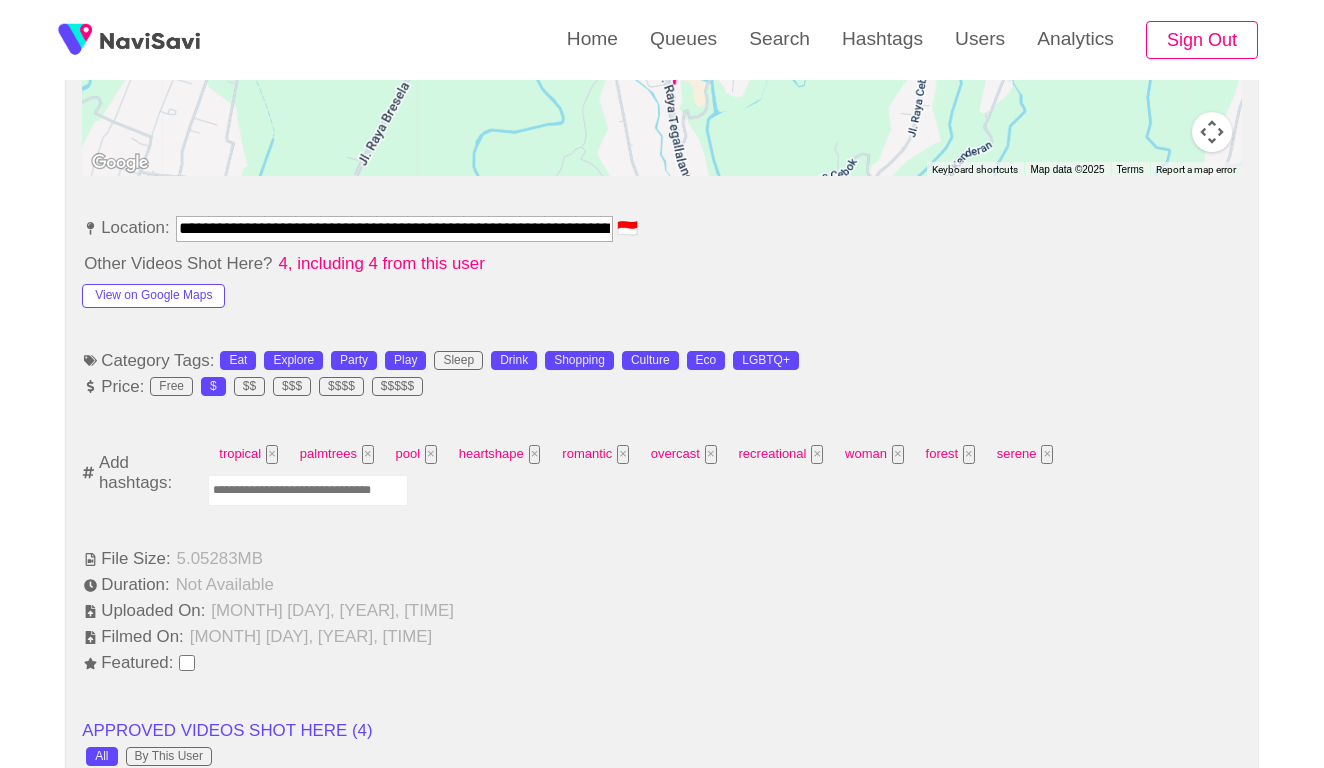 click at bounding box center [308, 490] 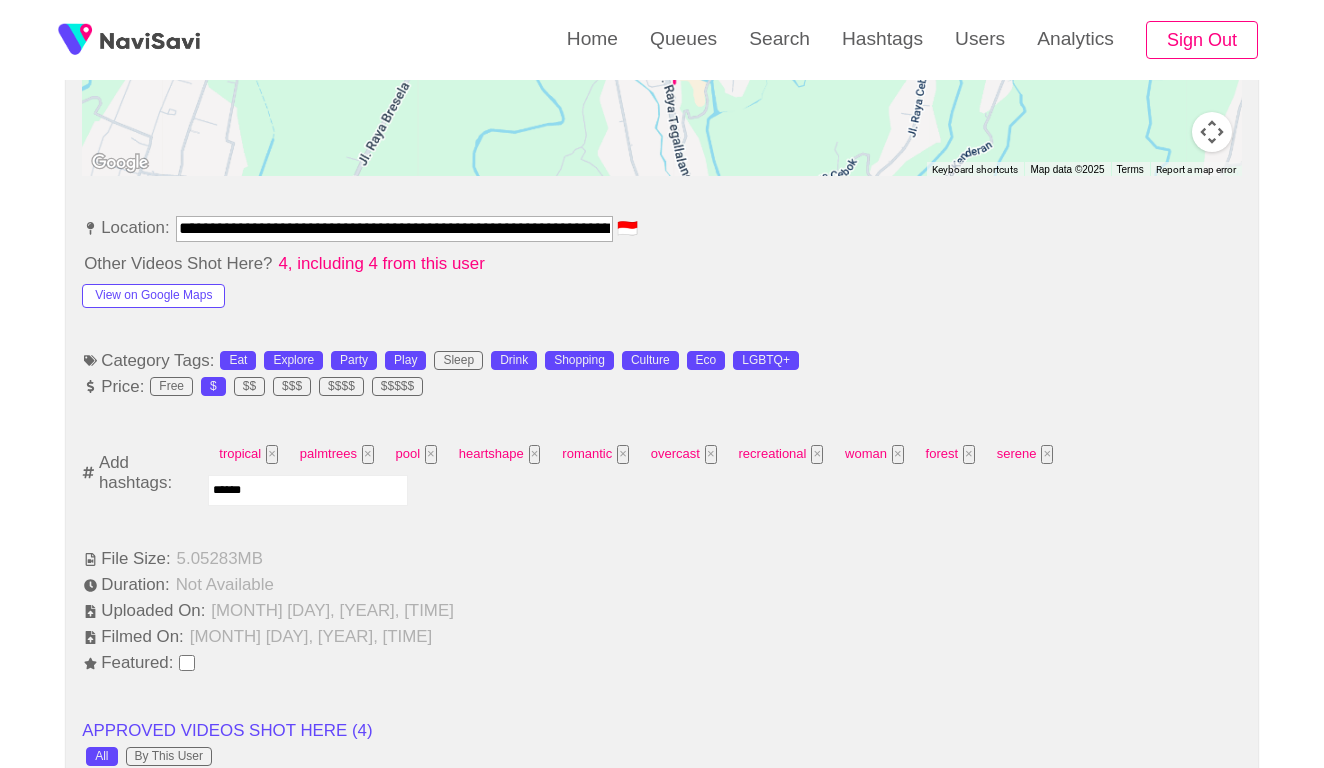 type on "*******" 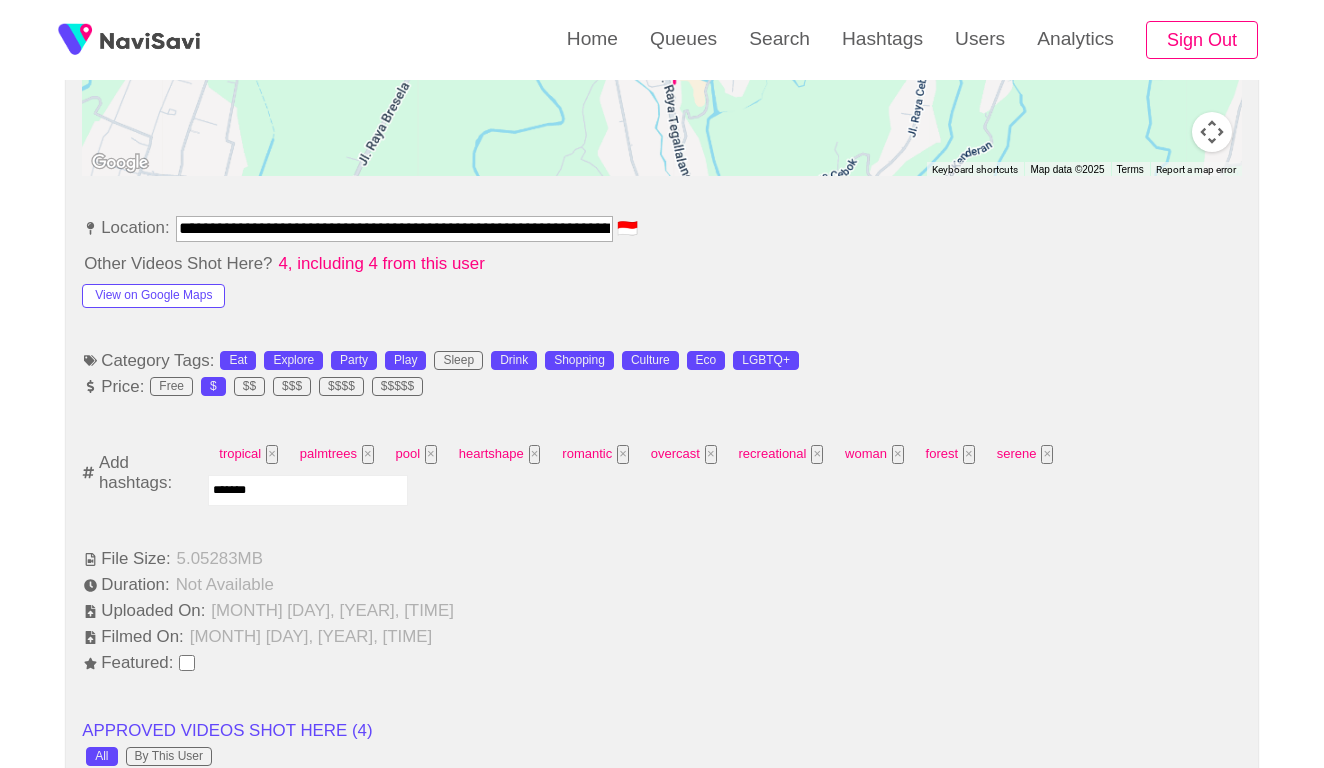 type 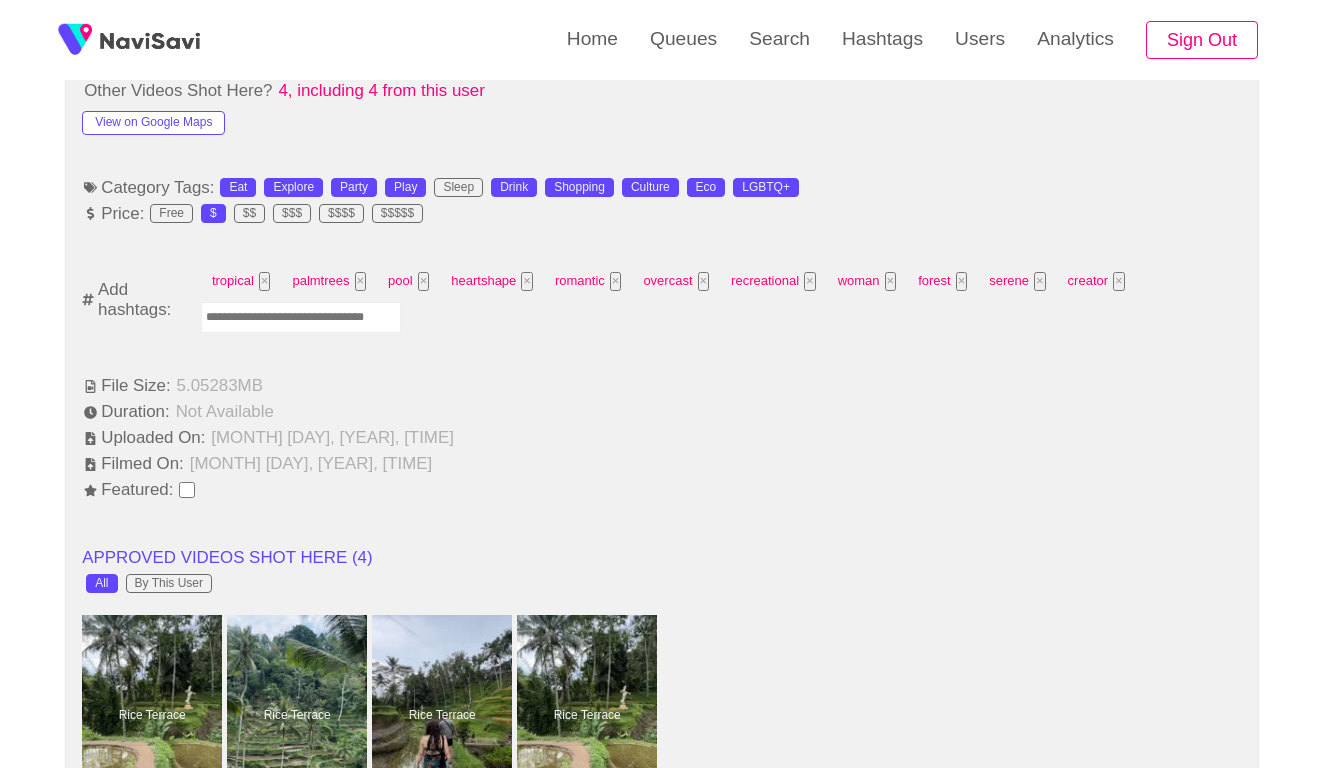 scroll, scrollTop: 1231, scrollLeft: 0, axis: vertical 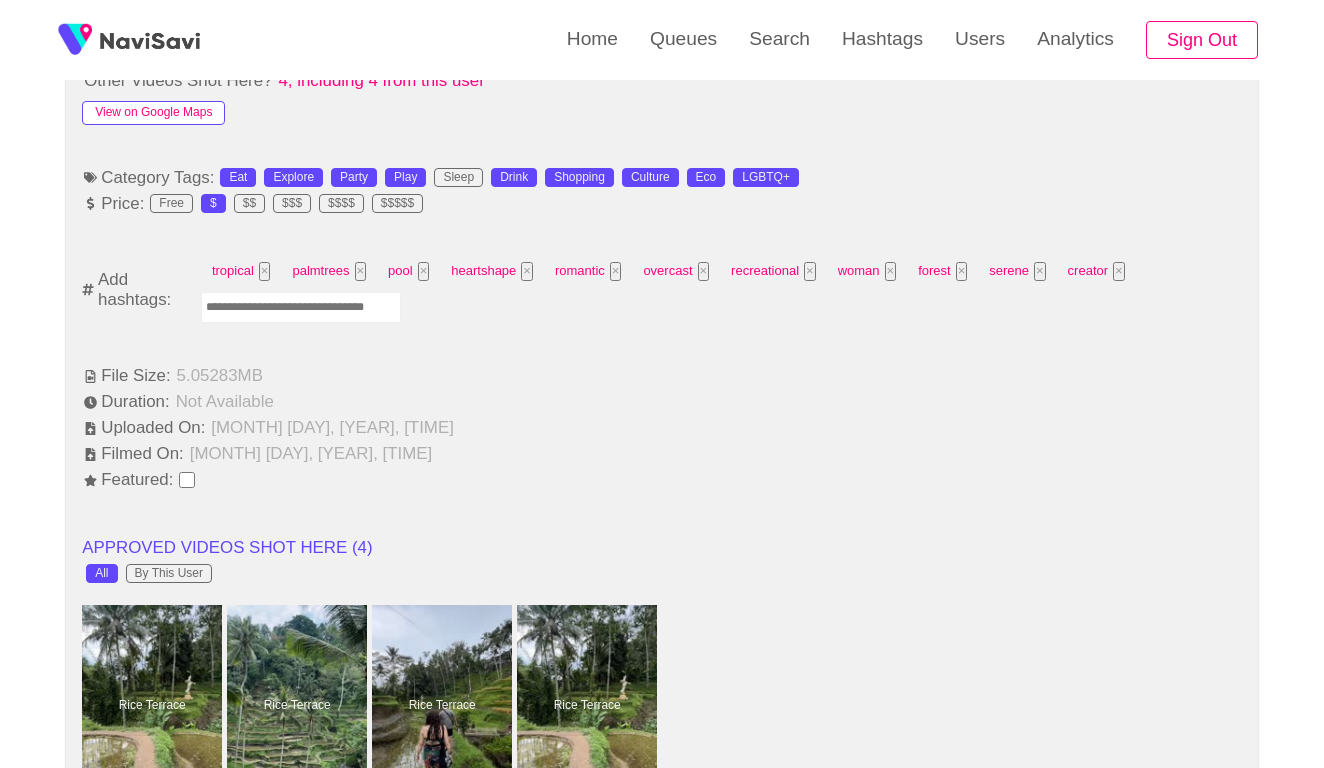 click on "View on Google Maps" at bounding box center (153, 113) 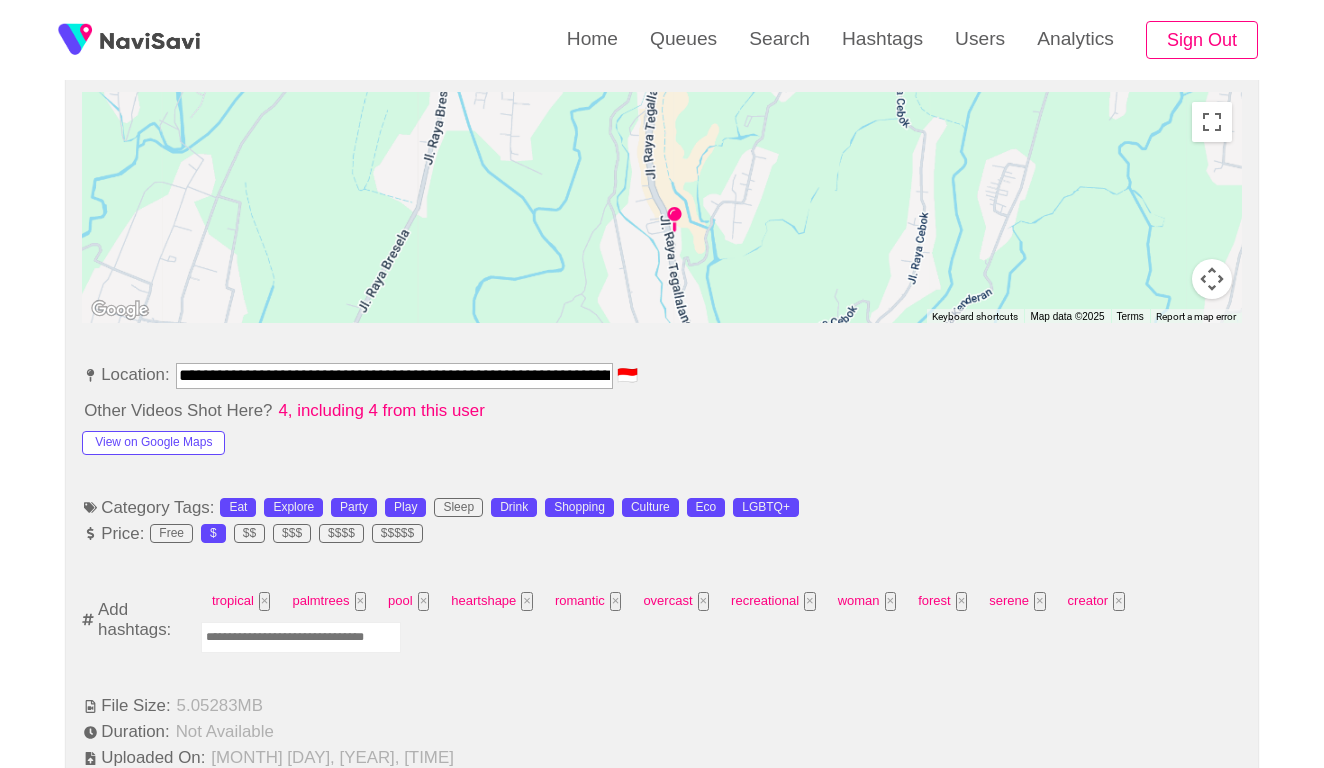 scroll, scrollTop: 863, scrollLeft: 0, axis: vertical 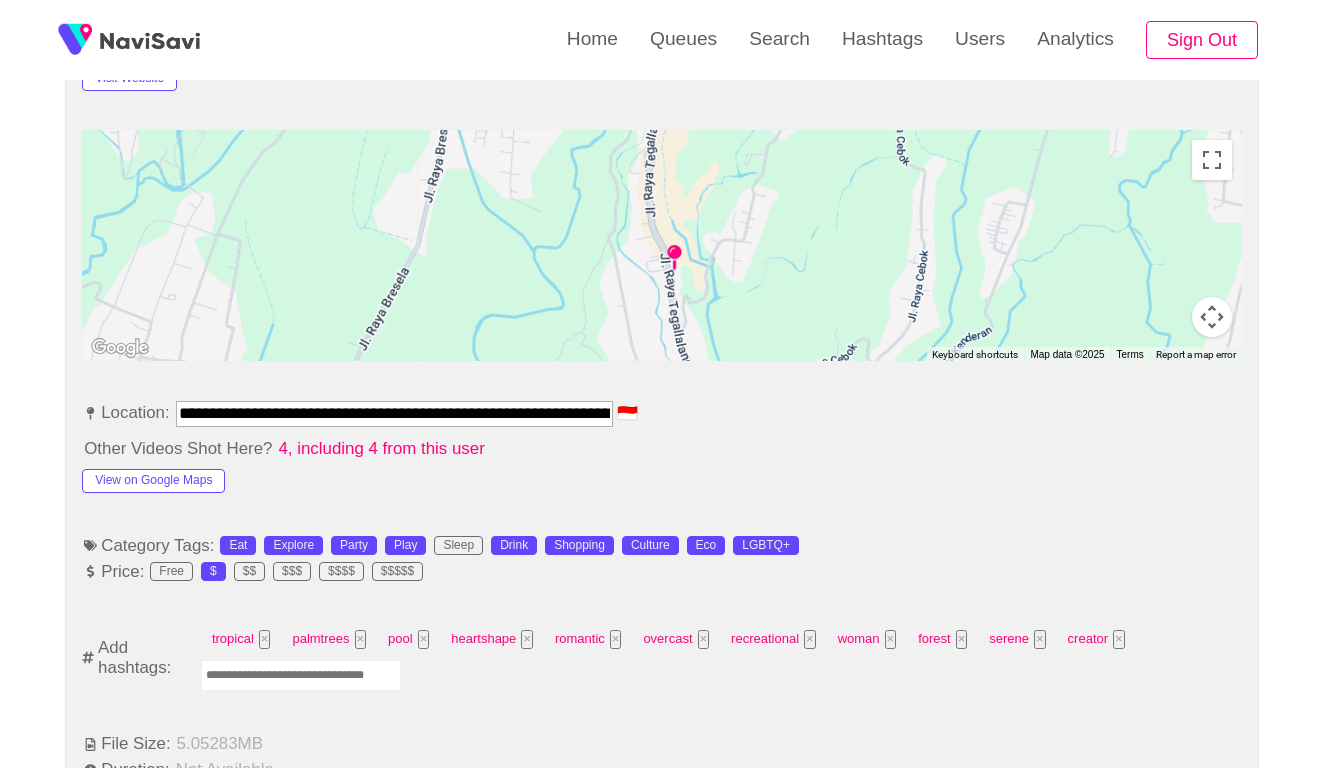 click on "**********" at bounding box center [394, 413] 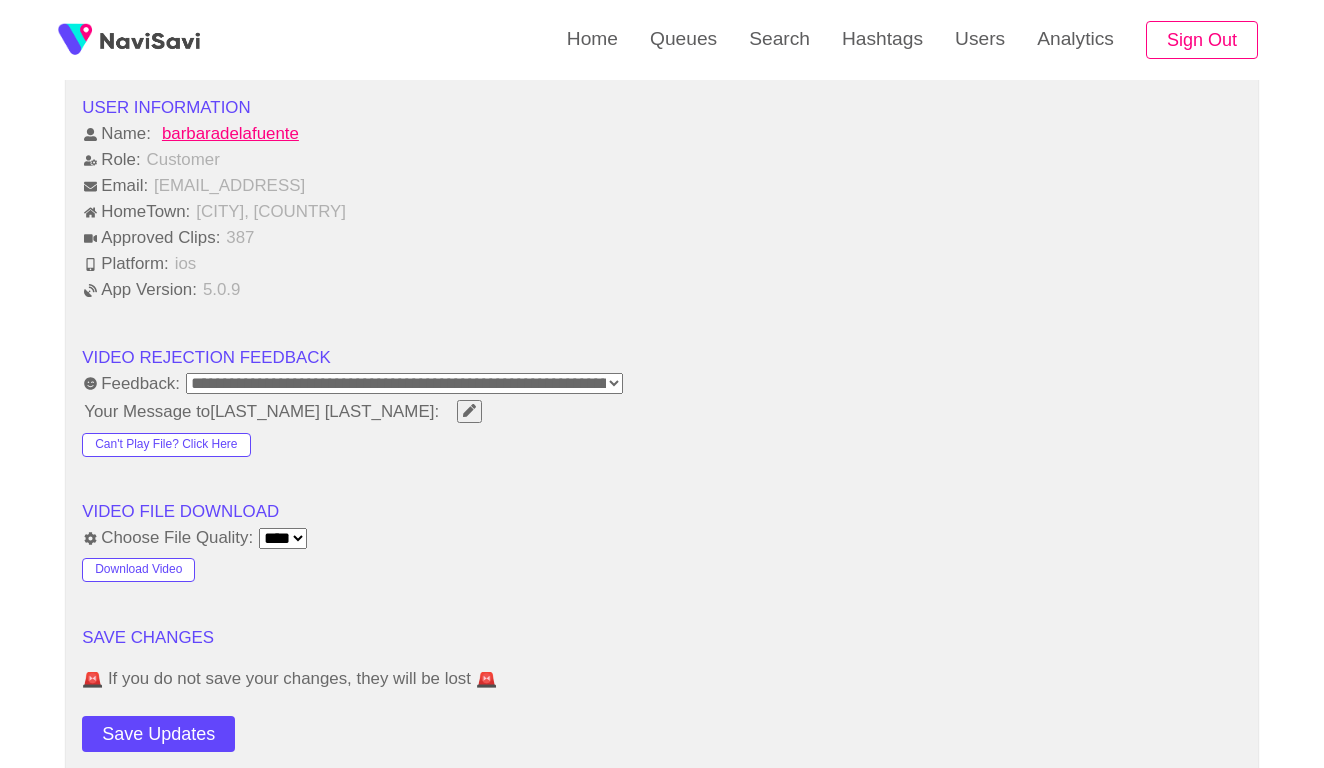 scroll, scrollTop: 2309, scrollLeft: 0, axis: vertical 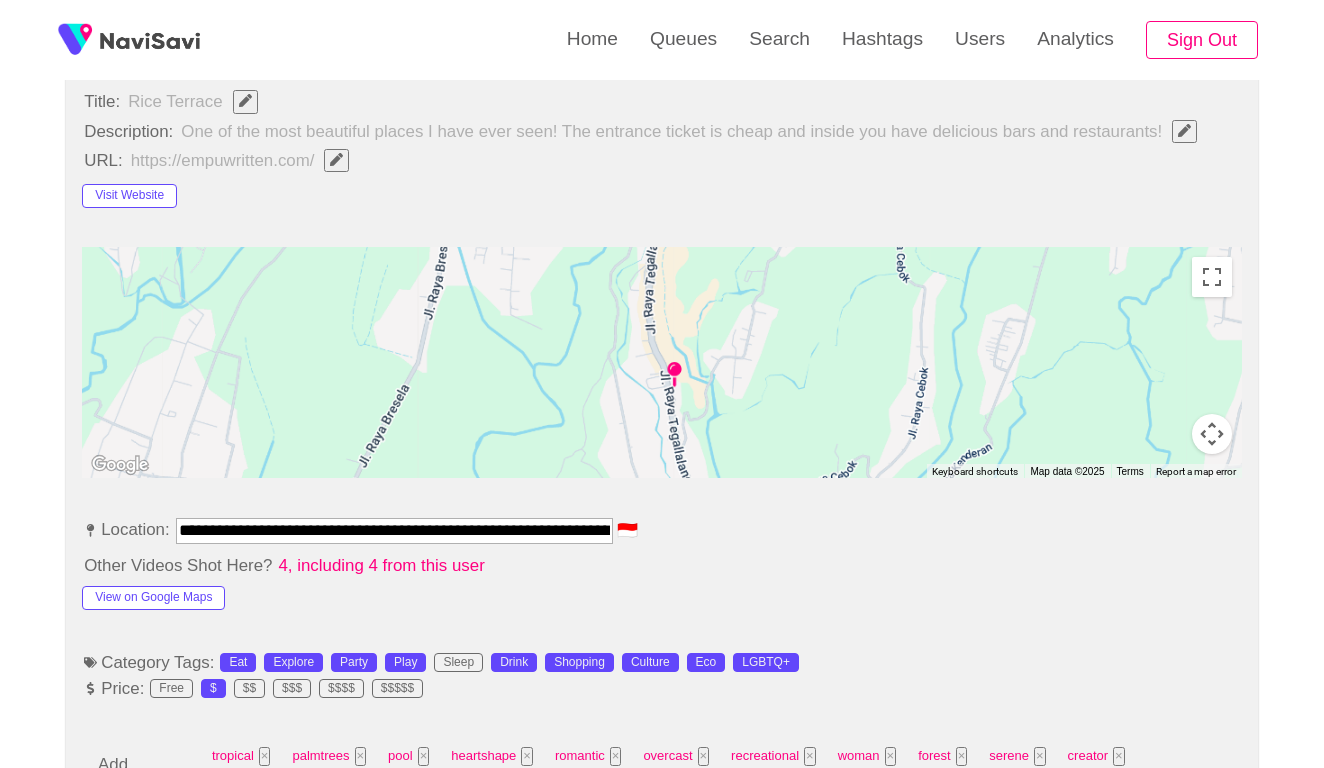 click on "**********" at bounding box center [394, 530] 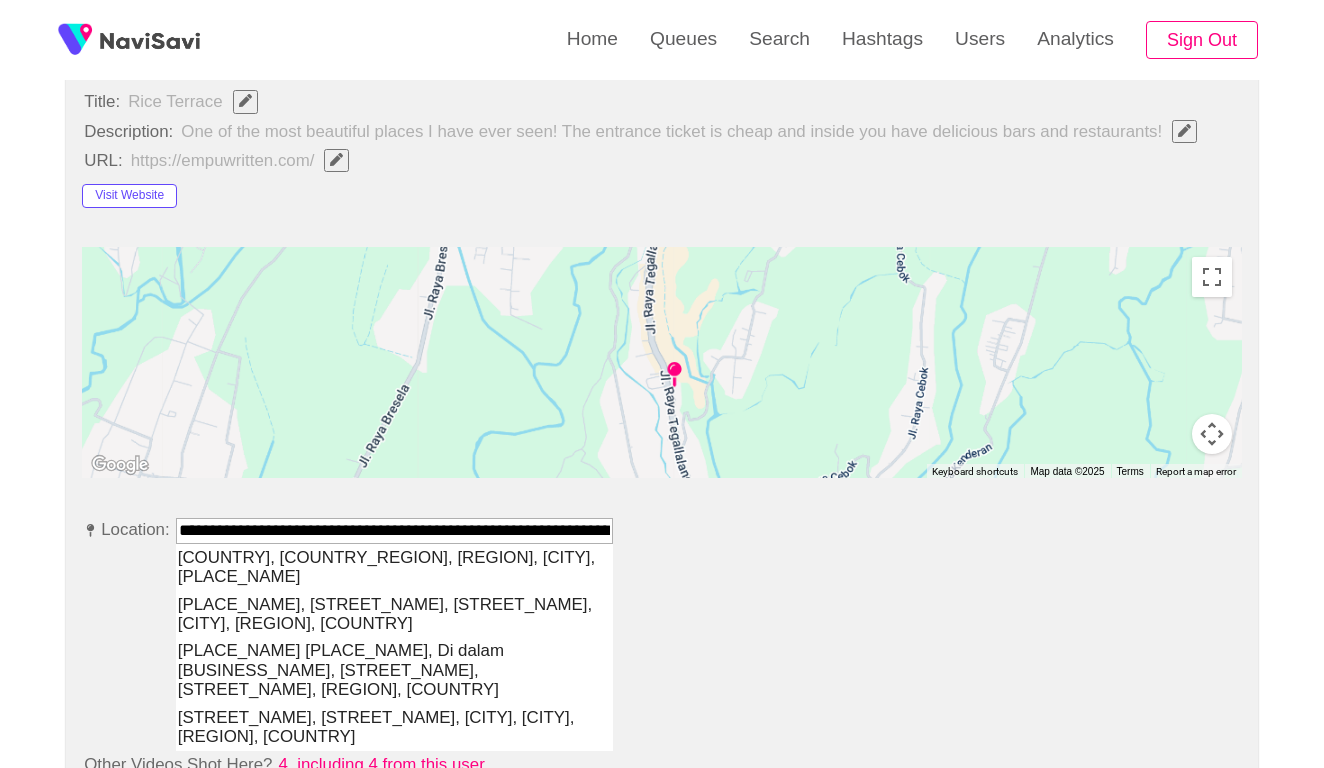 drag, startPoint x: 462, startPoint y: 517, endPoint x: 11, endPoint y: 460, distance: 454.58774 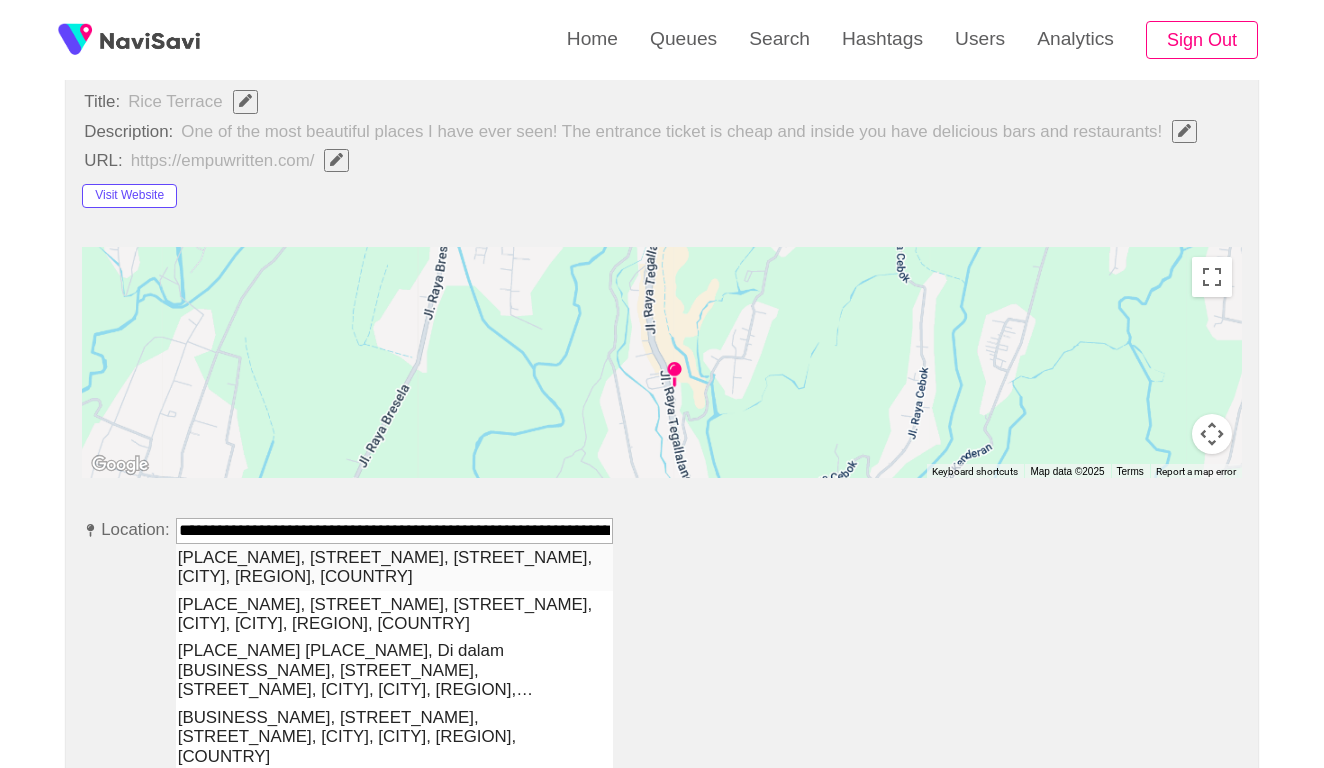 click on "Tegallalang Rice Terrace, Jalan Raya Tegallalang, Tegallalang, Gianyar Regency, Bali, Indonesia" at bounding box center (394, 567) 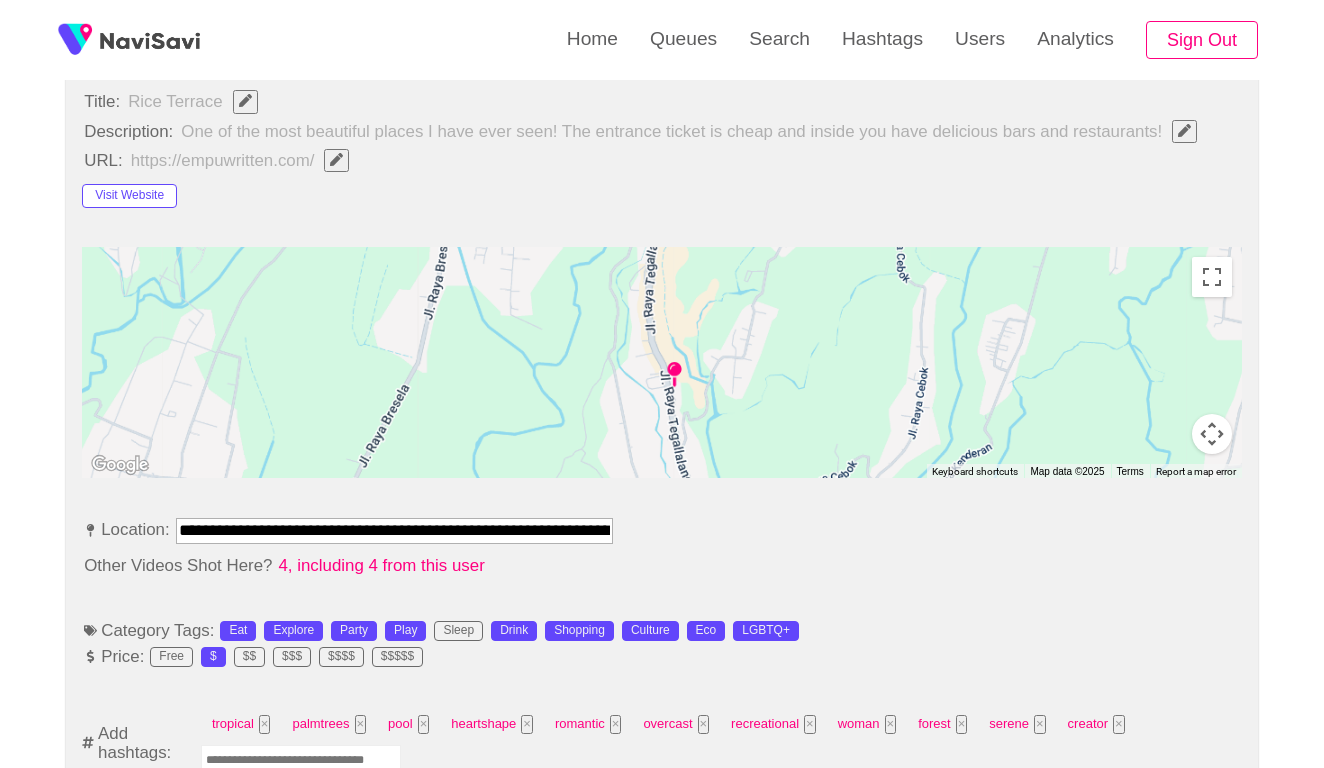 type on "**********" 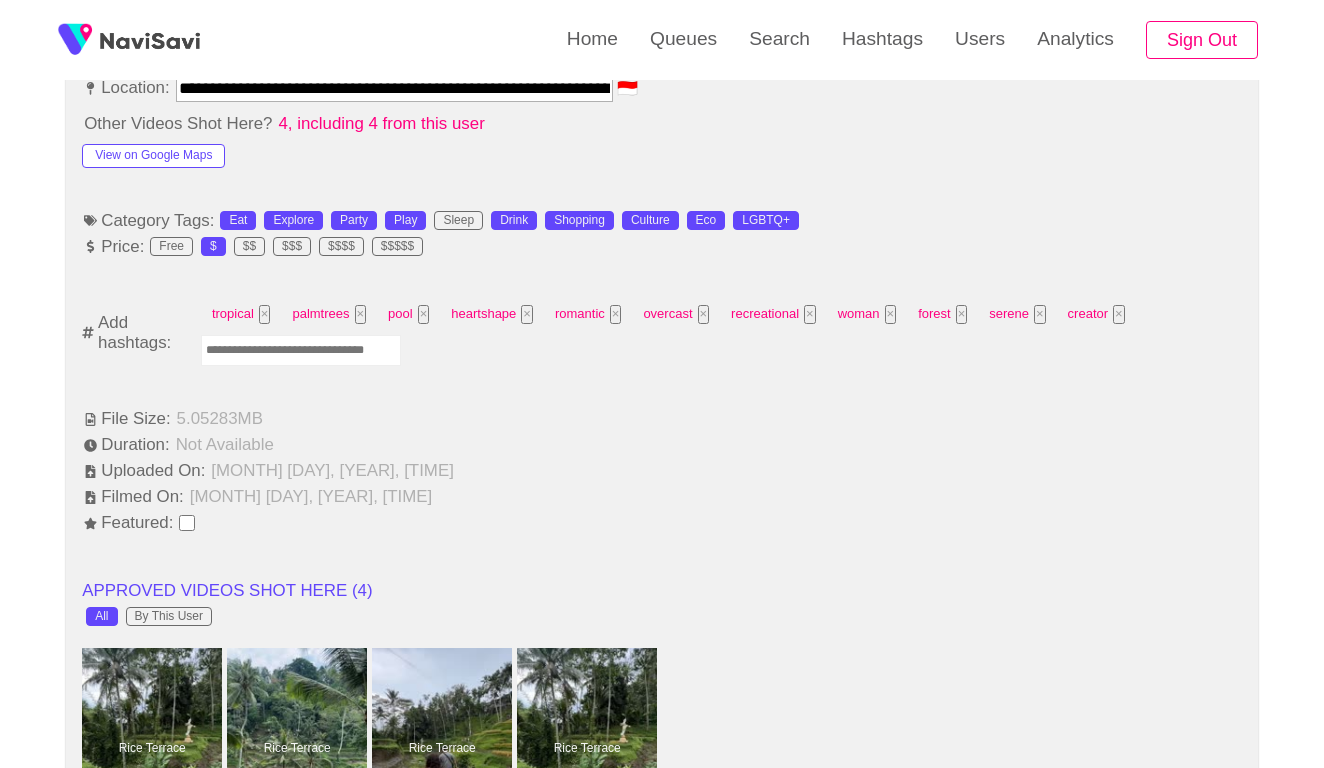scroll, scrollTop: 1227, scrollLeft: 0, axis: vertical 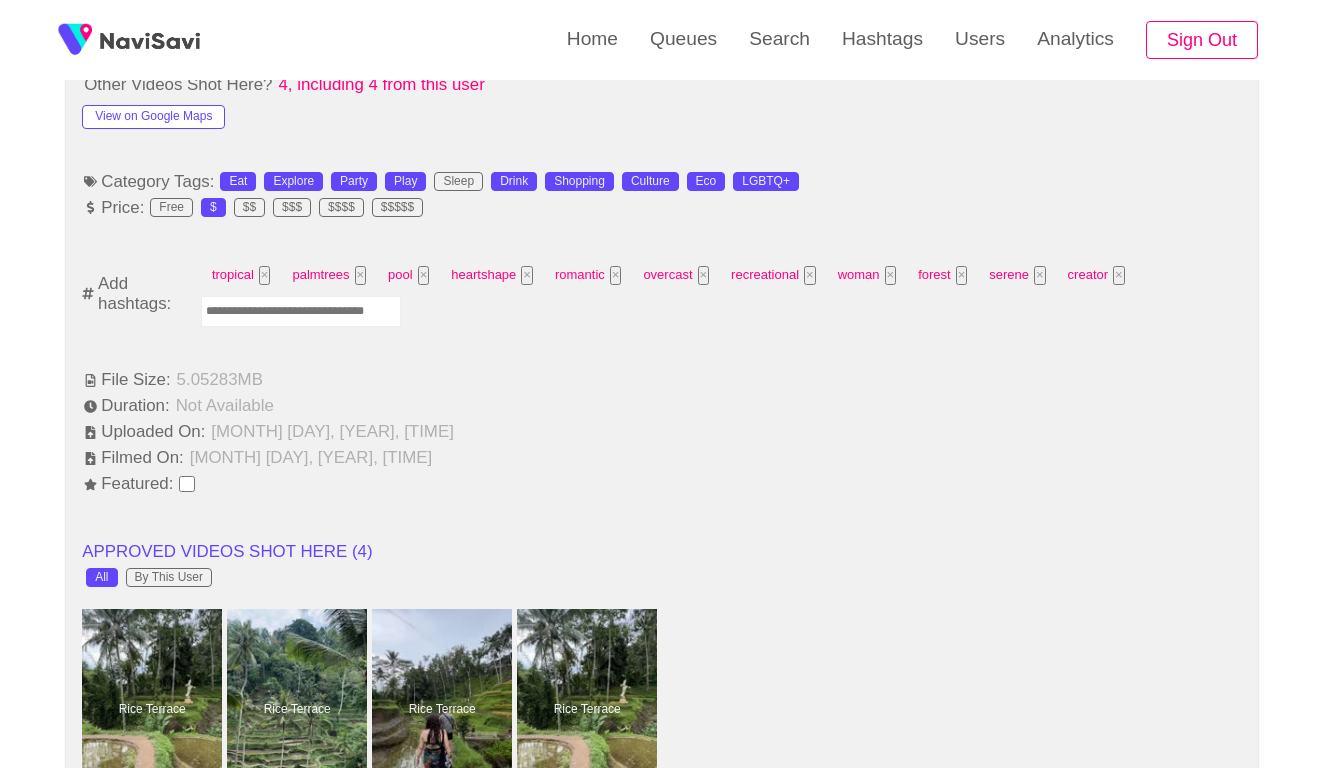 click at bounding box center [301, 311] 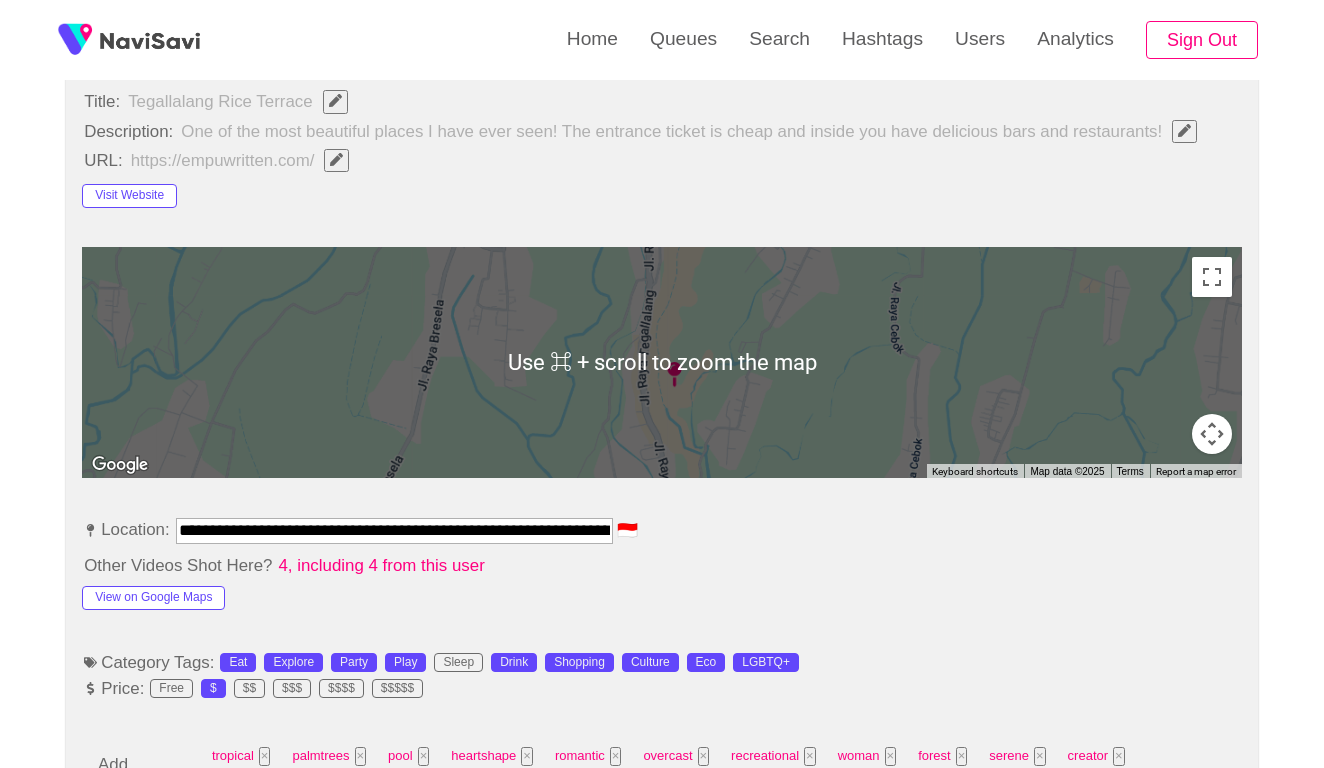 scroll, scrollTop: 741, scrollLeft: 0, axis: vertical 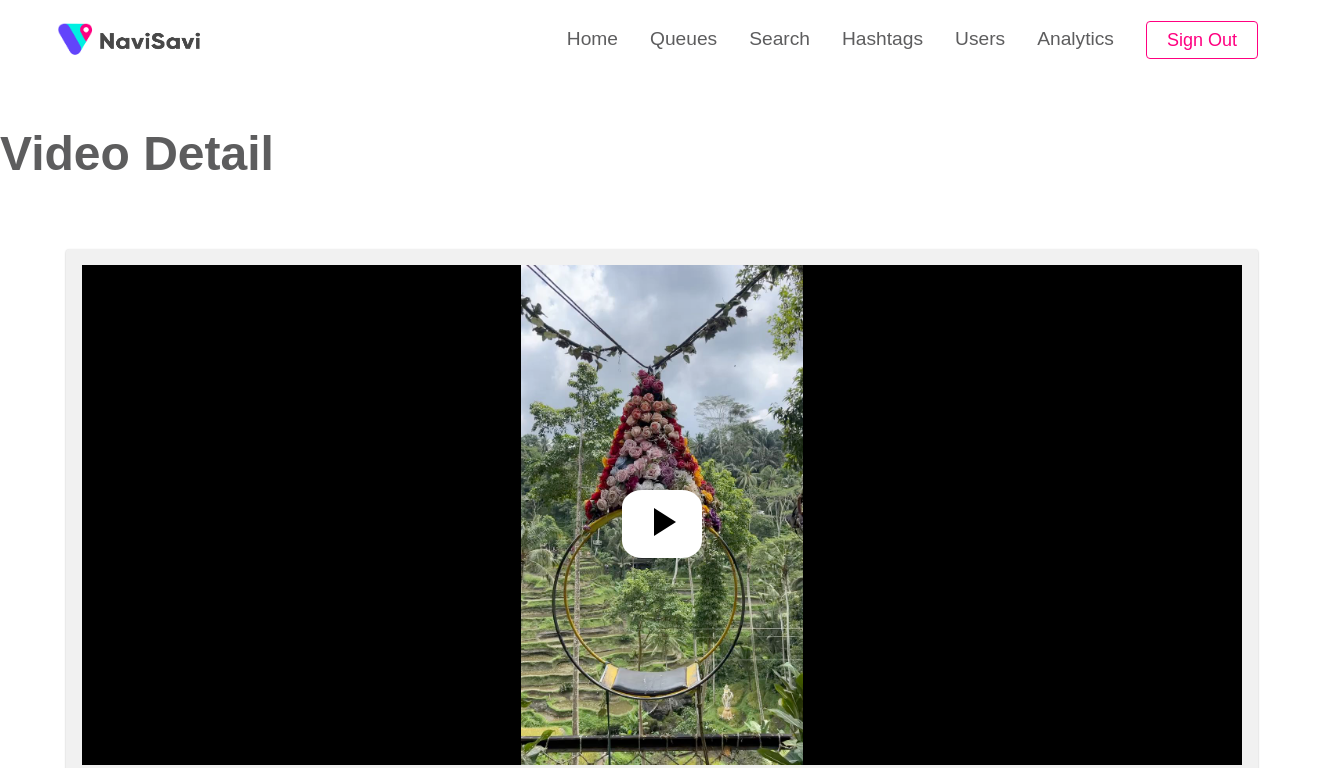 select on "**********" 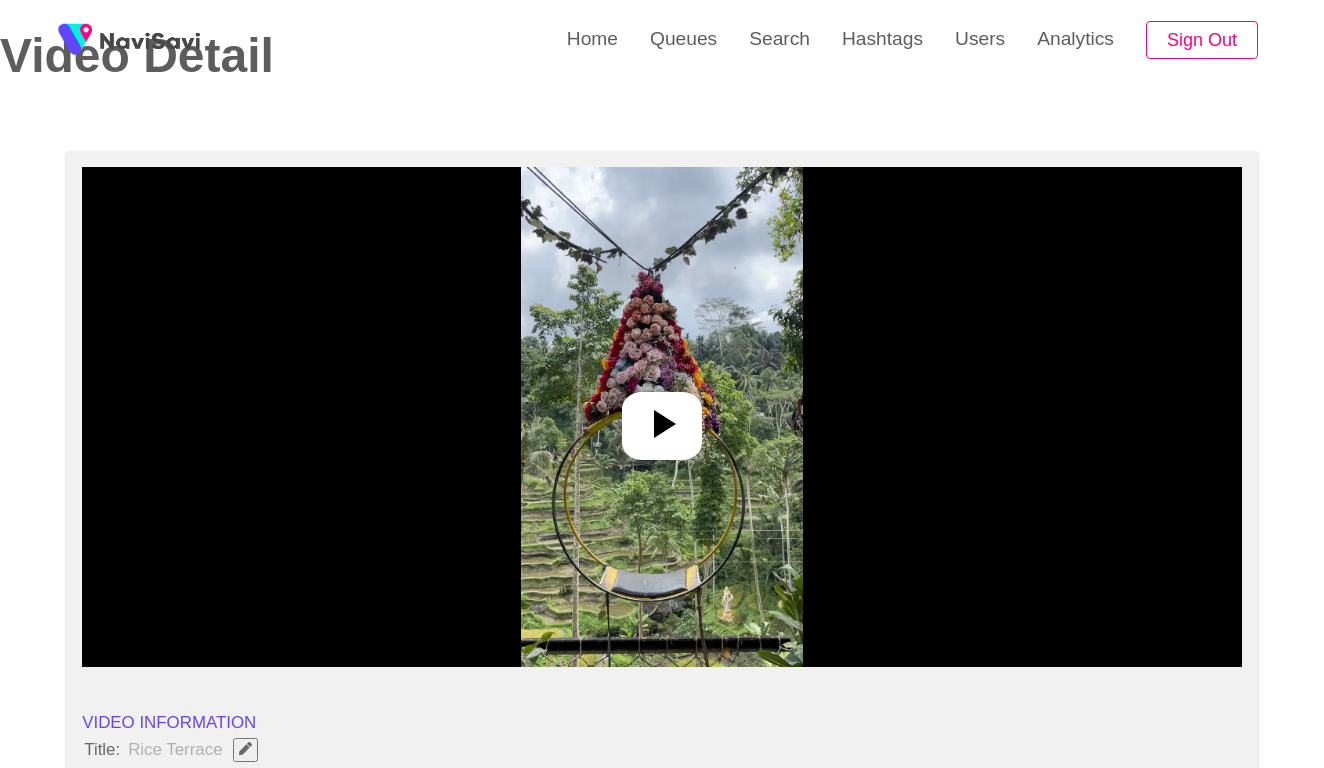 scroll, scrollTop: 108, scrollLeft: 0, axis: vertical 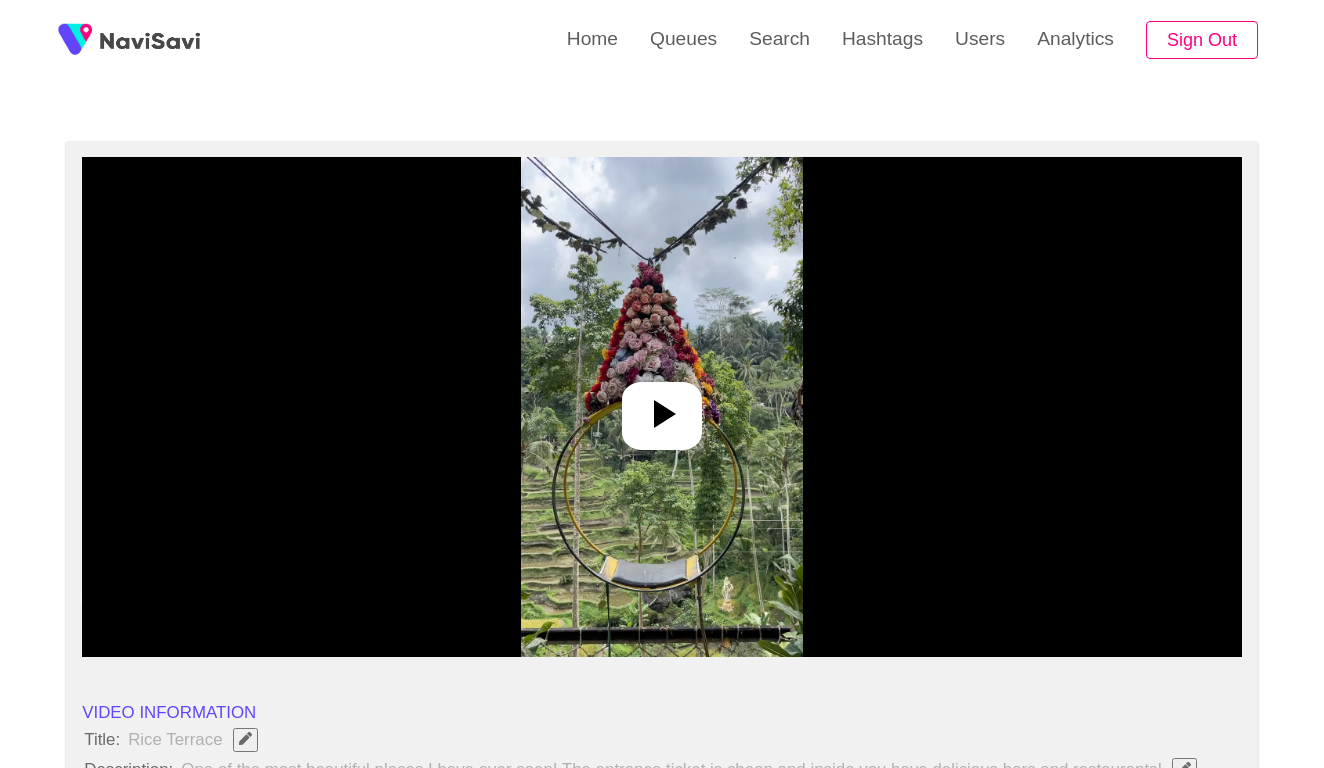 click 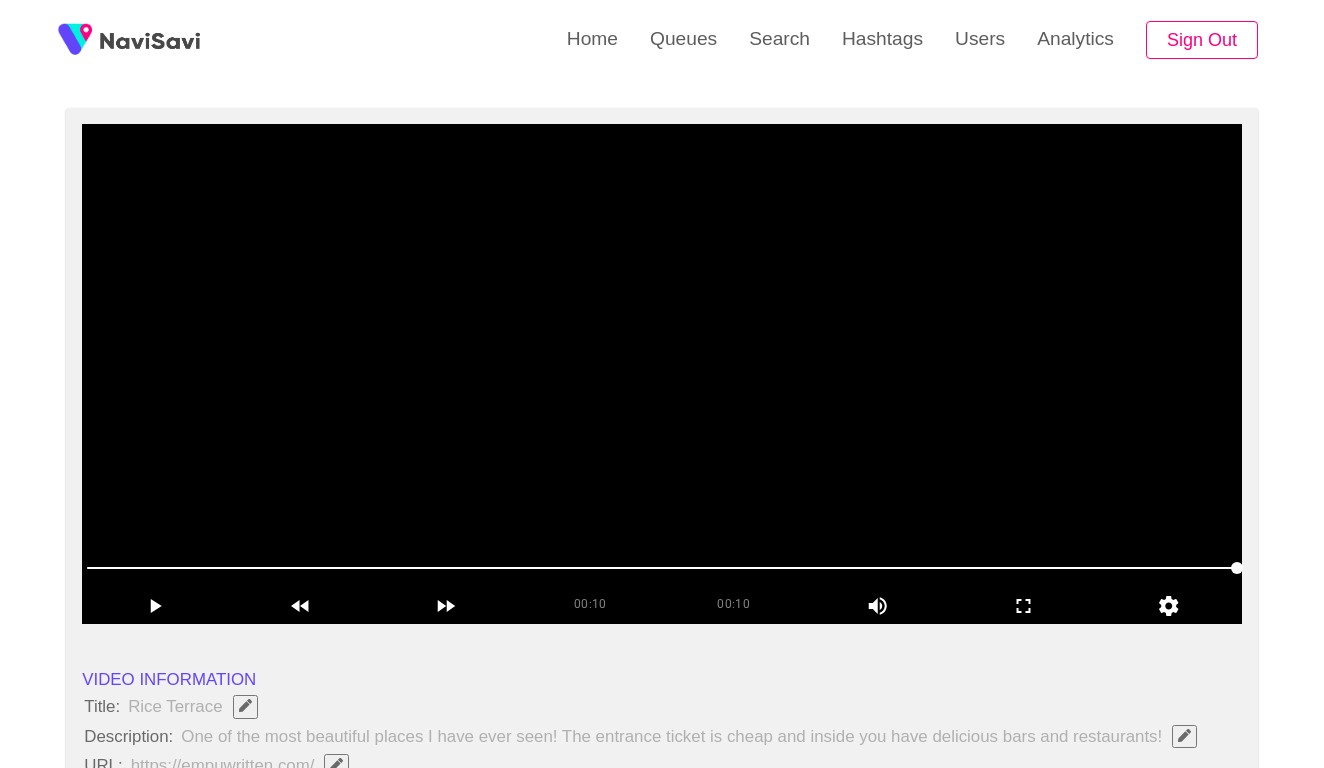 scroll, scrollTop: 122, scrollLeft: 0, axis: vertical 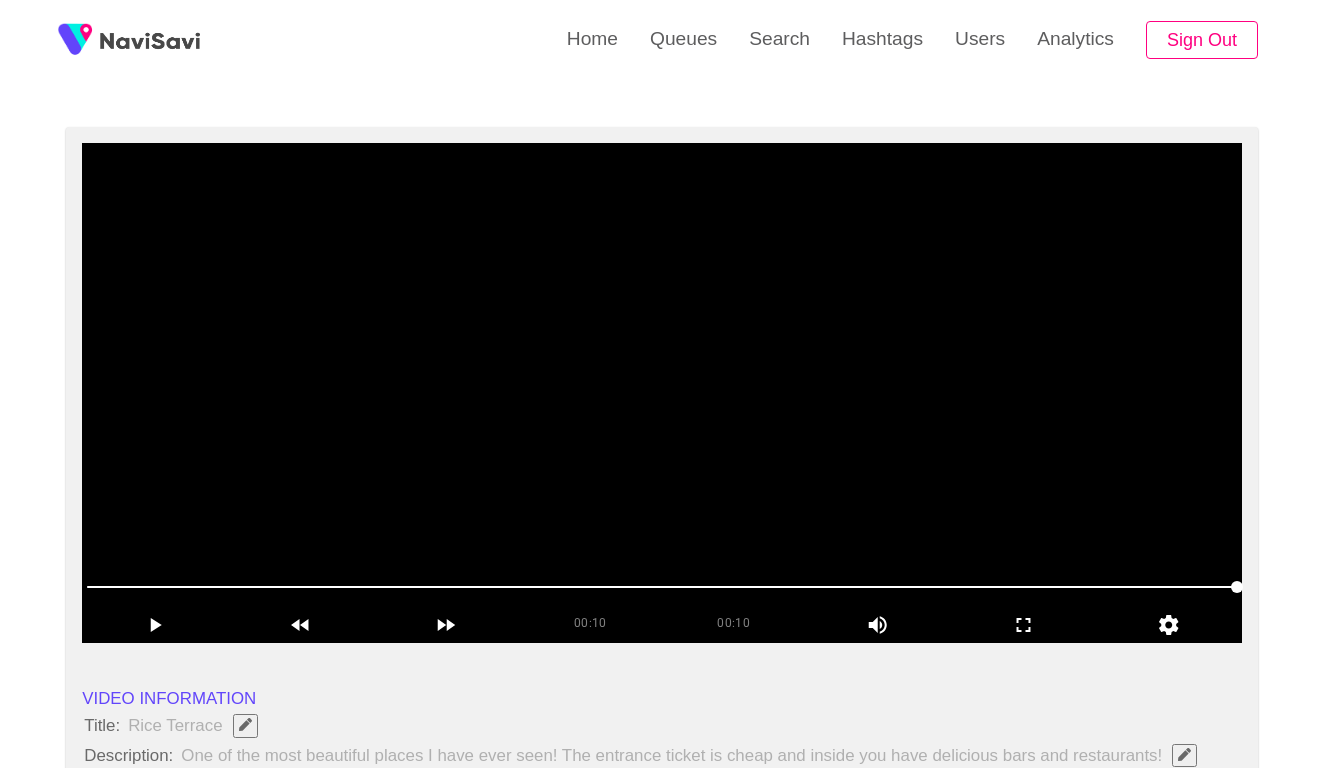 click at bounding box center [662, 393] 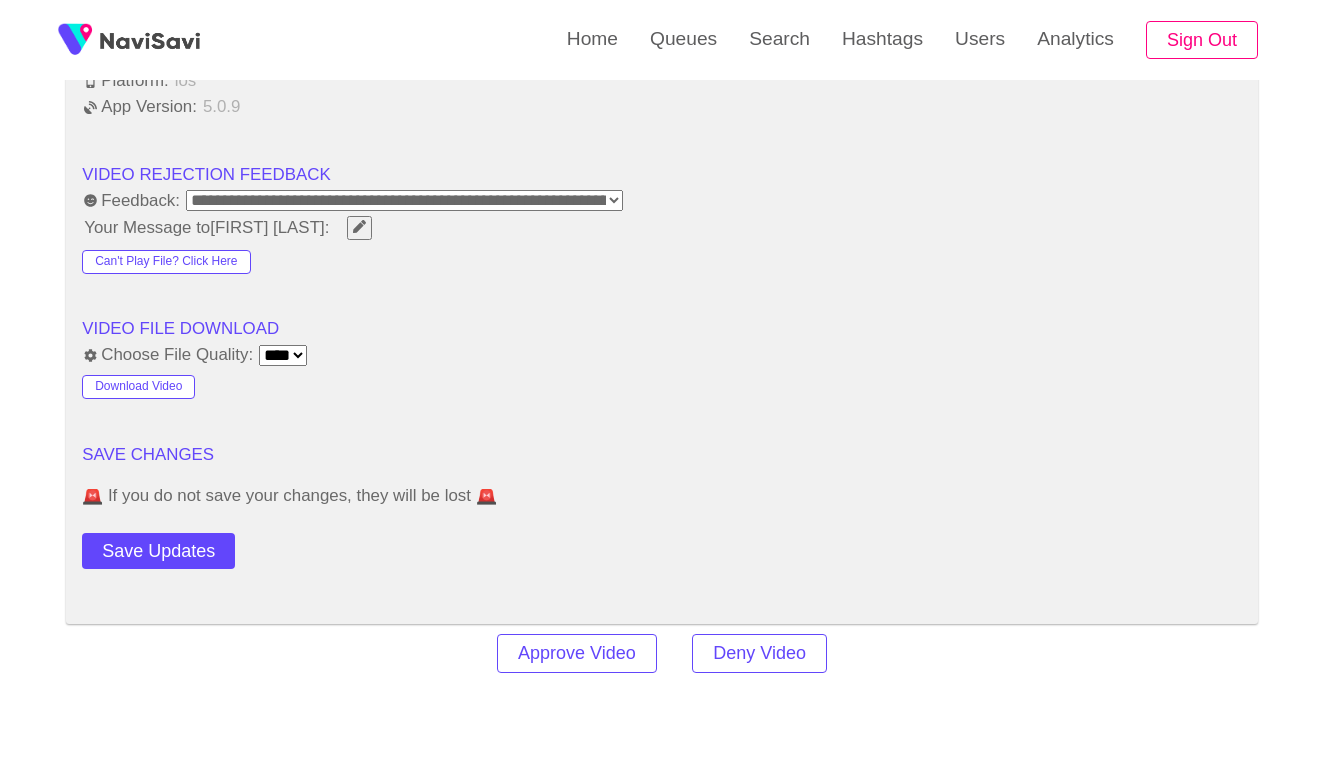 scroll, scrollTop: 2516, scrollLeft: 0, axis: vertical 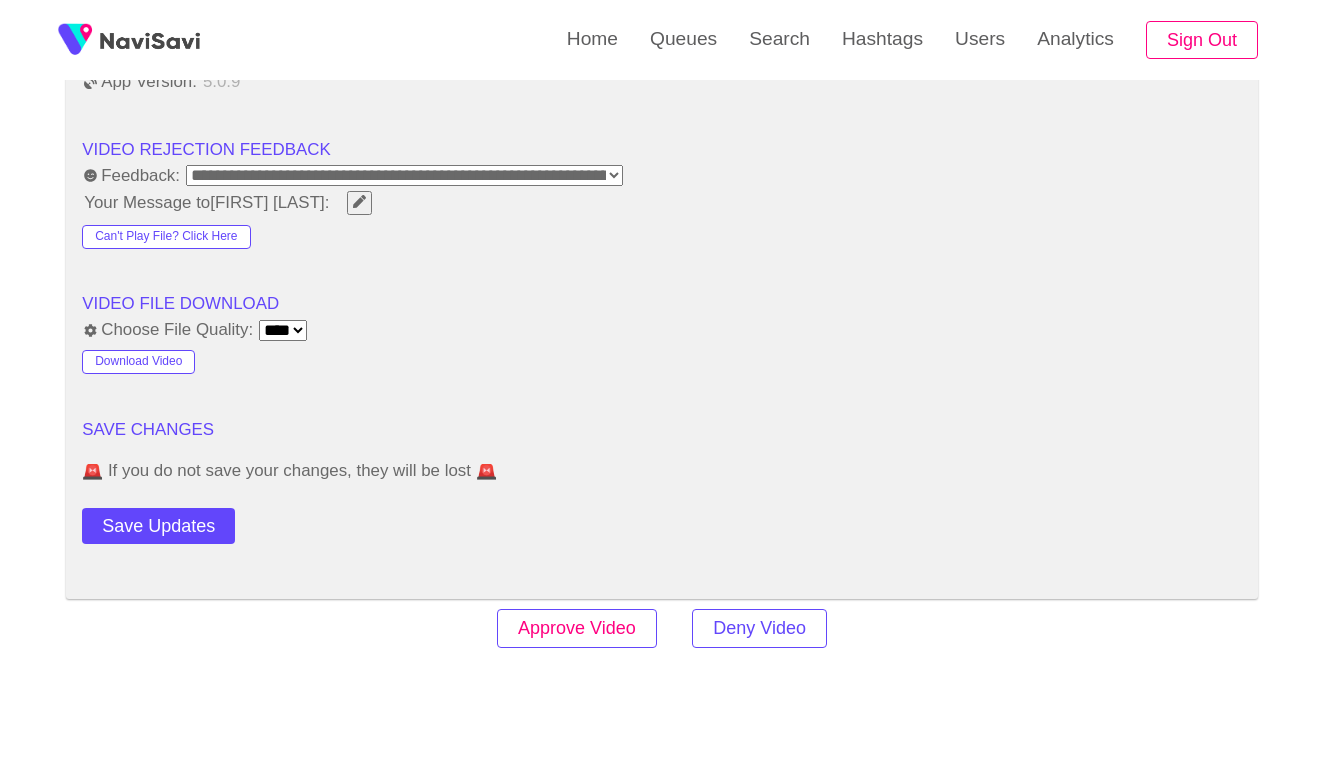 click on "Approve Video" at bounding box center [577, 628] 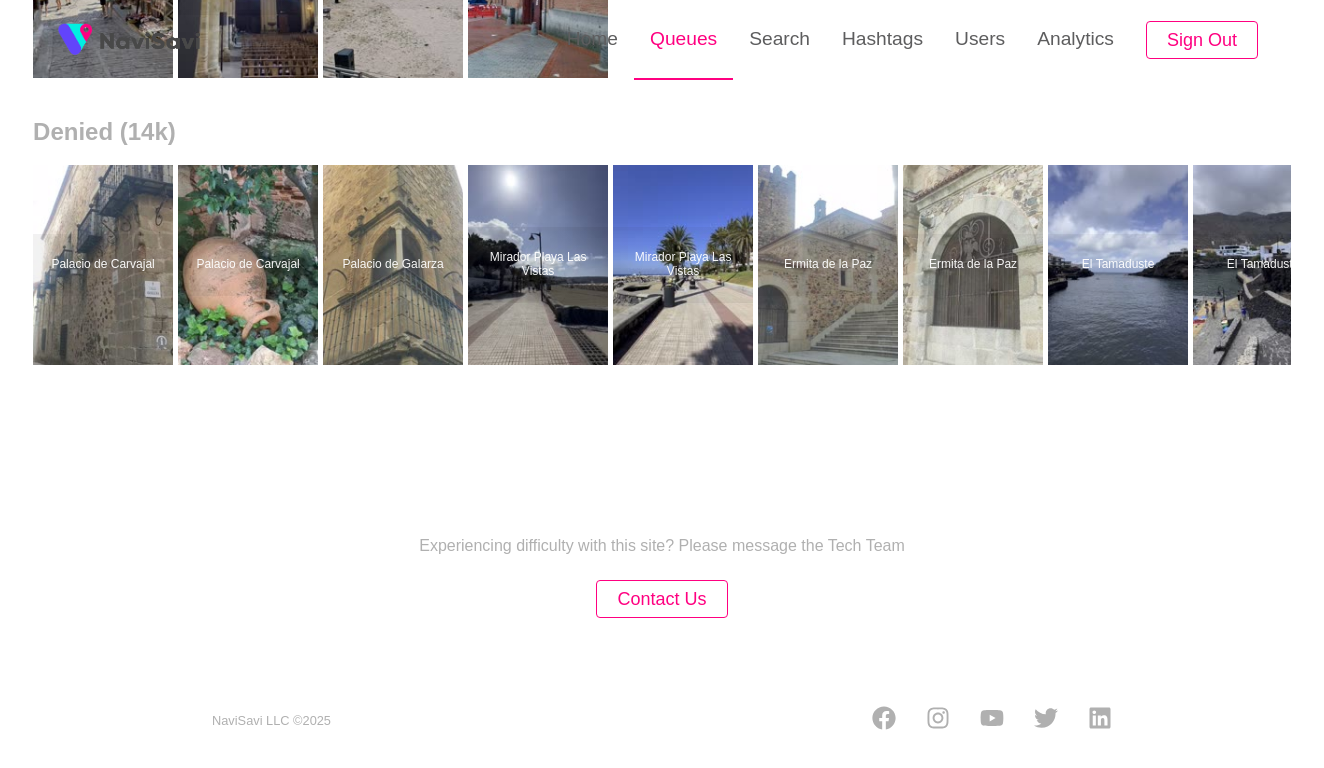 scroll, scrollTop: 0, scrollLeft: 0, axis: both 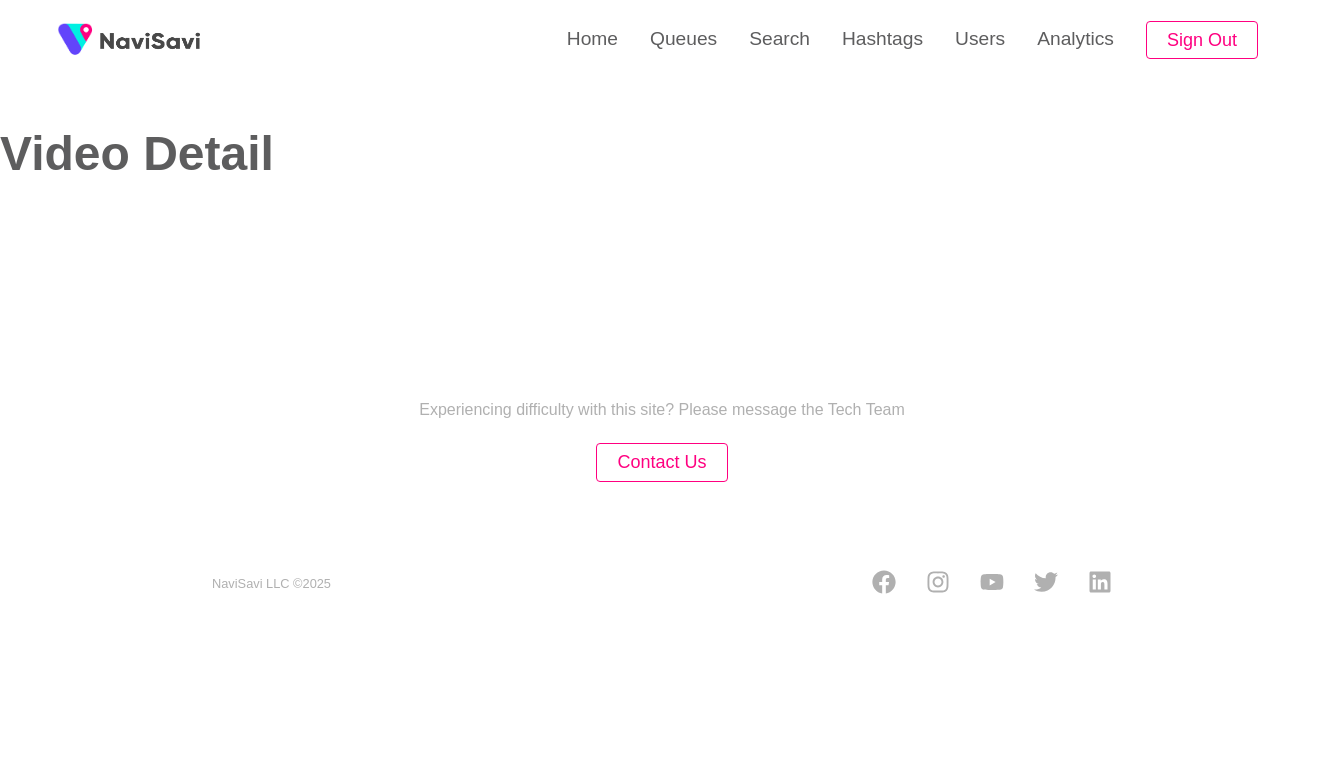 select on "**********" 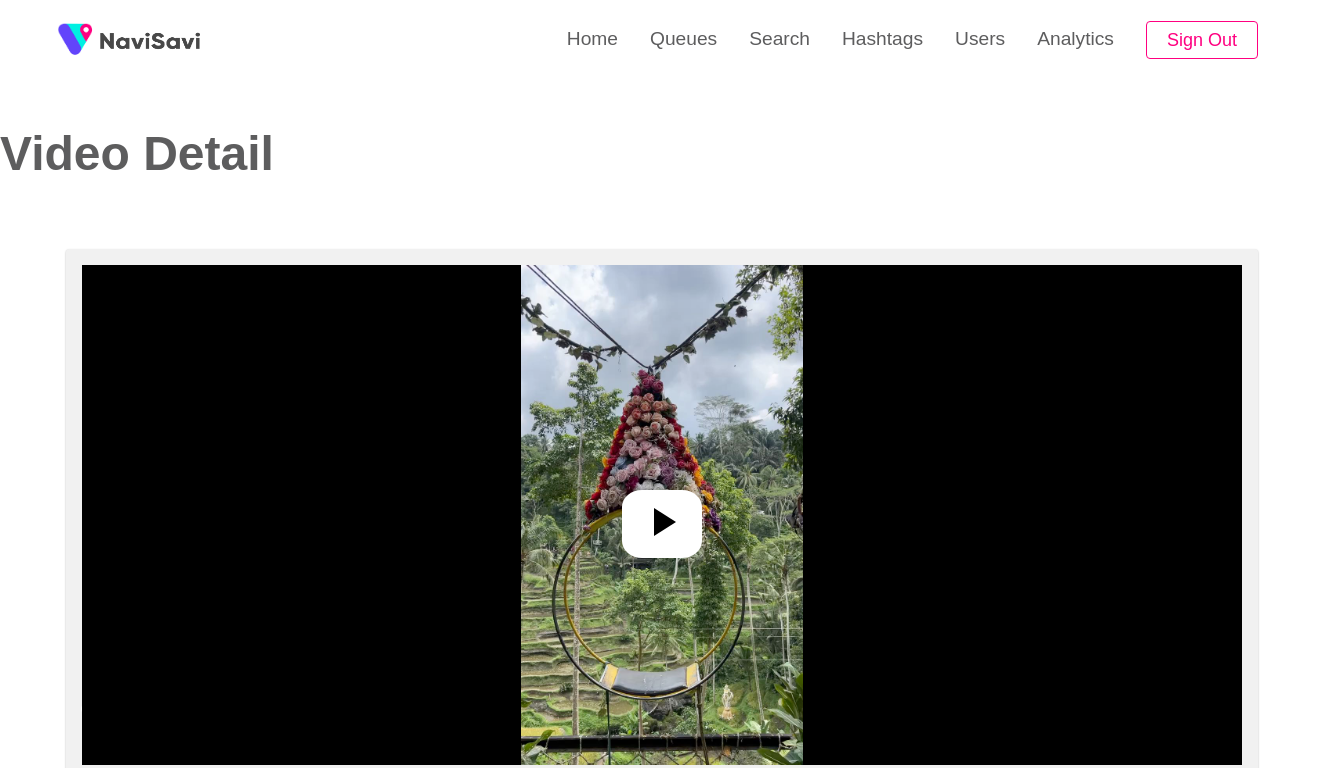 click at bounding box center [661, 515] 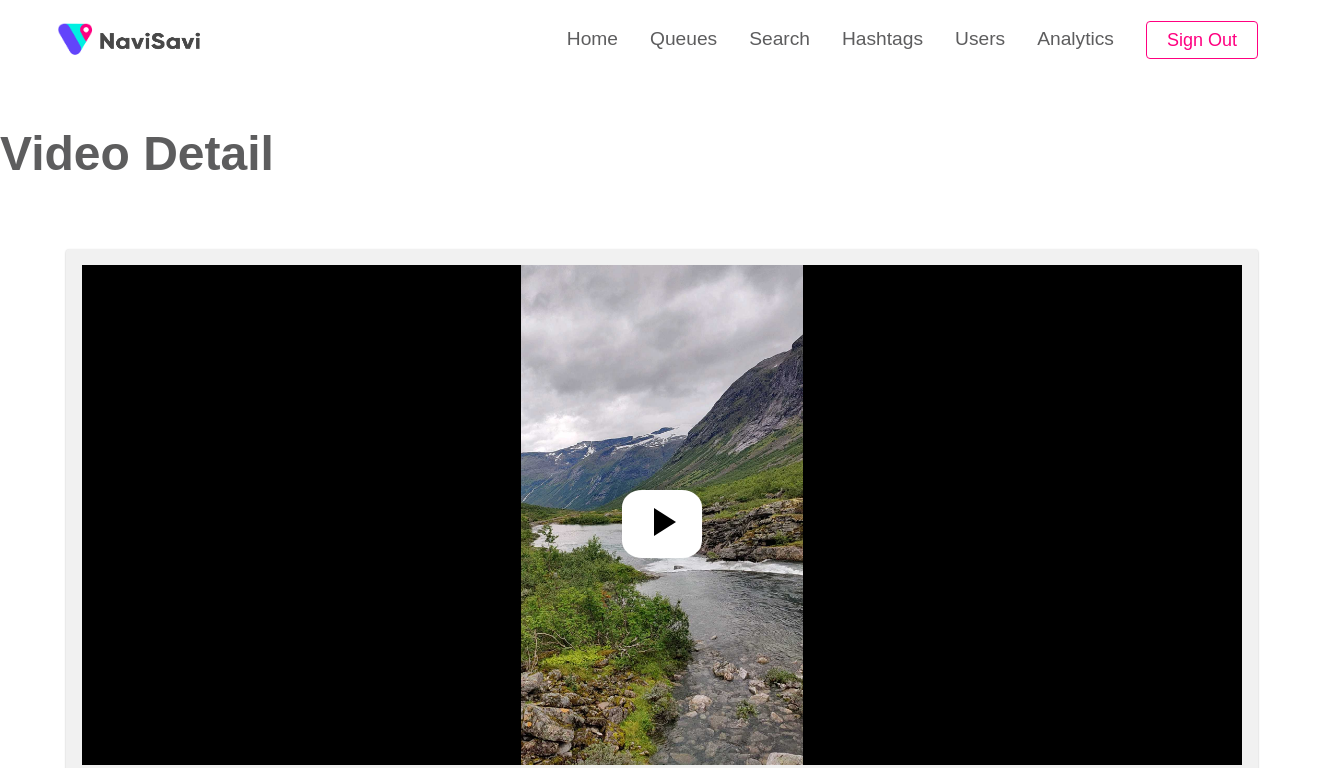 select on "**********" 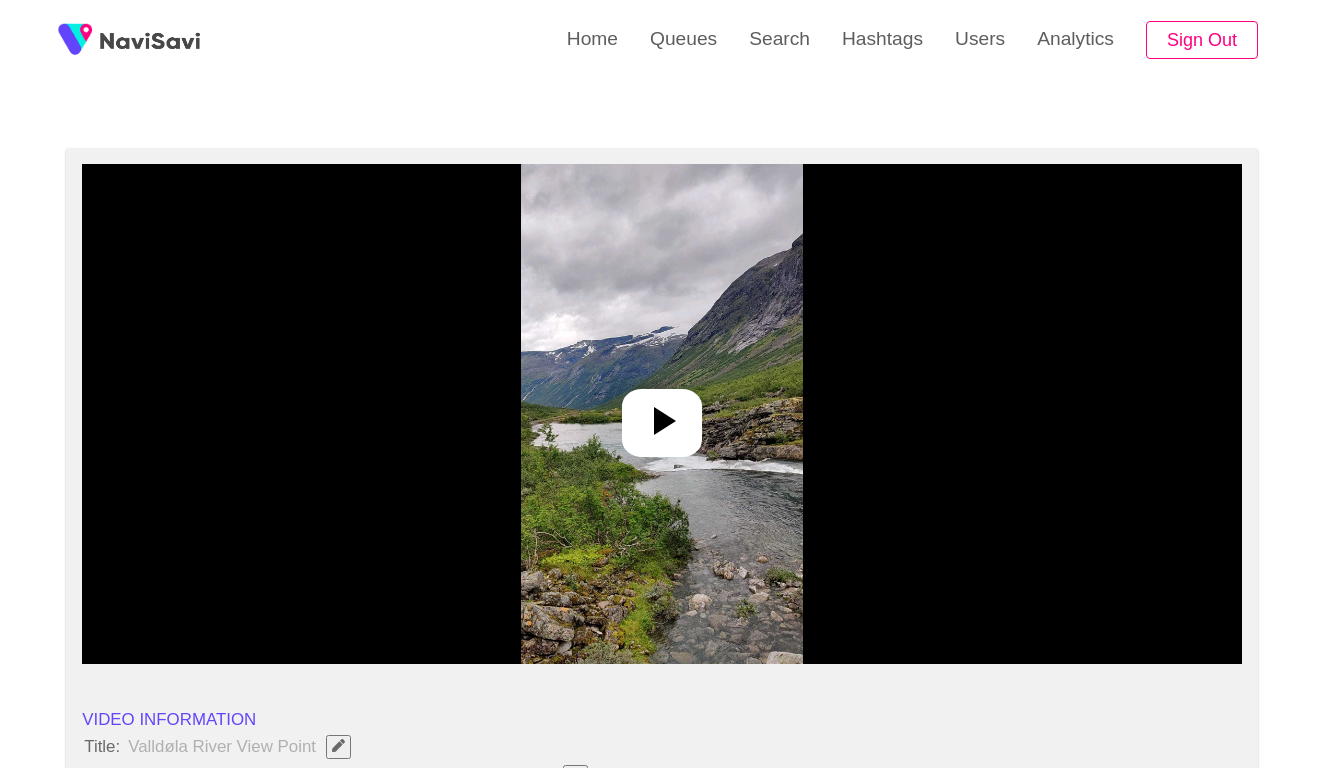 scroll, scrollTop: 150, scrollLeft: 0, axis: vertical 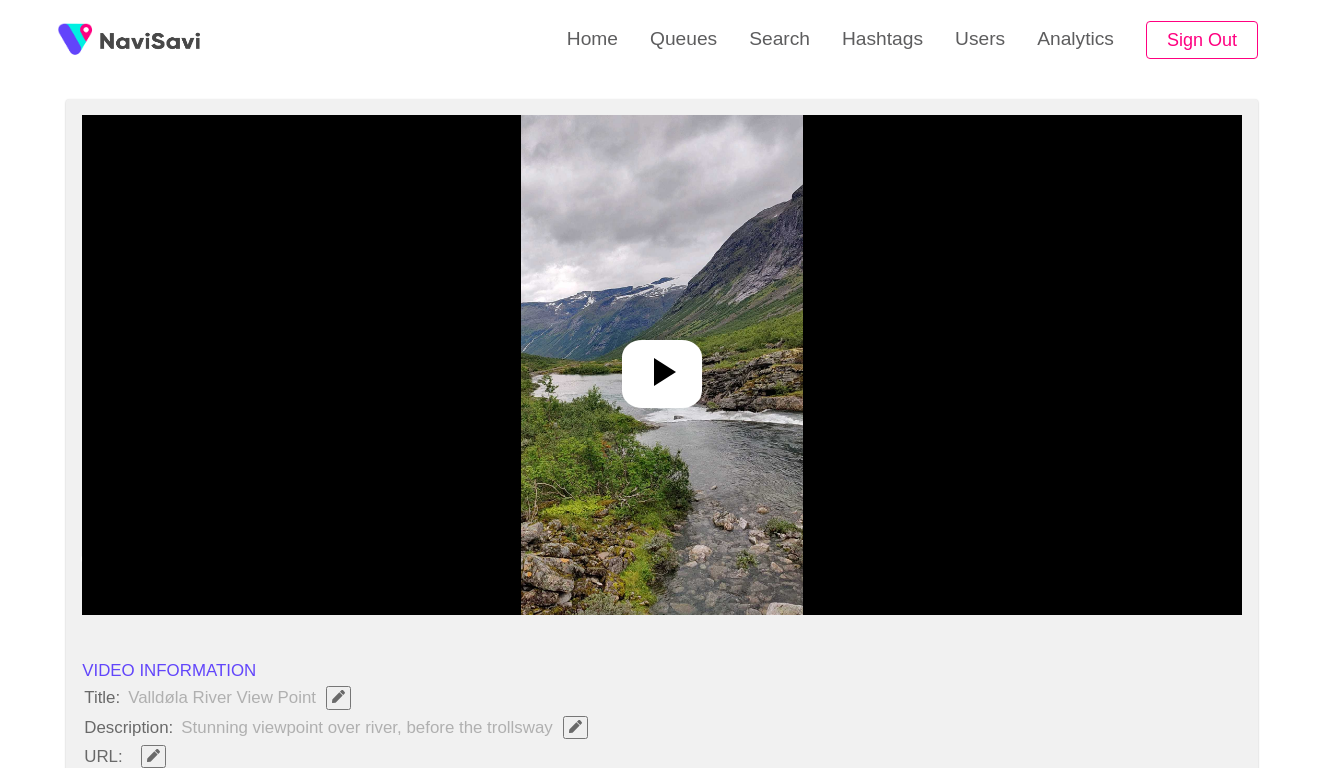 click at bounding box center [661, 365] 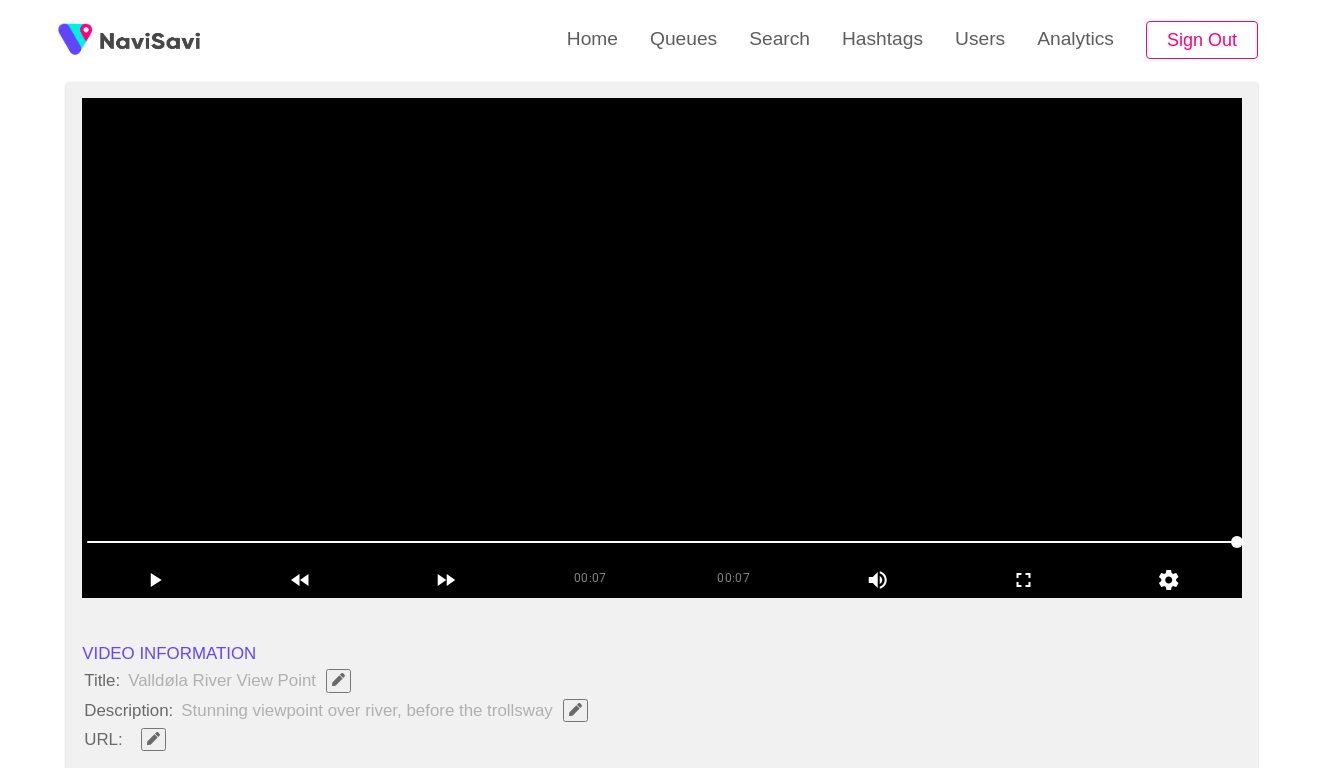scroll, scrollTop: 177, scrollLeft: 0, axis: vertical 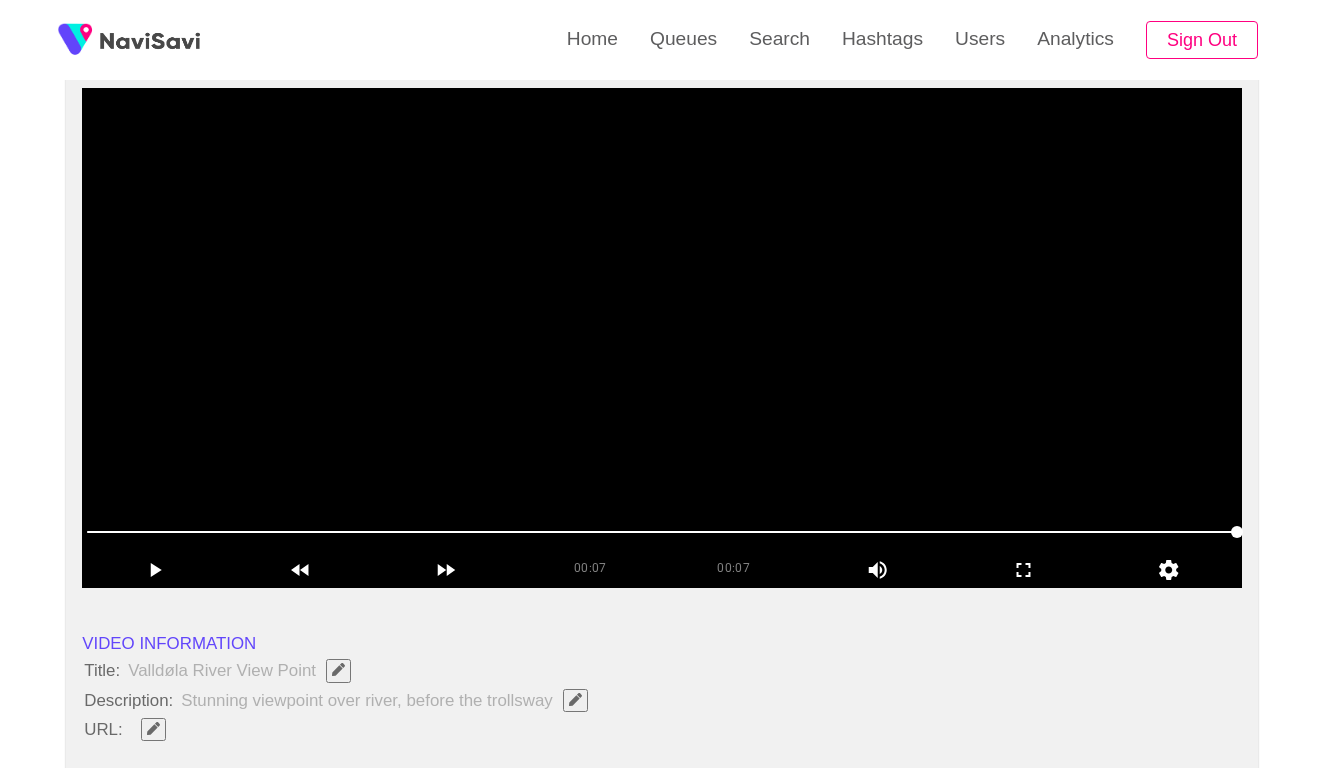 click at bounding box center (662, 338) 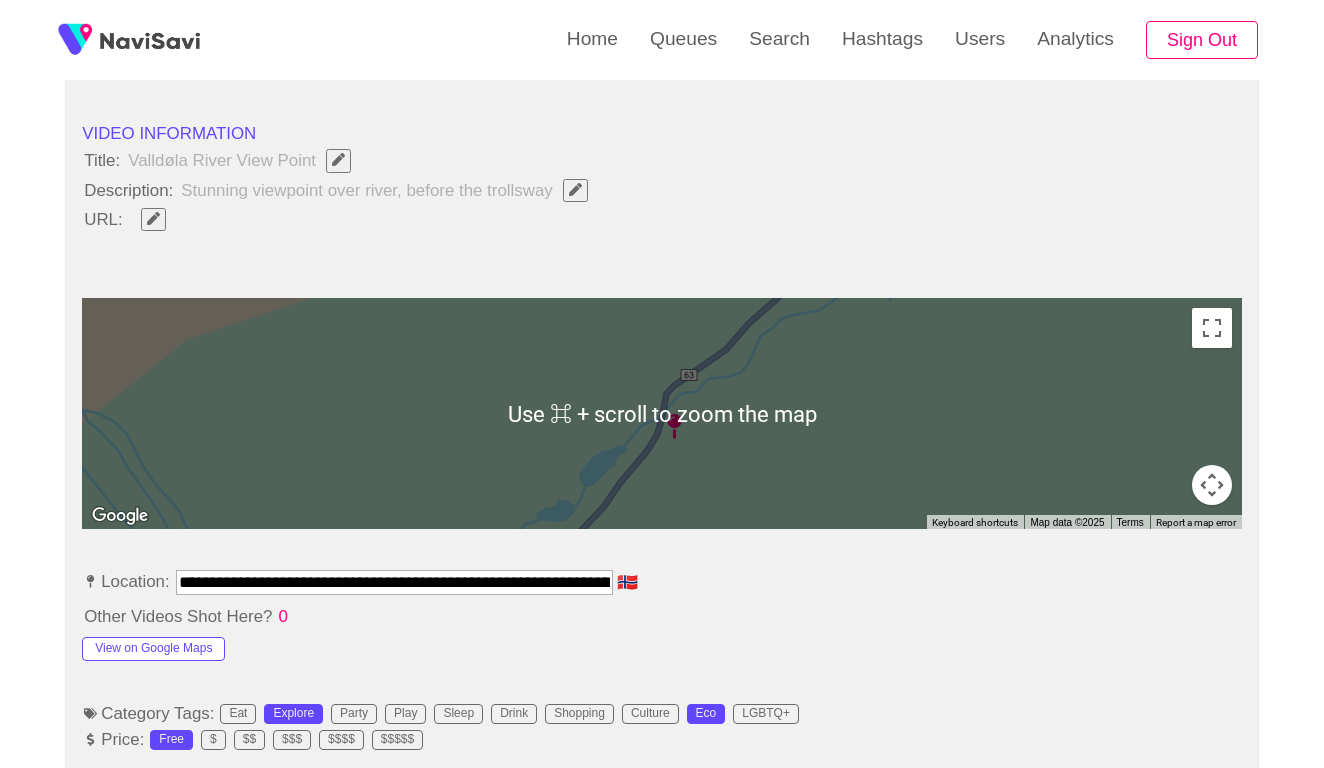 scroll, scrollTop: 810, scrollLeft: 0, axis: vertical 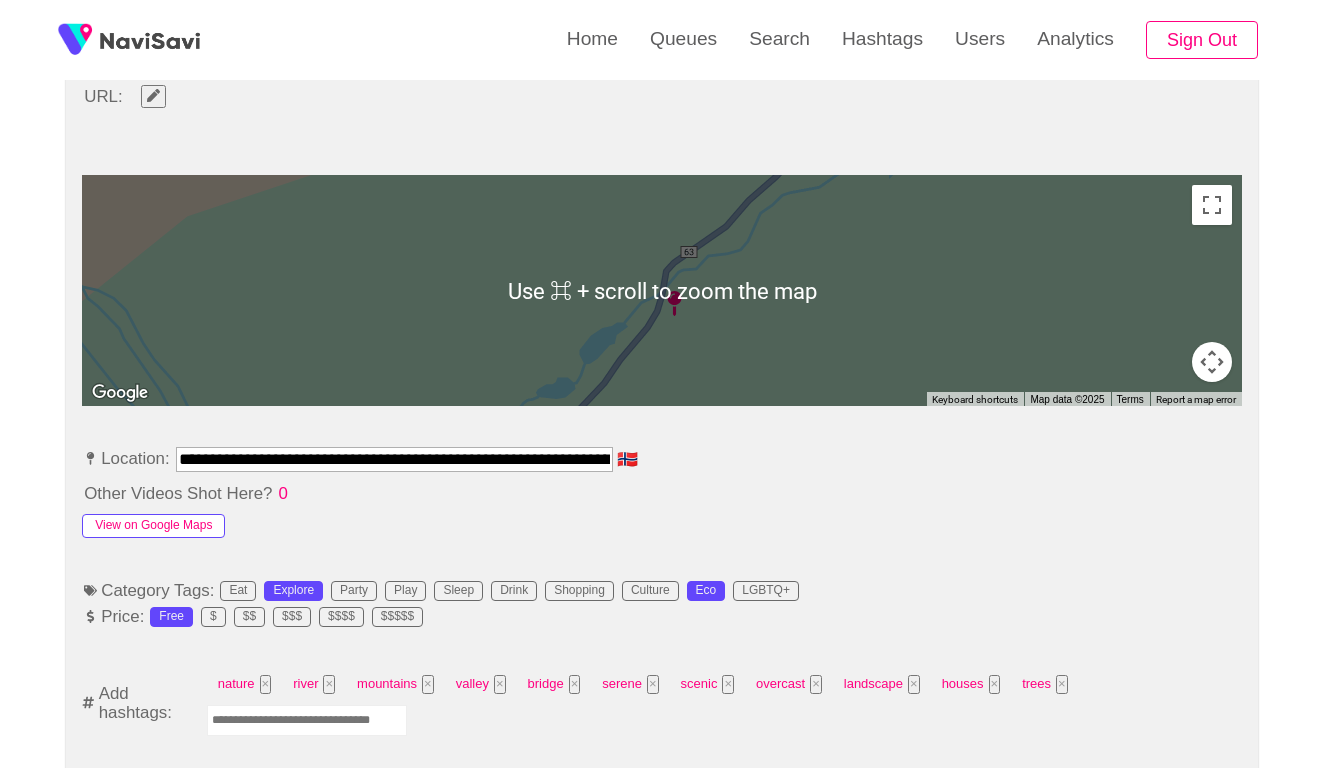 click on "View on Google Maps" at bounding box center [153, 526] 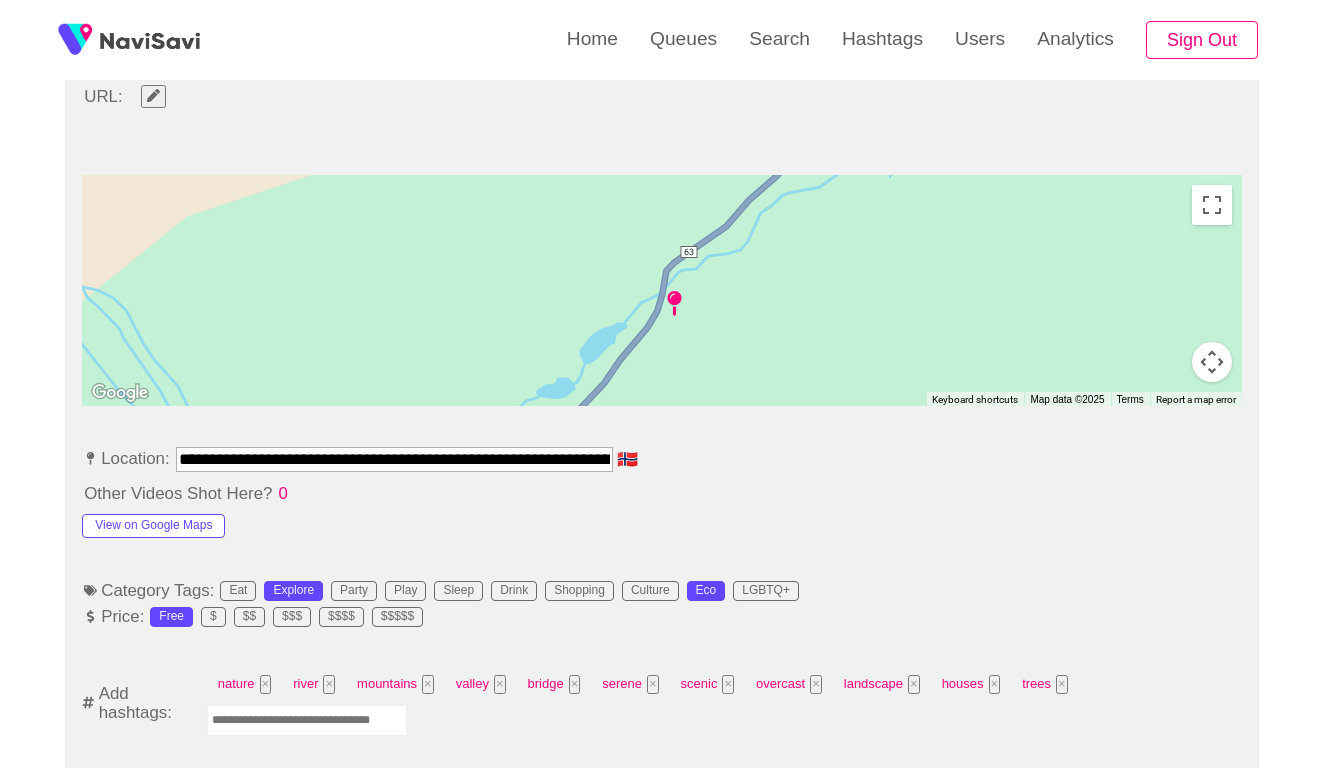 click on "**********" at bounding box center (394, 459) 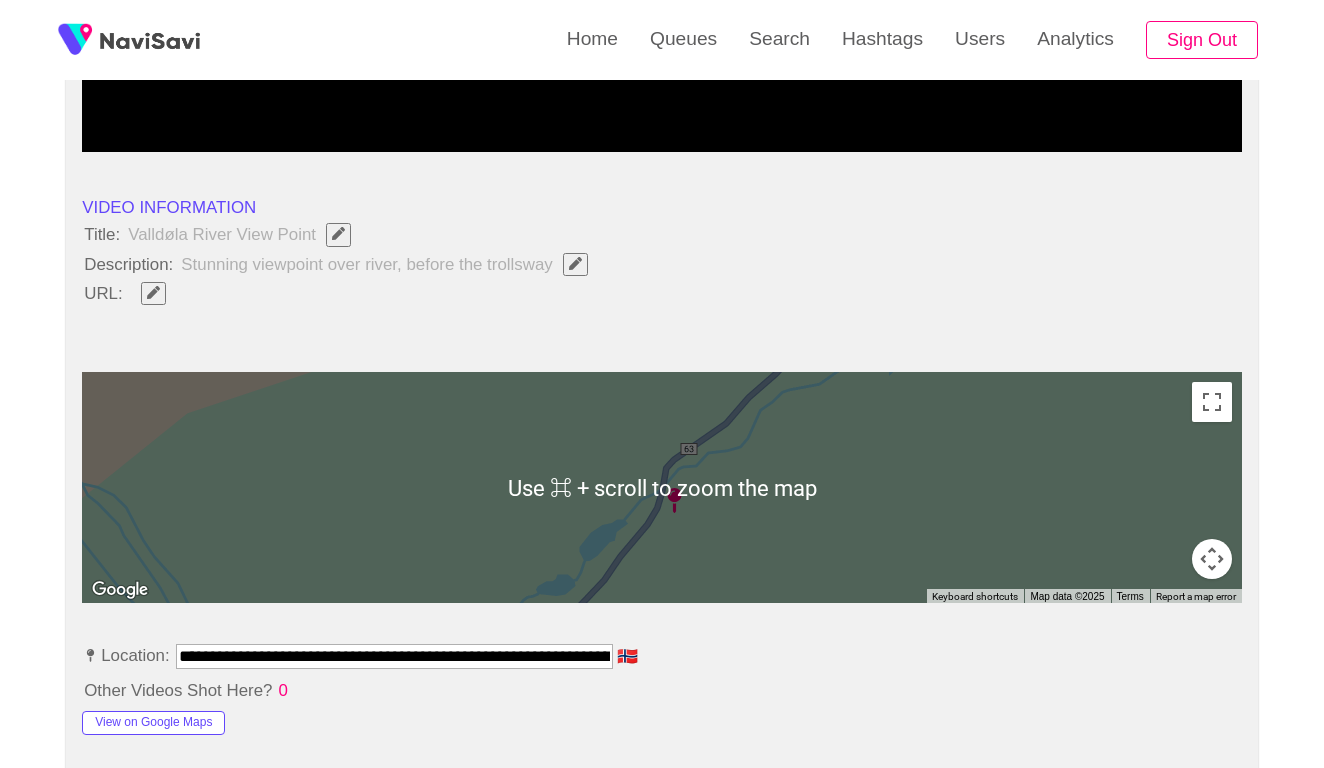scroll, scrollTop: 354, scrollLeft: 0, axis: vertical 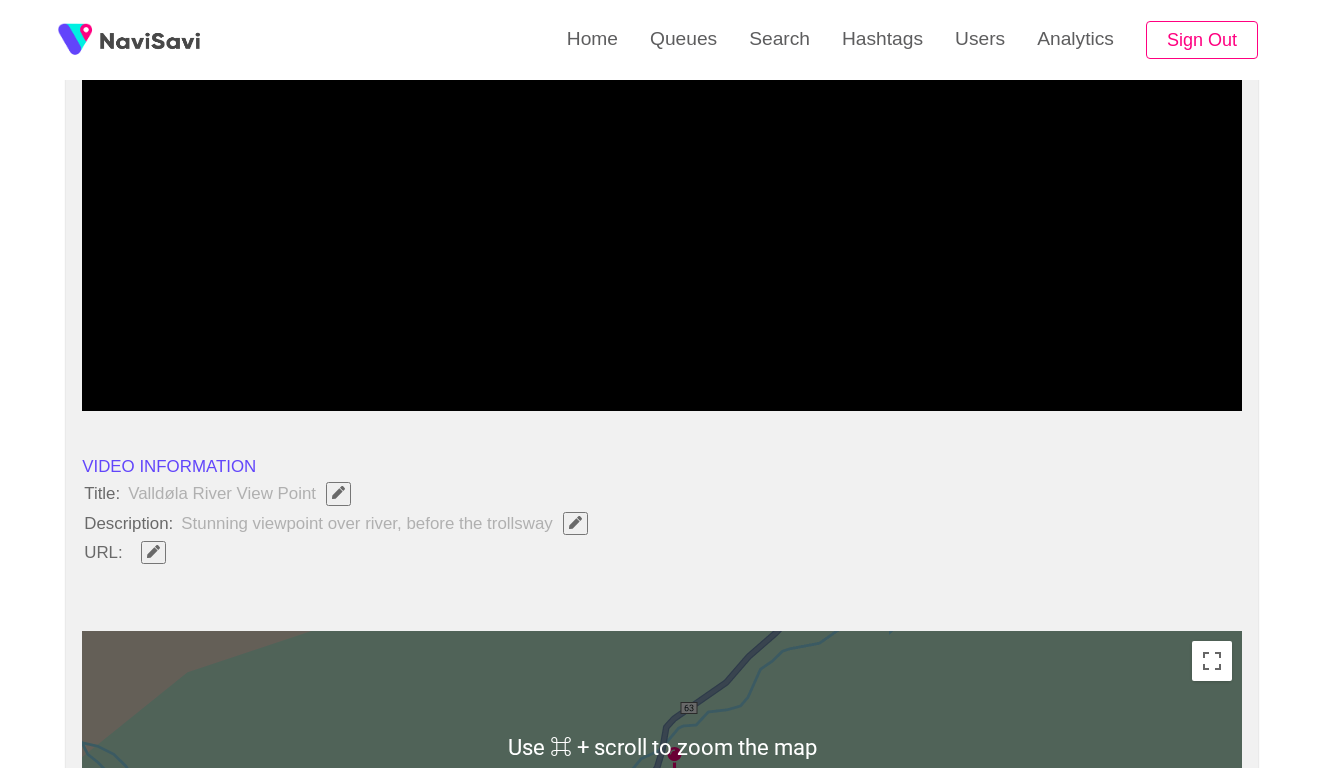 click 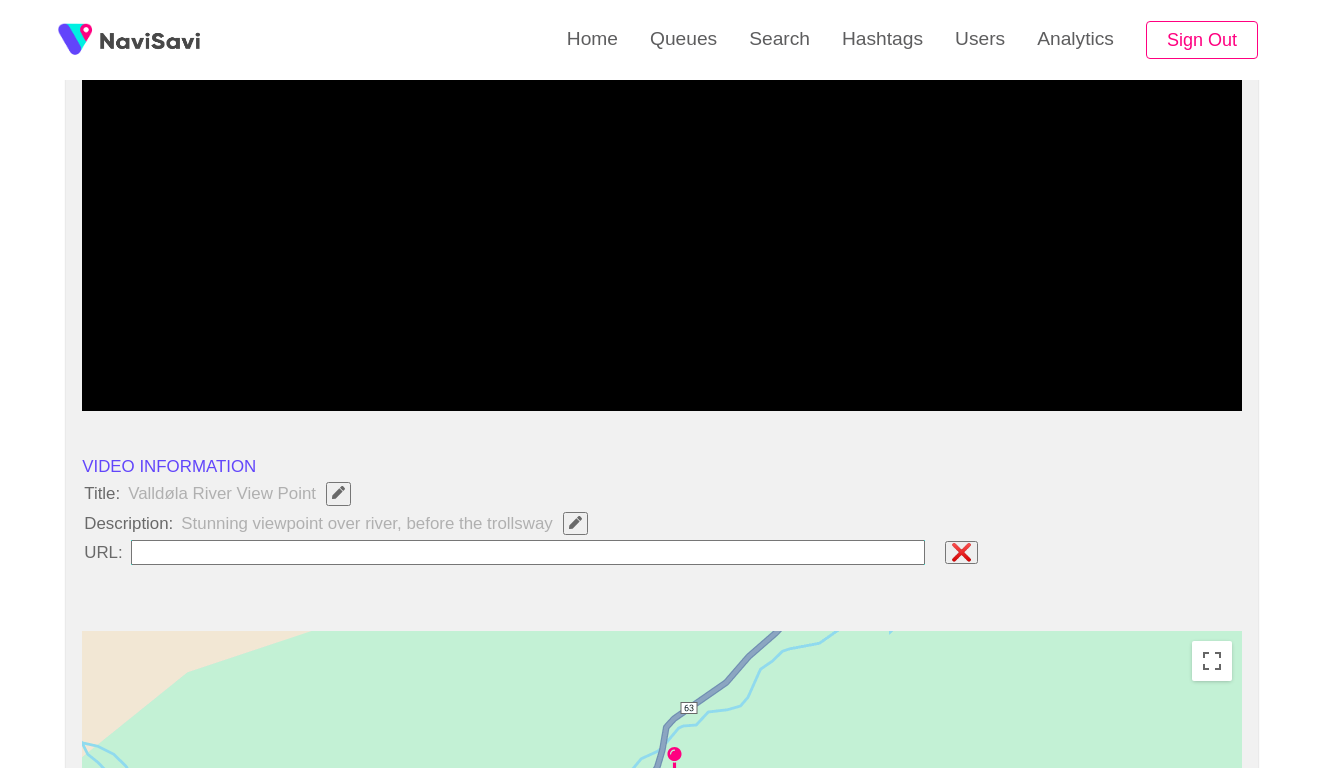 type on "**********" 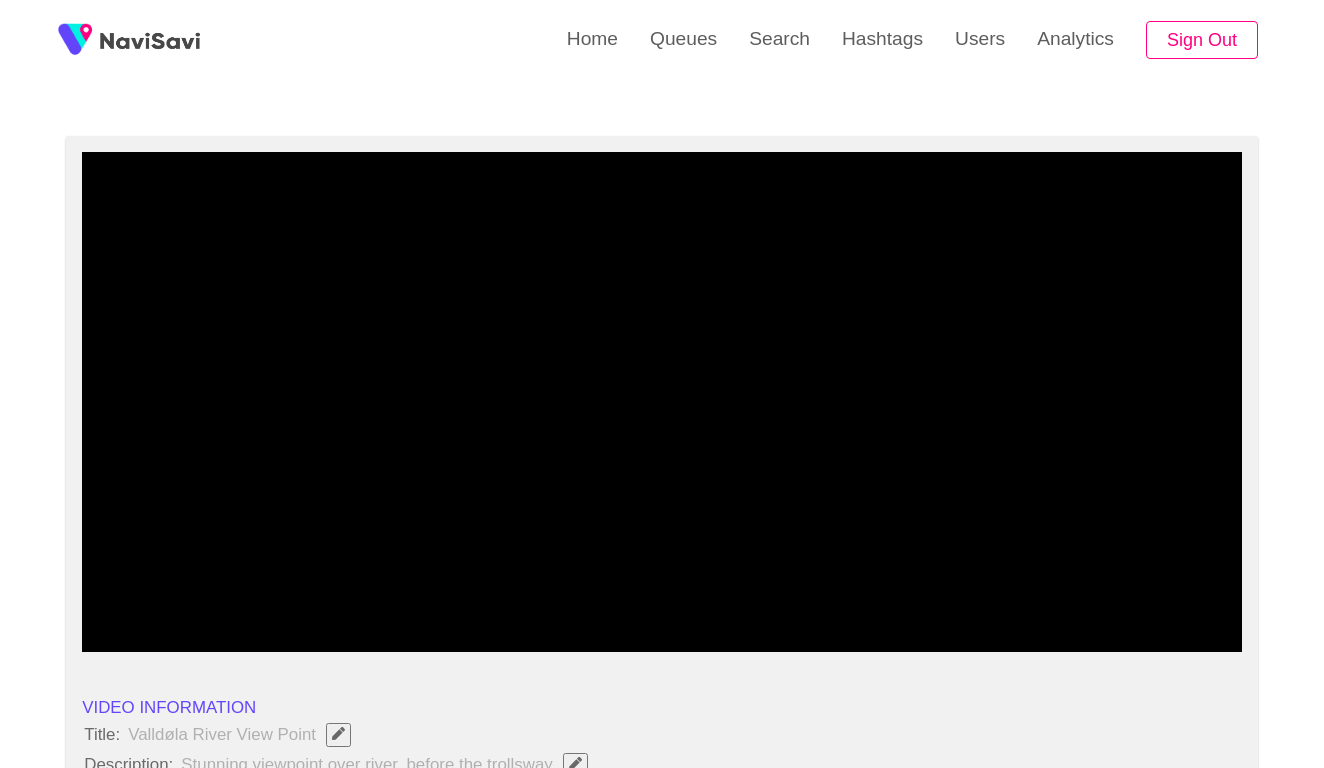 scroll, scrollTop: 21, scrollLeft: 0, axis: vertical 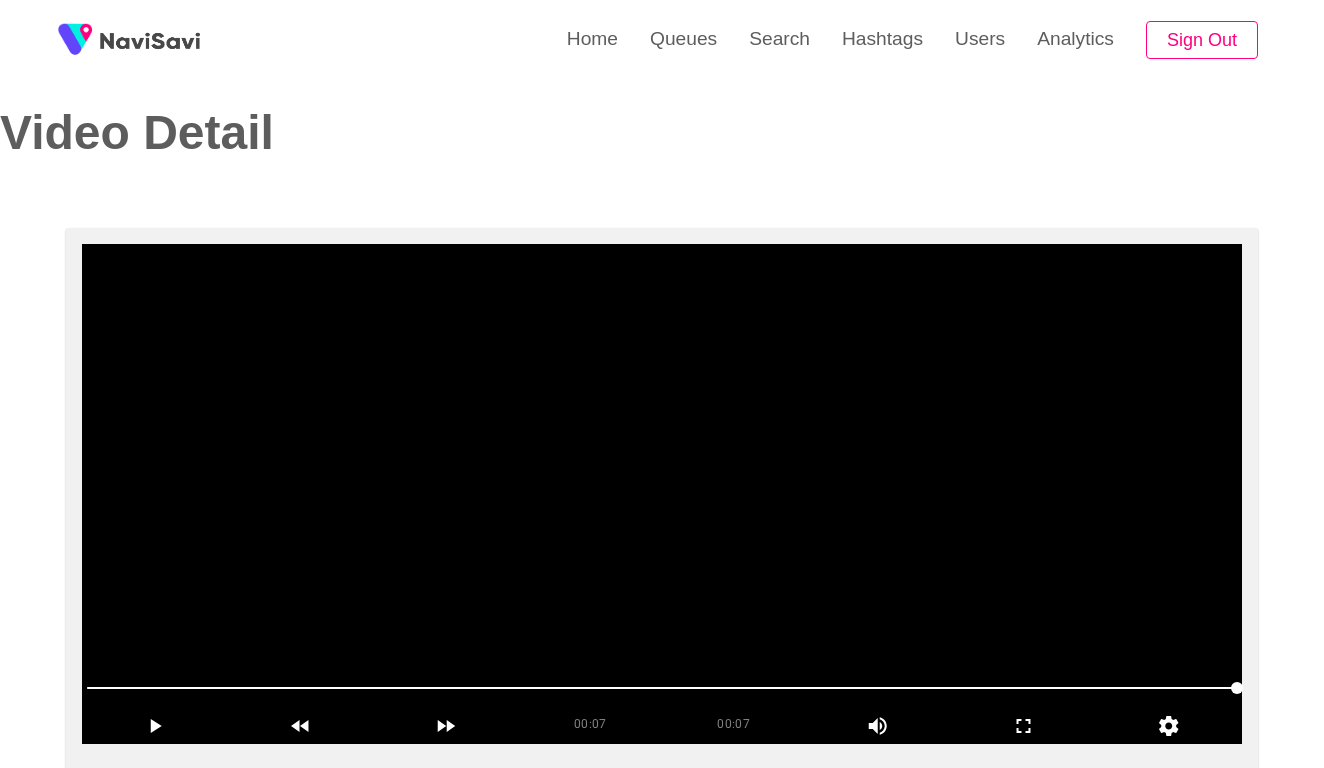 click at bounding box center [662, 494] 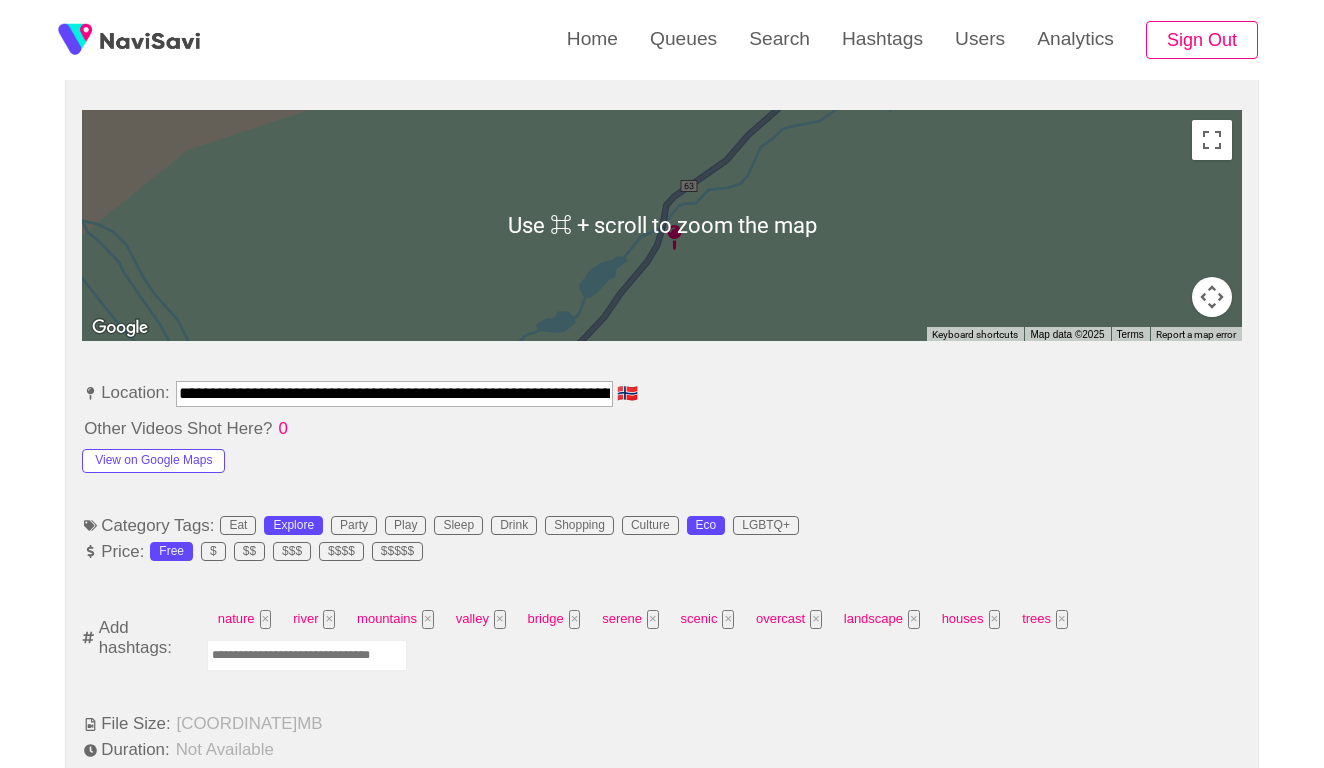 scroll, scrollTop: 946, scrollLeft: 0, axis: vertical 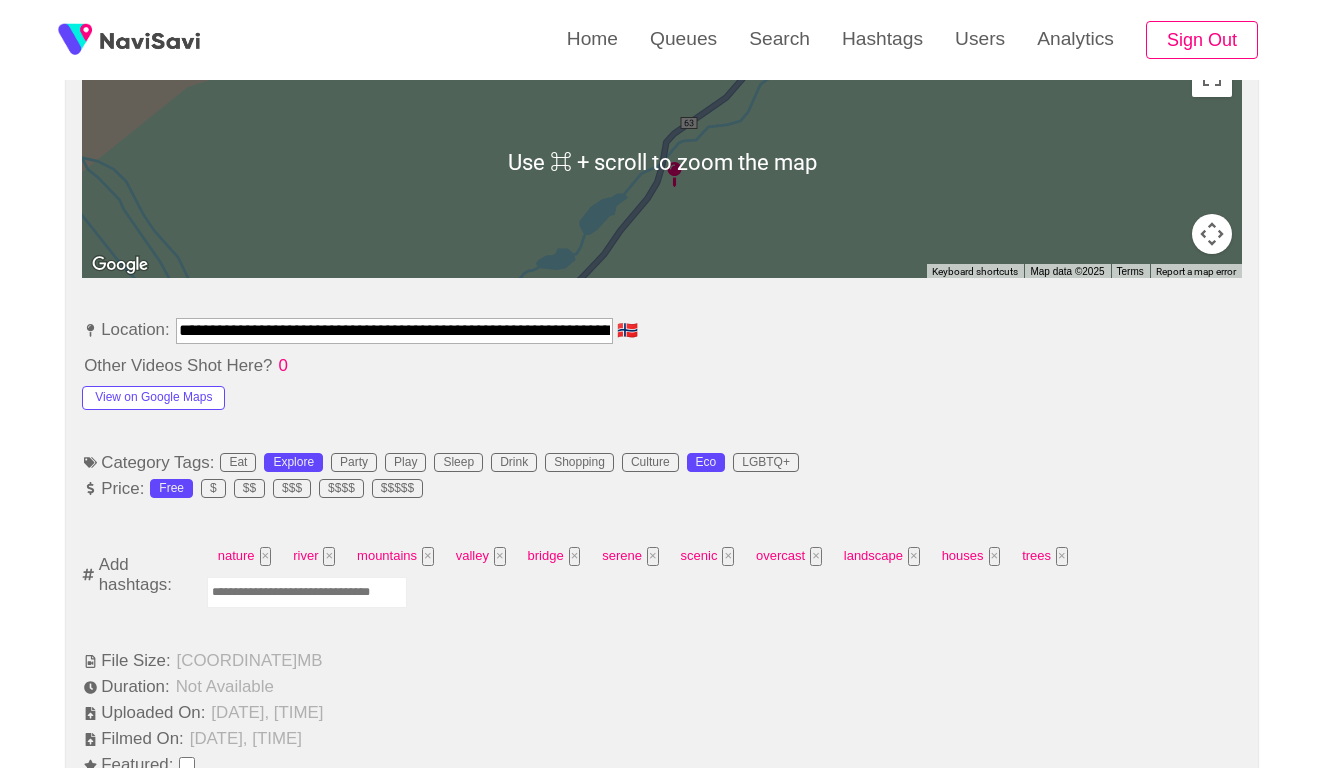 click at bounding box center [307, 592] 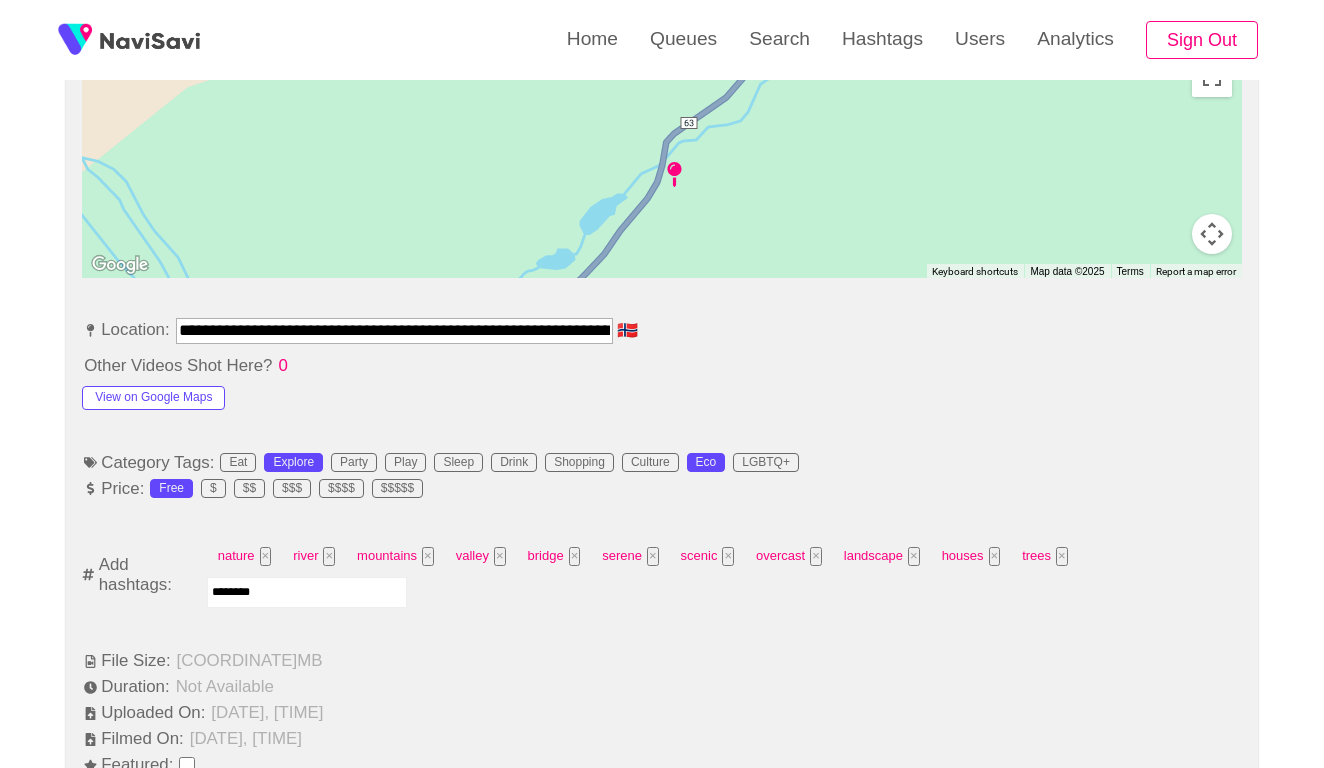 type on "*********" 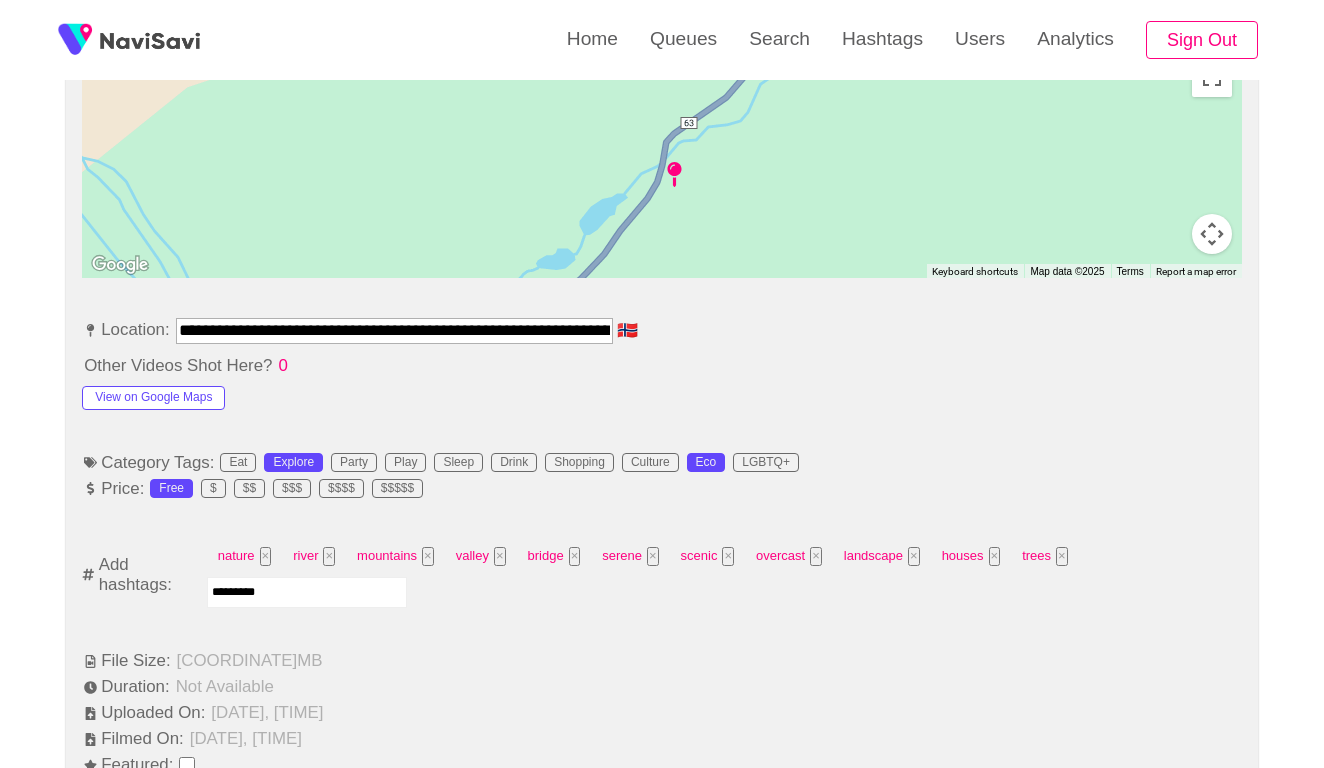 type 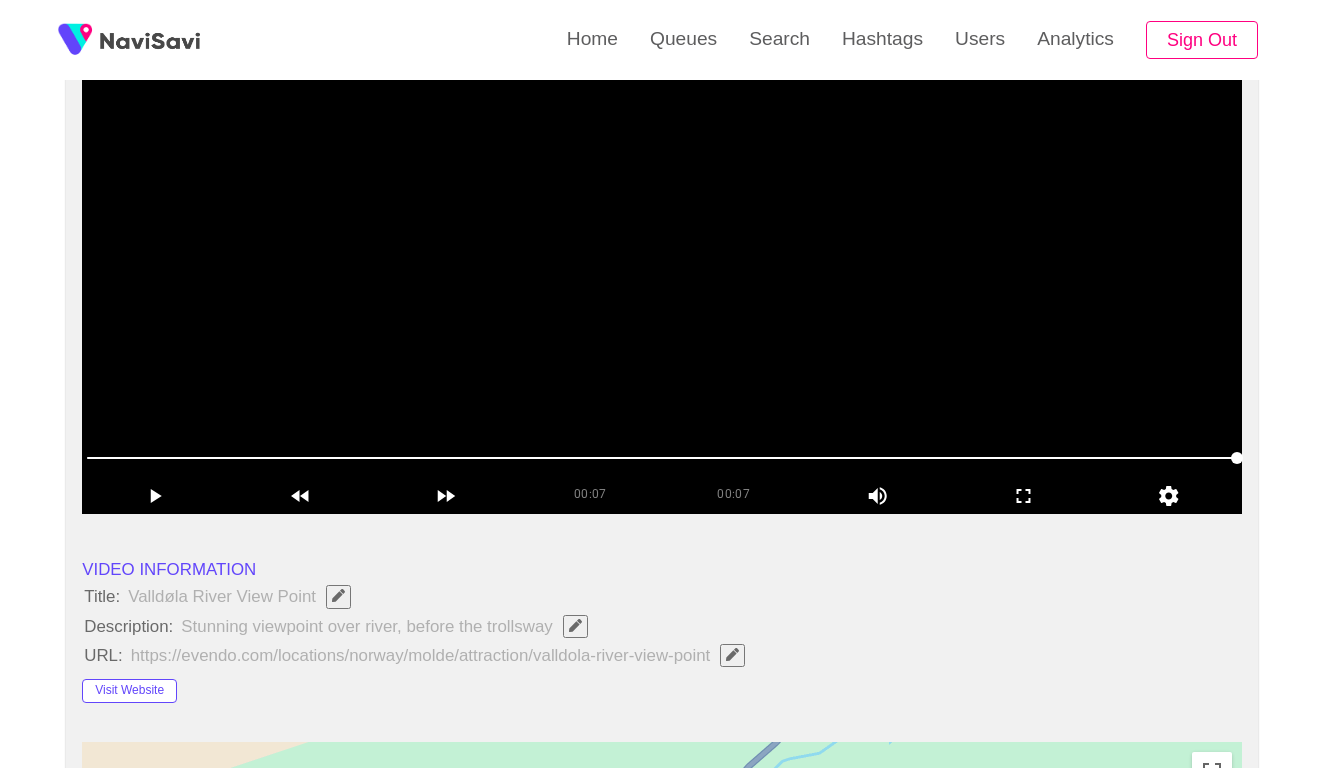 scroll, scrollTop: 257, scrollLeft: 0, axis: vertical 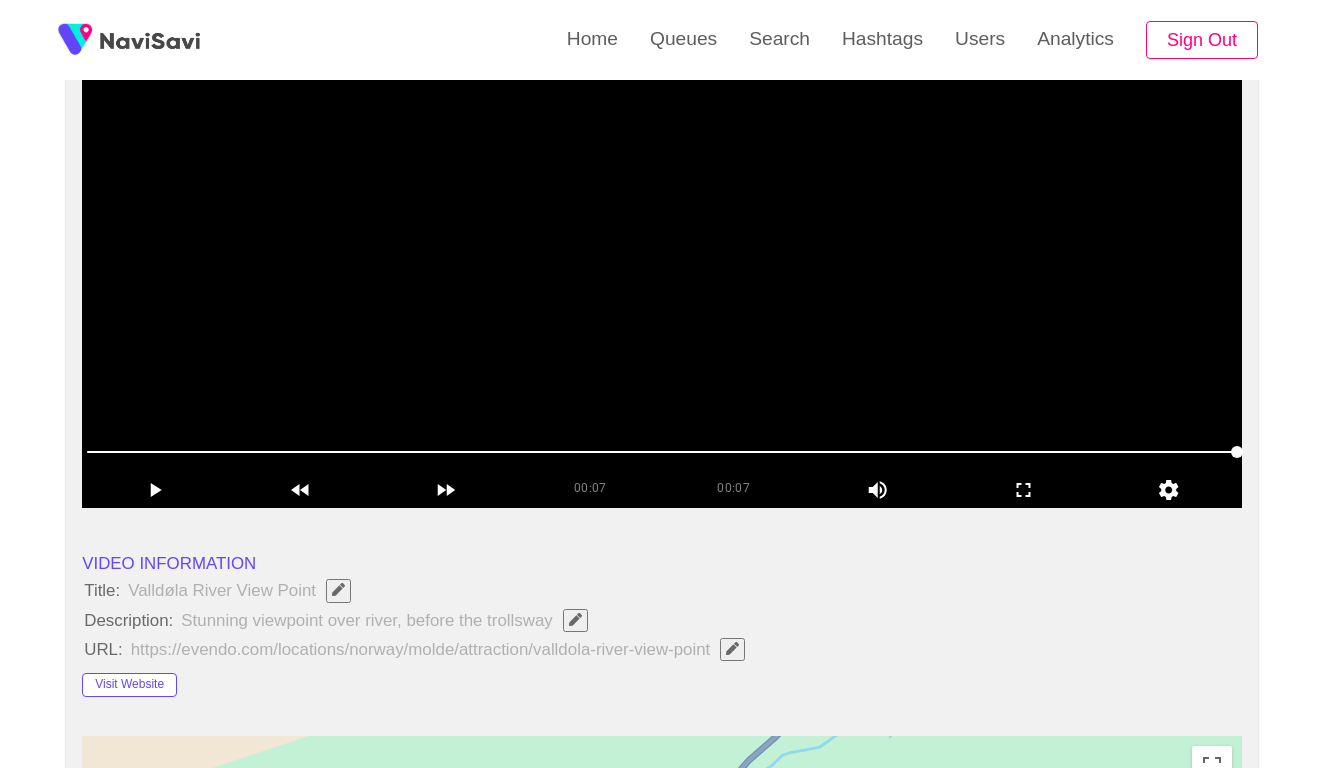 click at bounding box center (662, 258) 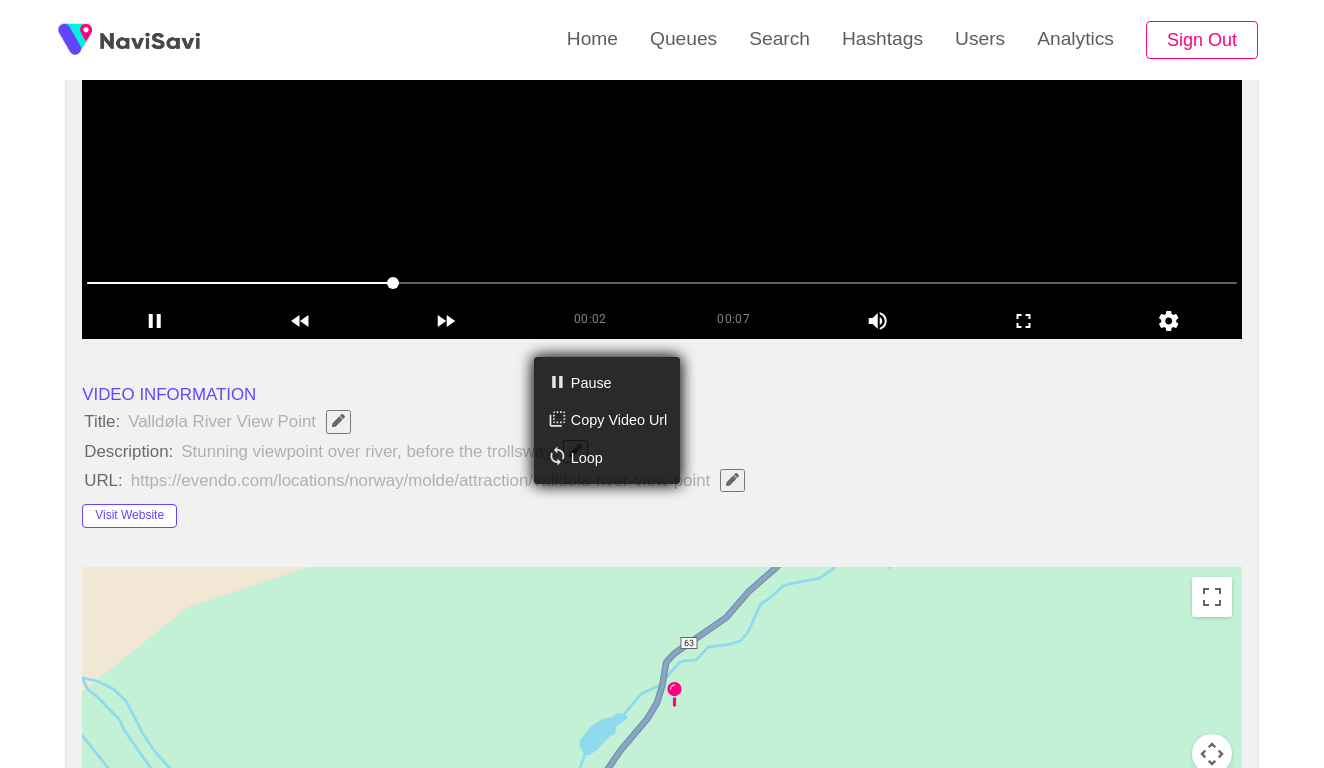 scroll, scrollTop: 433, scrollLeft: 0, axis: vertical 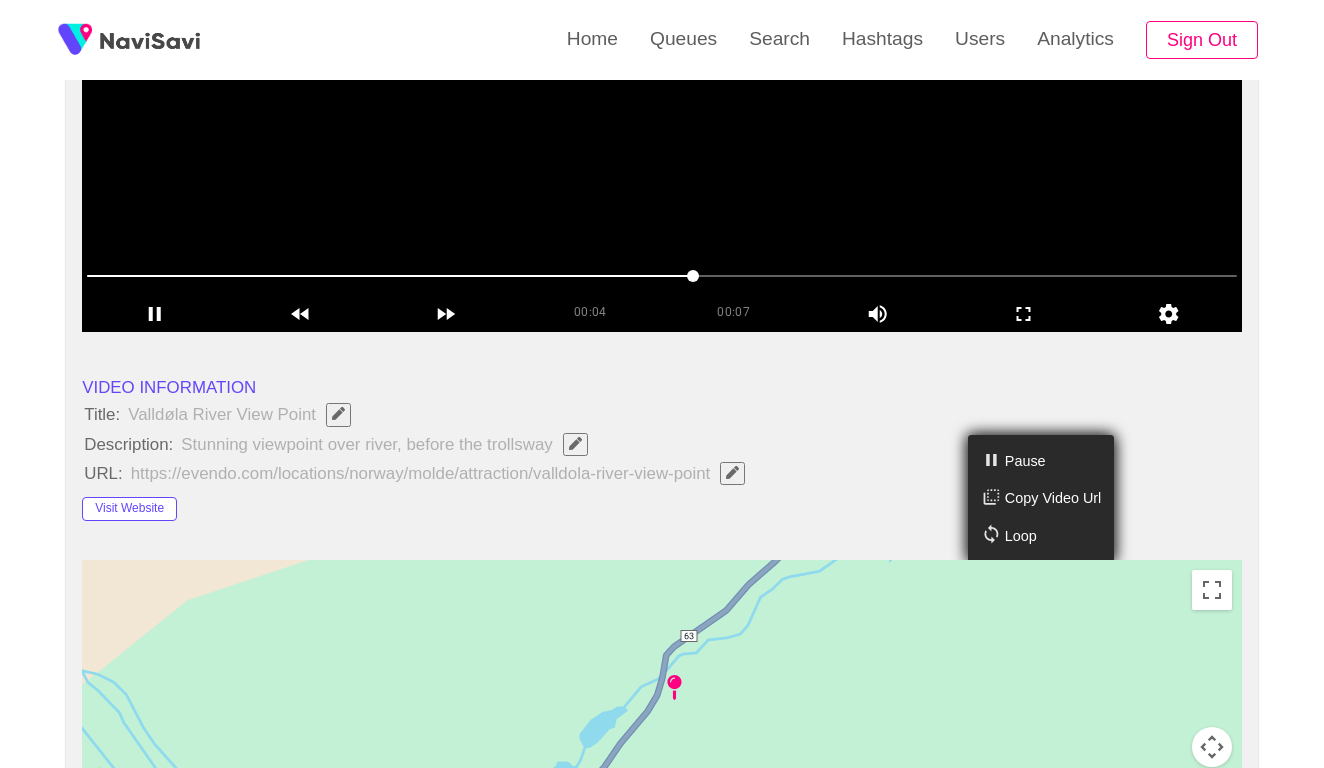 click on "Pause Copy Video Url Loop" at bounding box center [662, 384] 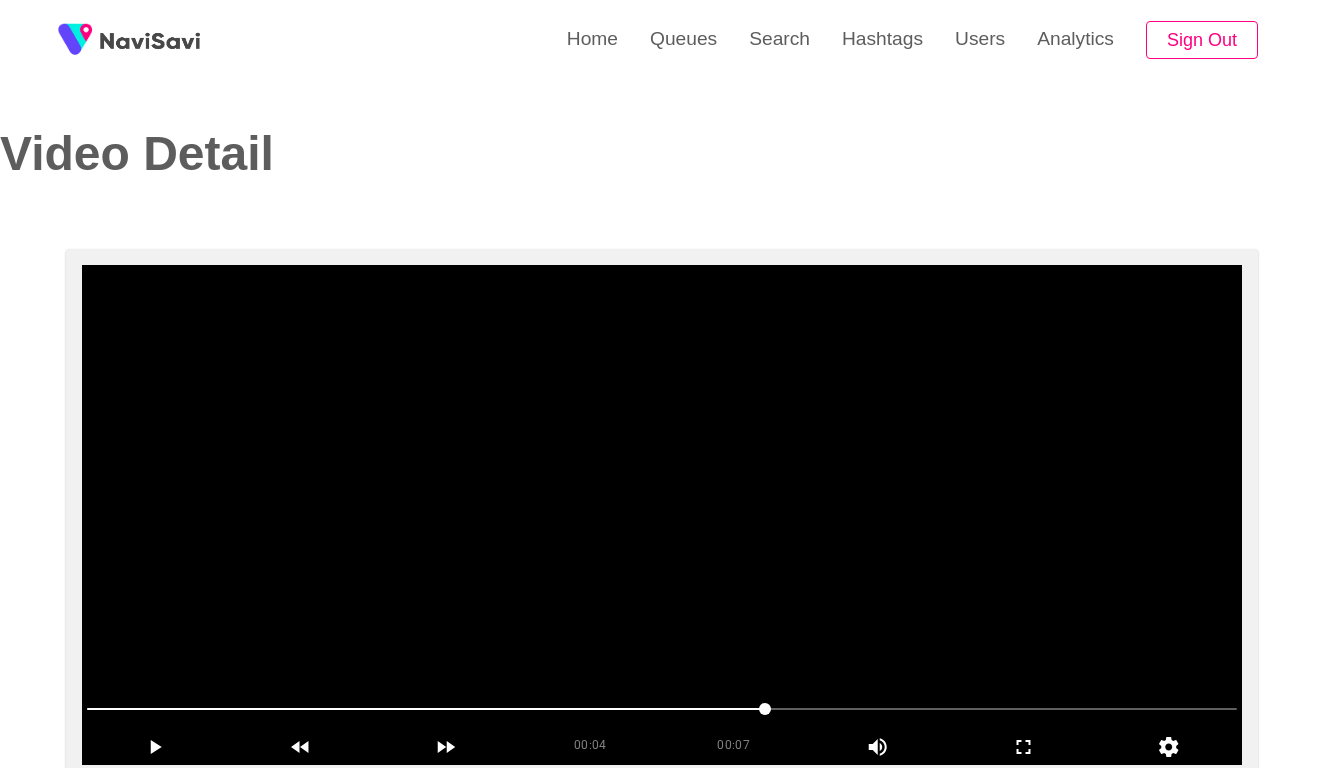 scroll, scrollTop: 0, scrollLeft: 0, axis: both 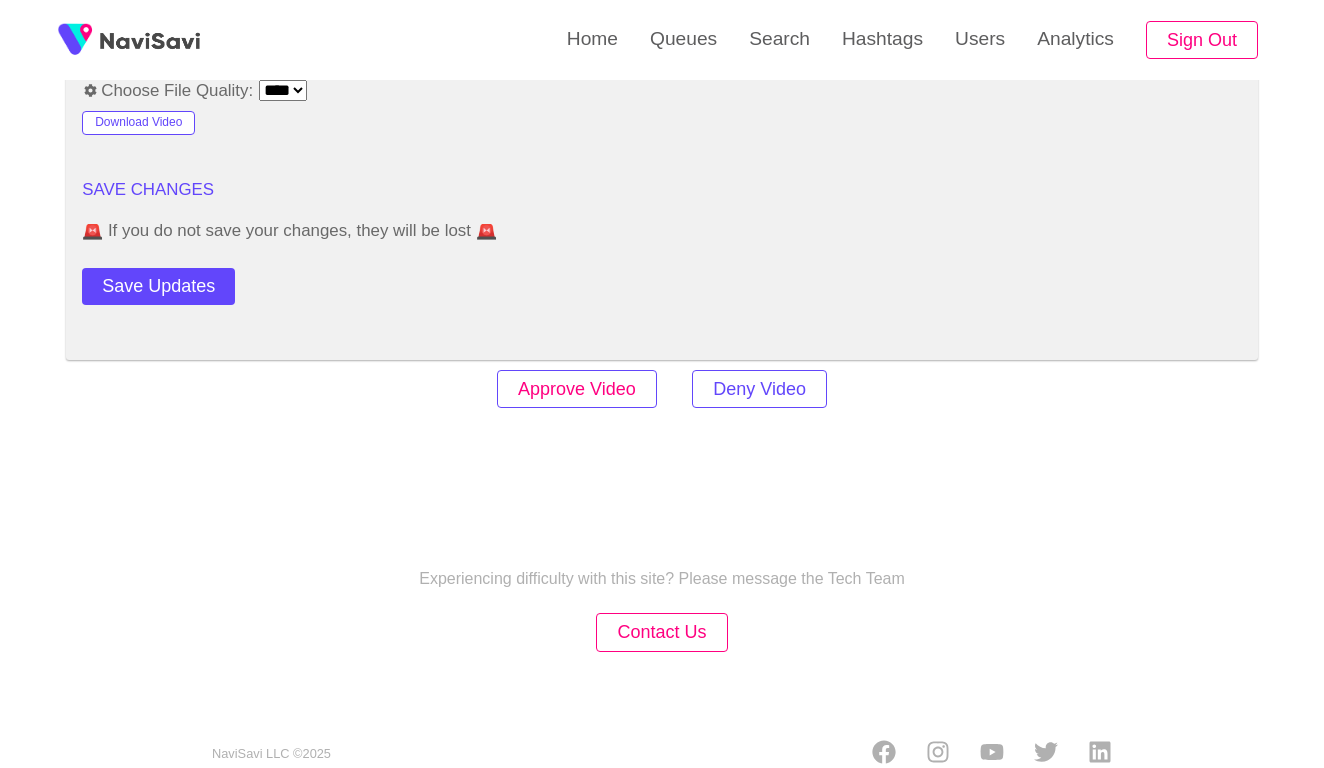 click on "Approve Video" at bounding box center (577, 389) 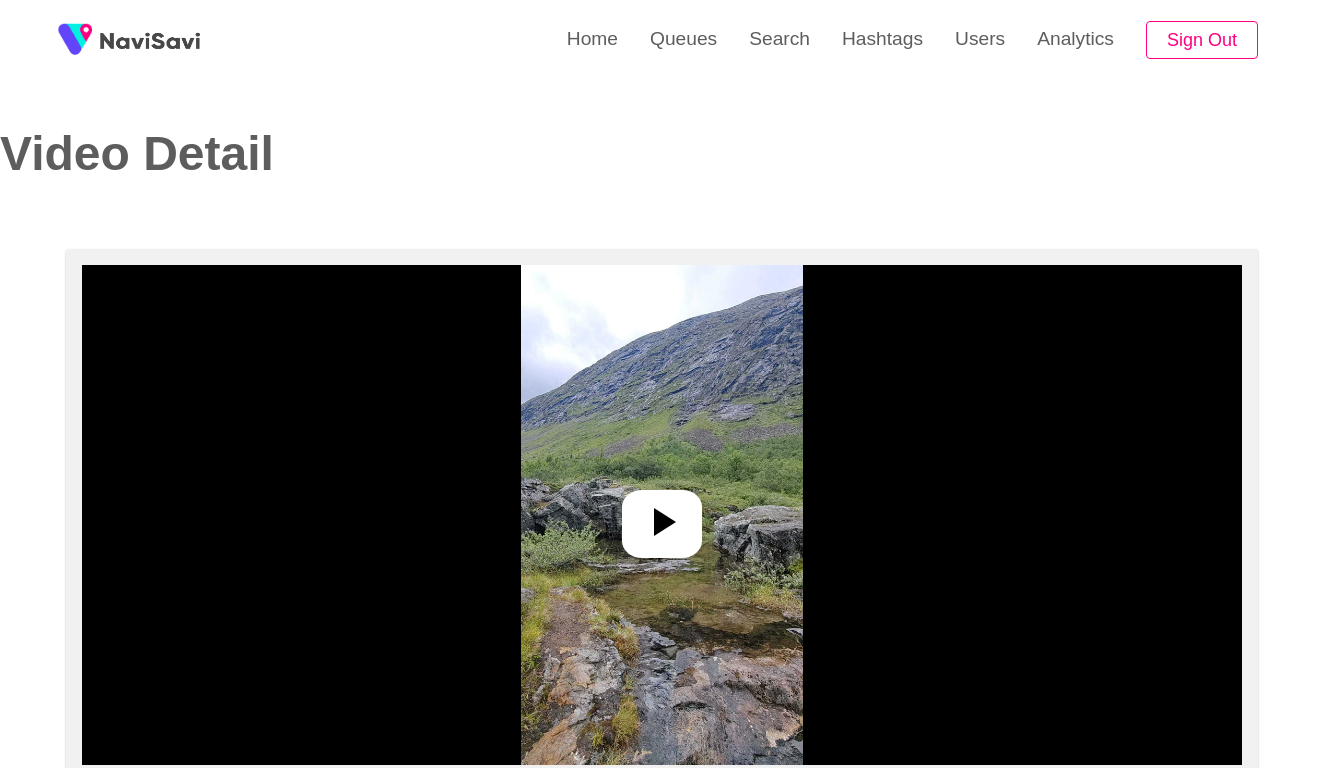 select on "**********" 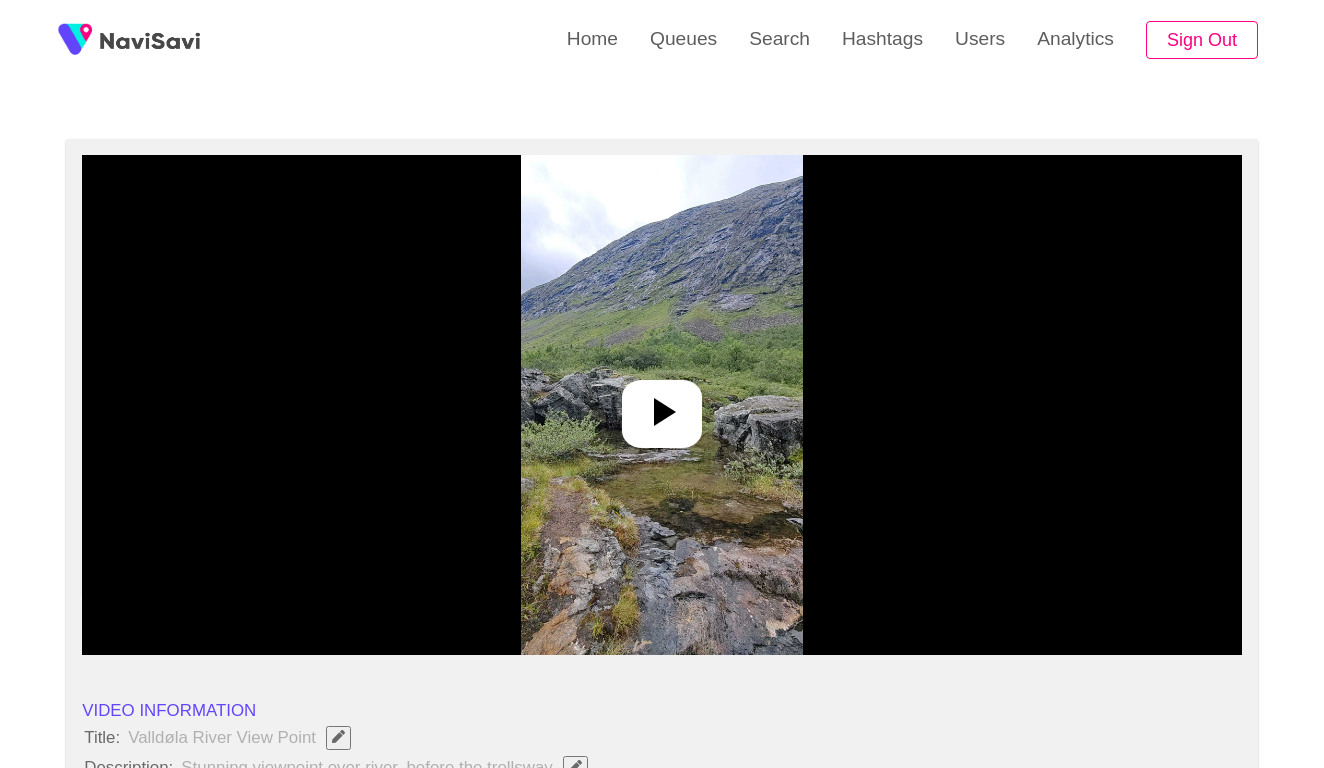 scroll, scrollTop: 203, scrollLeft: 0, axis: vertical 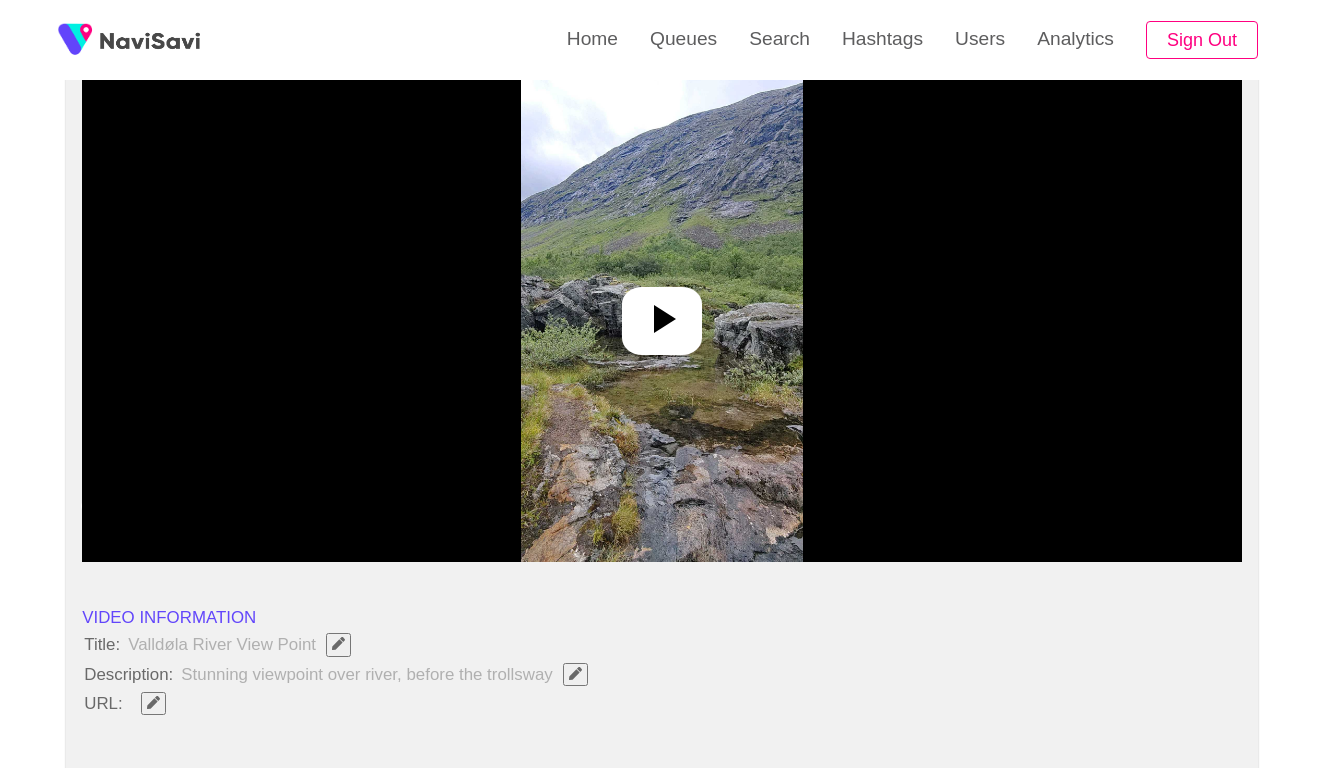 click at bounding box center [661, 312] 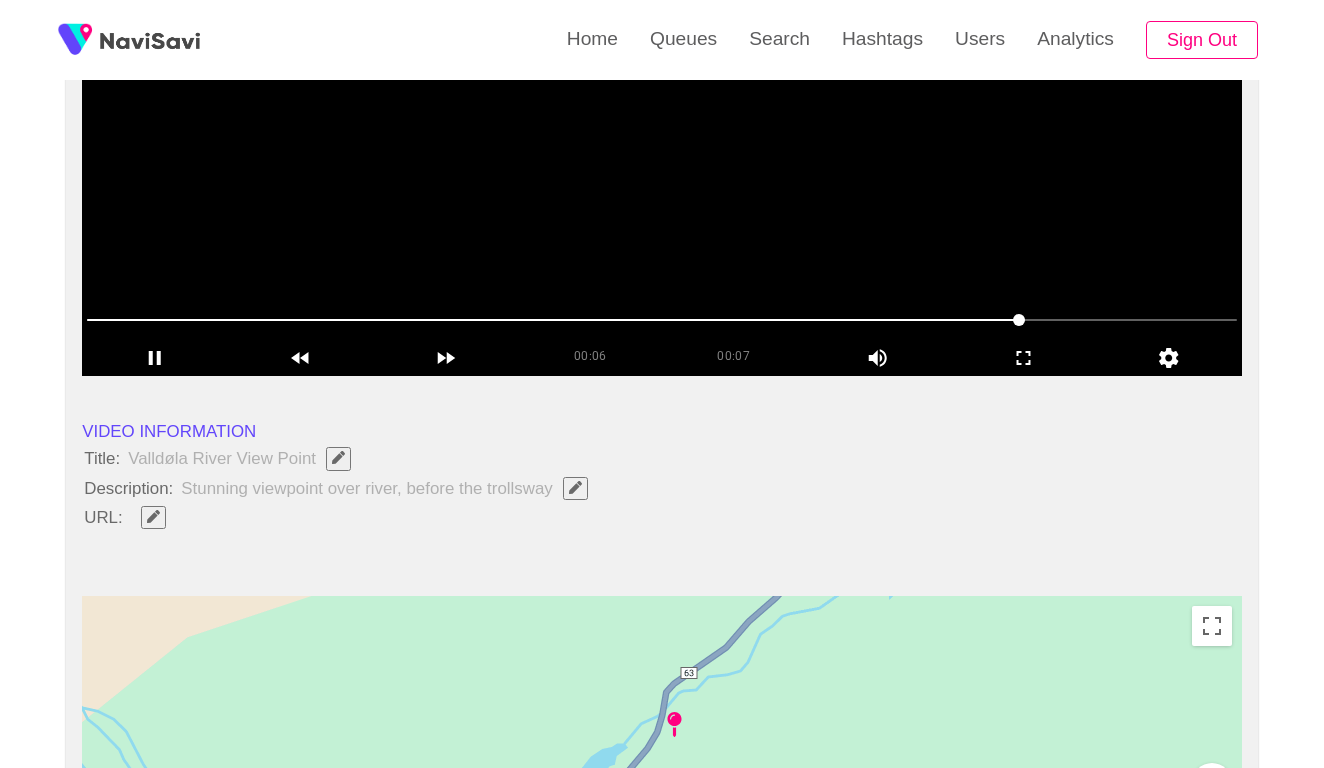 scroll, scrollTop: 408, scrollLeft: 0, axis: vertical 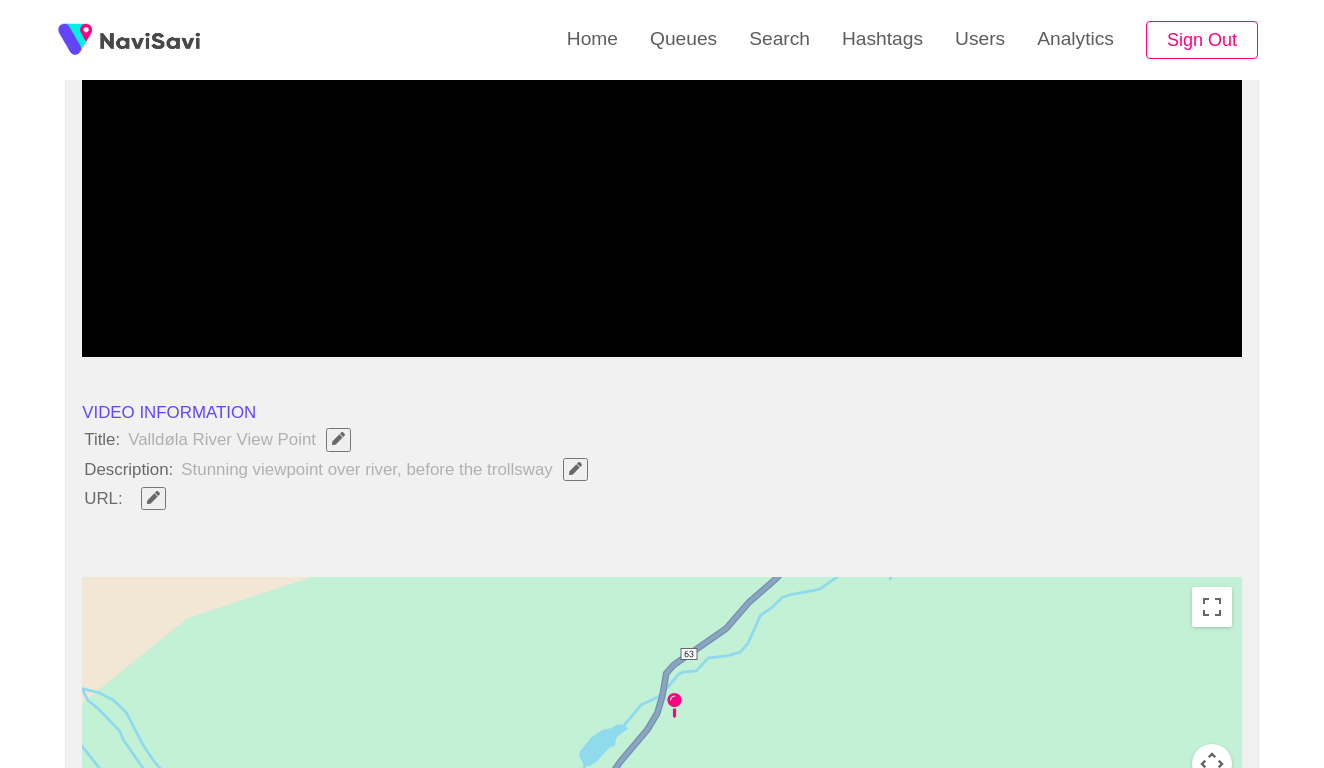 click 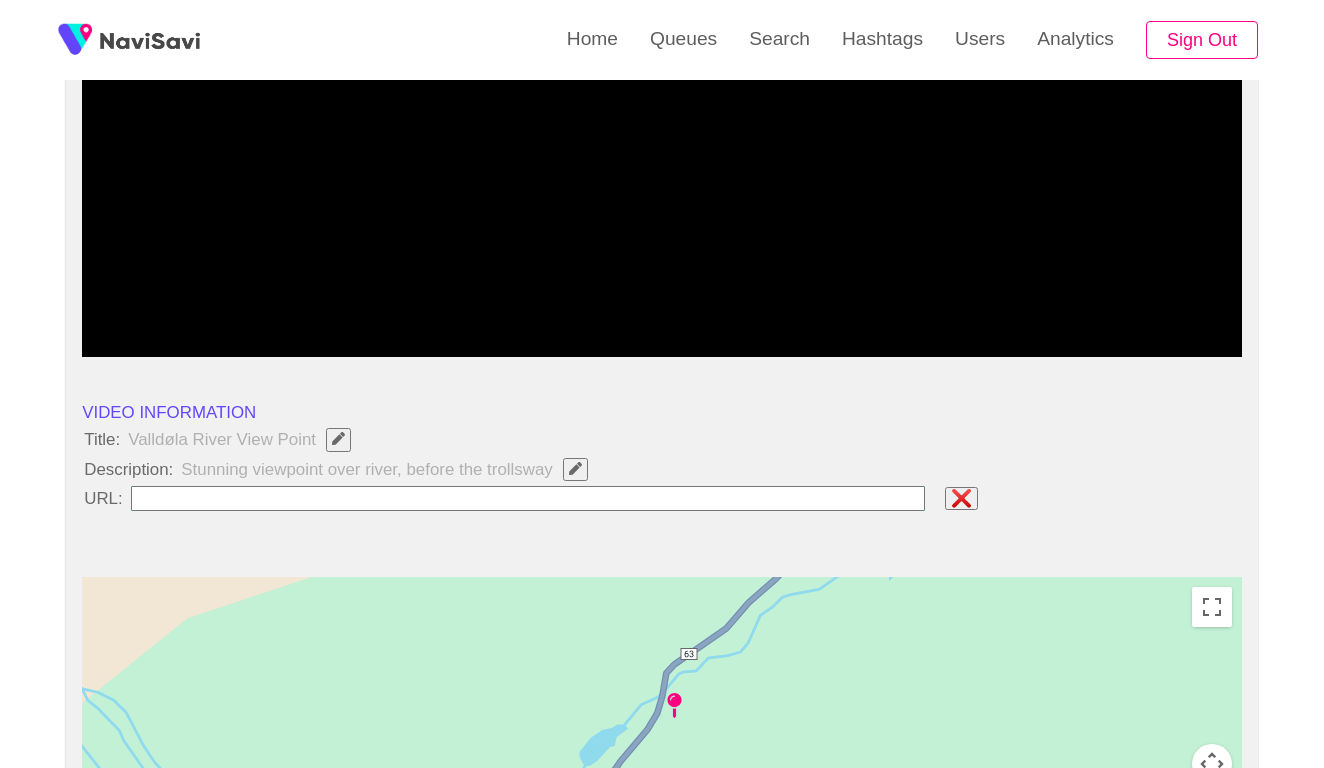 type on "**********" 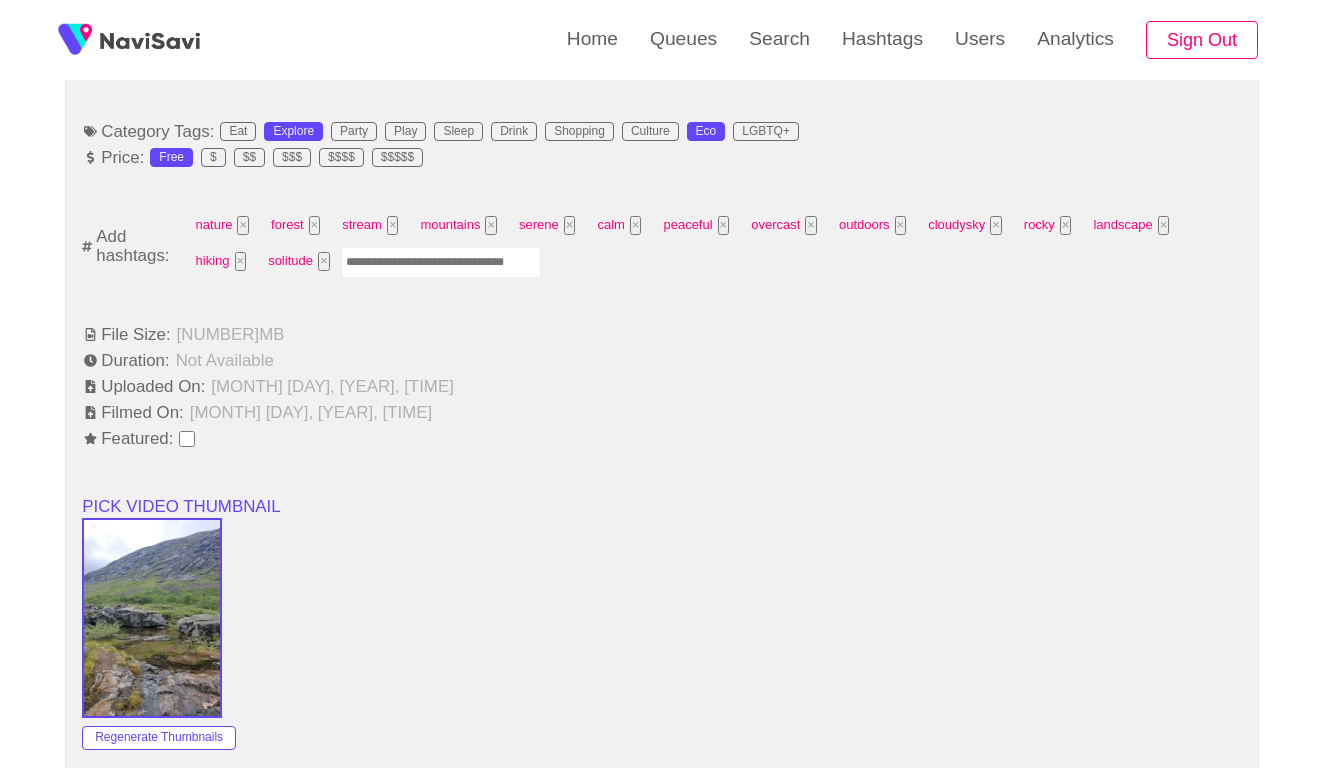 scroll, scrollTop: 1151, scrollLeft: 0, axis: vertical 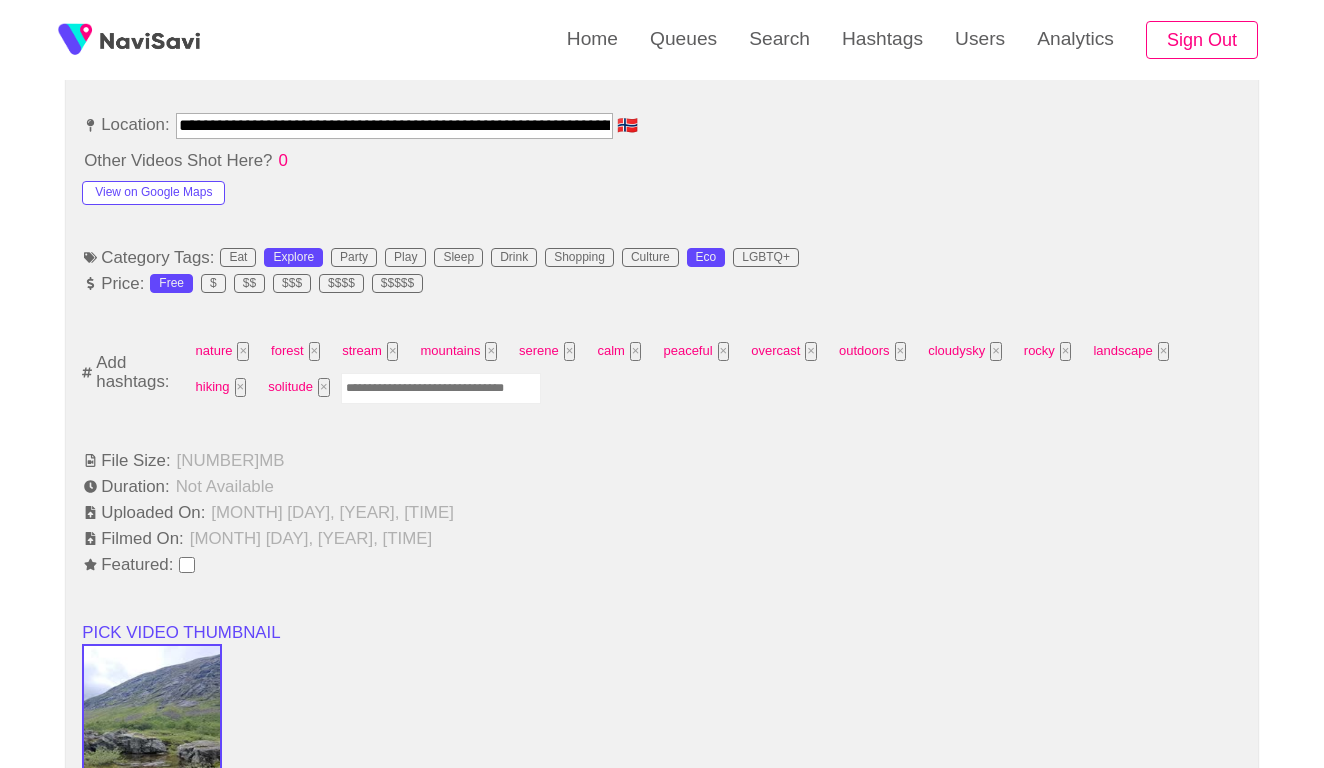 click at bounding box center [441, 388] 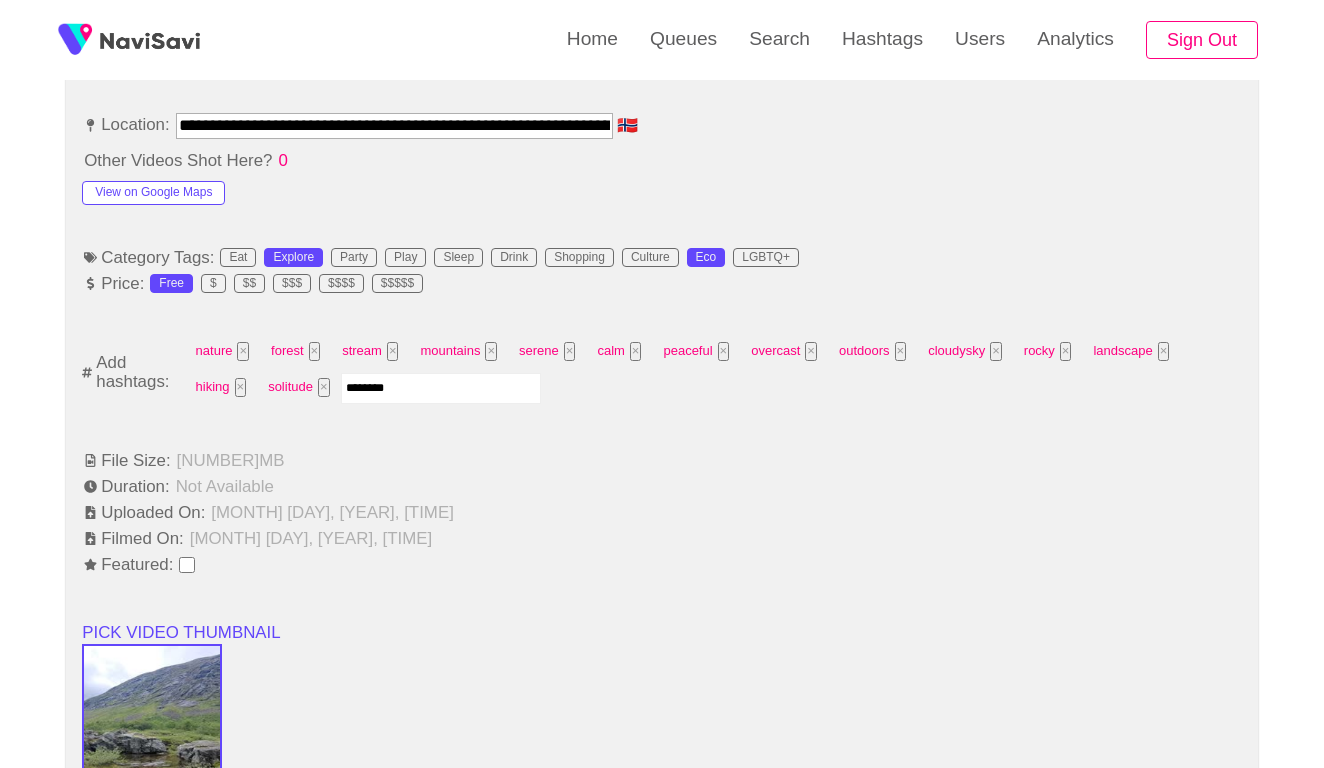 type on "*********" 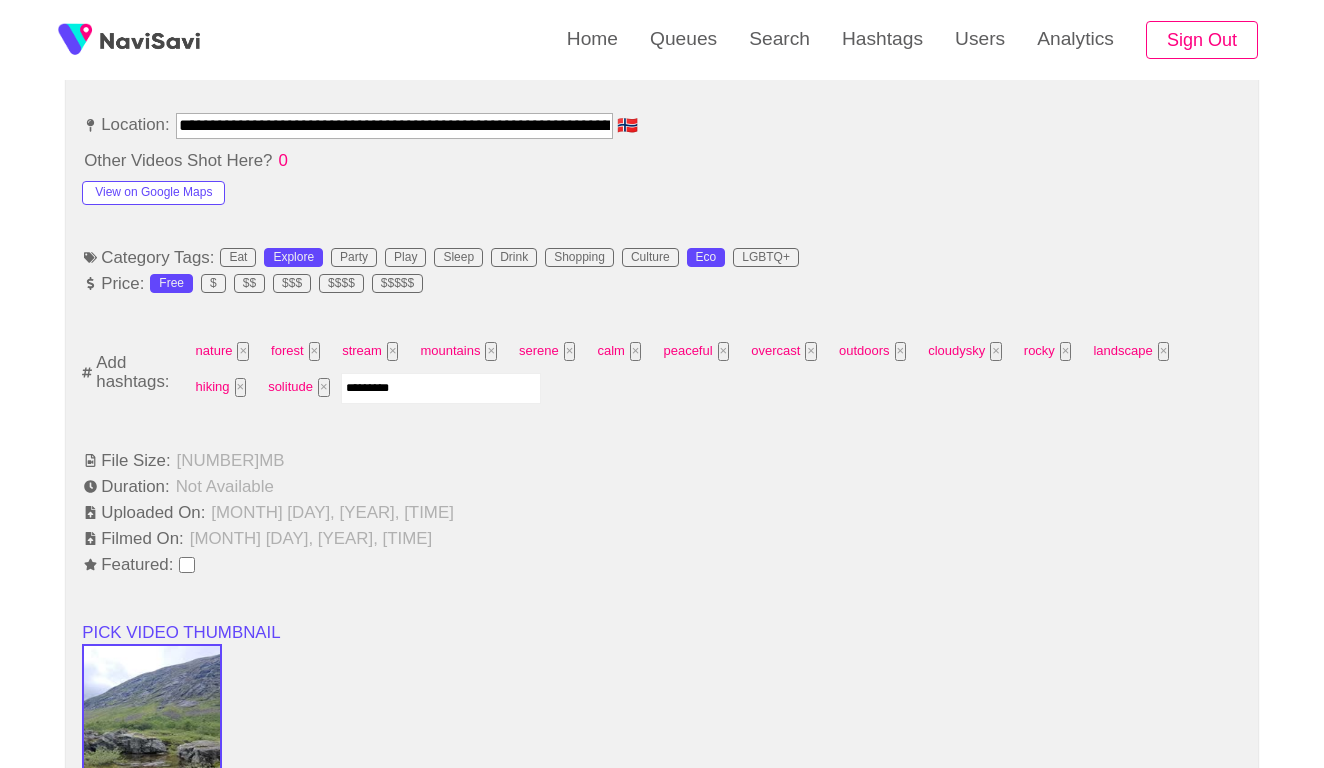 type 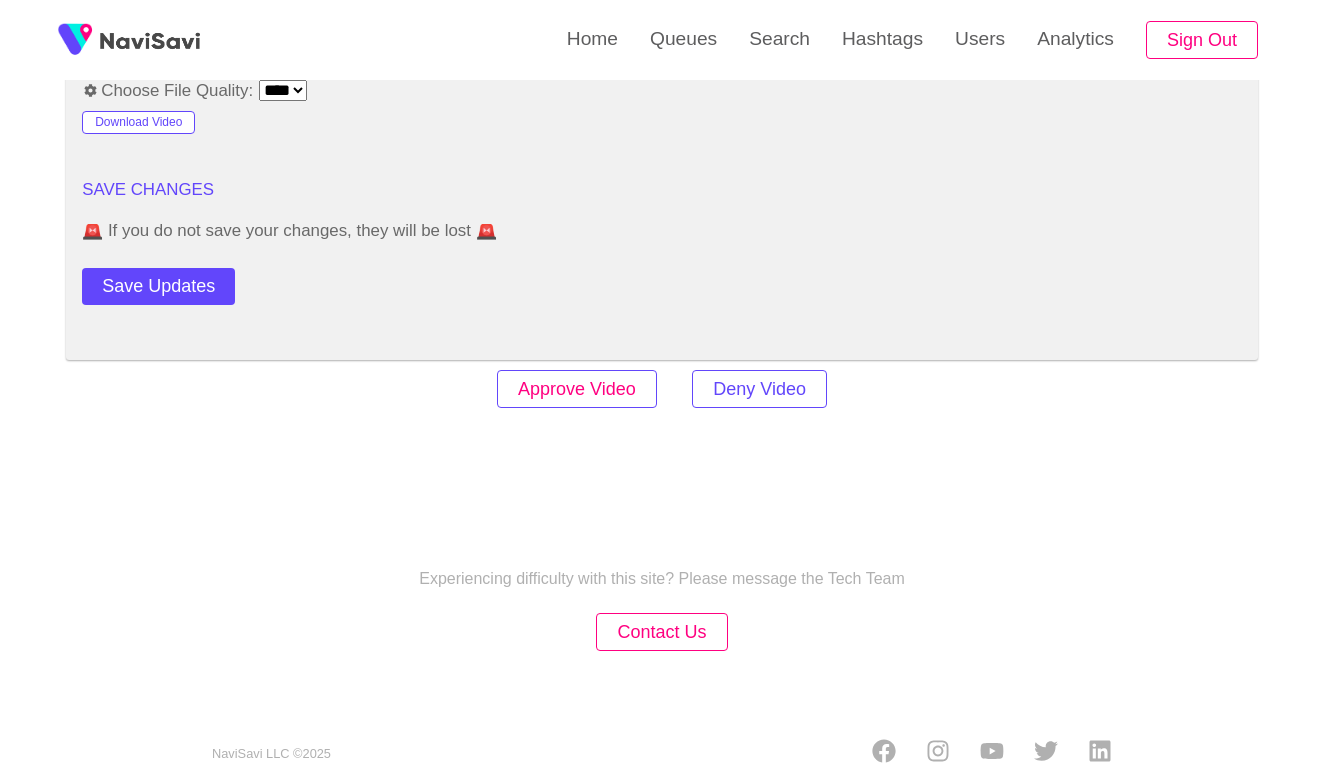 scroll, scrollTop: 2420, scrollLeft: 0, axis: vertical 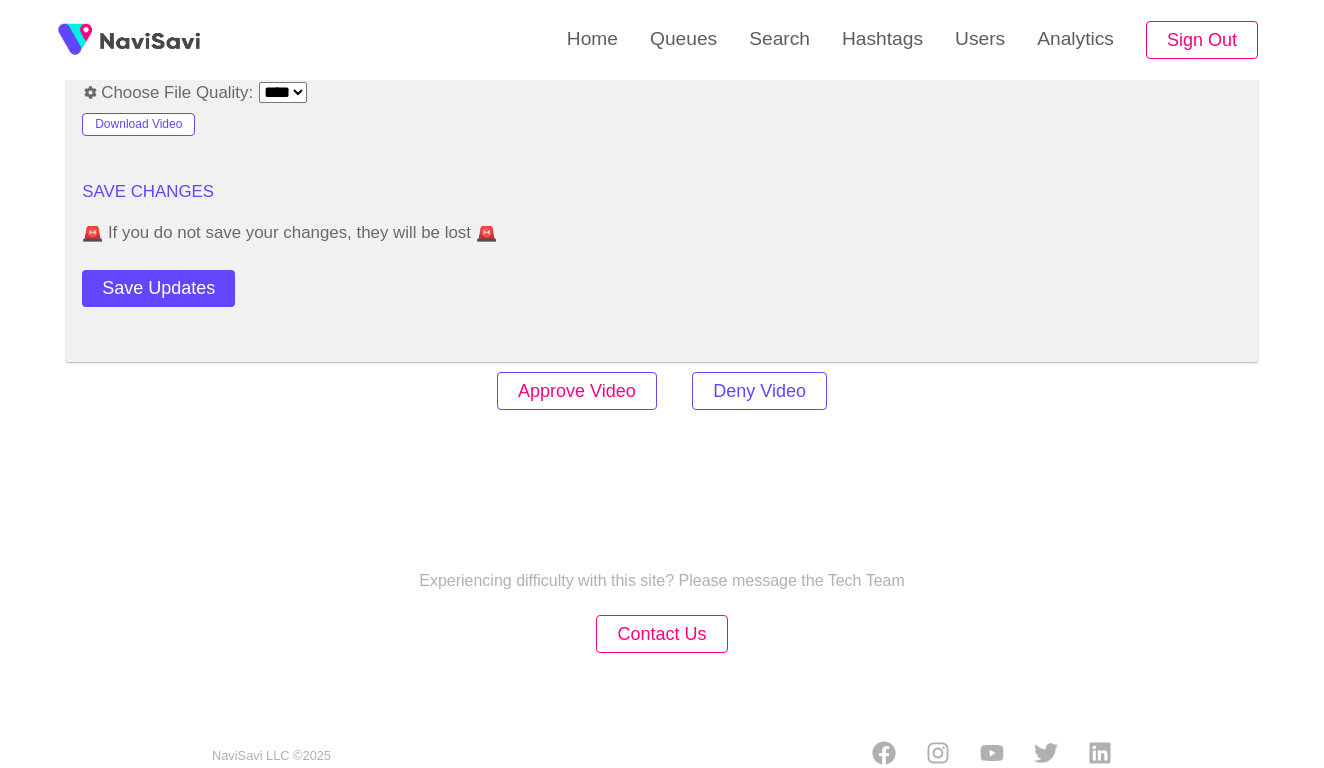 click on "Approve Video" at bounding box center (577, 391) 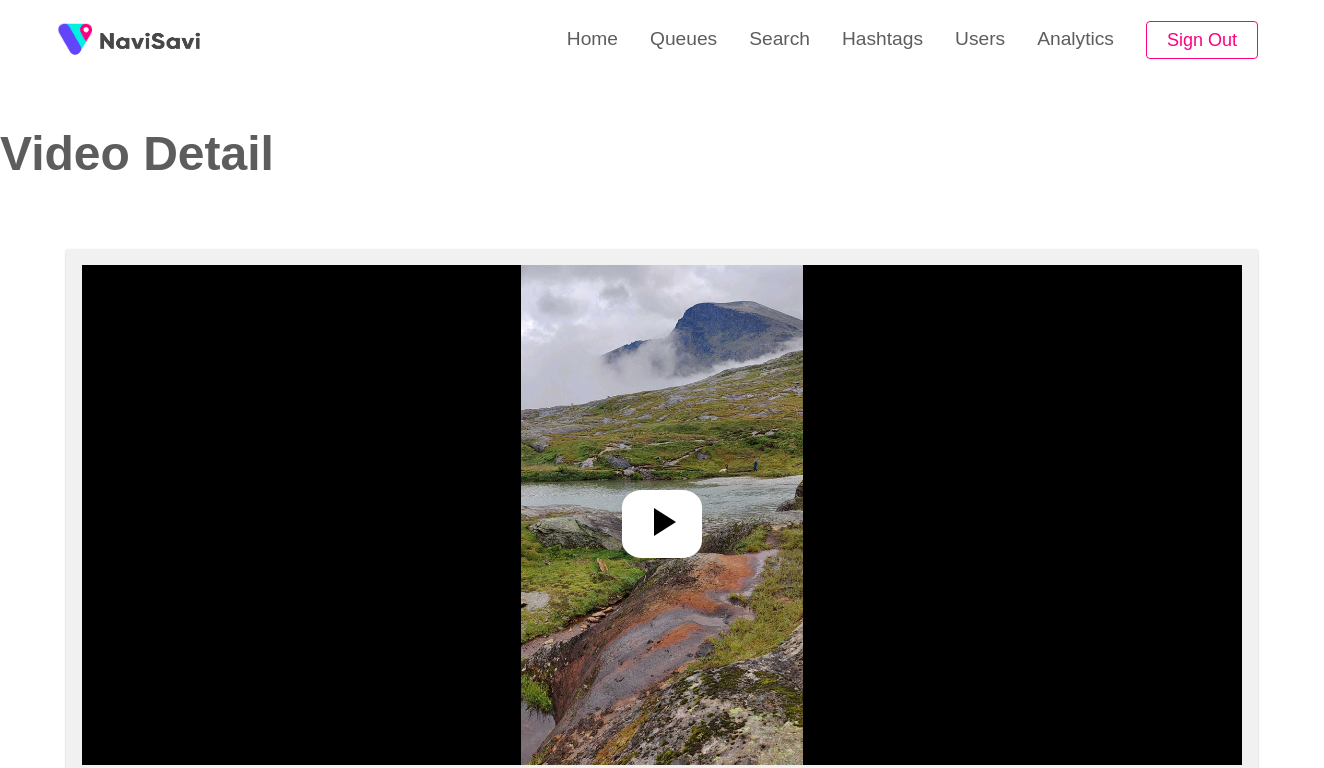select on "**********" 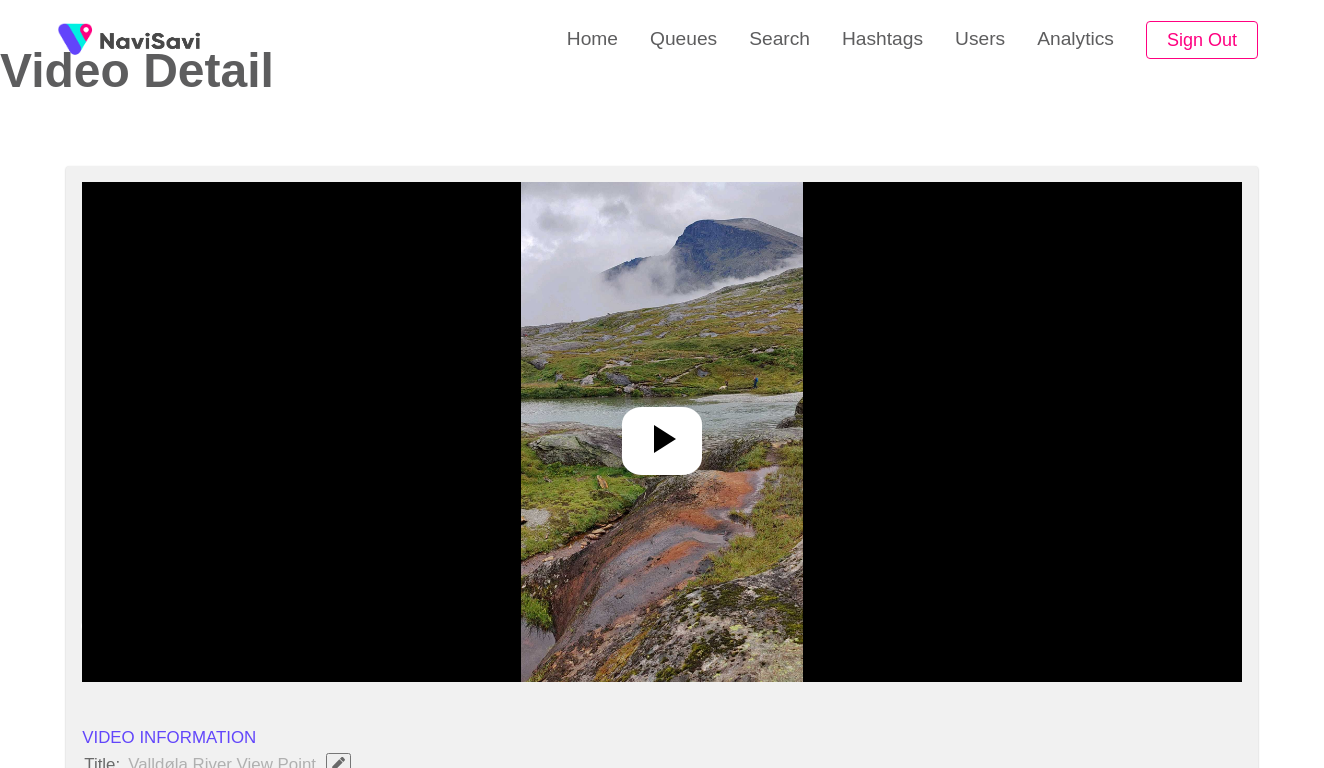 scroll, scrollTop: 147, scrollLeft: 0, axis: vertical 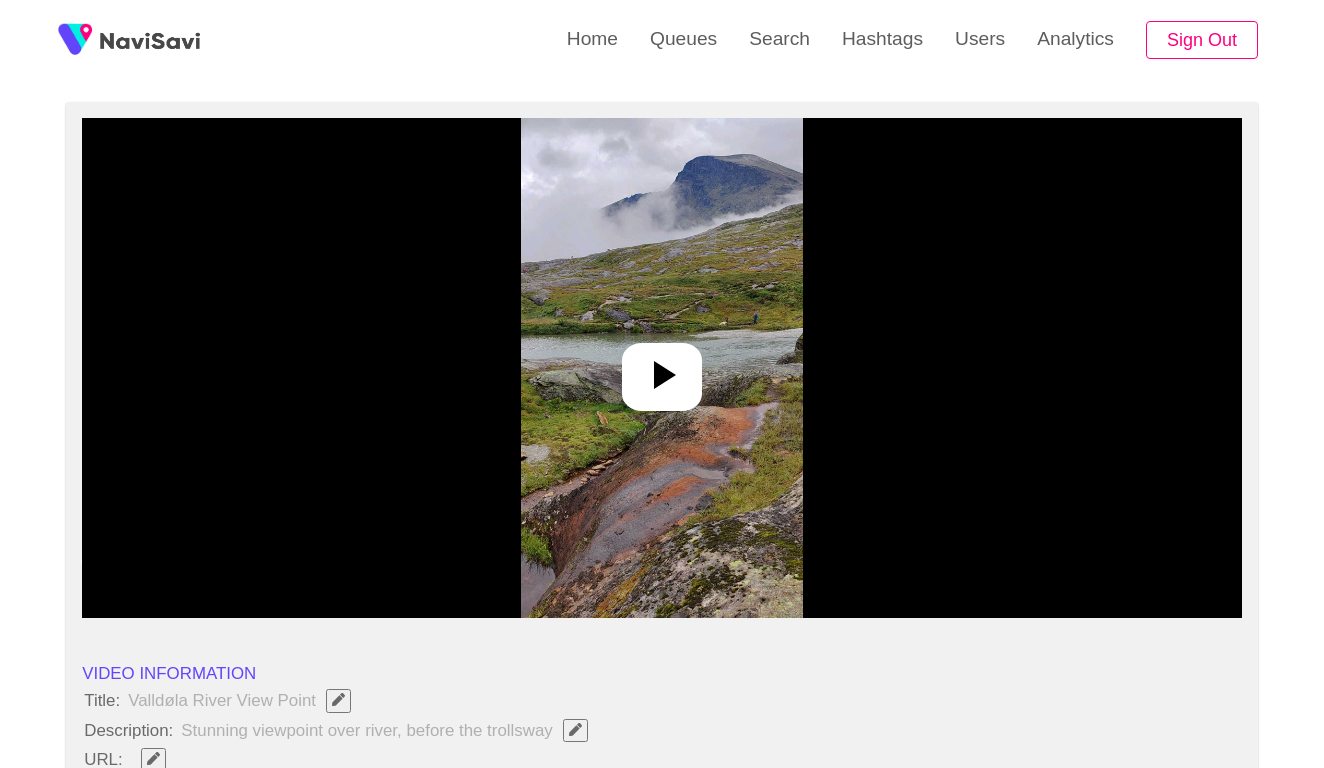 click at bounding box center [661, 368] 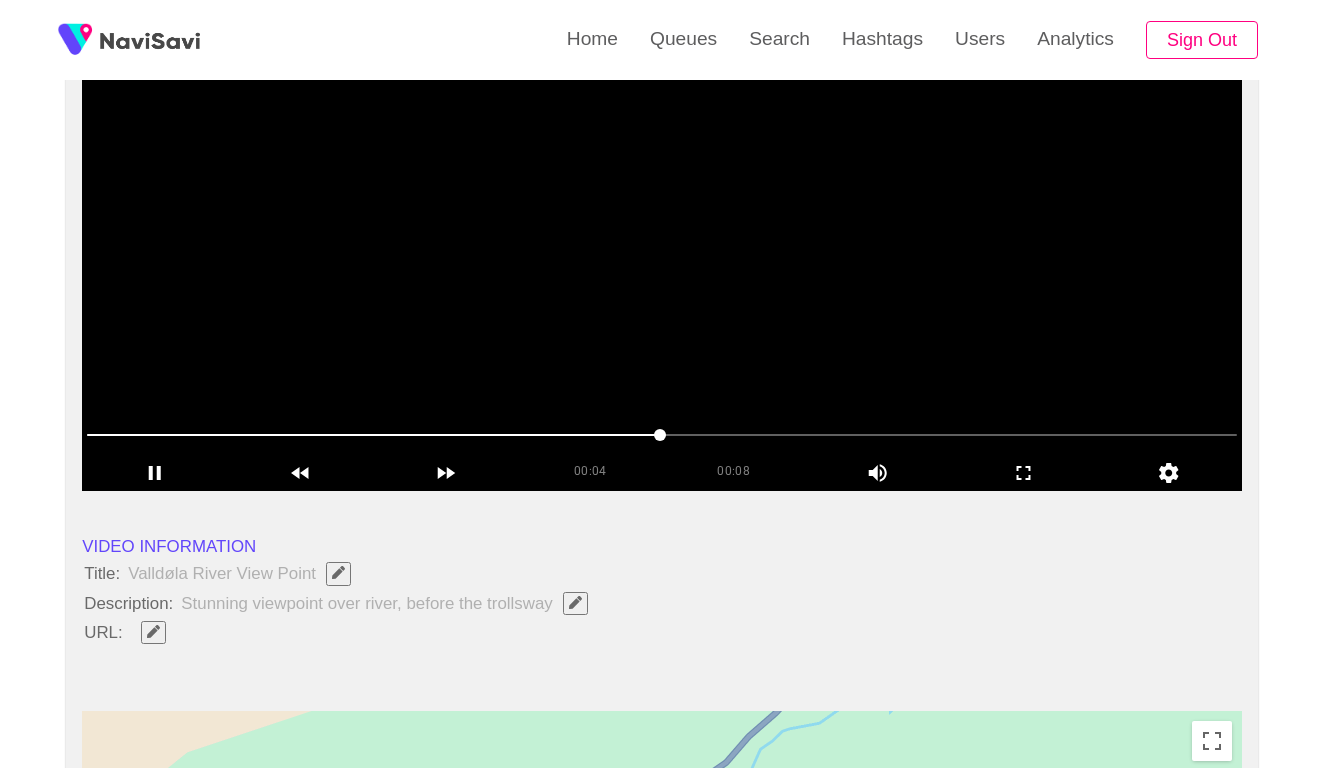 scroll, scrollTop: 276, scrollLeft: 0, axis: vertical 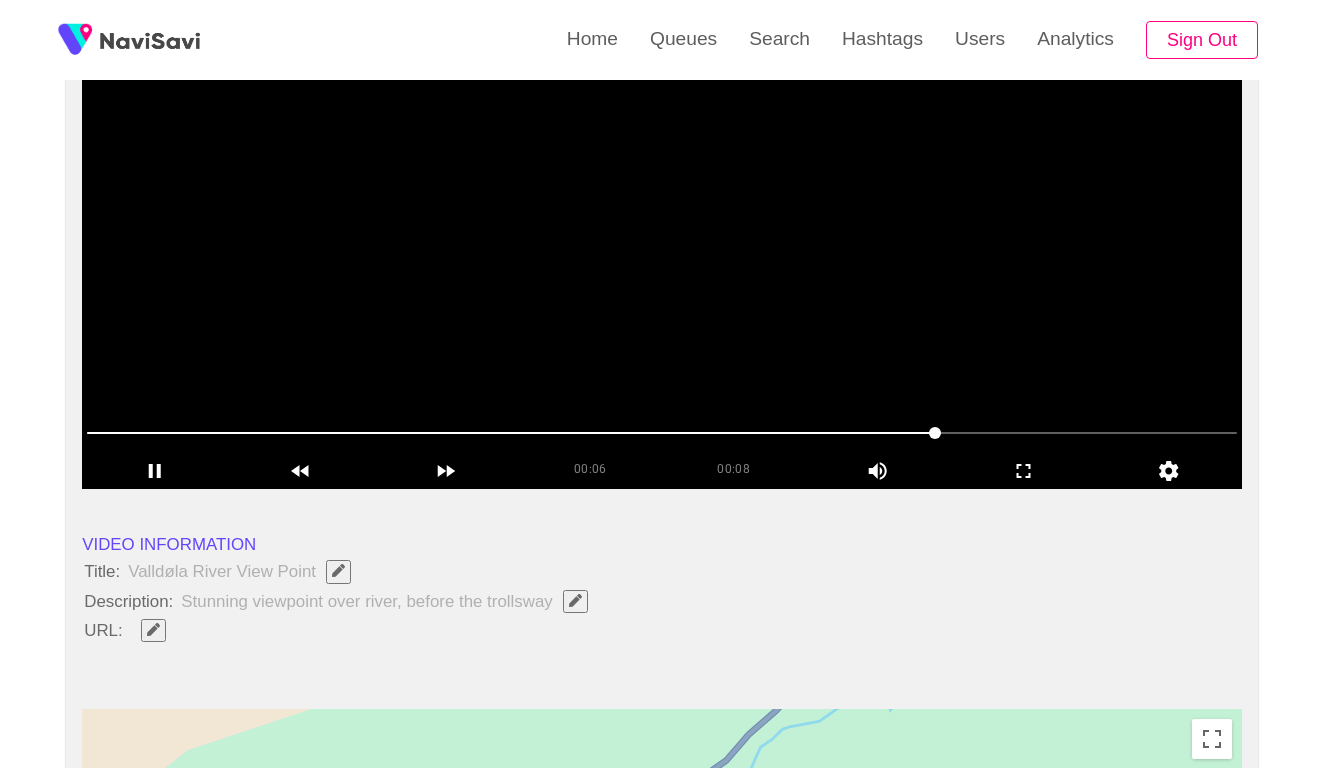 click 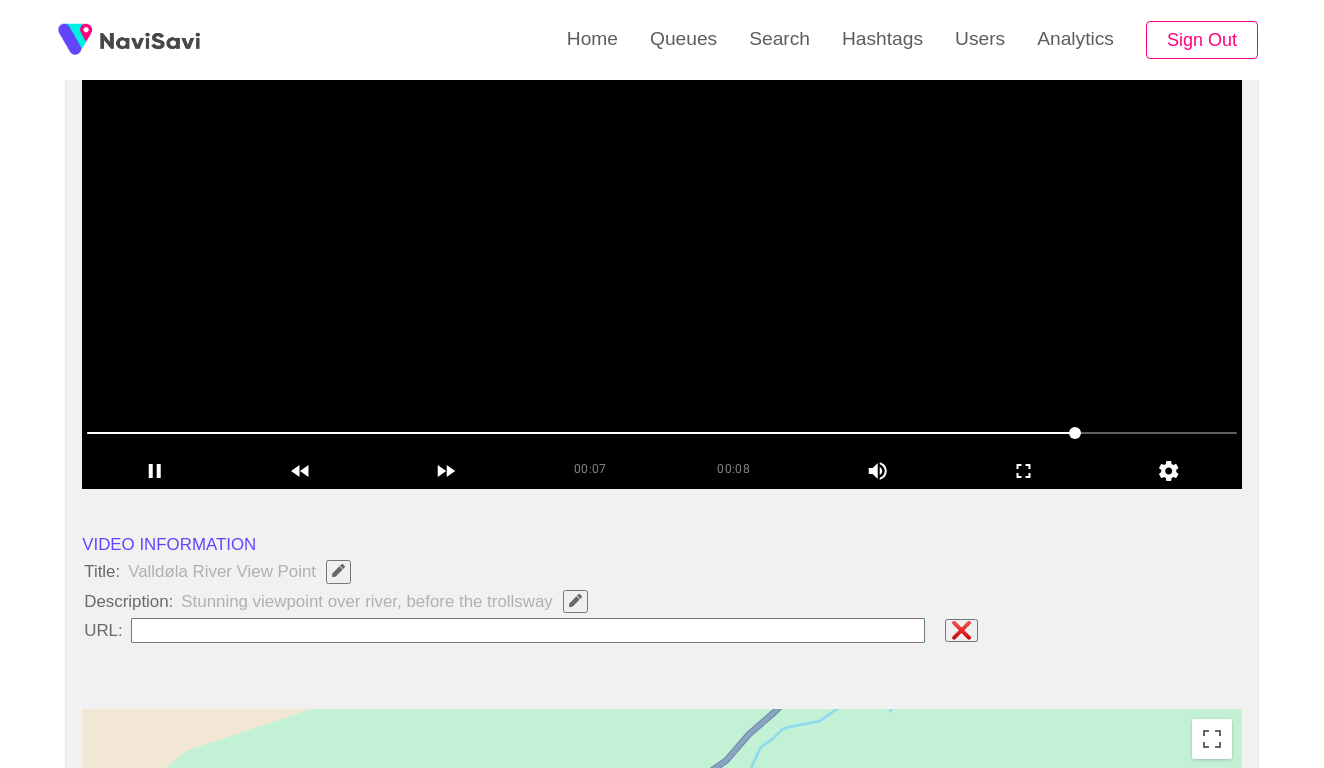 type on "**********" 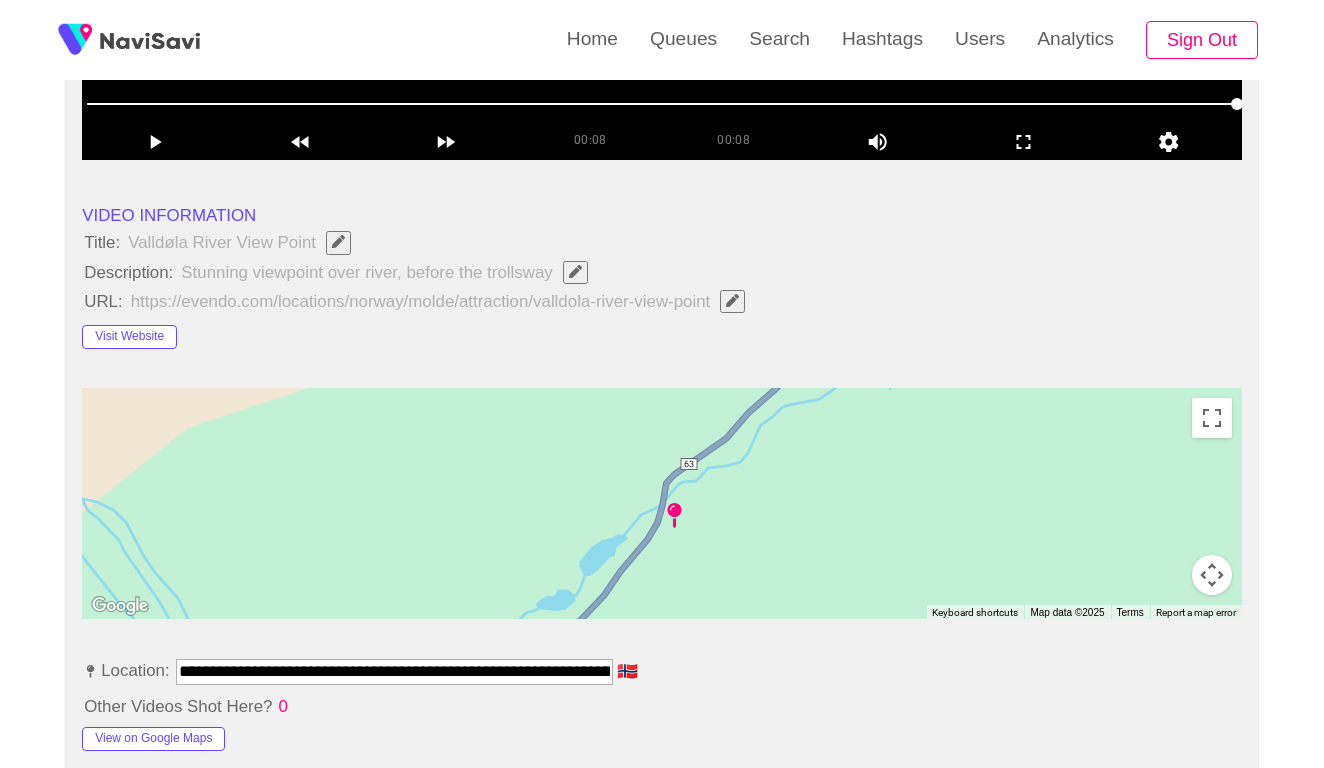 scroll, scrollTop: 1015, scrollLeft: 0, axis: vertical 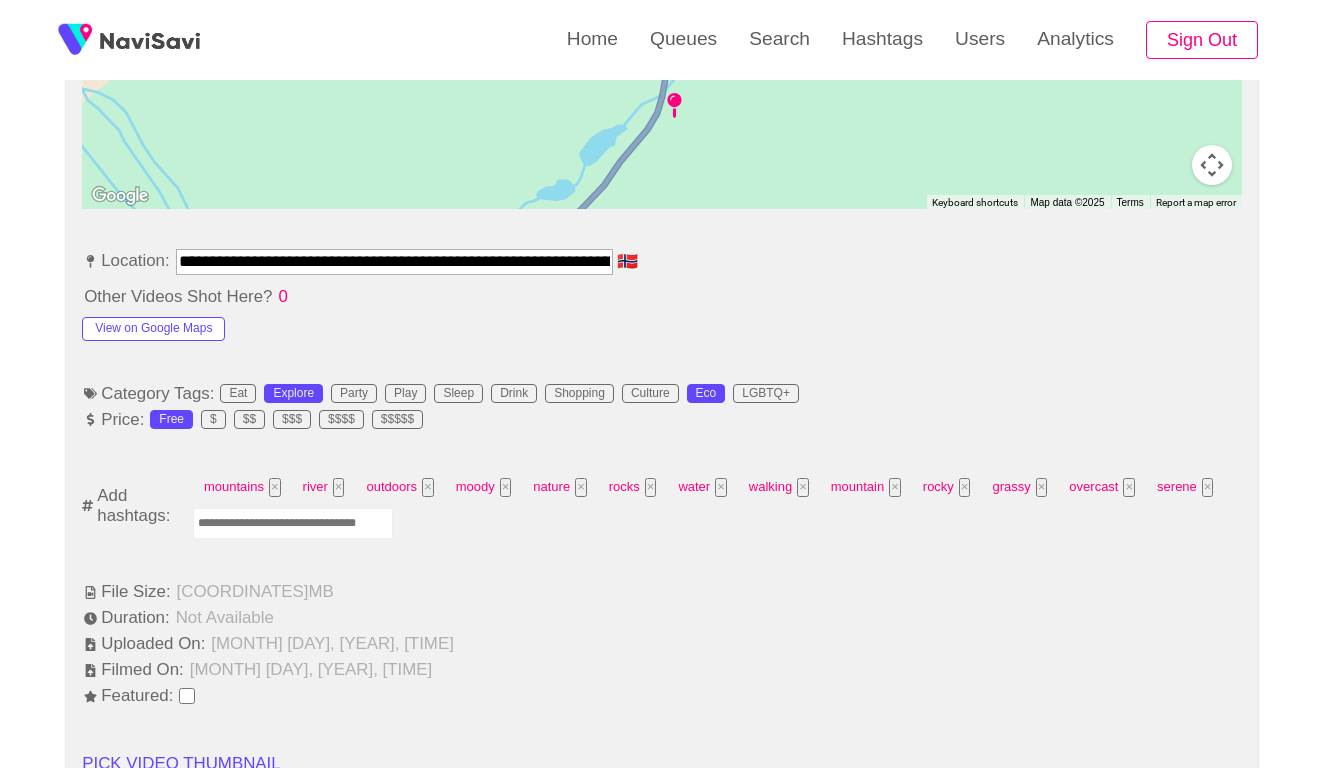 click at bounding box center (293, 523) 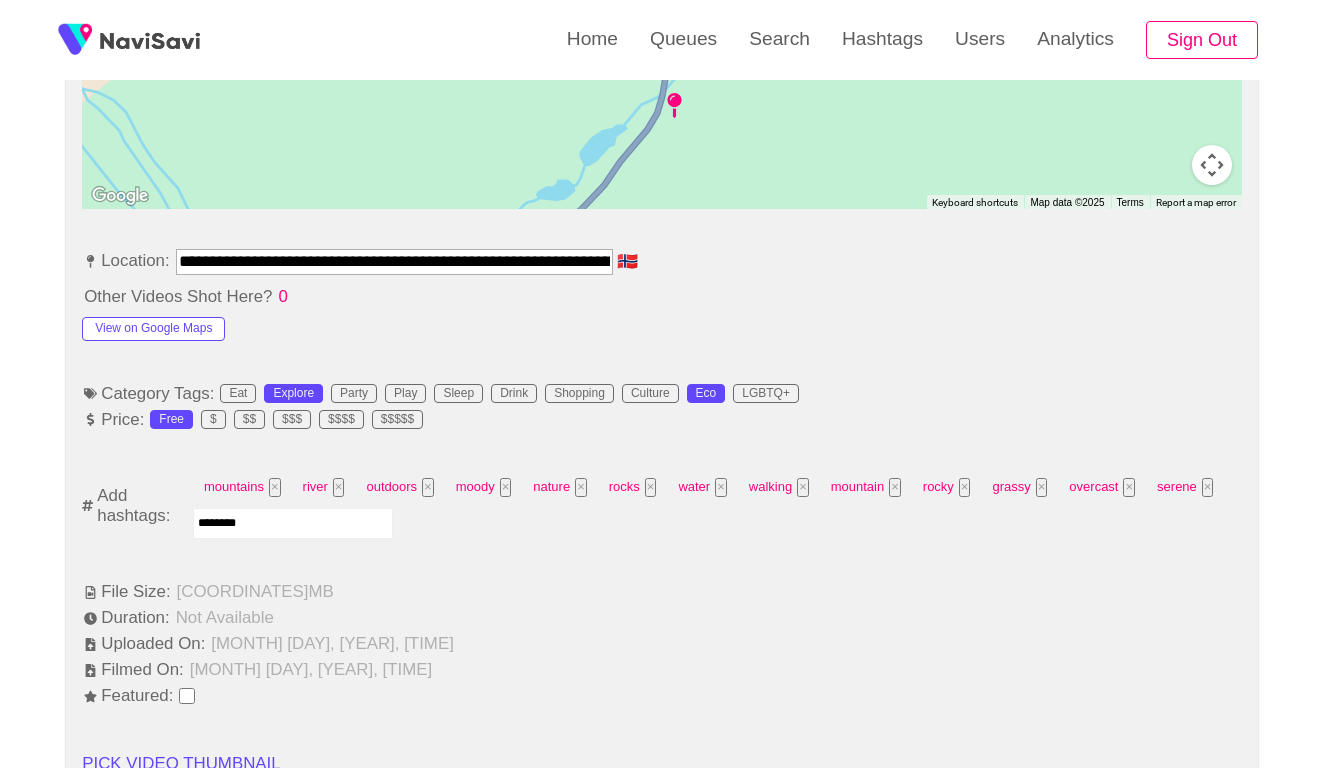 type on "*********" 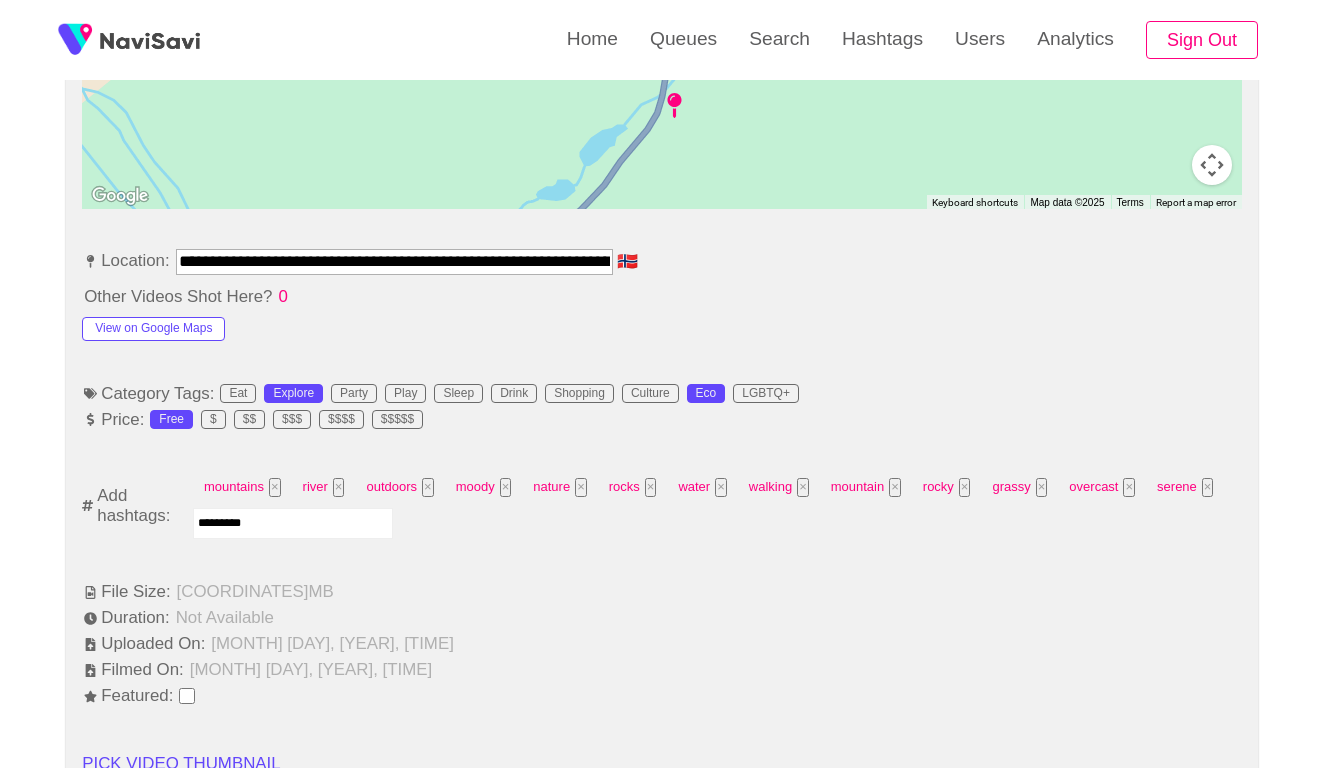 type 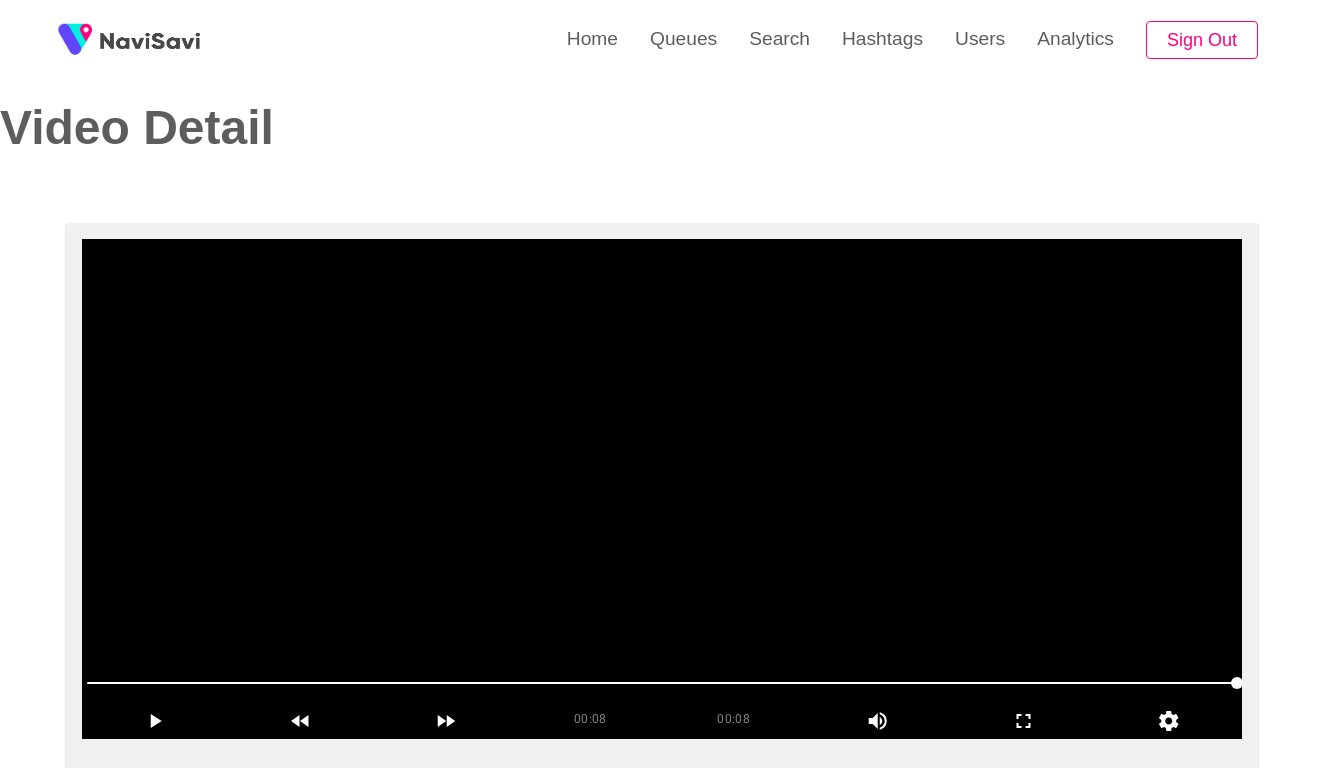 scroll, scrollTop: 45, scrollLeft: 0, axis: vertical 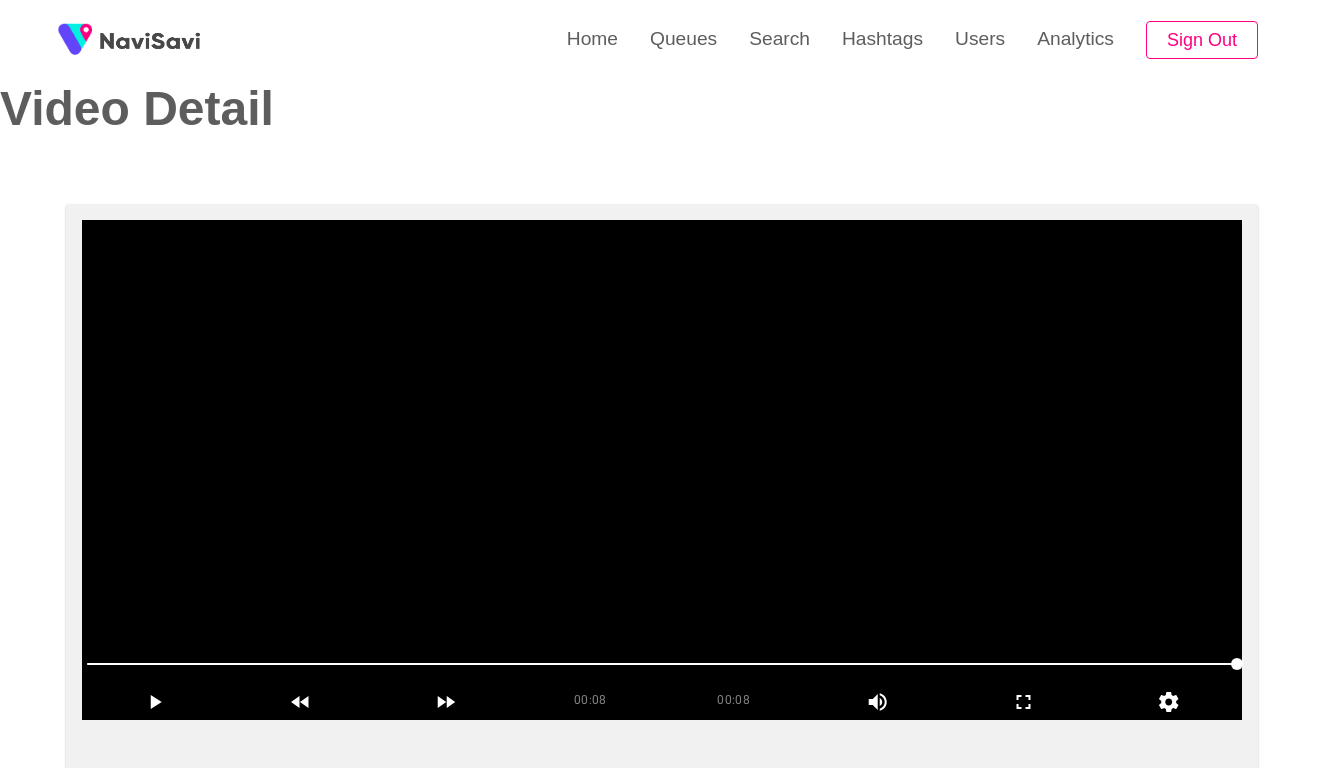 click at bounding box center (662, 470) 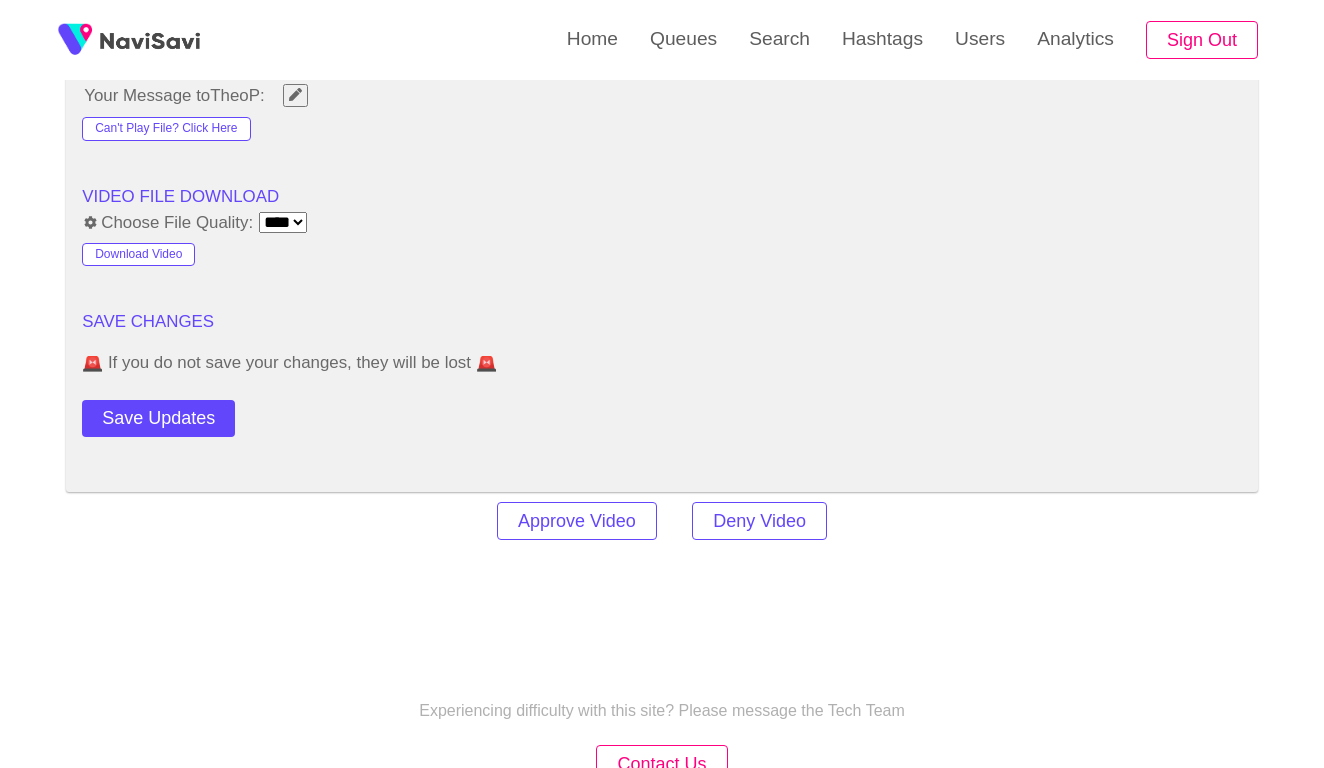 scroll, scrollTop: 2340, scrollLeft: 0, axis: vertical 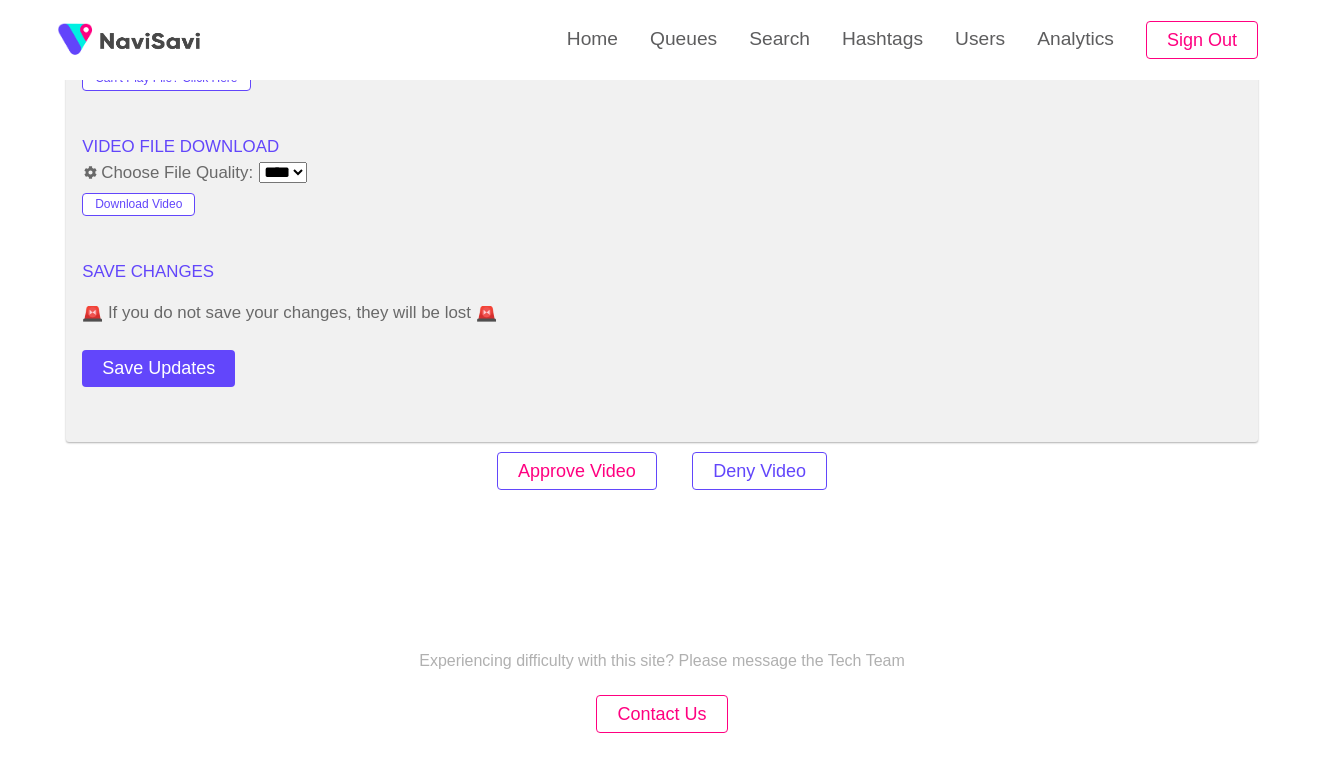 click on "Approve Video" at bounding box center [577, 471] 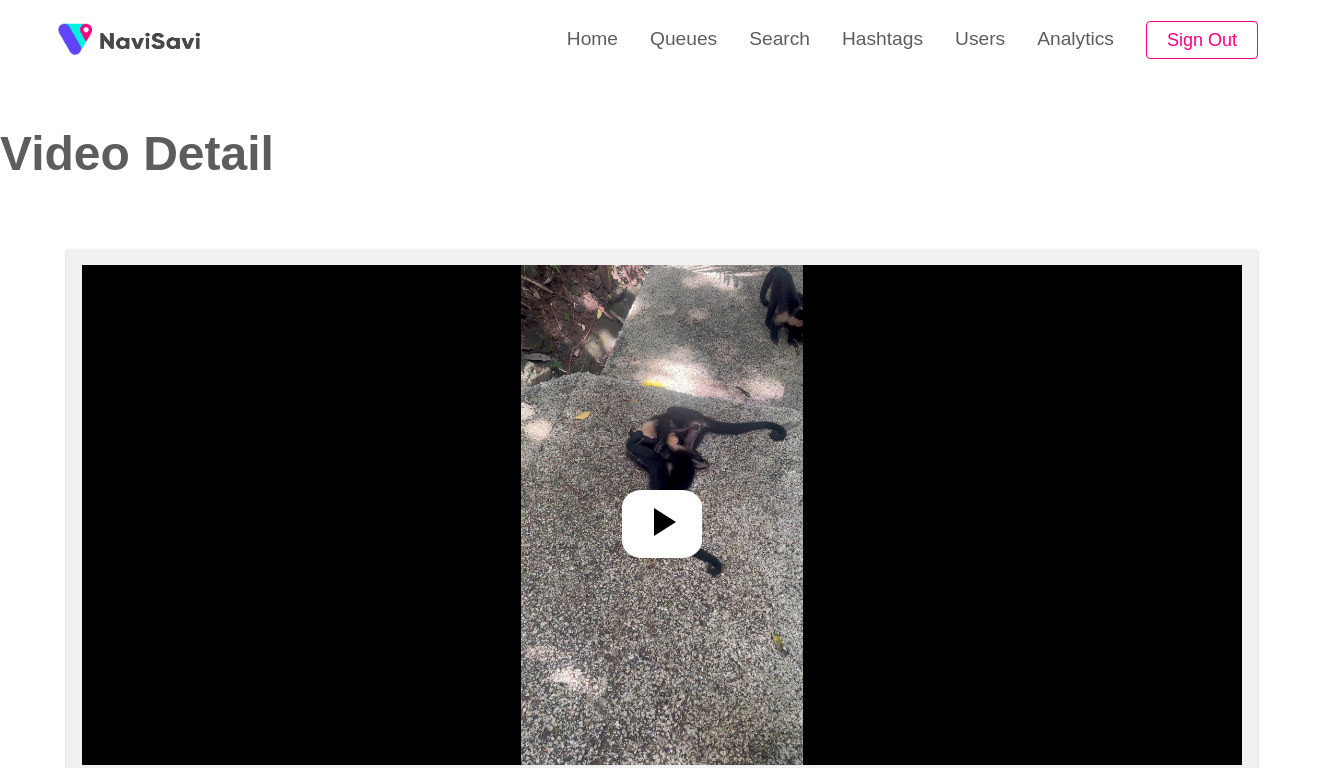 select on "**********" 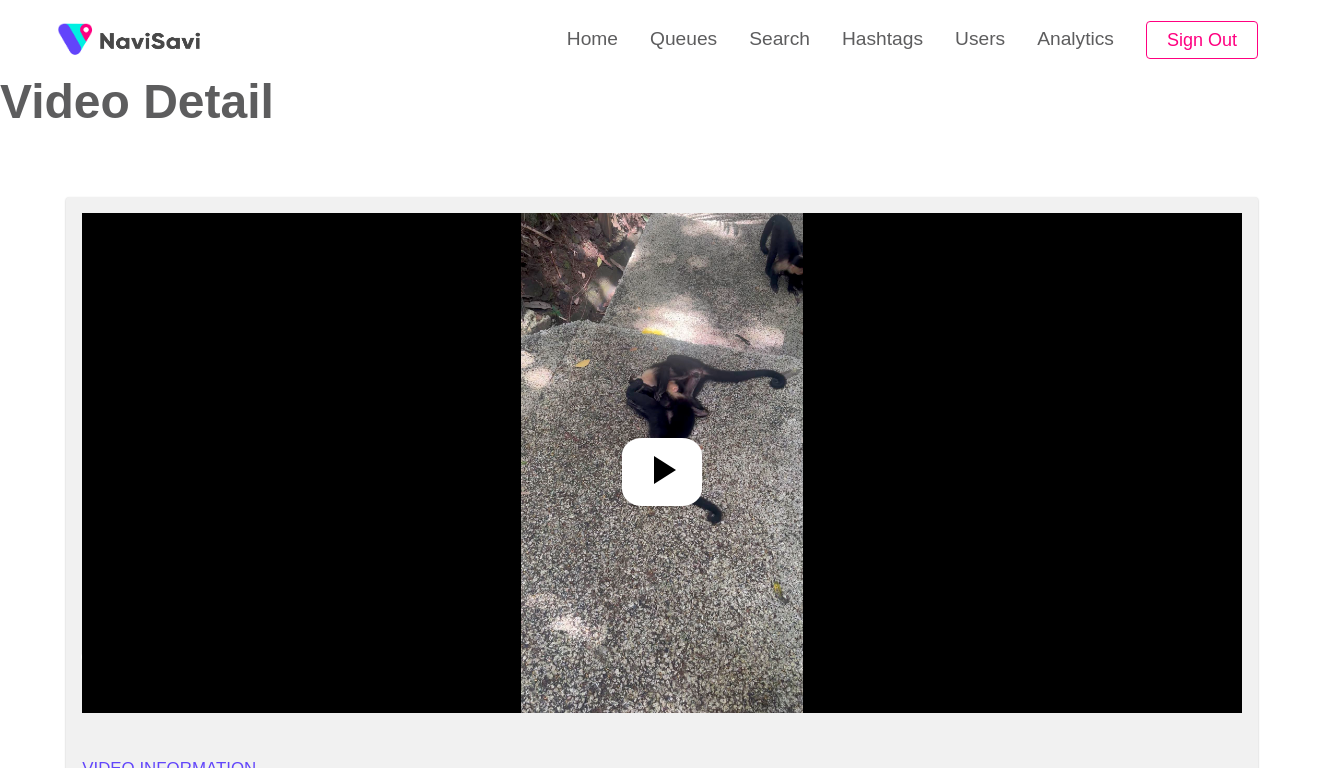 scroll, scrollTop: 93, scrollLeft: 0, axis: vertical 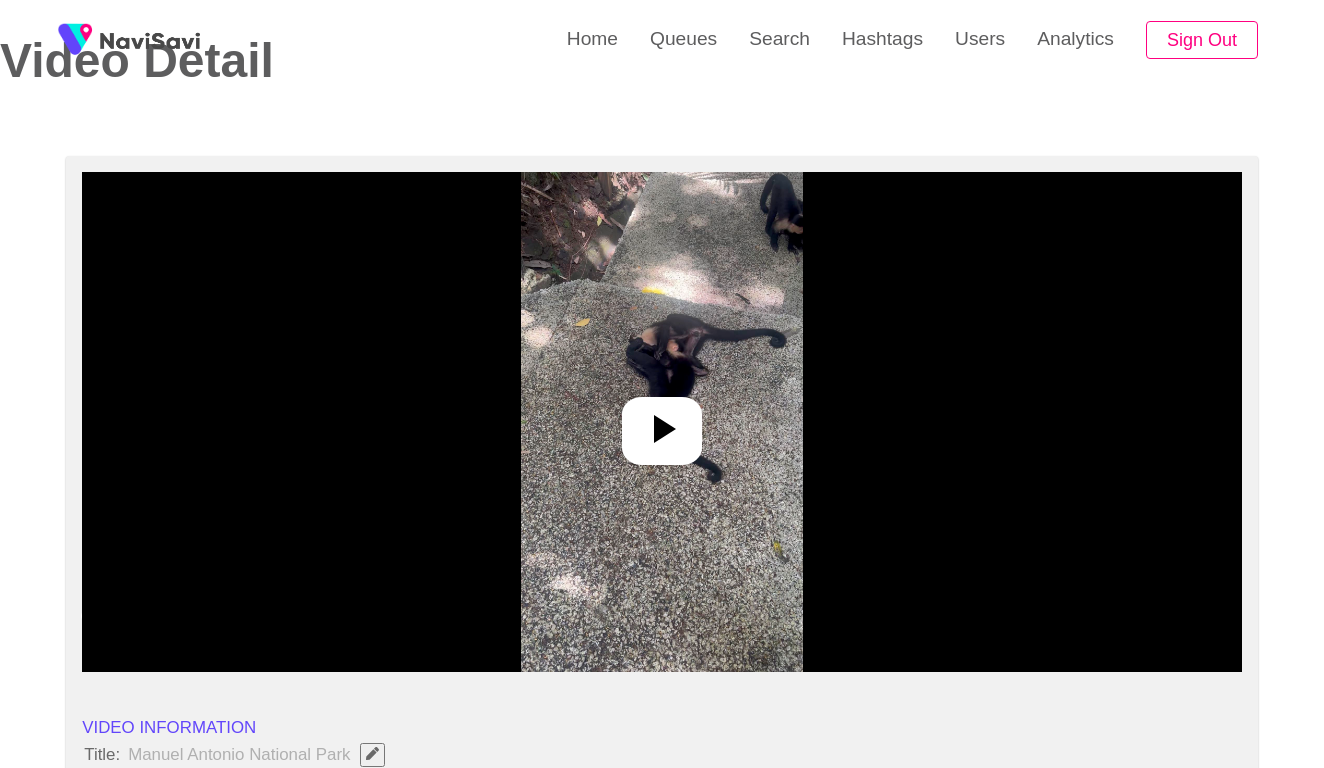click at bounding box center (661, 422) 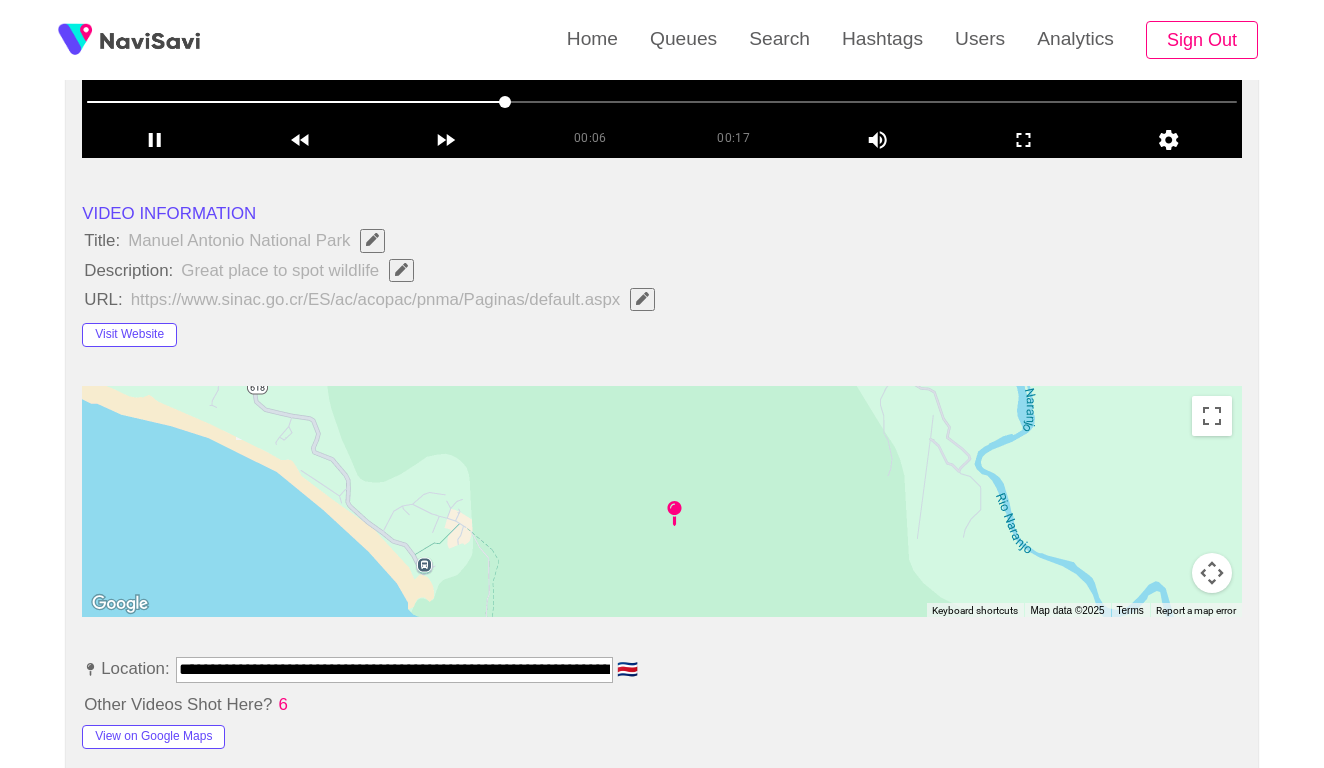 scroll, scrollTop: 730, scrollLeft: 0, axis: vertical 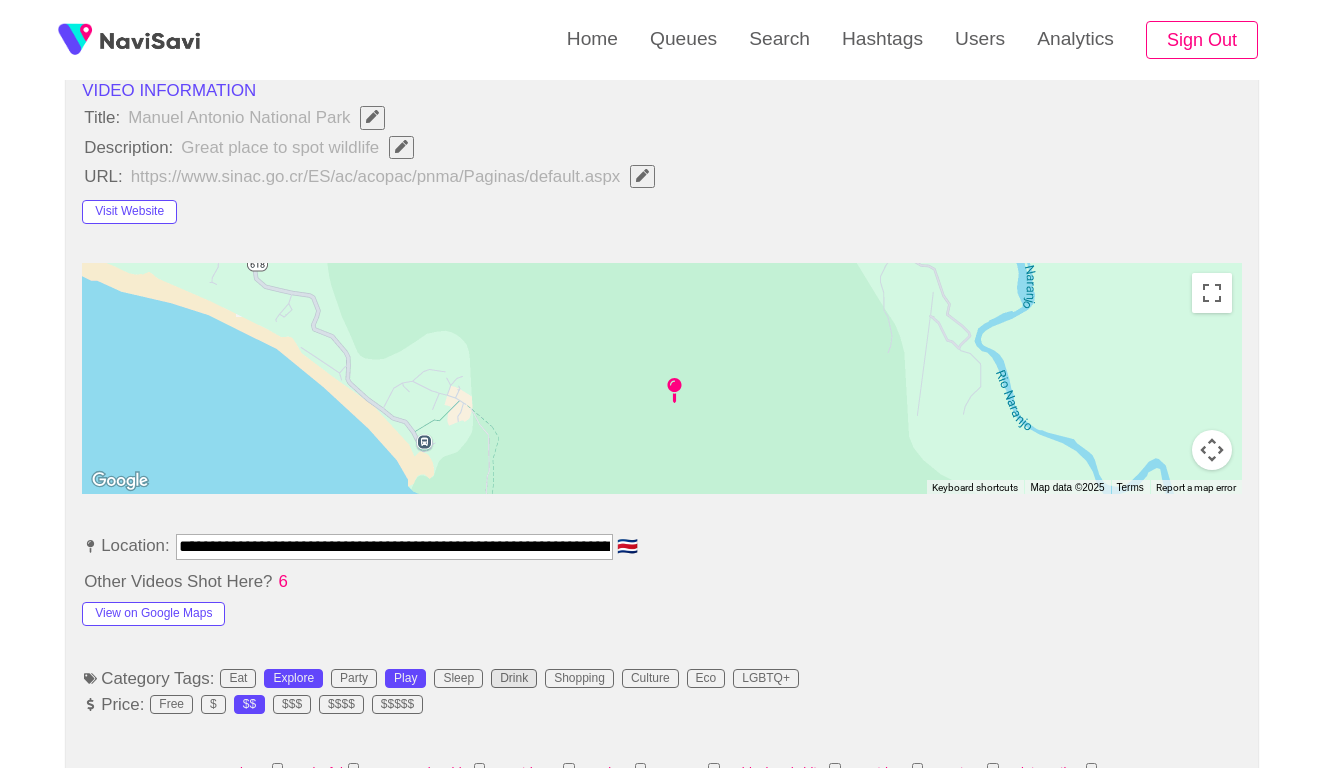 click on "Drink" at bounding box center [514, 679] 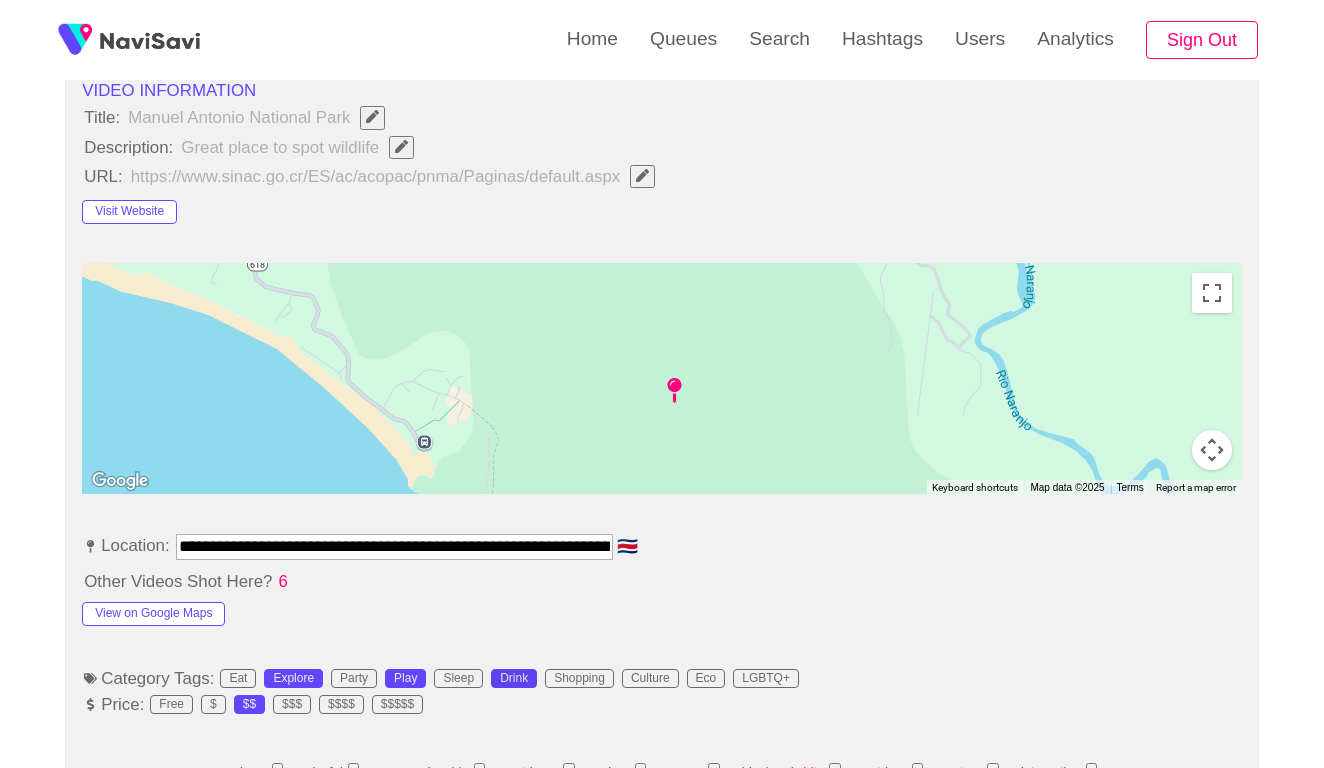 click on "Drink" at bounding box center (514, 679) 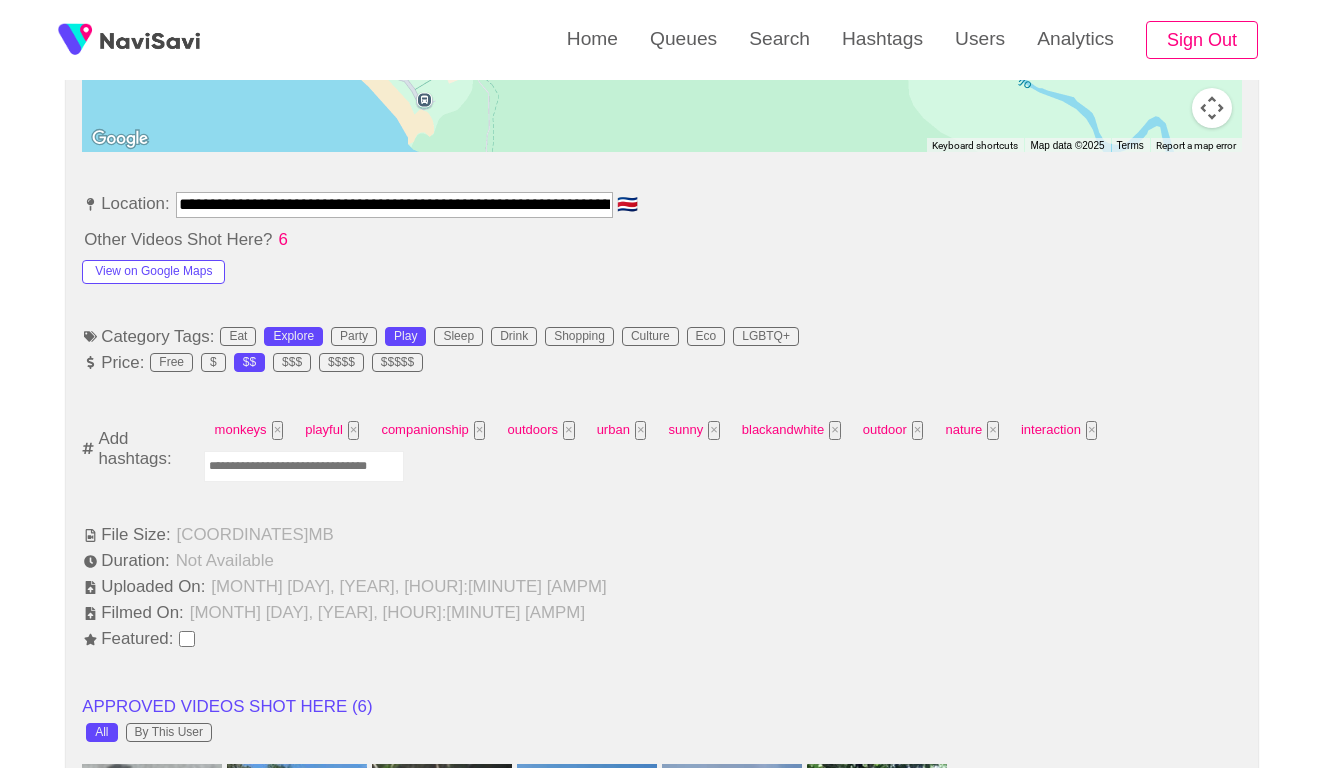 scroll, scrollTop: 1095, scrollLeft: 0, axis: vertical 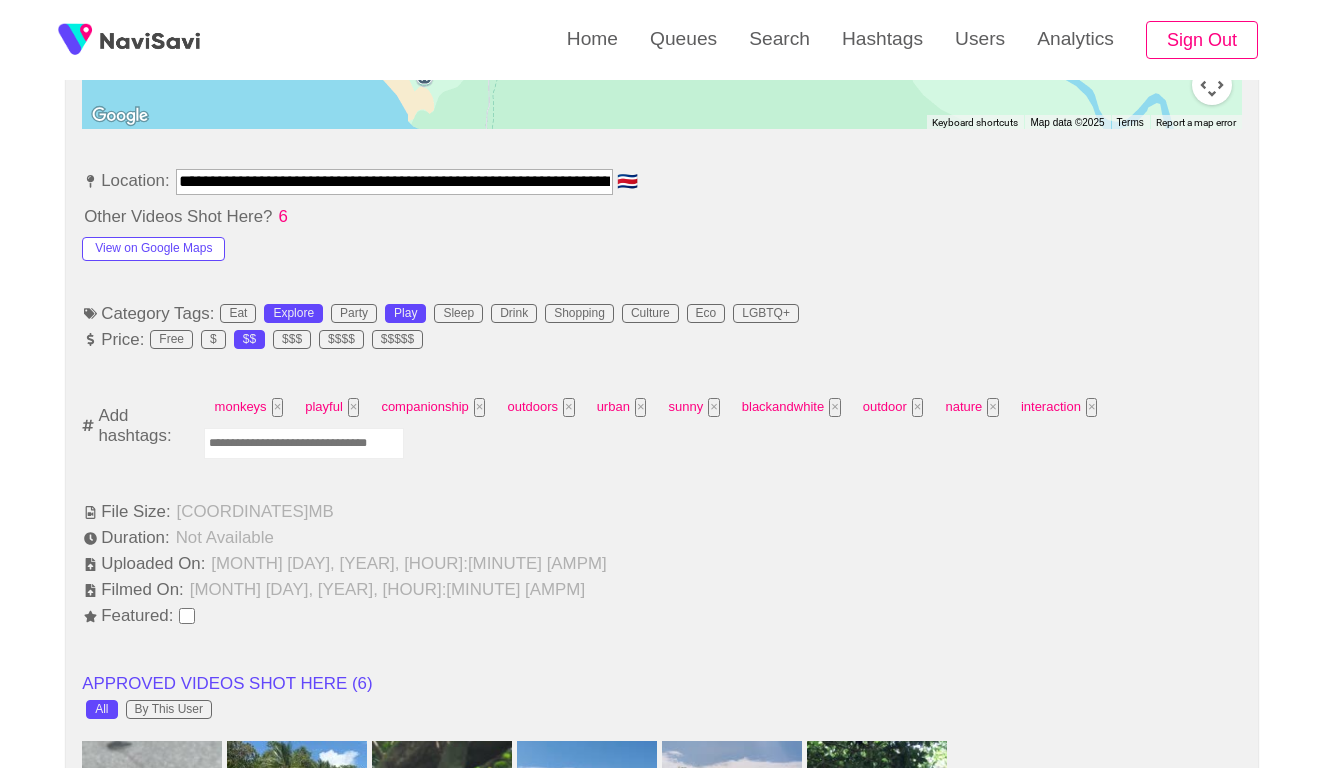 click at bounding box center (304, 443) 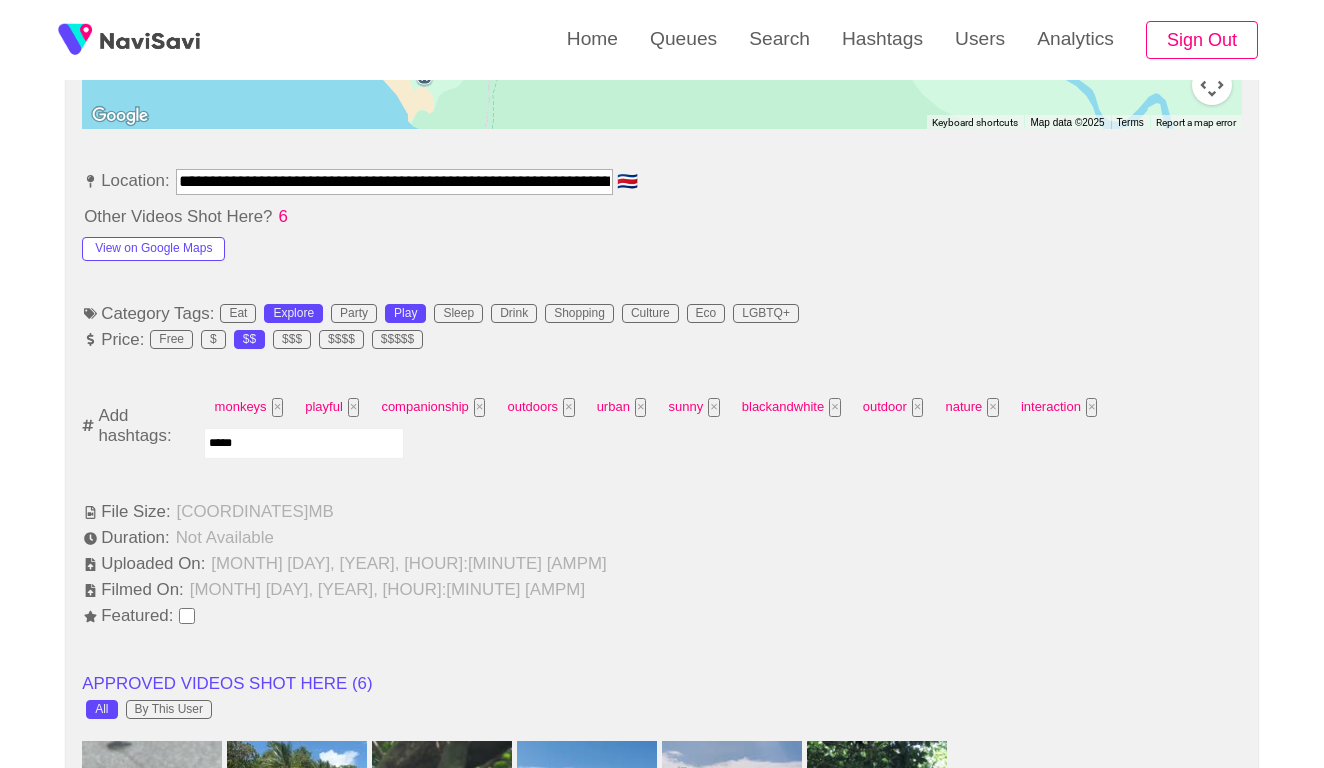 type on "******" 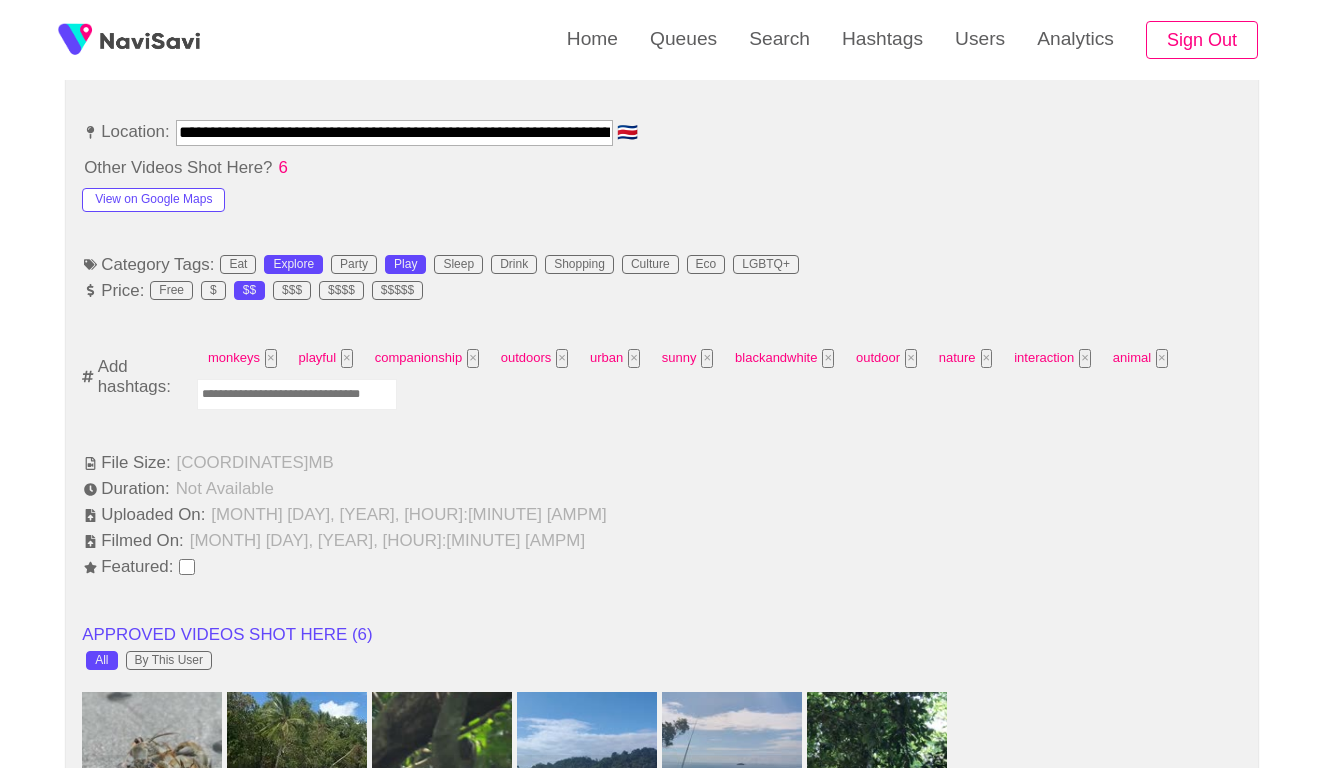 scroll, scrollTop: 1160, scrollLeft: 0, axis: vertical 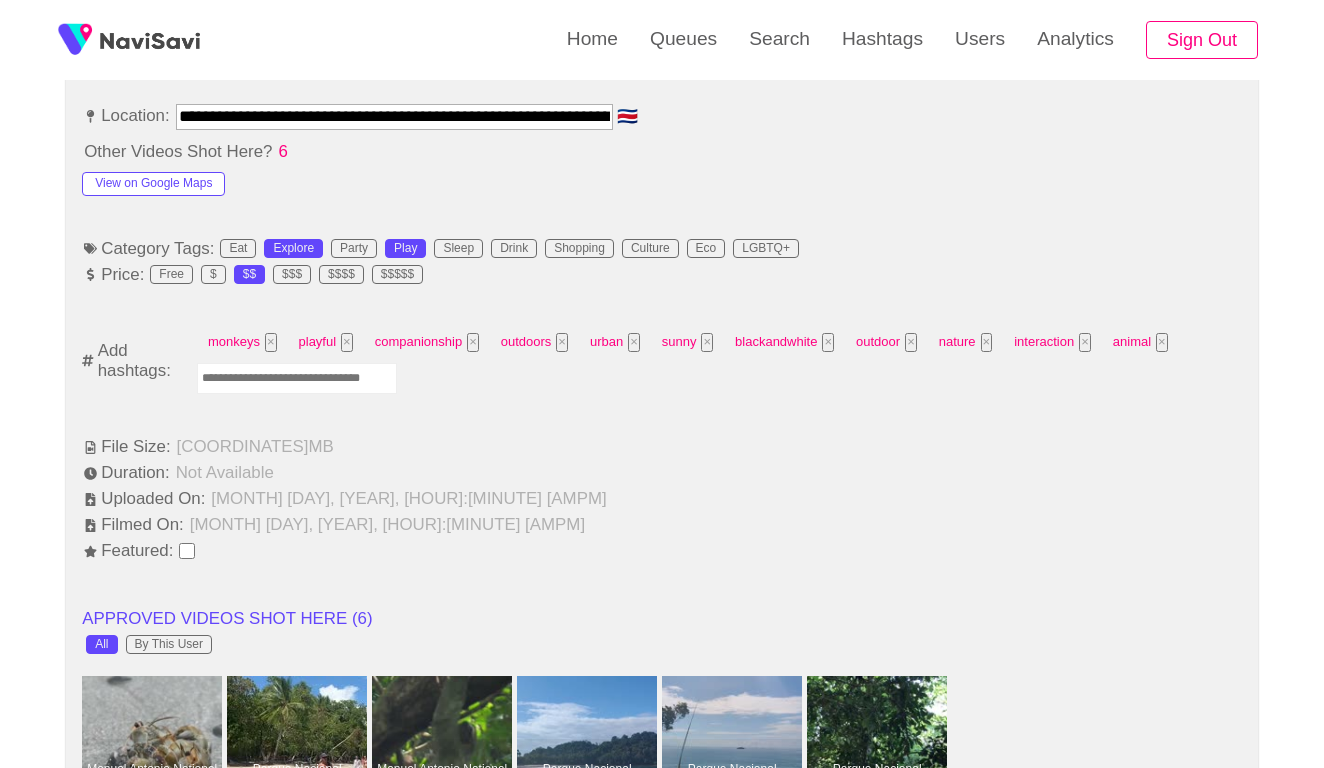 click at bounding box center [297, 378] 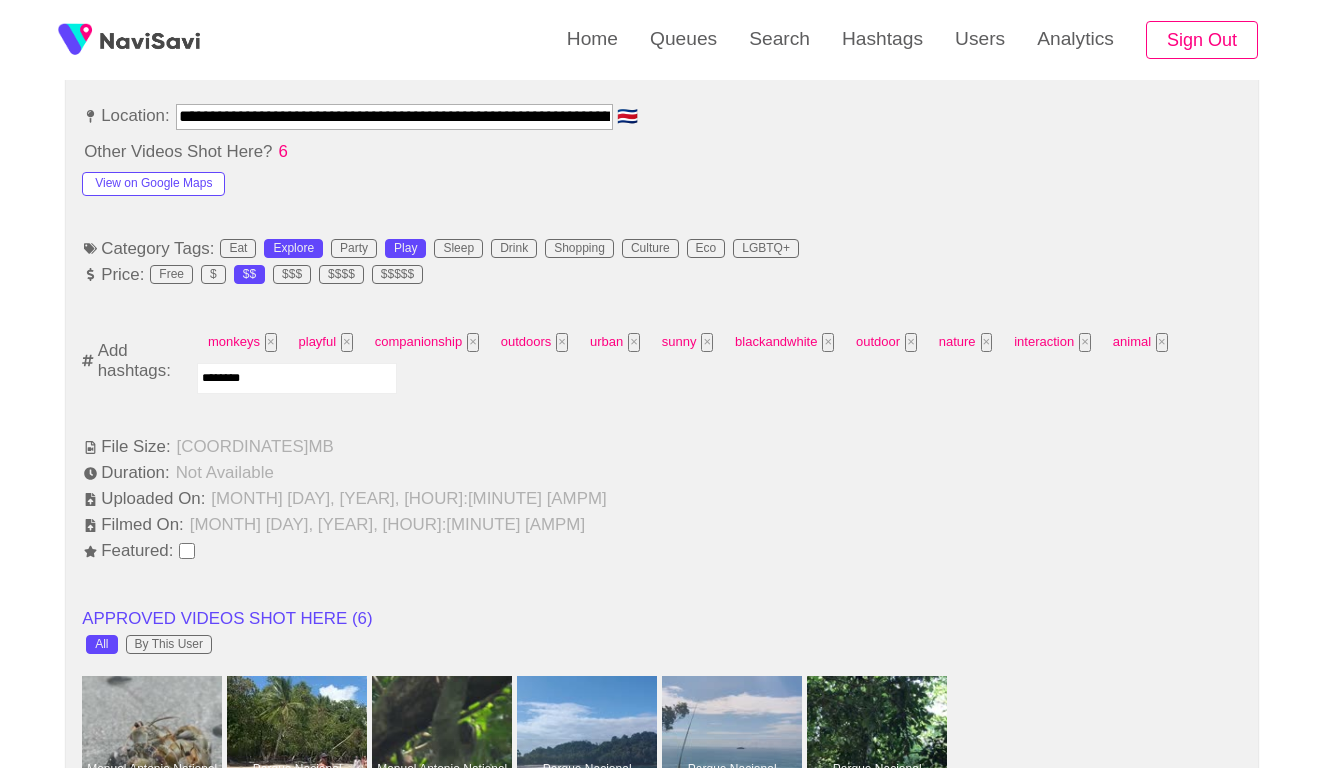 type on "*********" 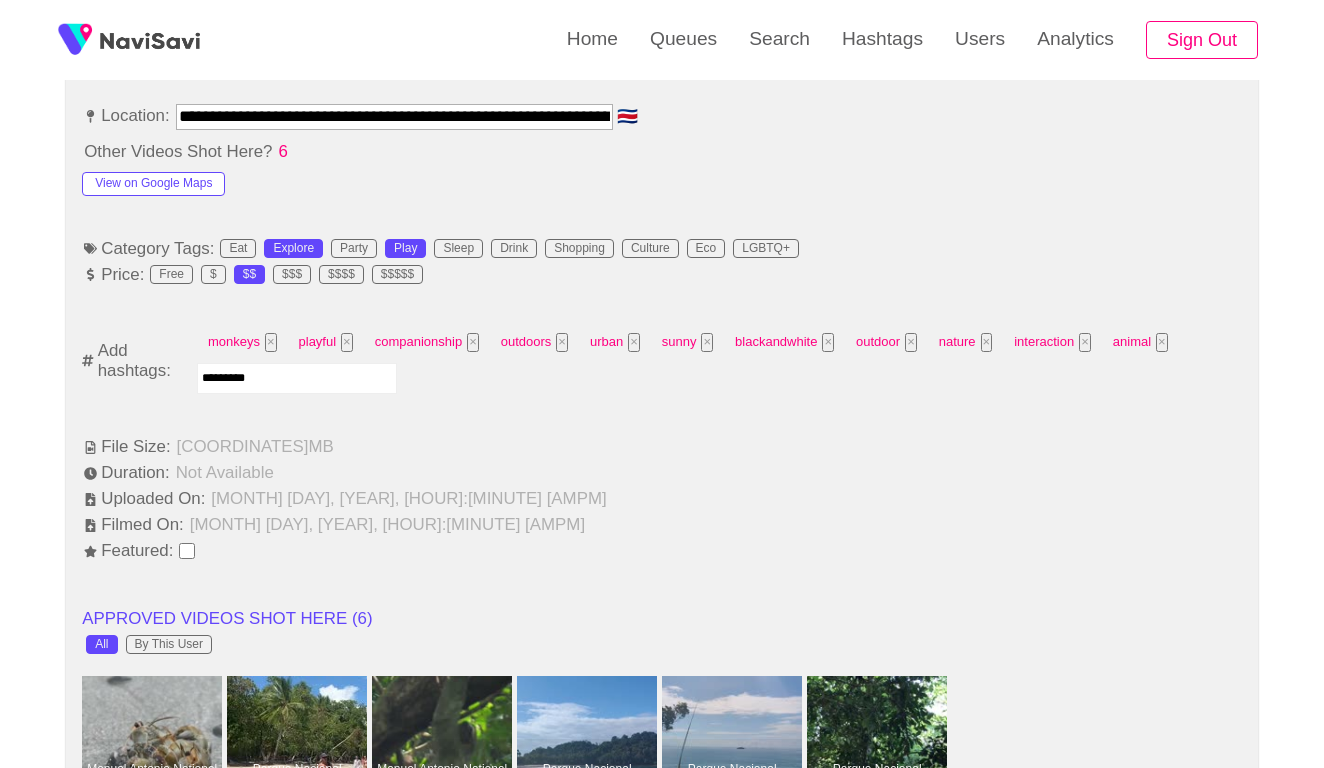 type 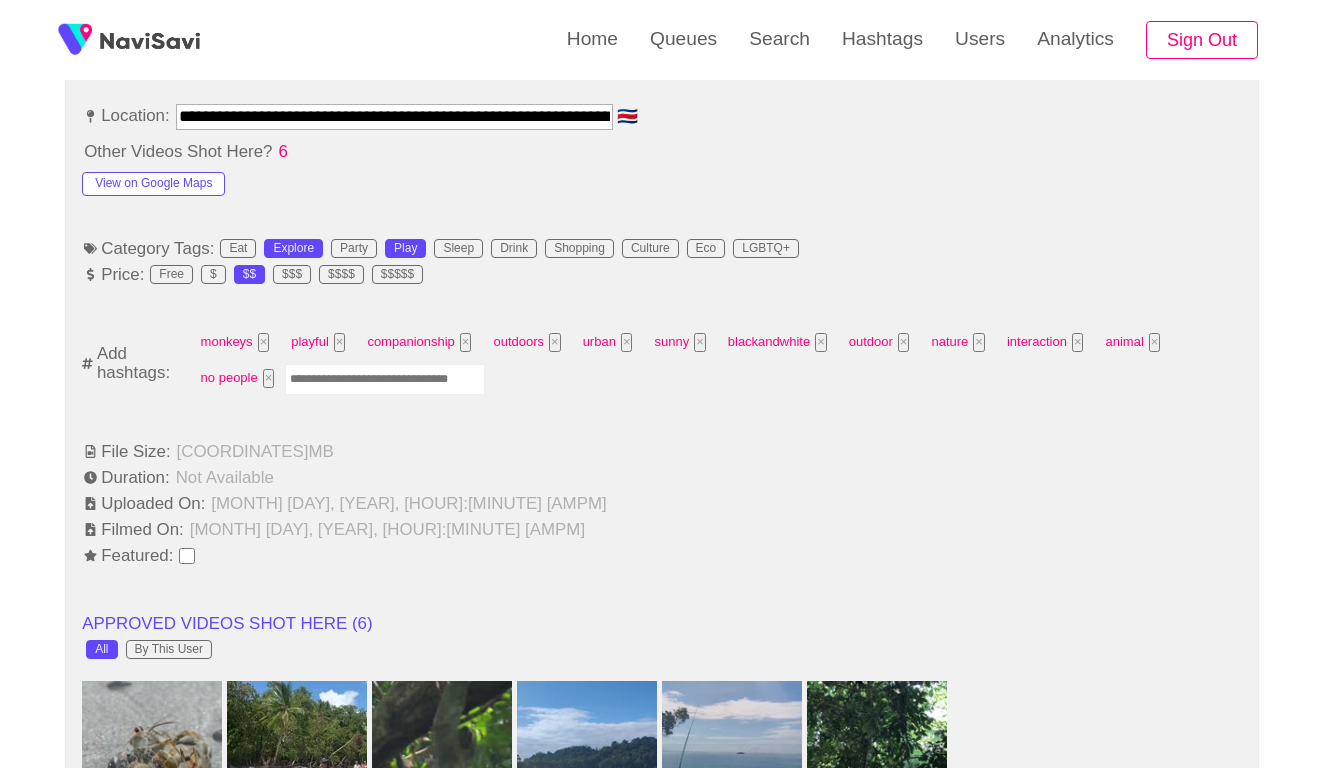 click on "**********" at bounding box center [394, 116] 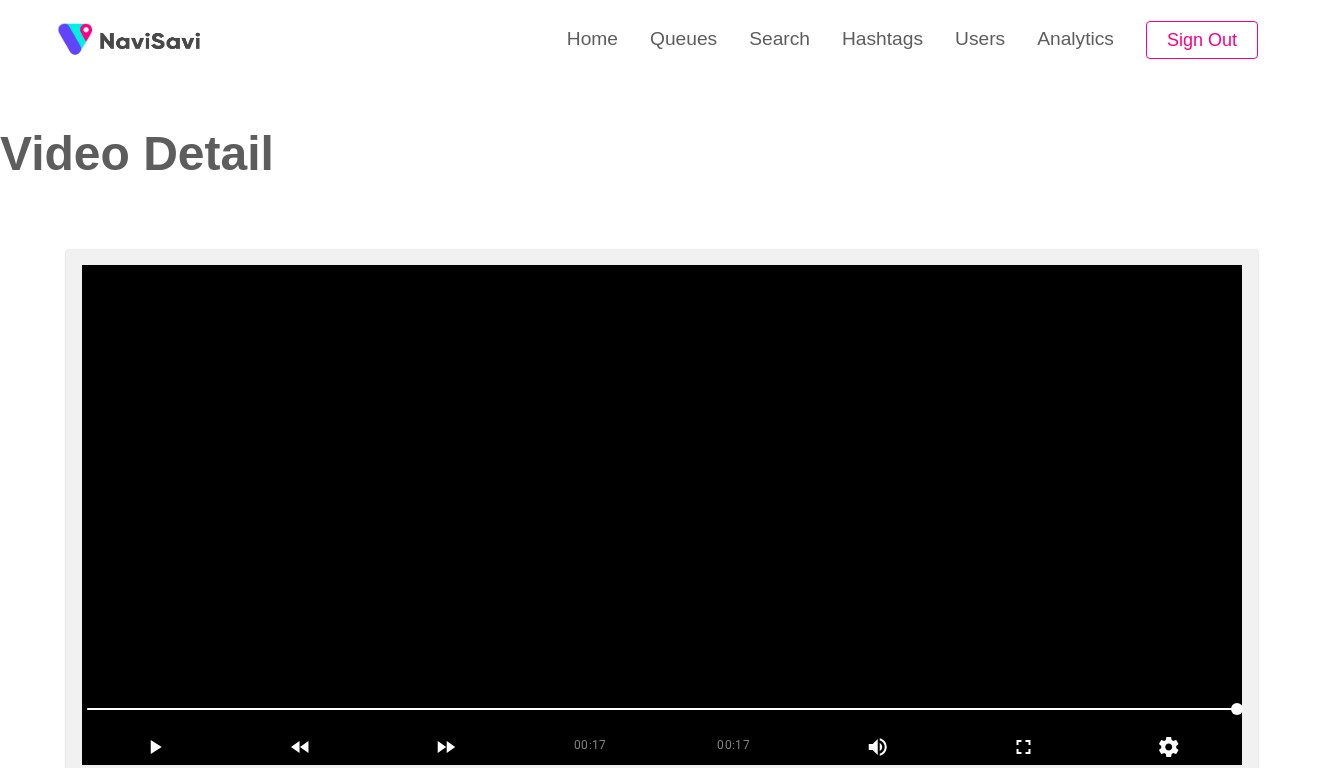 scroll, scrollTop: 0, scrollLeft: 0, axis: both 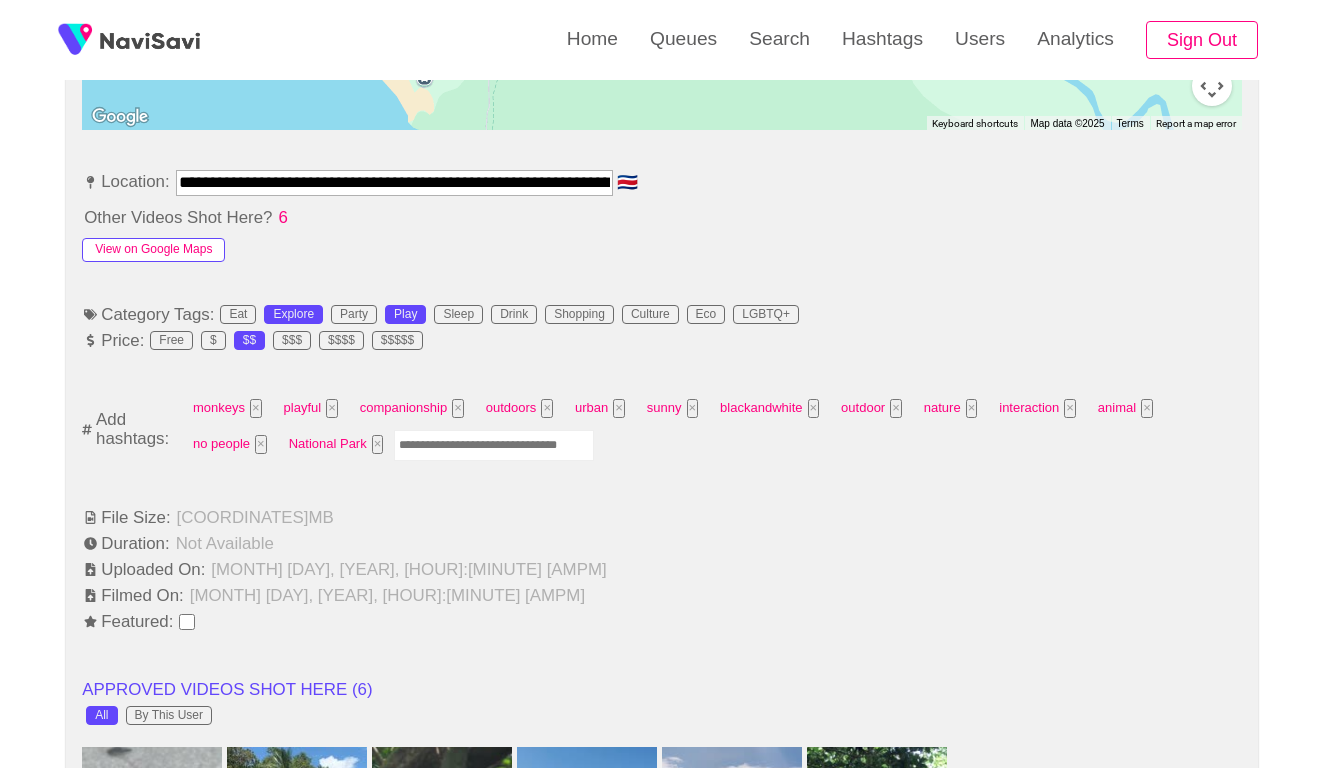 click on "View on Google Maps" at bounding box center (153, 250) 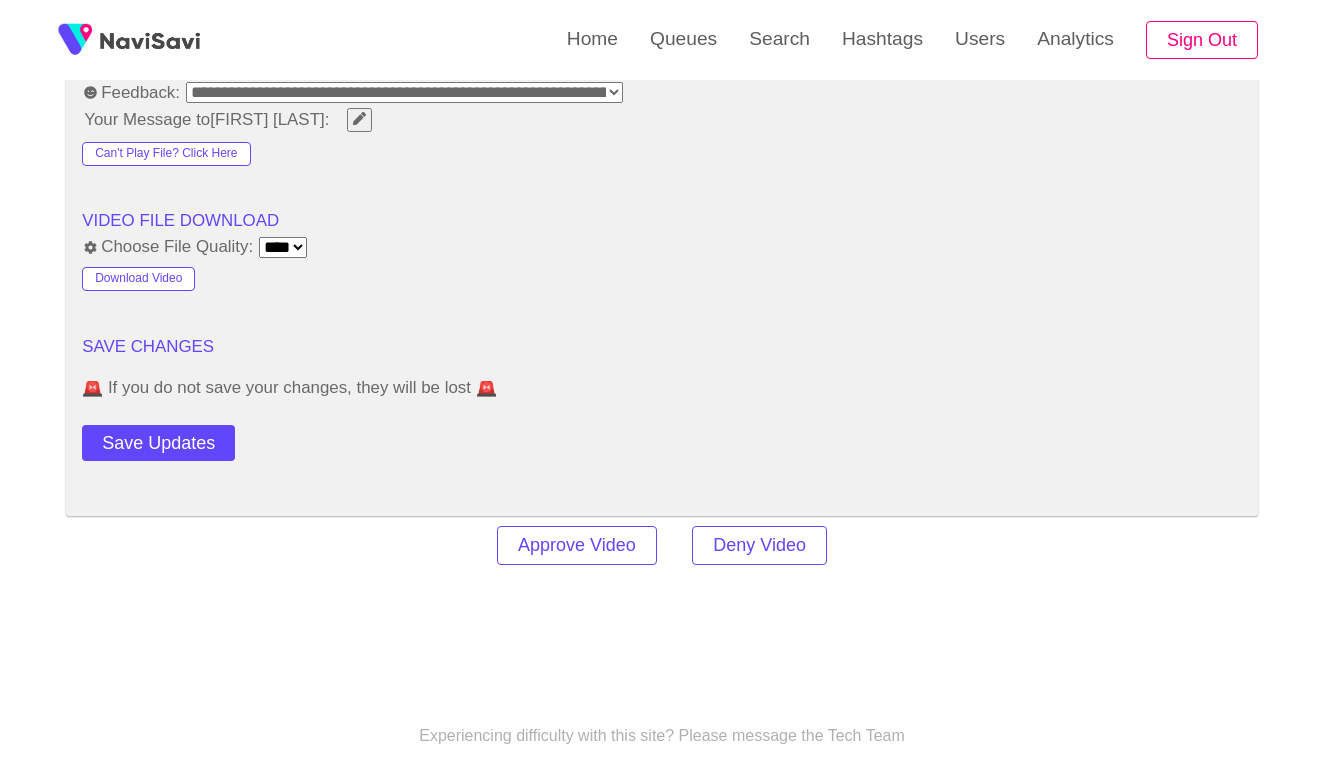 scroll, scrollTop: 2658, scrollLeft: 0, axis: vertical 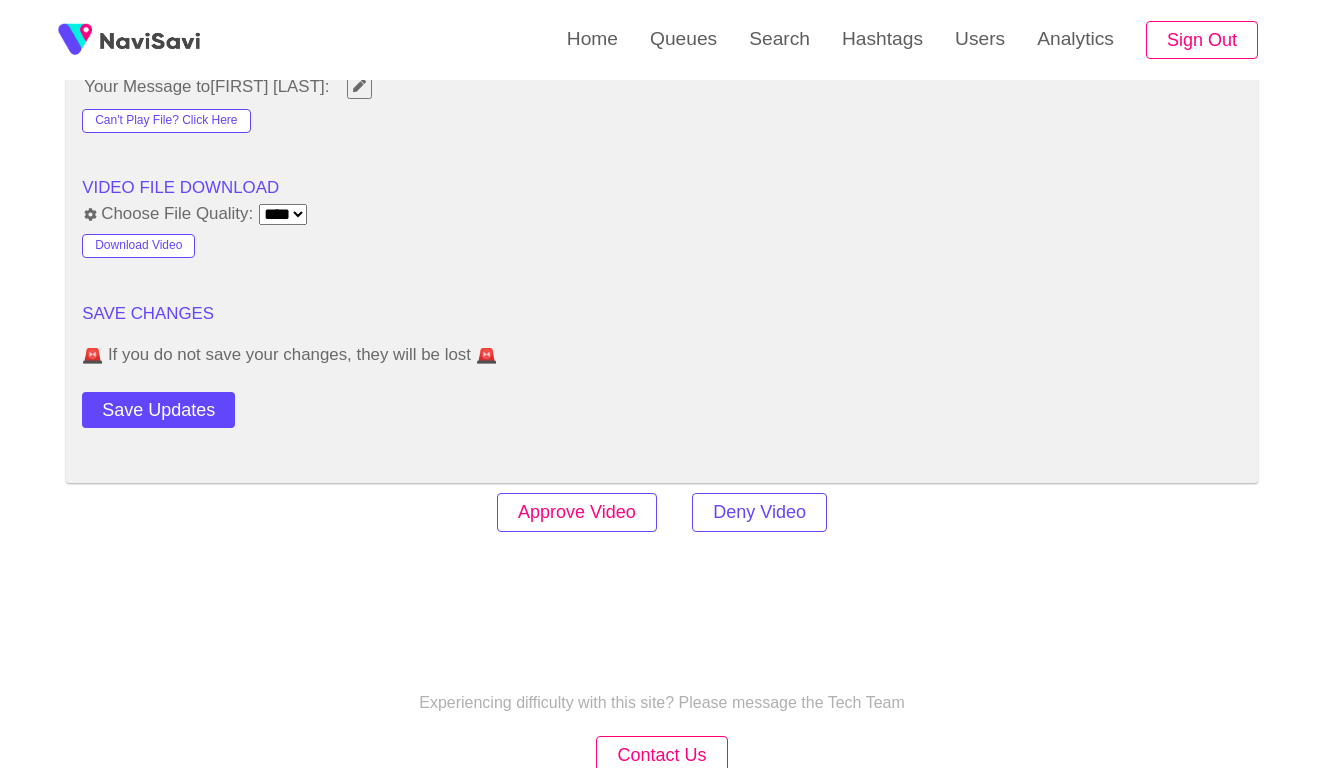 click on "Approve Video" at bounding box center [577, 512] 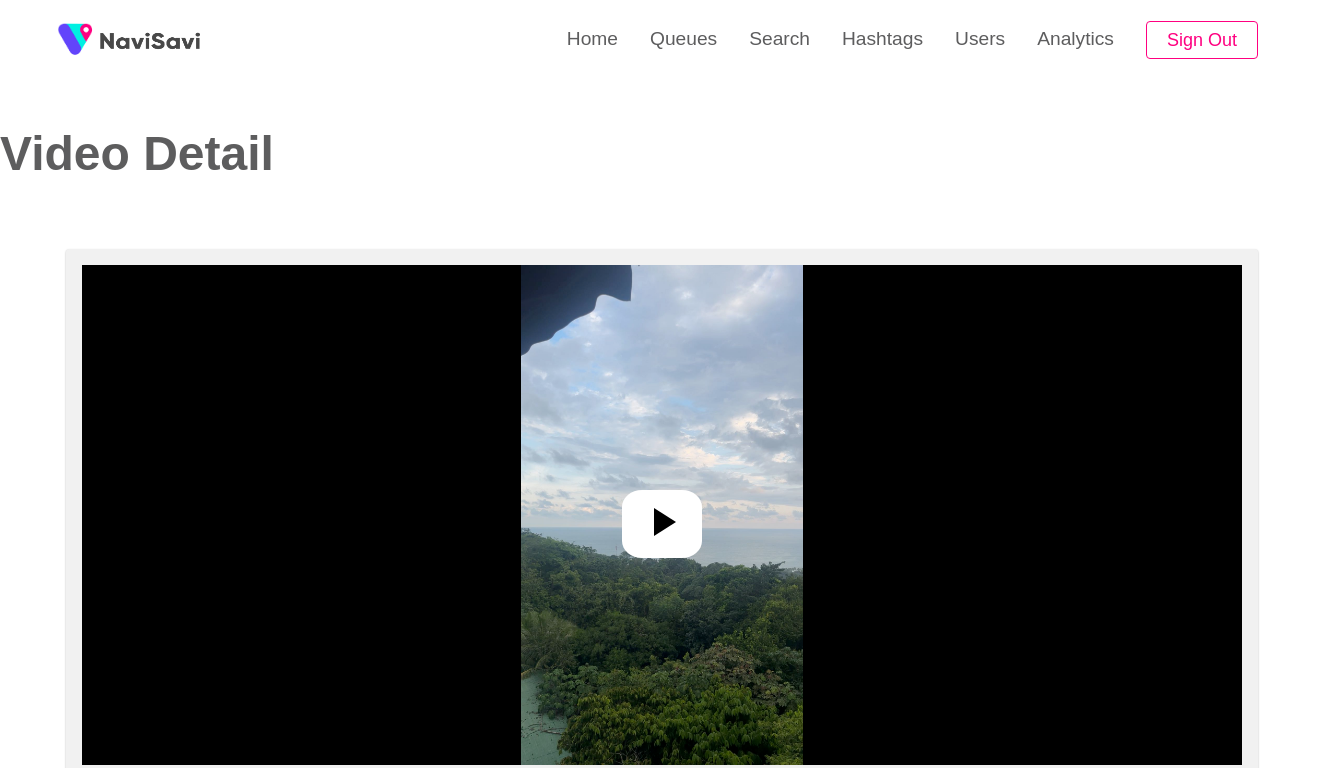 select on "**********" 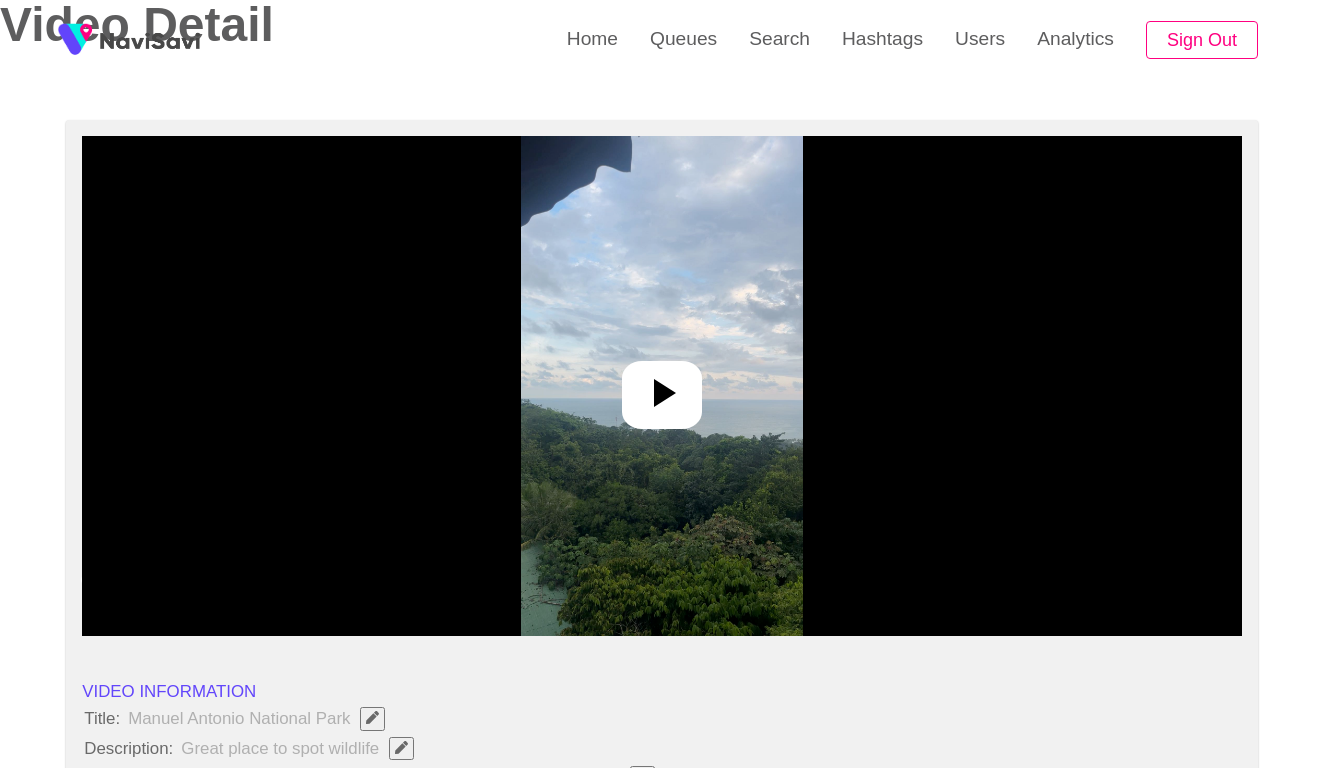 scroll, scrollTop: 135, scrollLeft: 0, axis: vertical 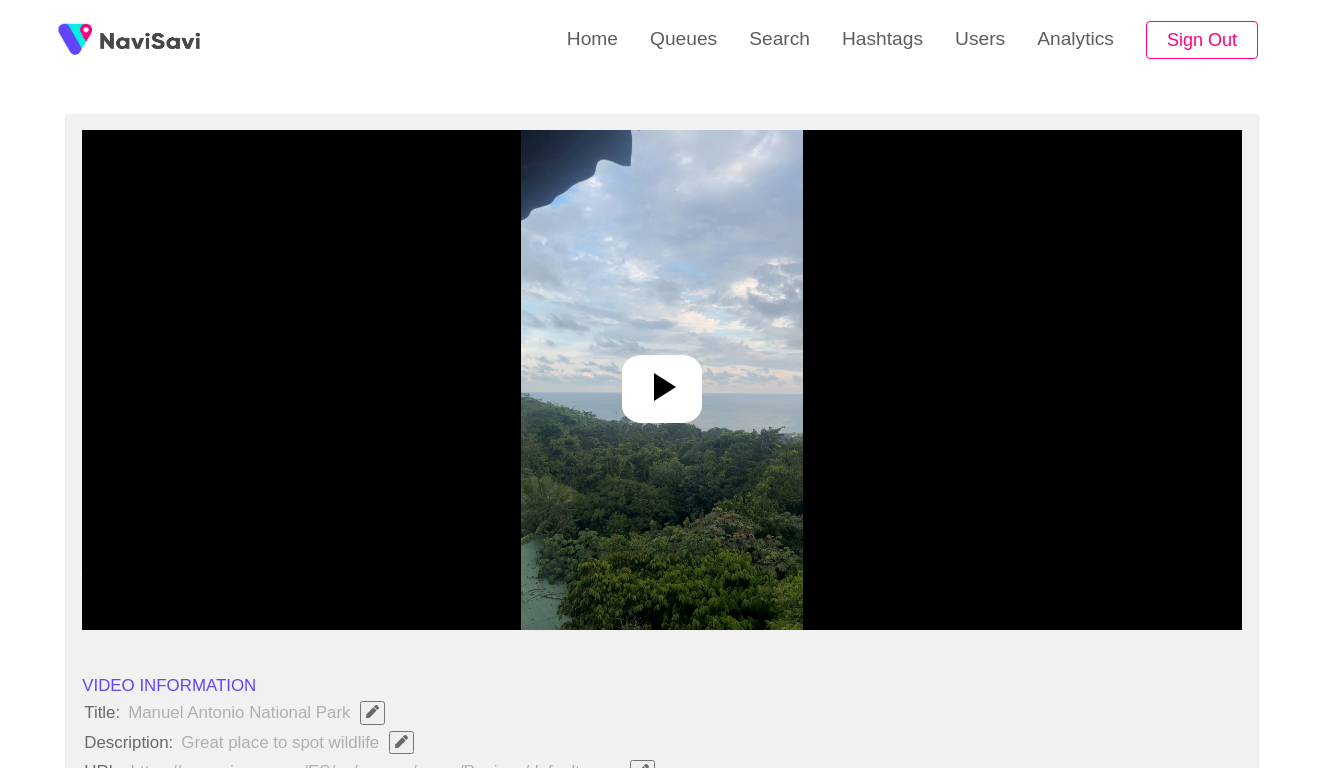 click at bounding box center (661, 380) 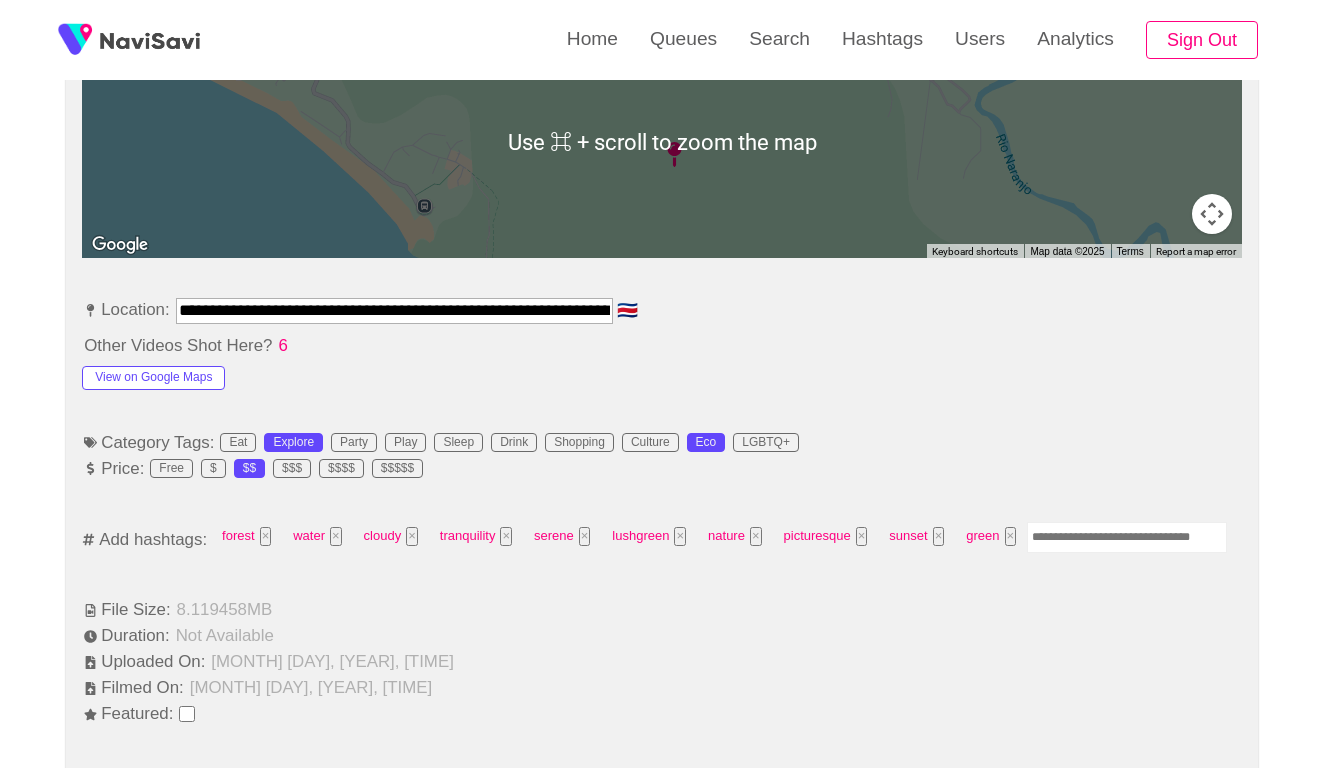 scroll, scrollTop: 986, scrollLeft: 0, axis: vertical 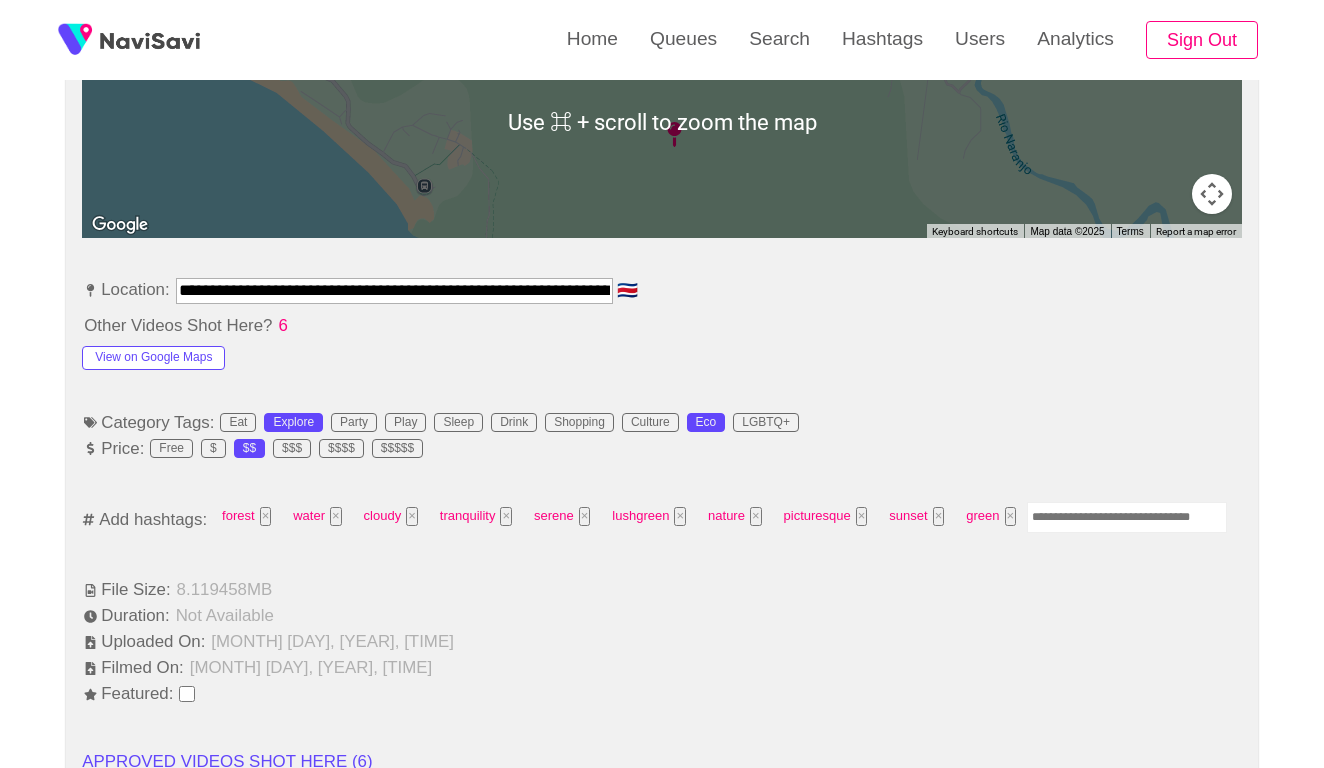 click at bounding box center [1127, 517] 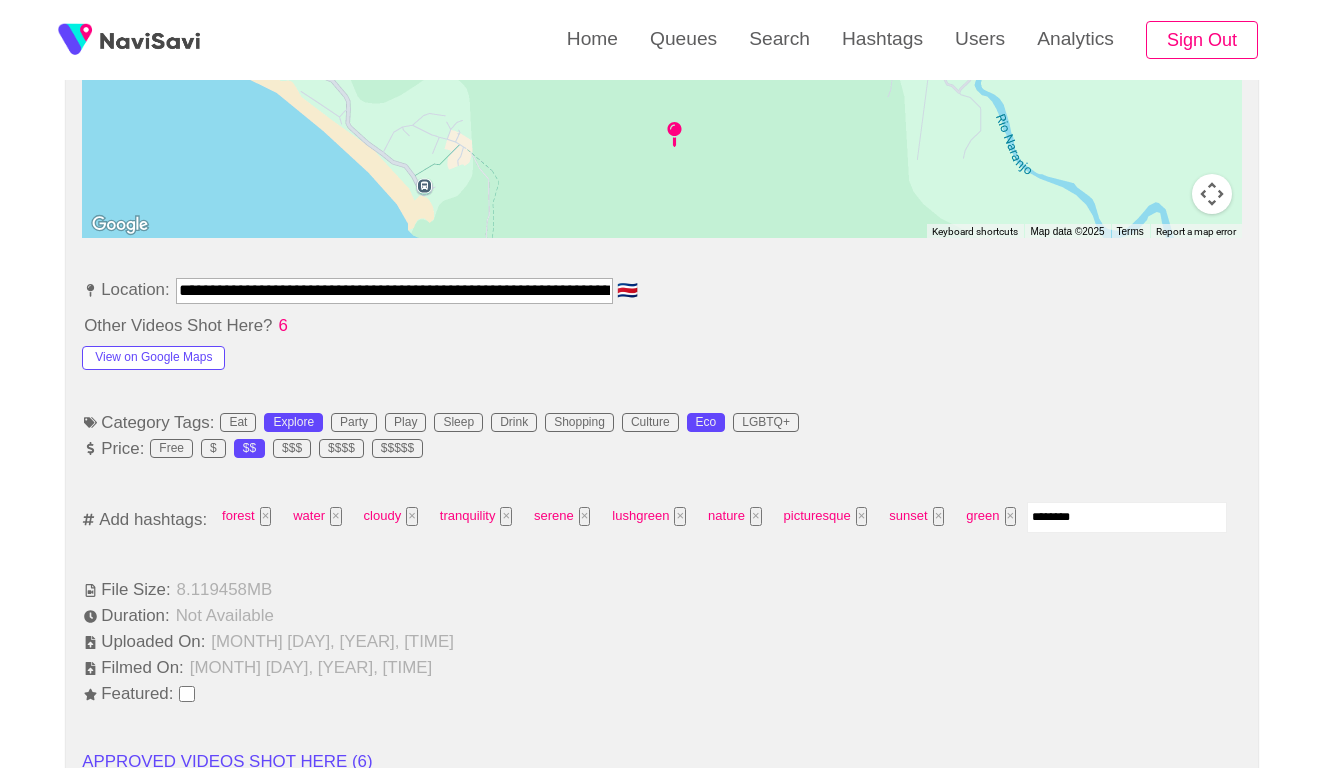 type on "*********" 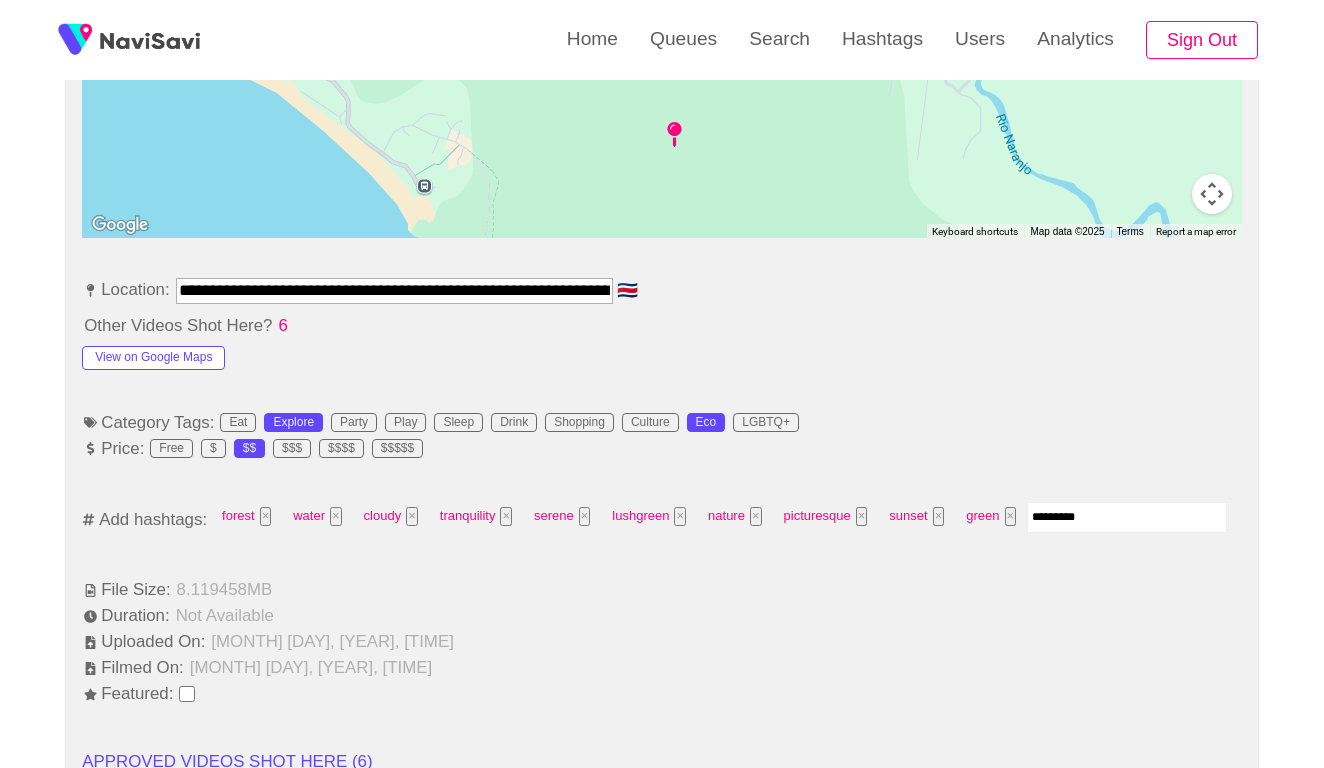type 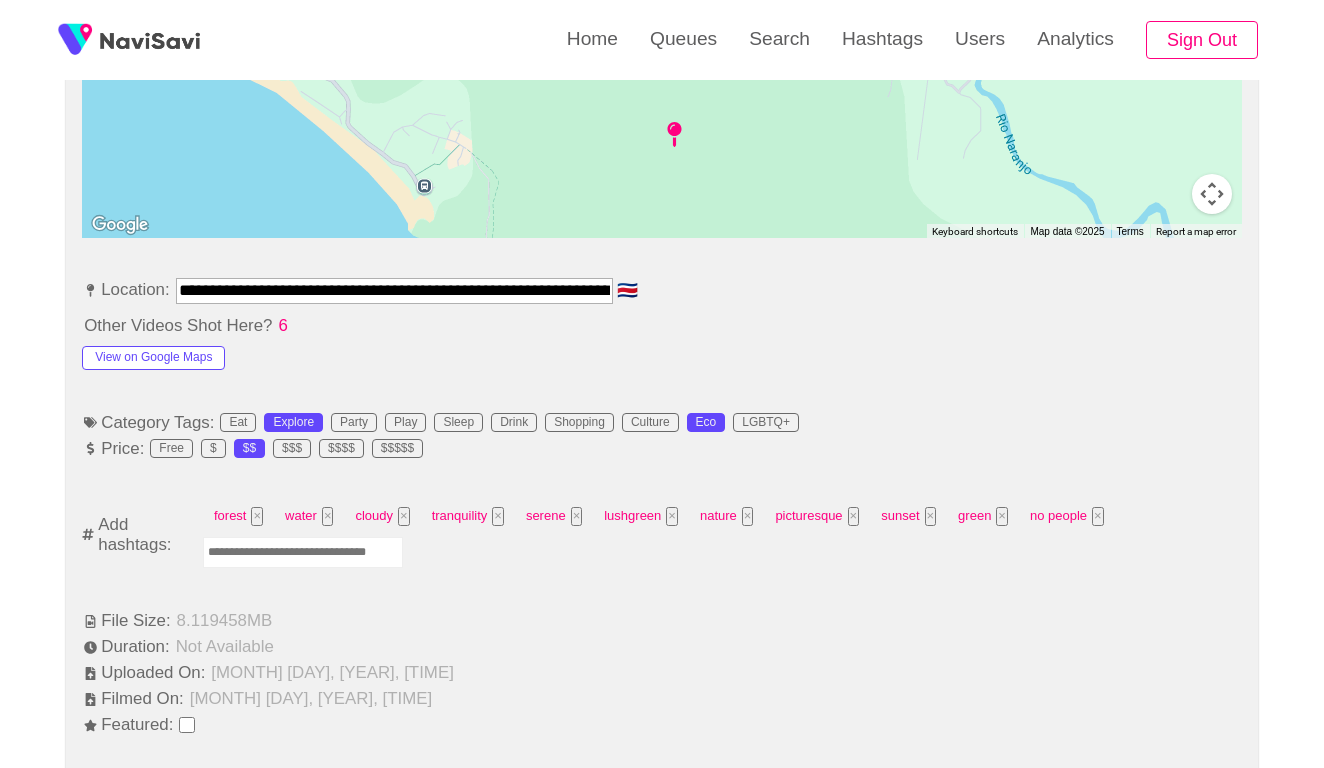 drag, startPoint x: 301, startPoint y: 278, endPoint x: 402, endPoint y: 288, distance: 101.49384 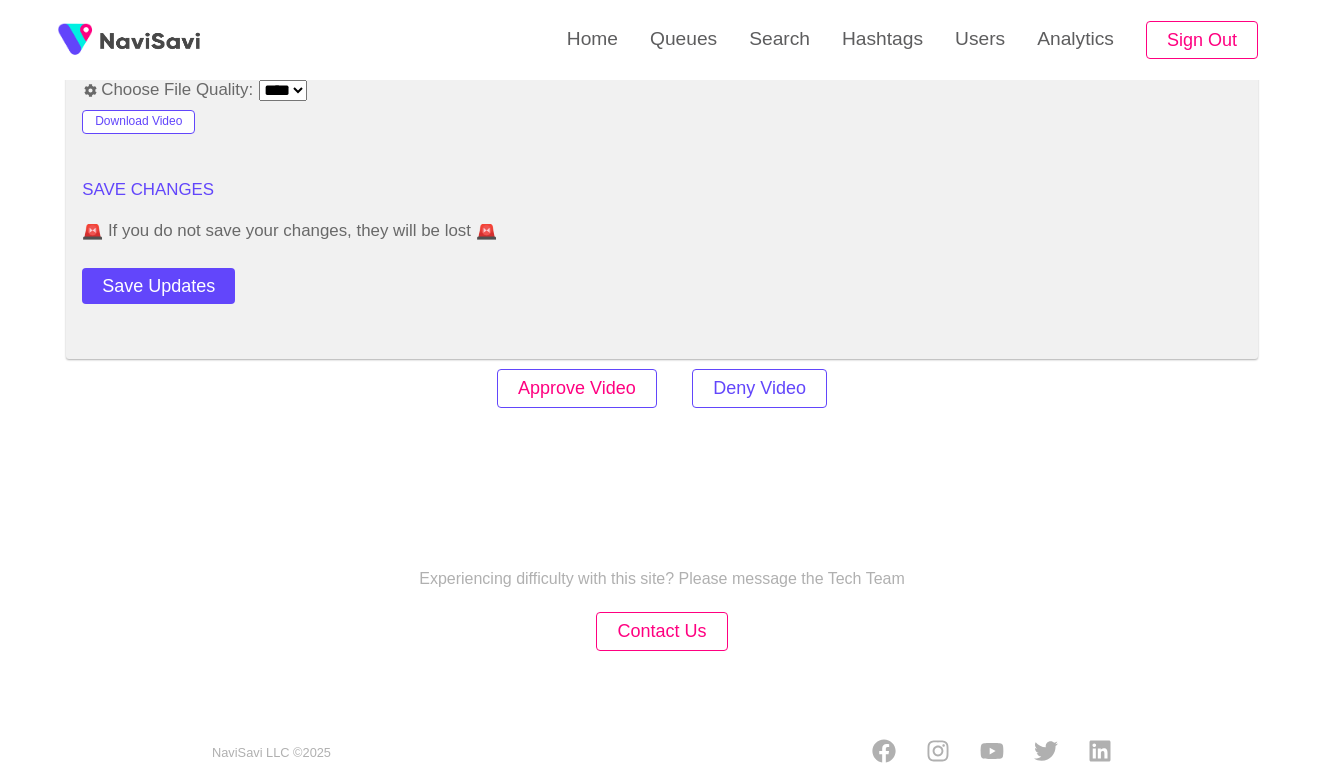 scroll, scrollTop: 2776, scrollLeft: 0, axis: vertical 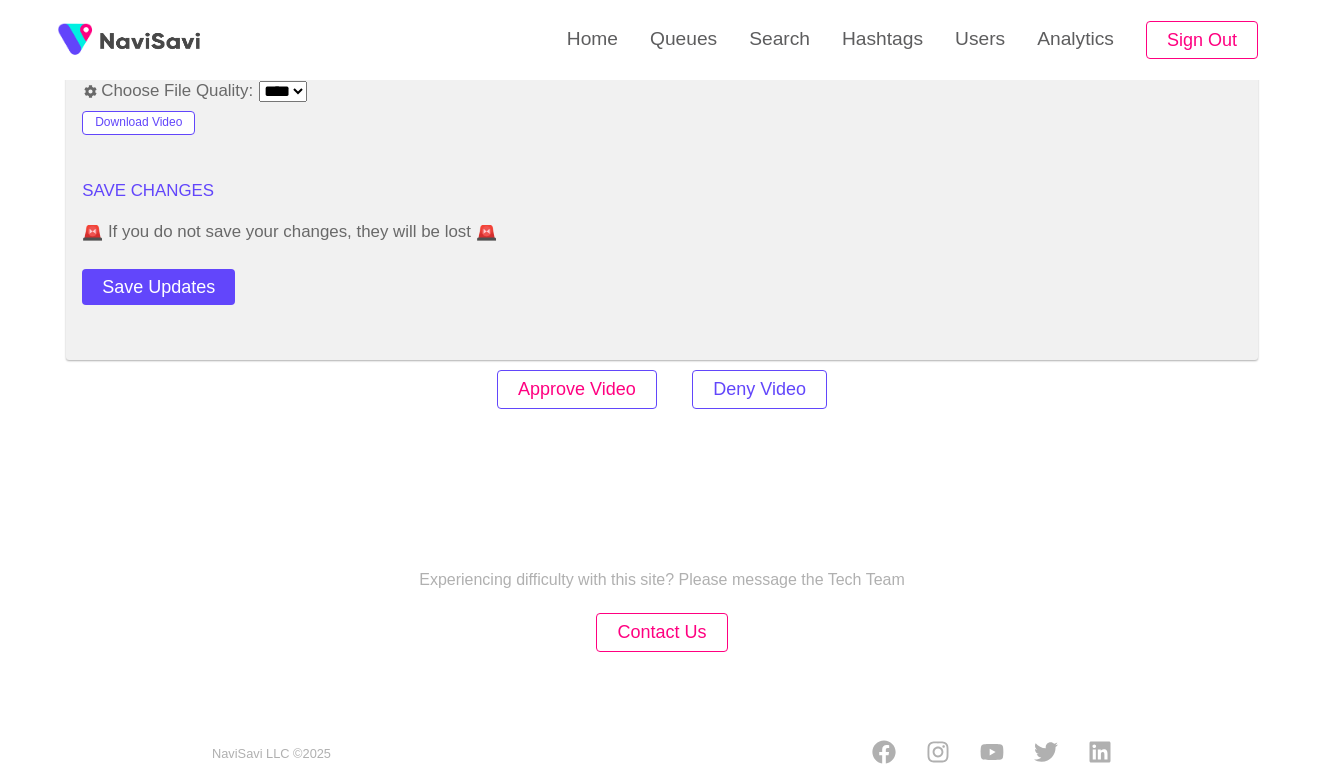 click on "Approve Video" at bounding box center [577, 389] 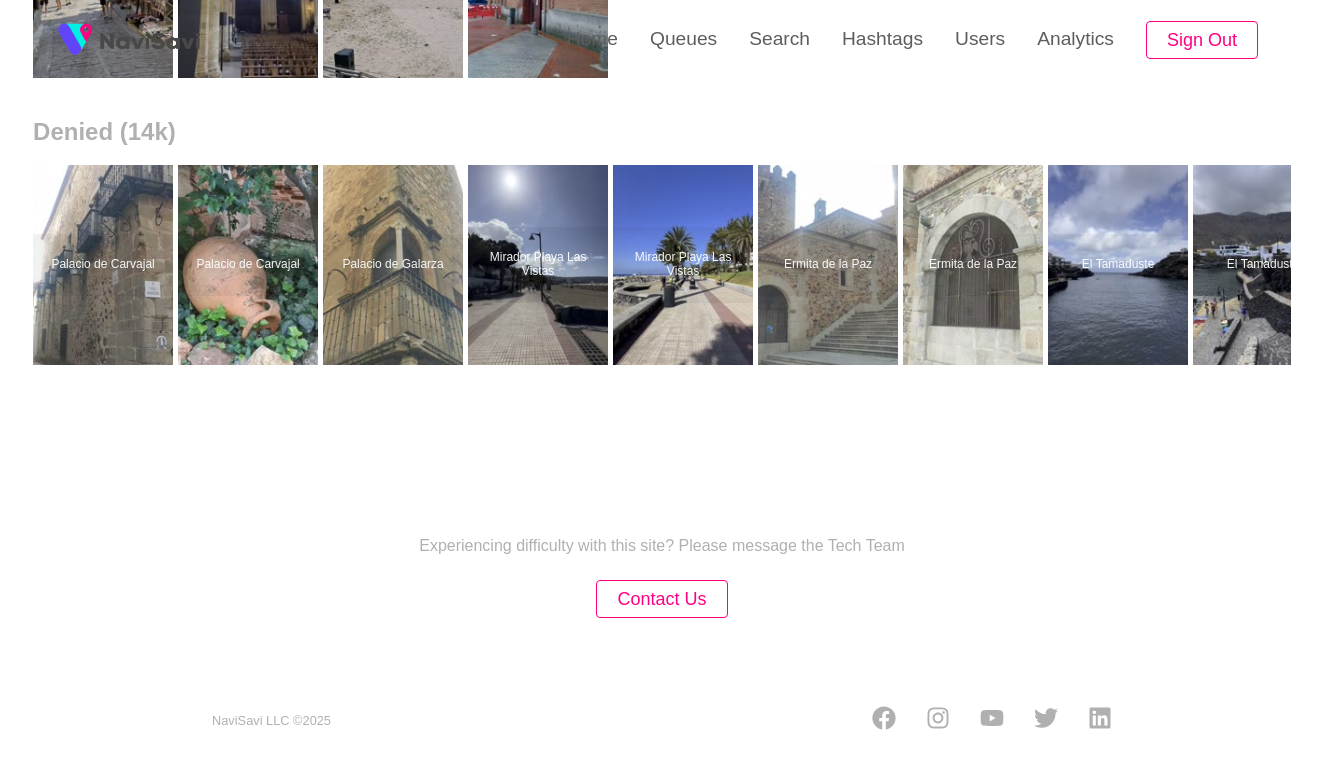 scroll, scrollTop: 0, scrollLeft: 0, axis: both 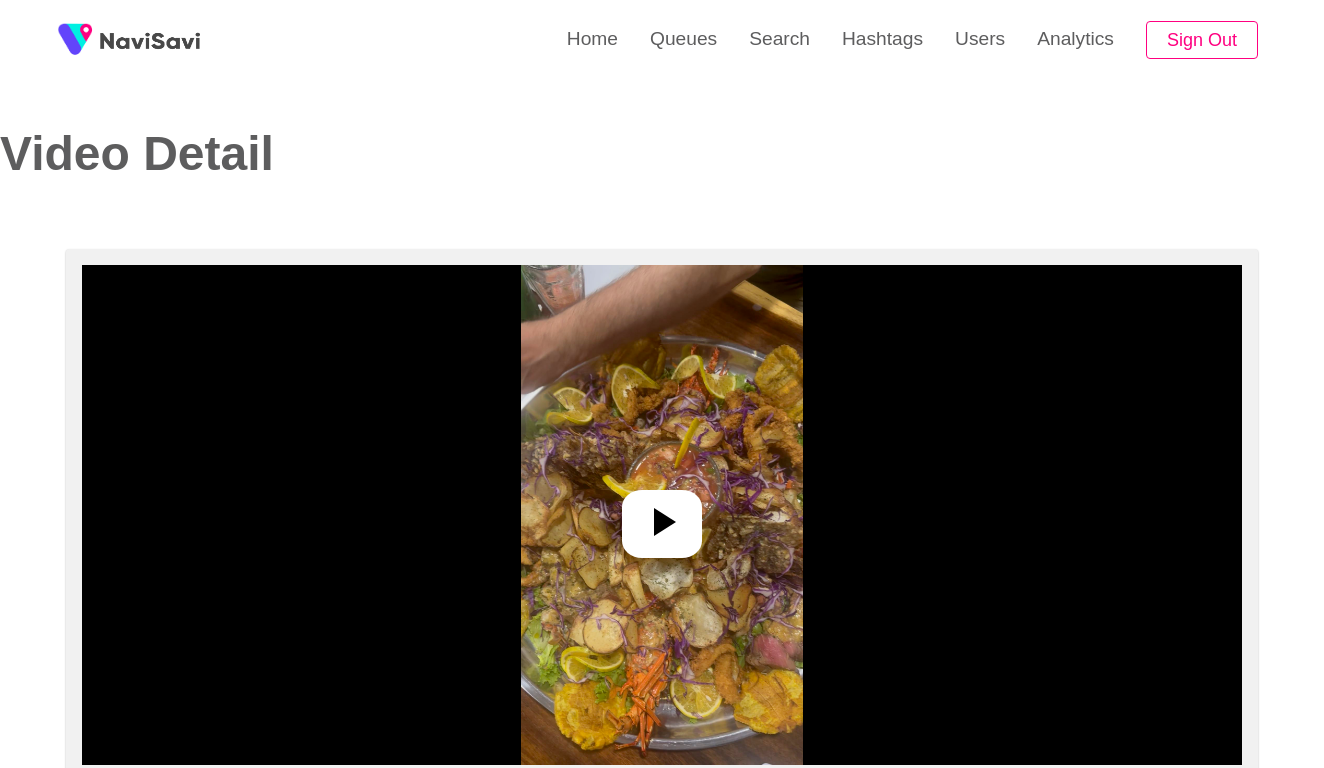 select on "**********" 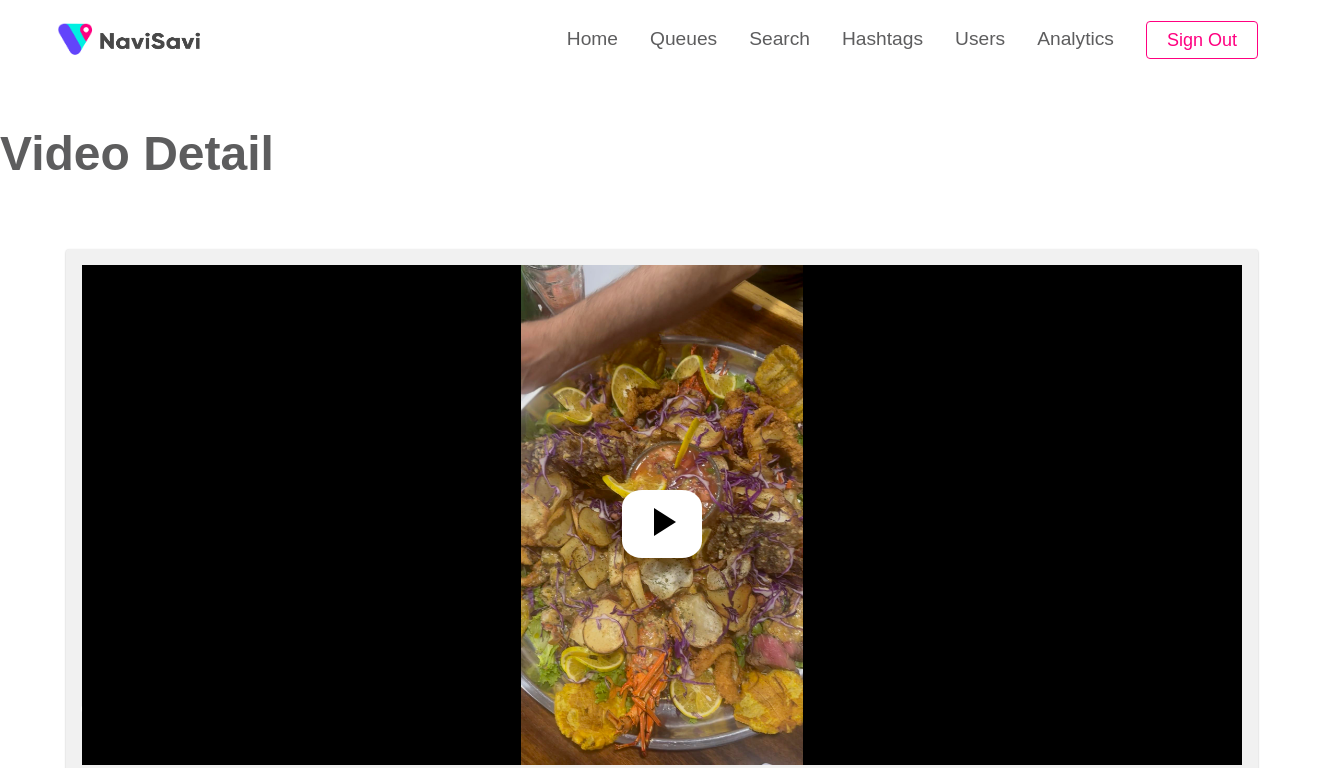 scroll, scrollTop: -2, scrollLeft: 0, axis: vertical 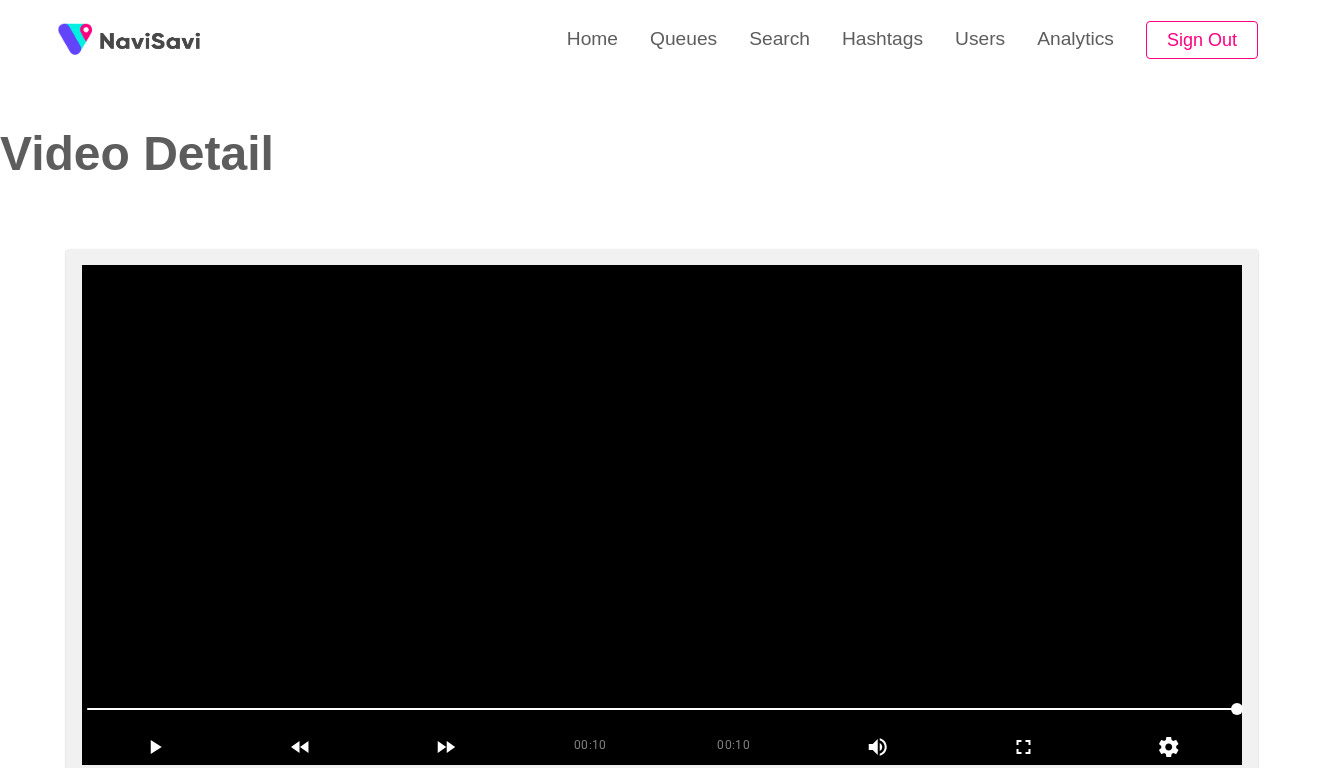 click at bounding box center [662, 515] 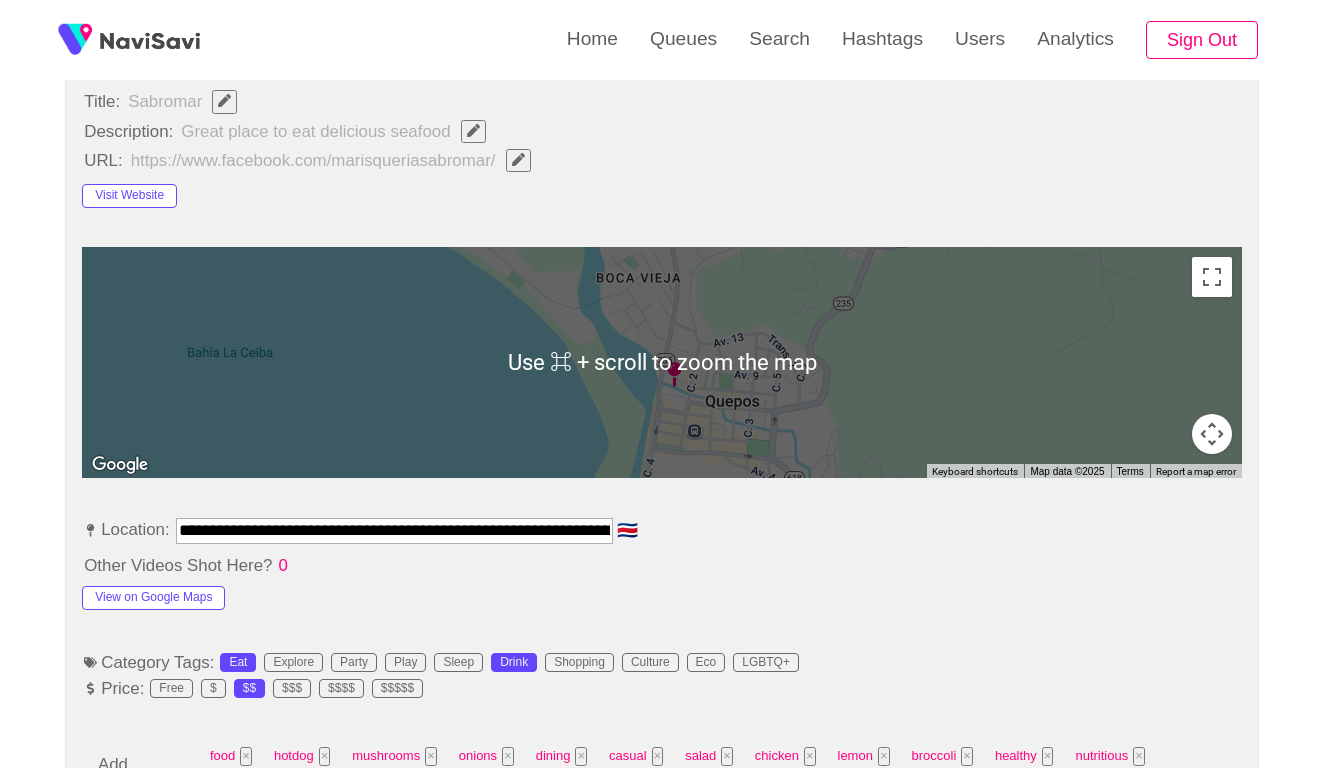 scroll, scrollTop: 784, scrollLeft: 0, axis: vertical 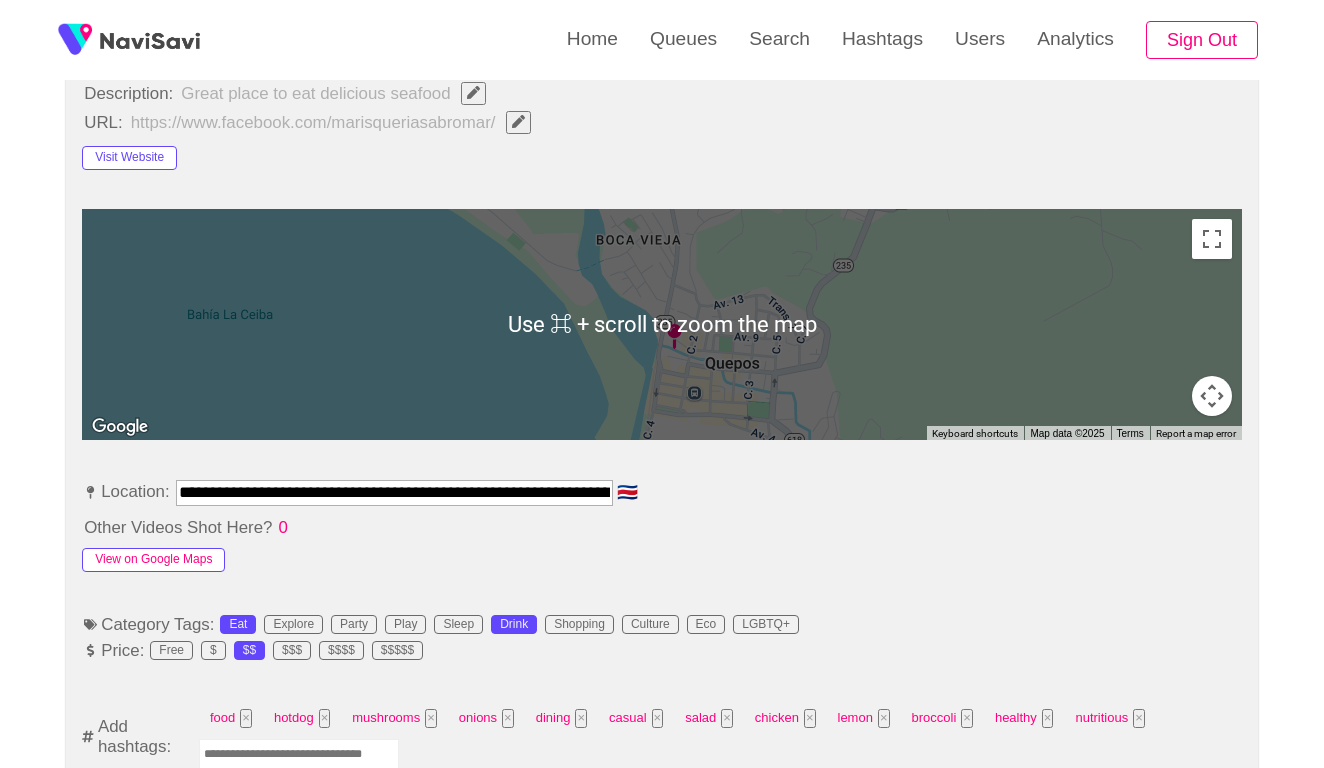 click on "View on Google Maps" at bounding box center (153, 560) 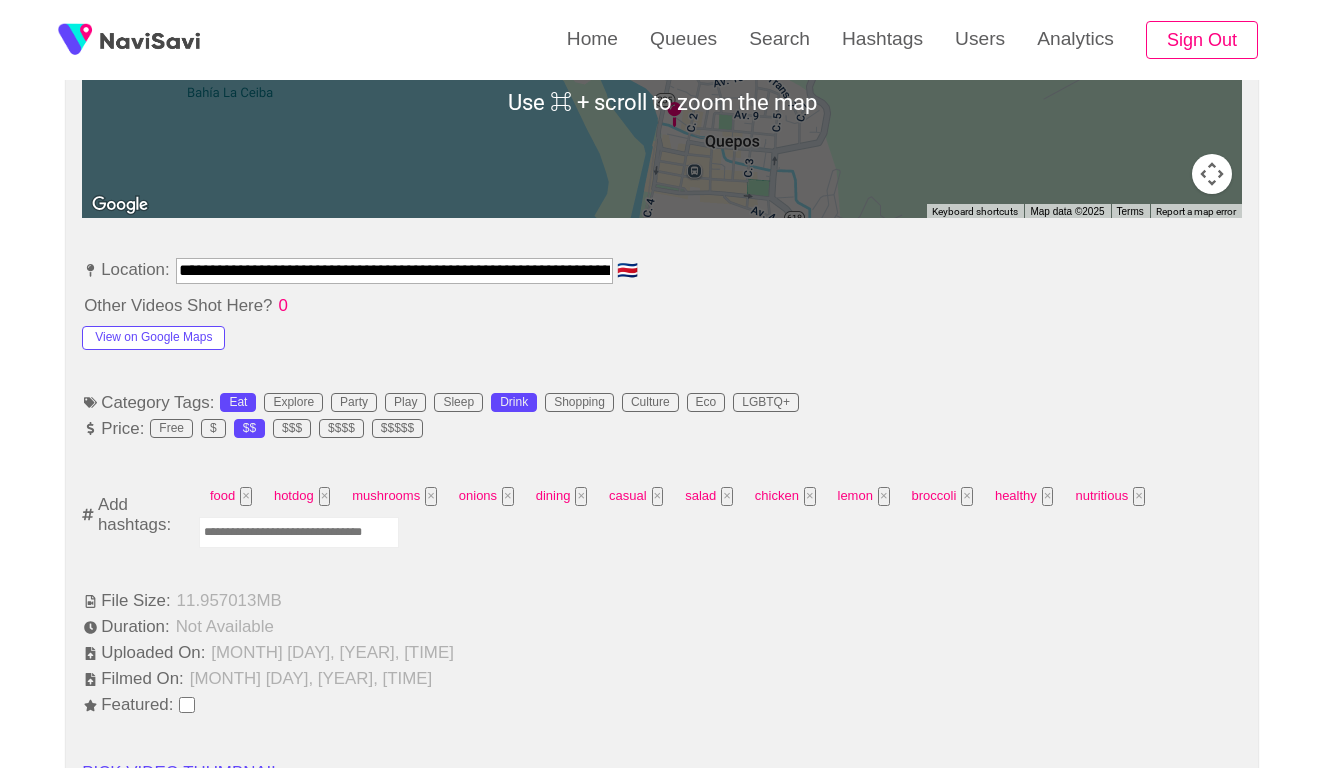 scroll, scrollTop: 1045, scrollLeft: 0, axis: vertical 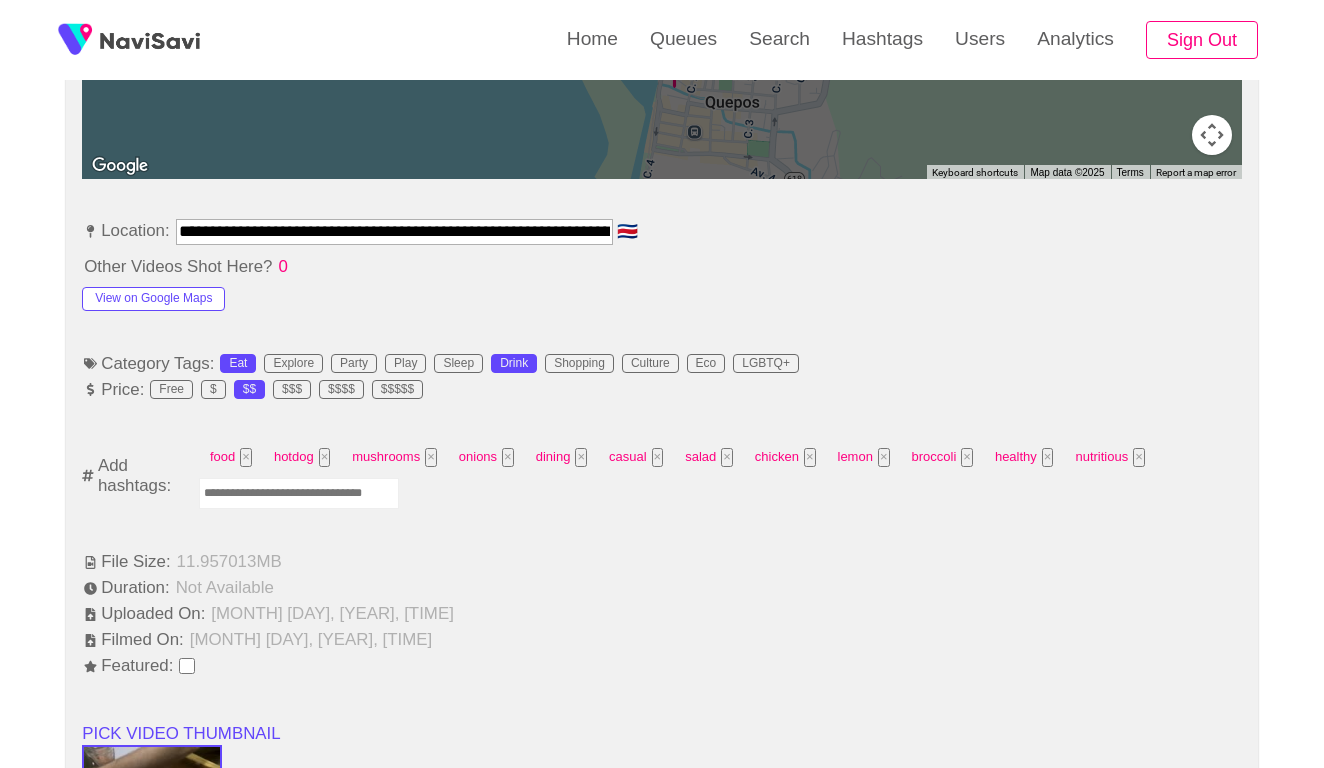 click at bounding box center [299, 493] 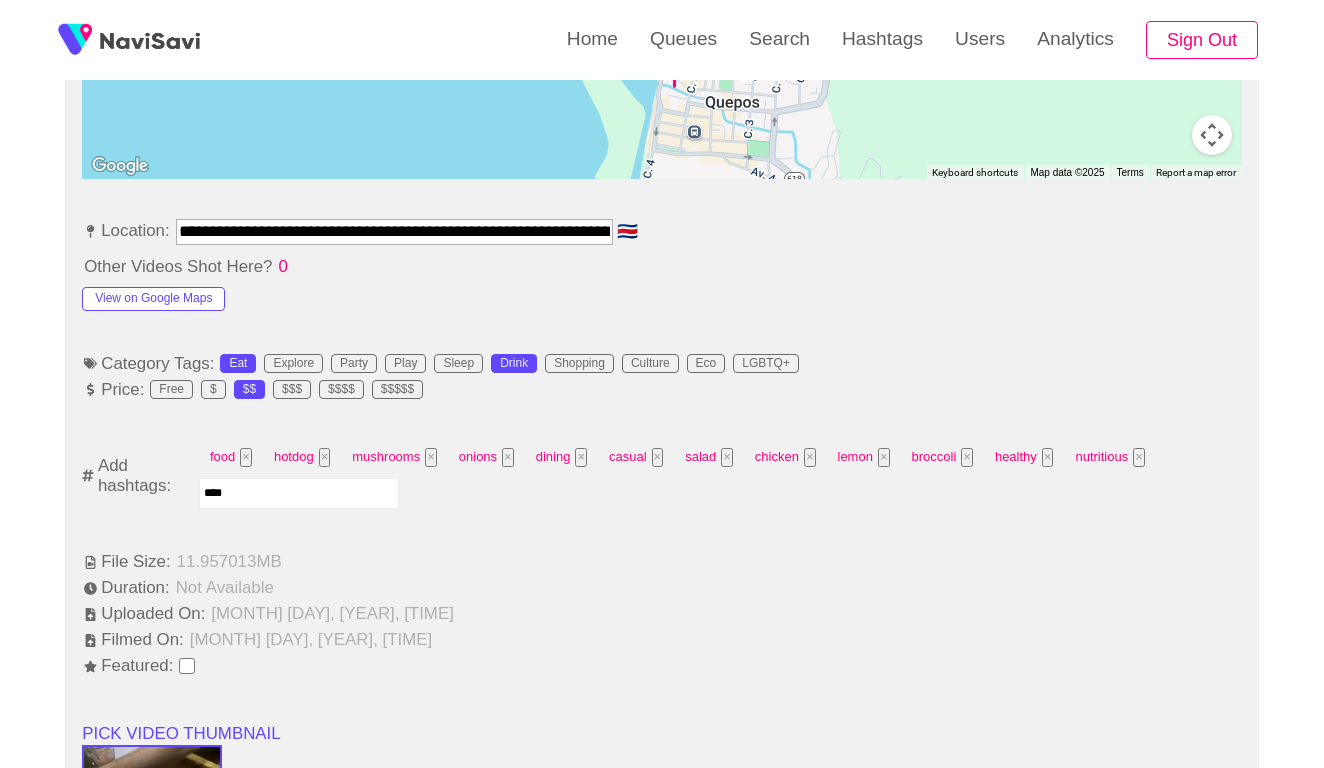 type on "*****" 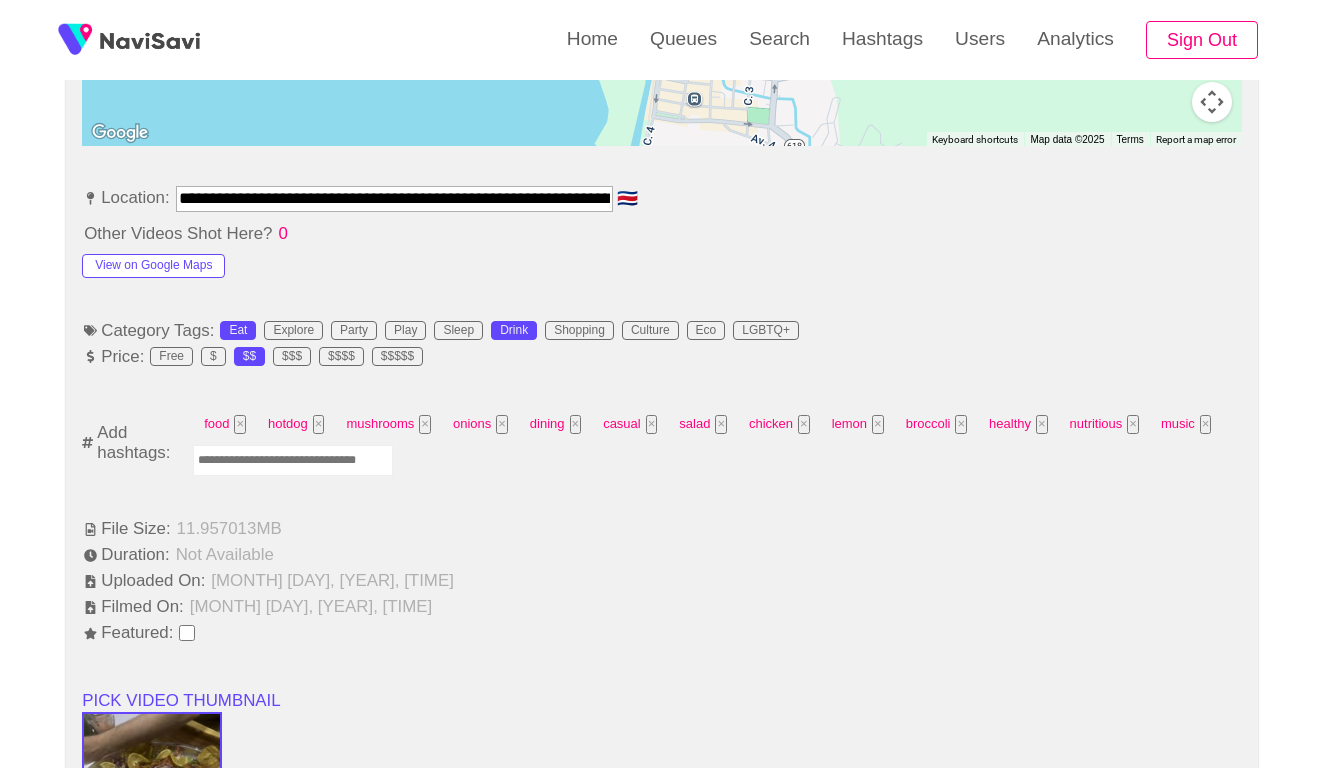 scroll, scrollTop: 1080, scrollLeft: 0, axis: vertical 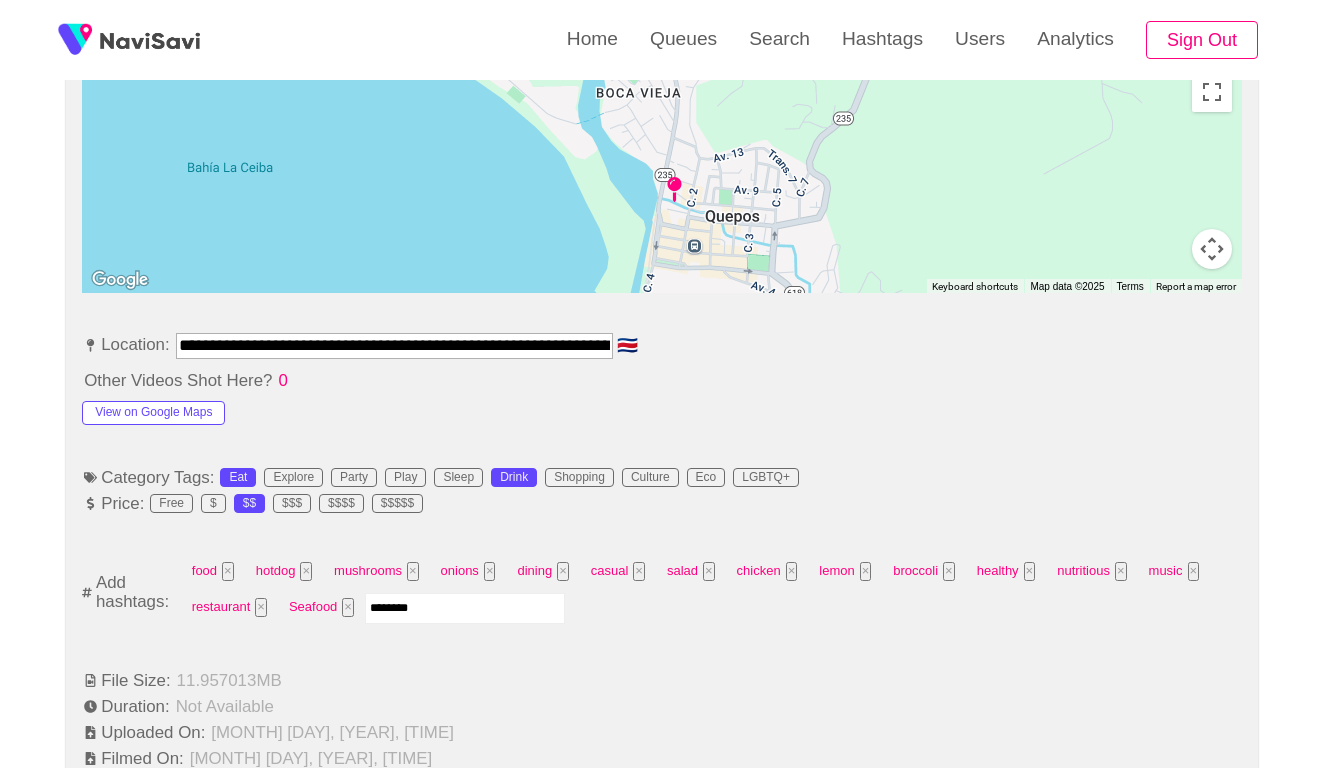type on "*********" 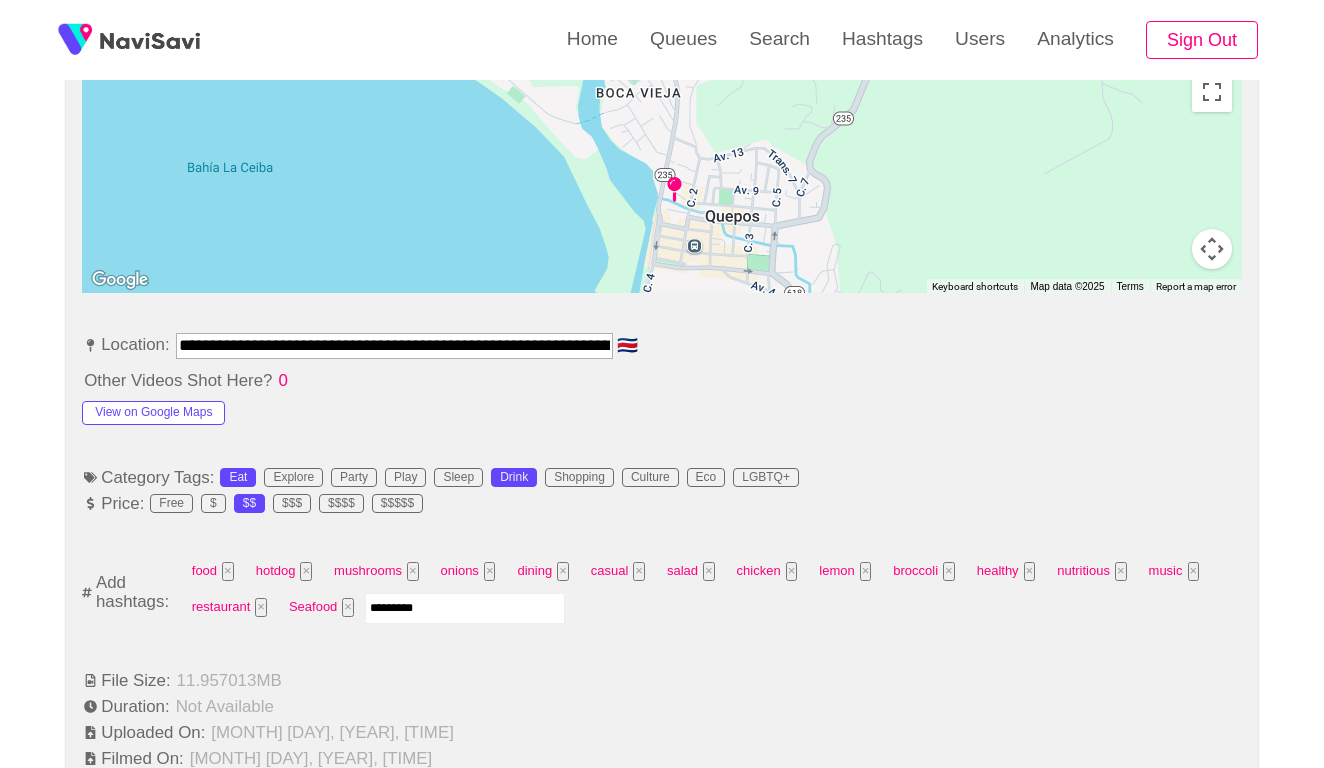 type 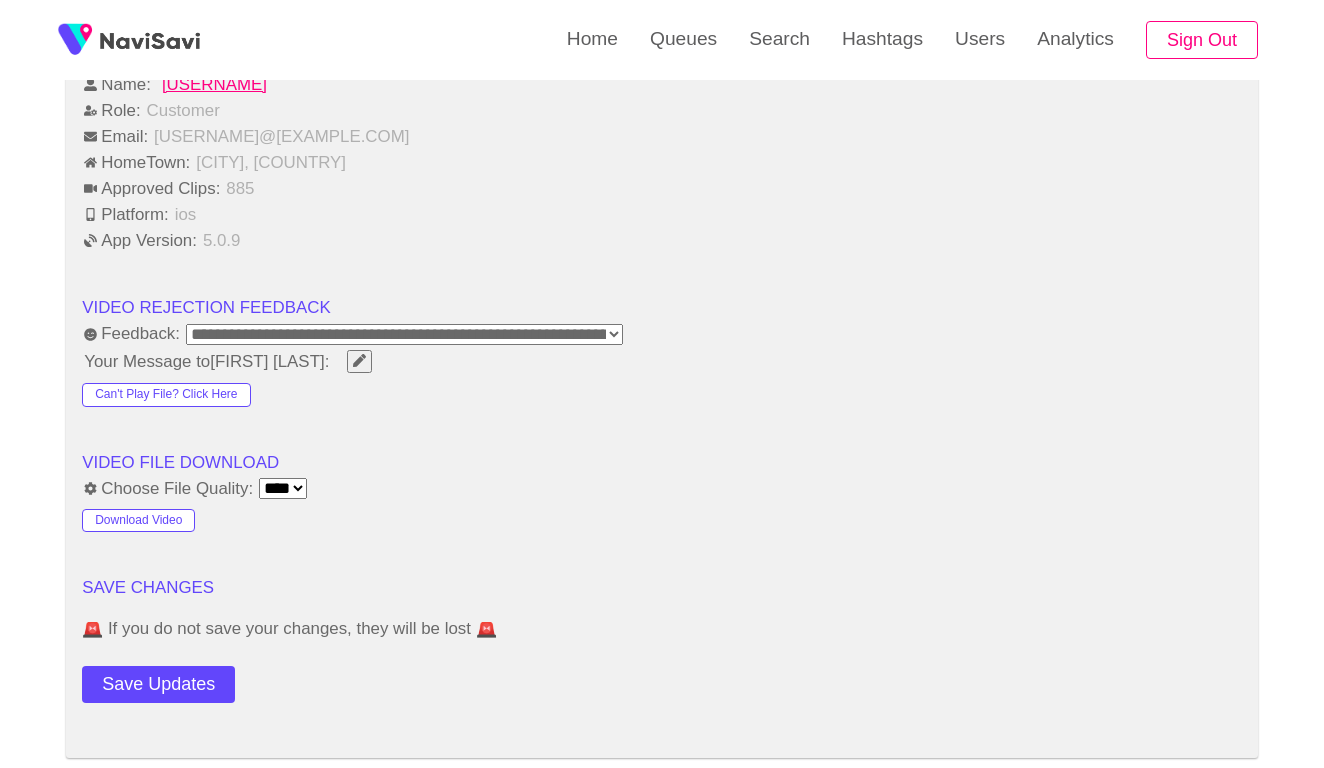 scroll, scrollTop: 2226, scrollLeft: 0, axis: vertical 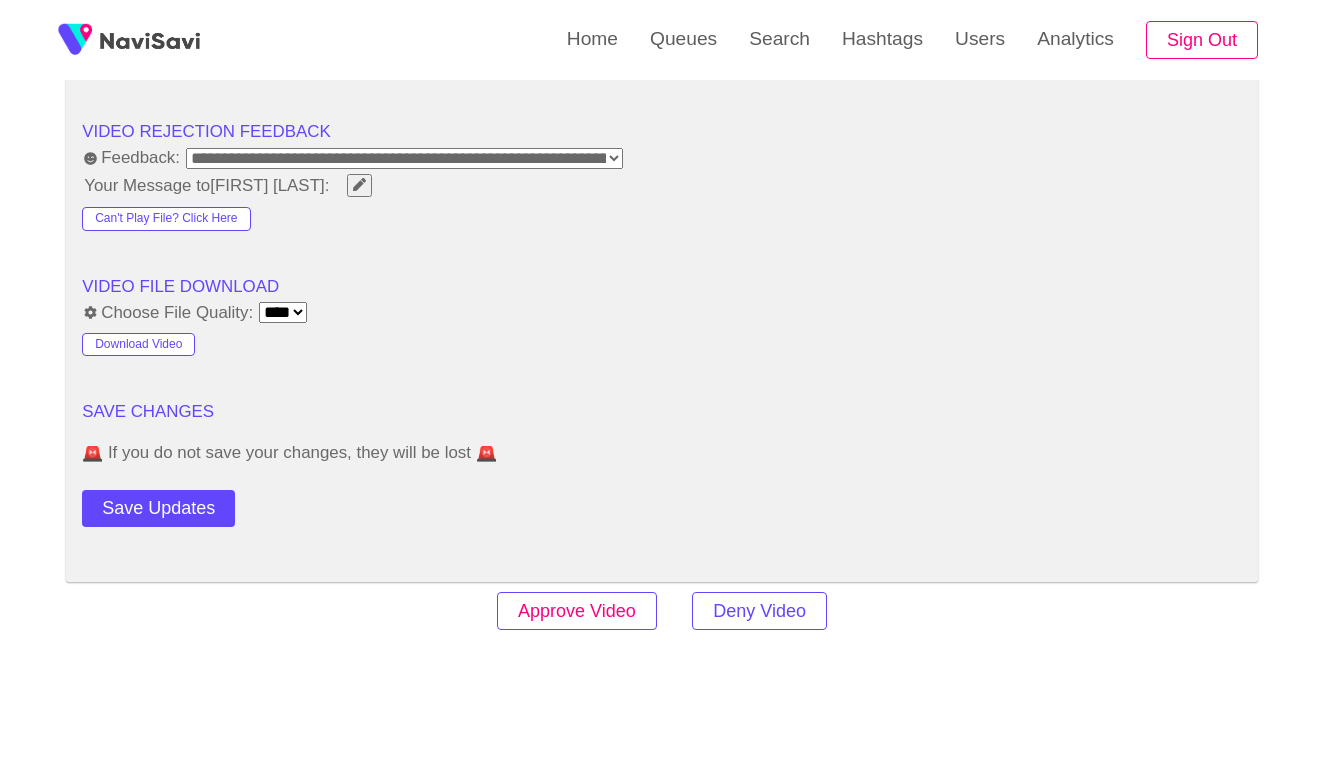 click on "Approve Video" at bounding box center [577, 611] 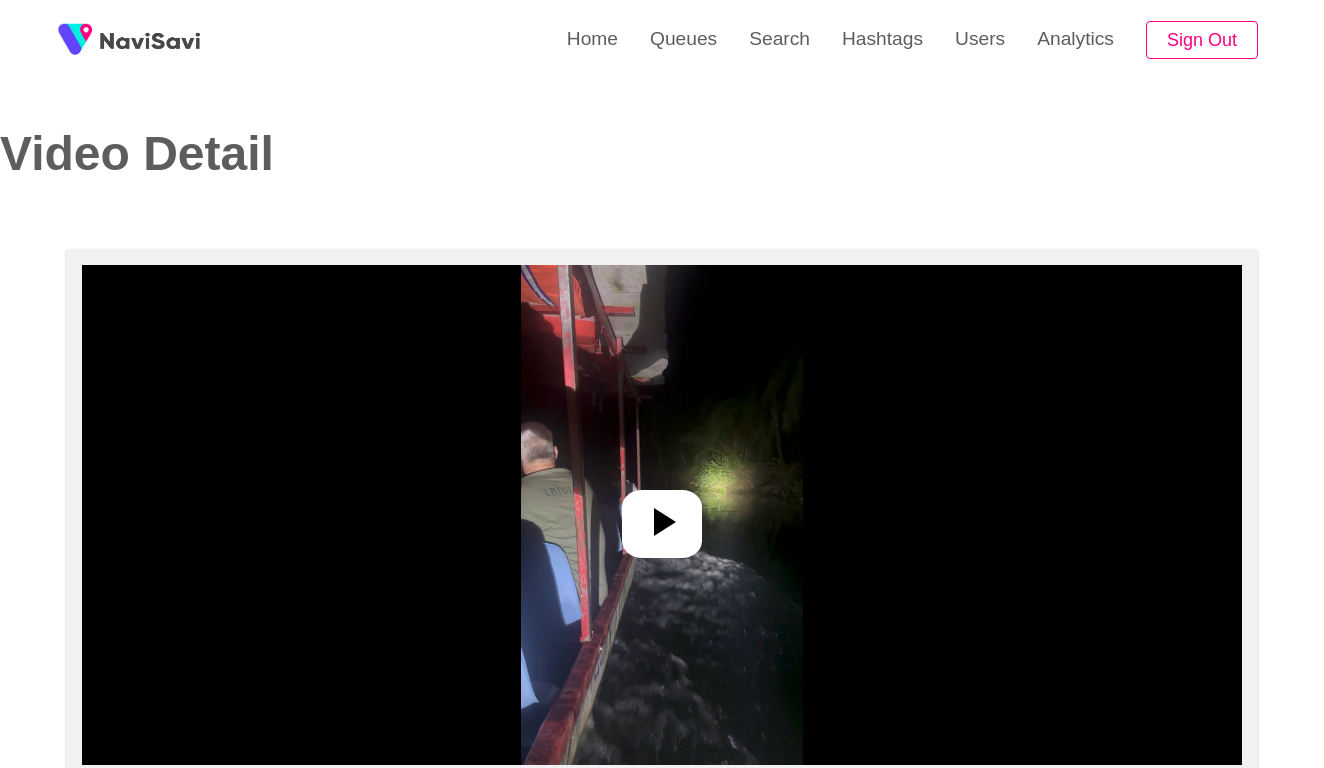 select on "**********" 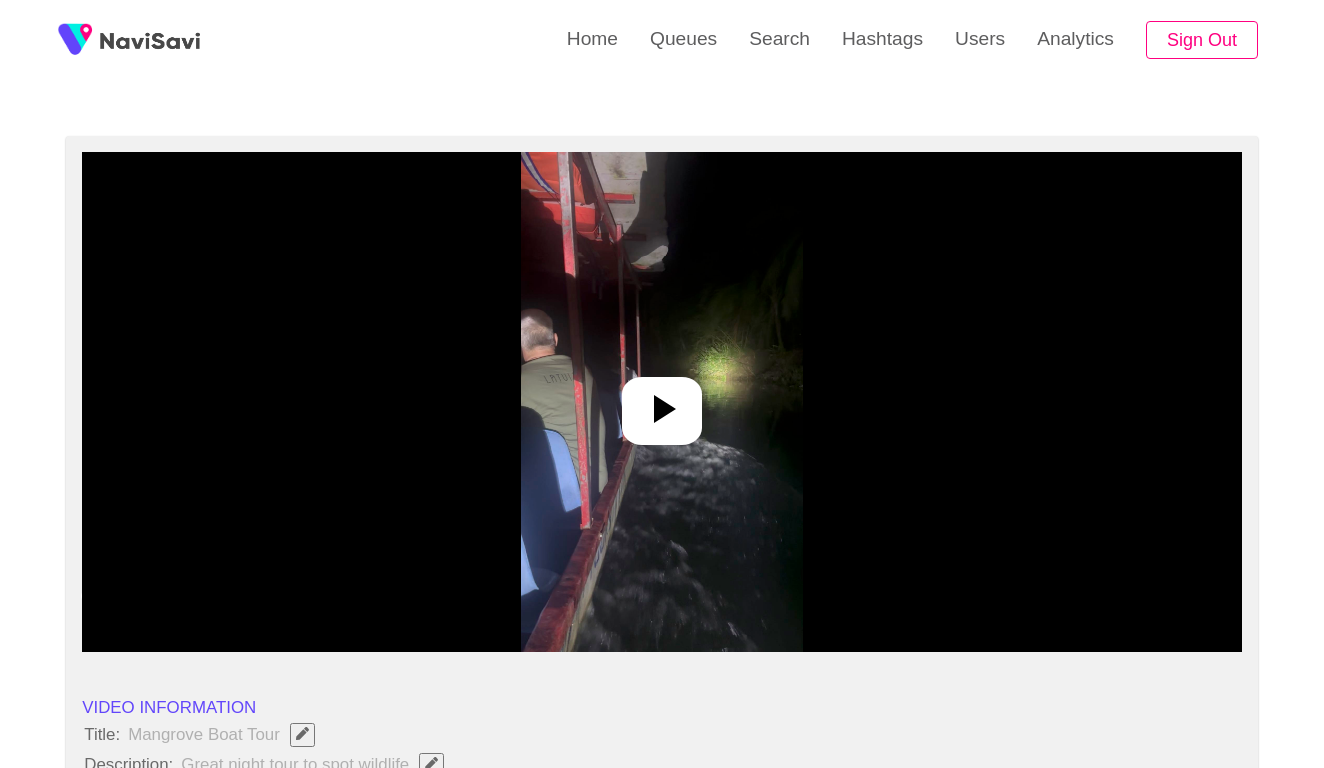 scroll, scrollTop: 161, scrollLeft: 0, axis: vertical 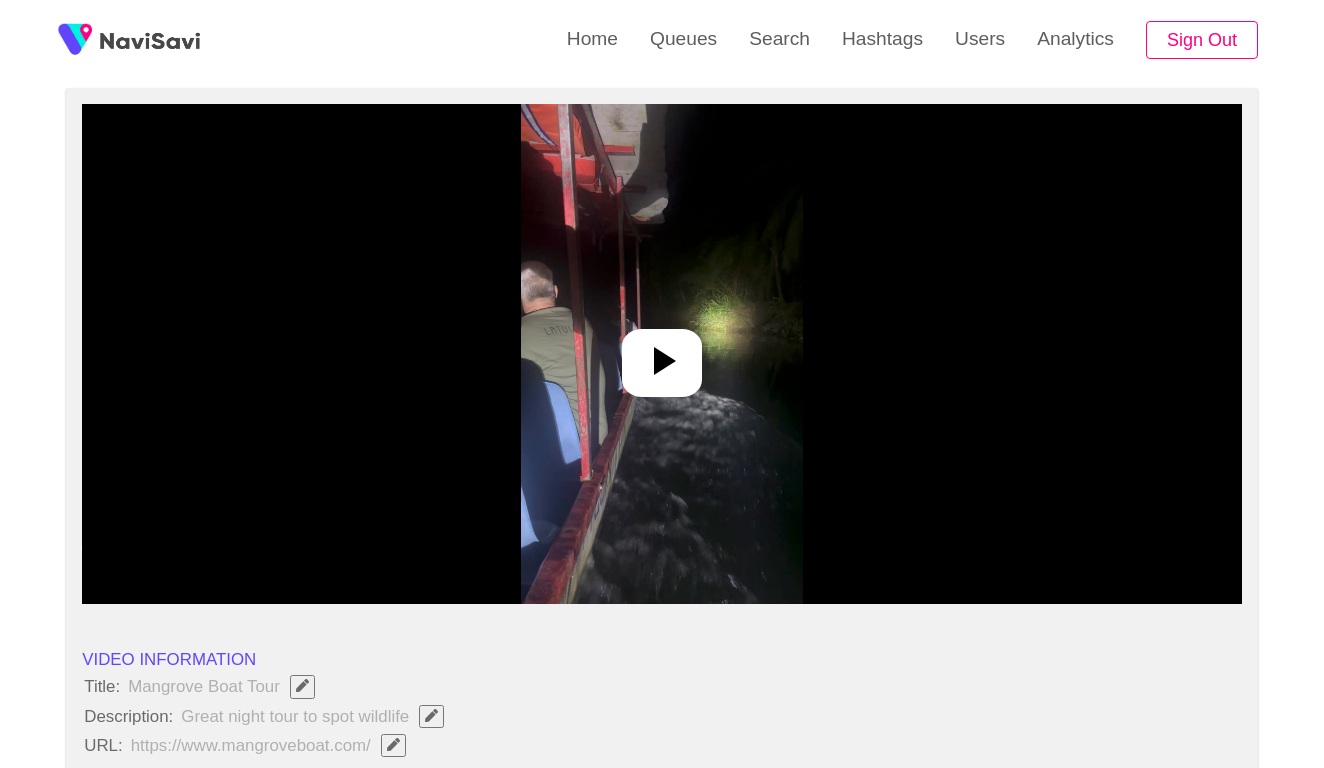 click at bounding box center [662, 354] 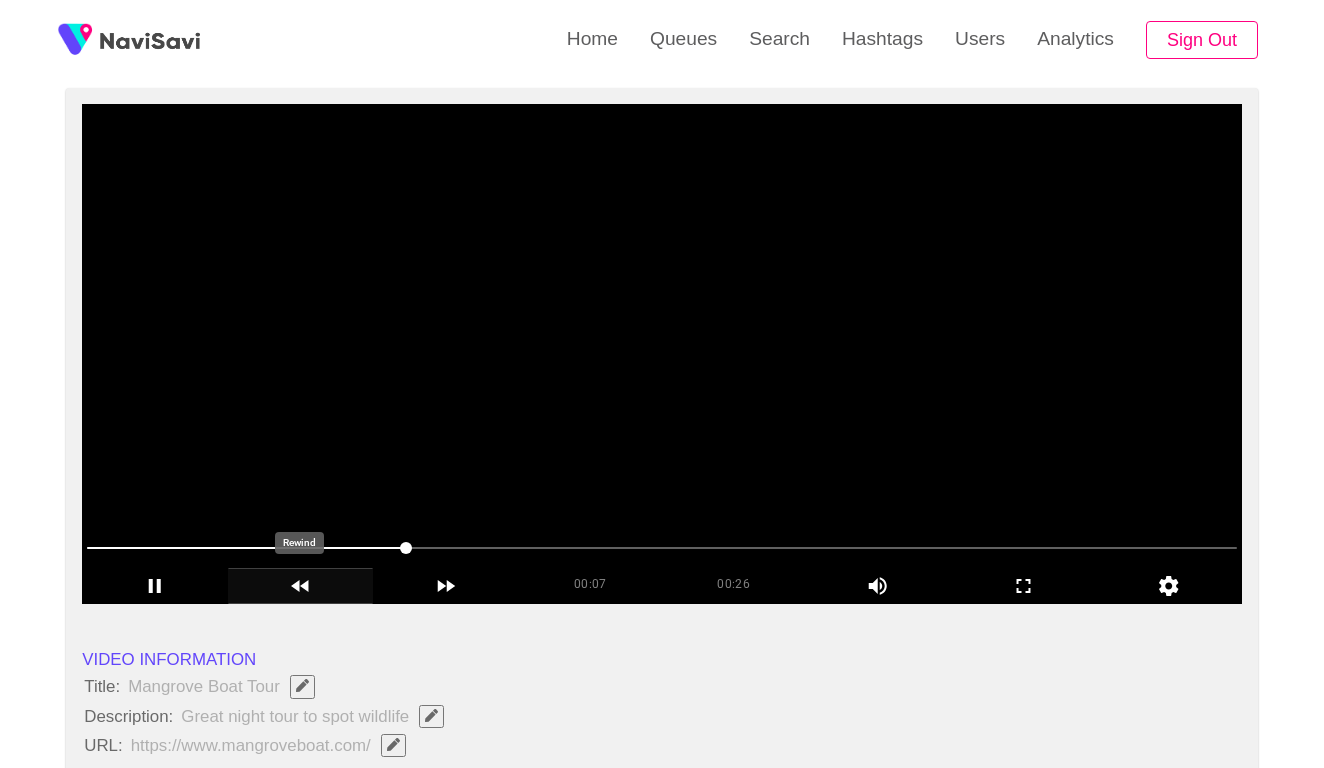 click 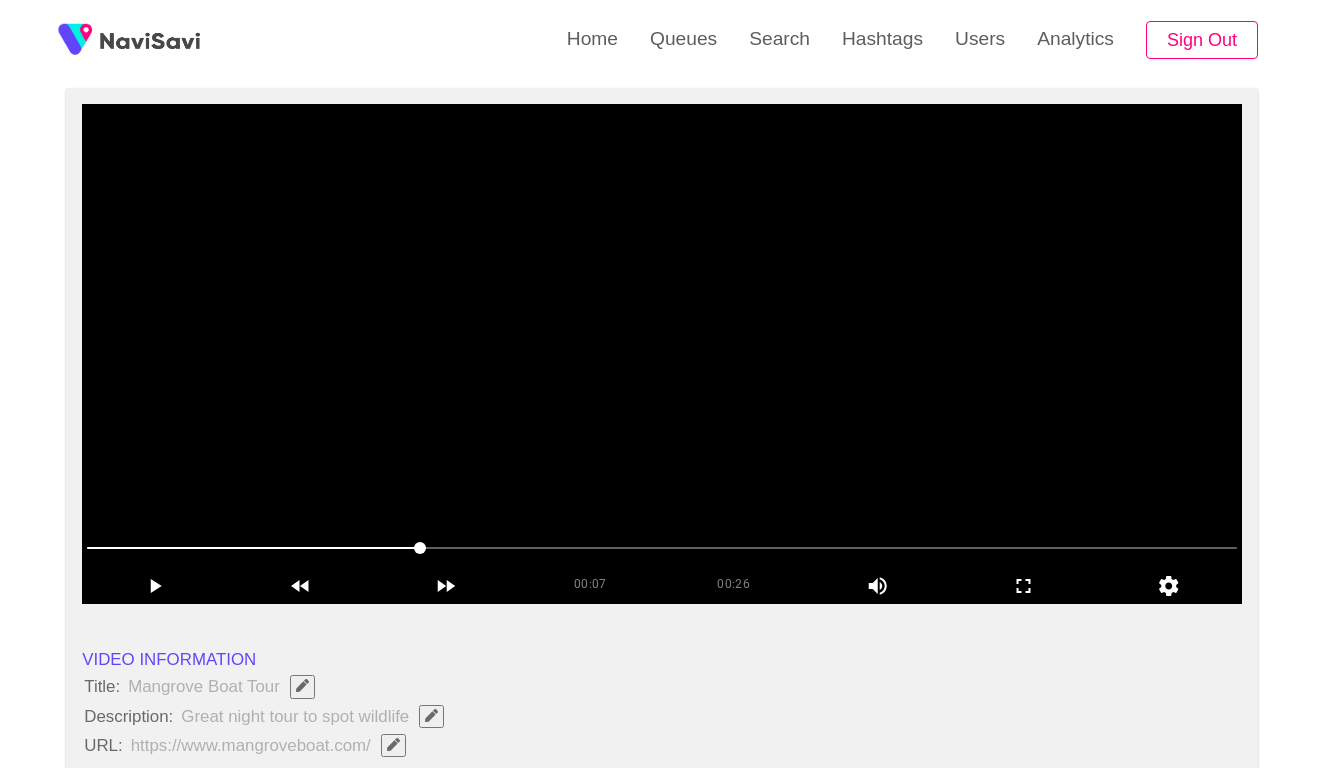 click at bounding box center (662, 354) 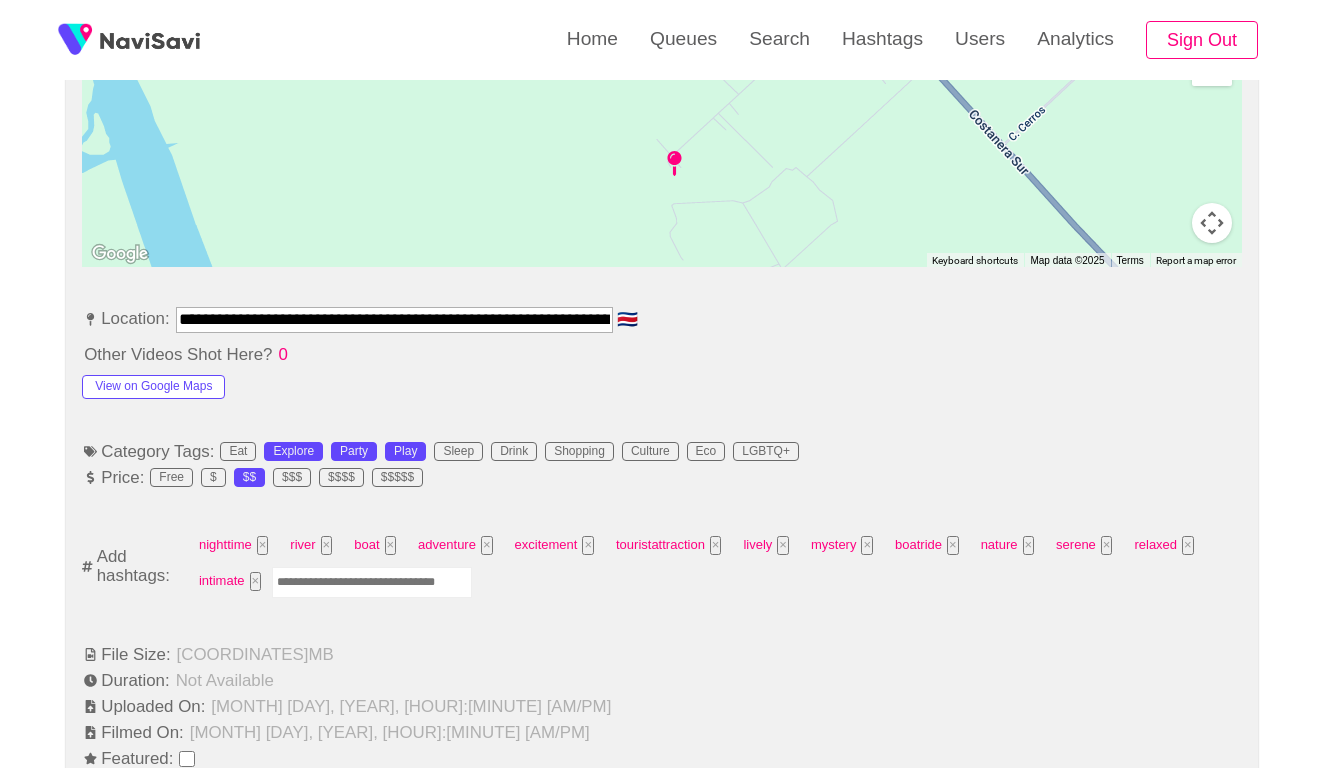 scroll, scrollTop: 988, scrollLeft: 0, axis: vertical 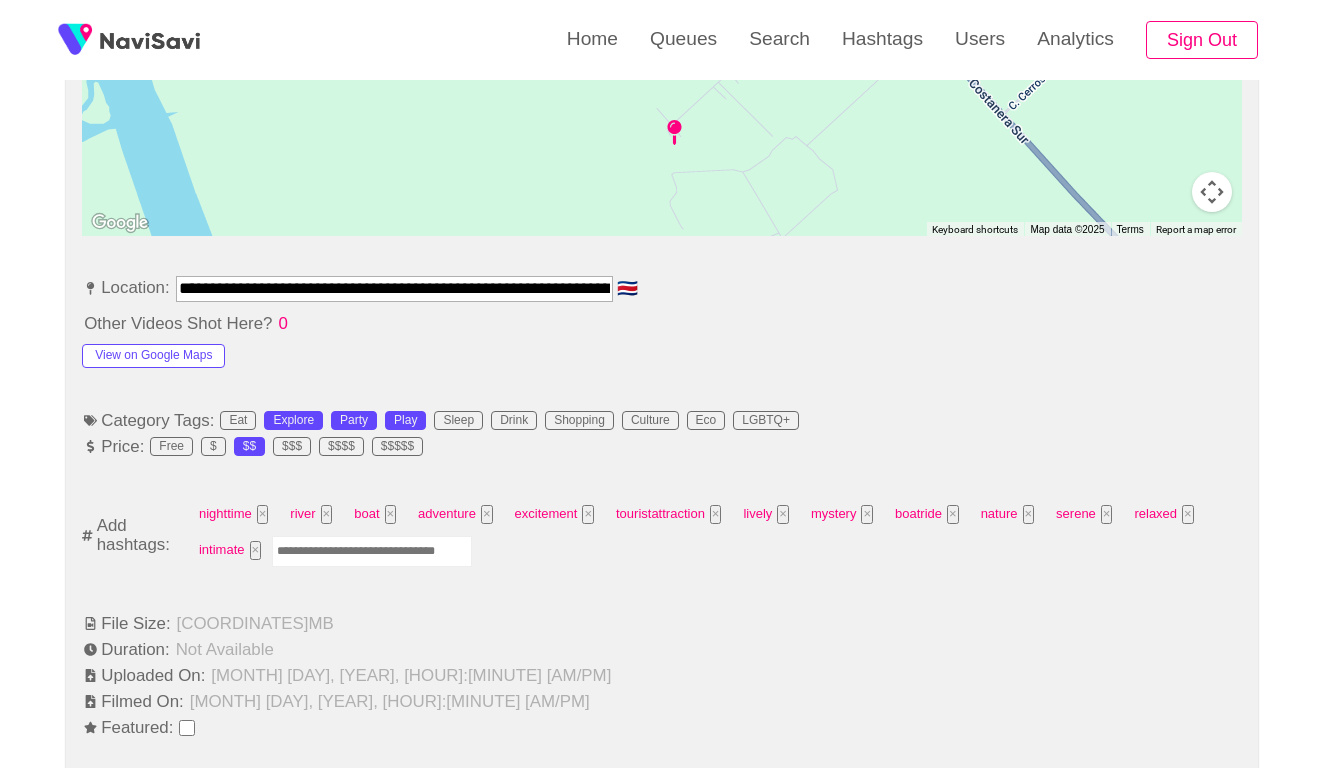 click at bounding box center [372, 551] 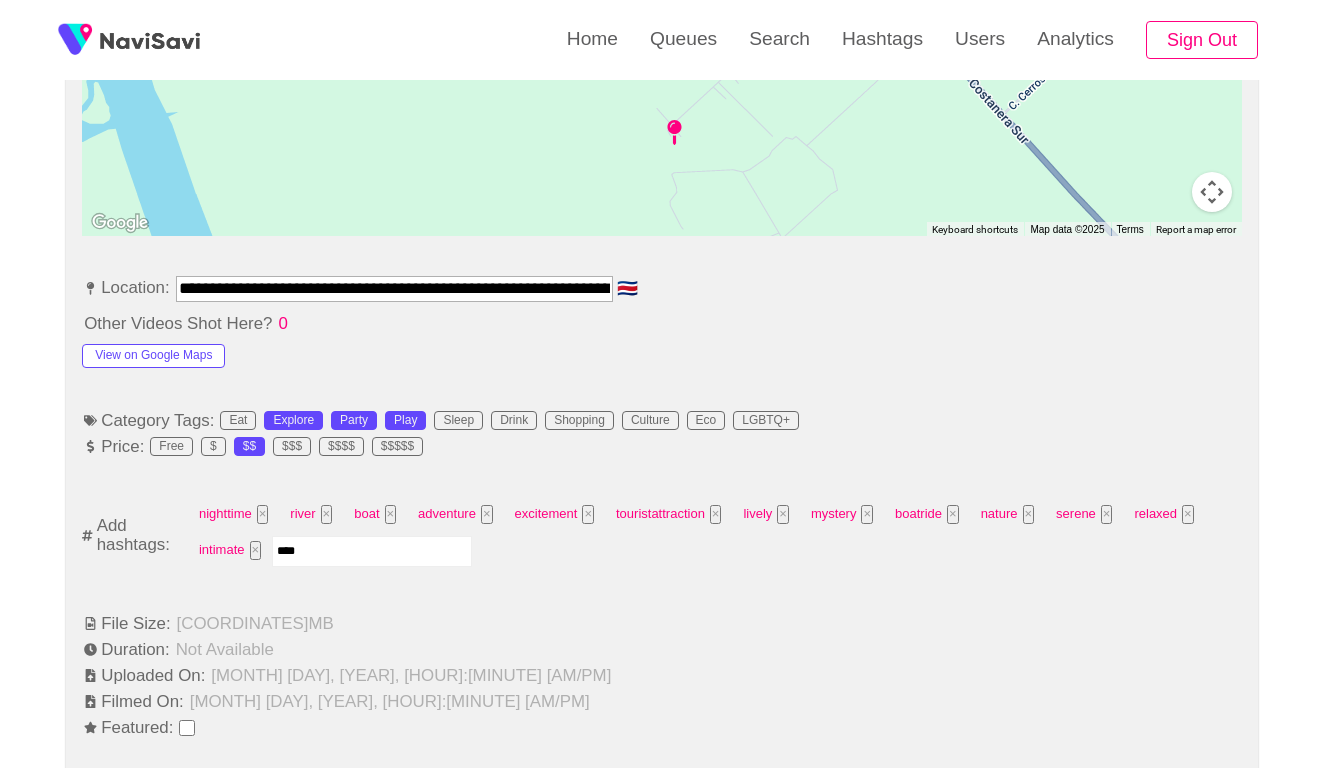 type on "*****" 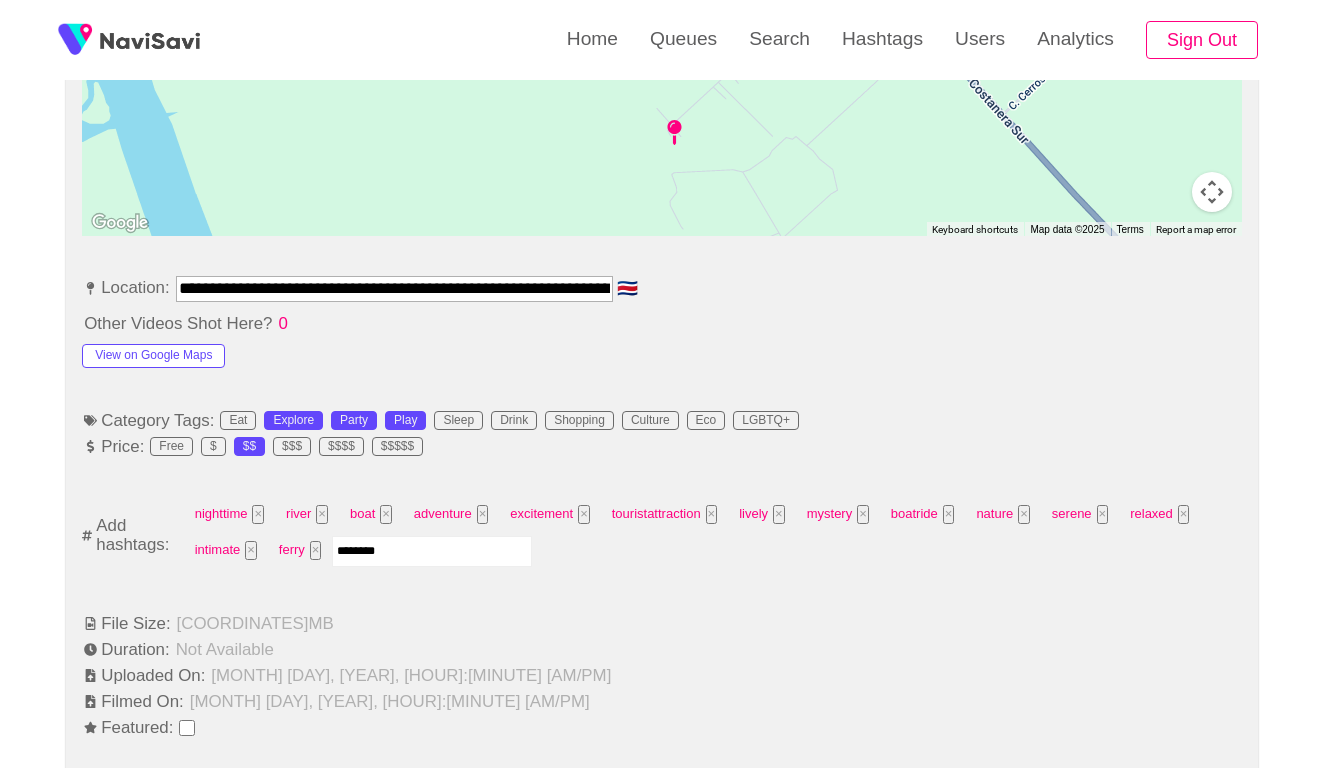 type on "*********" 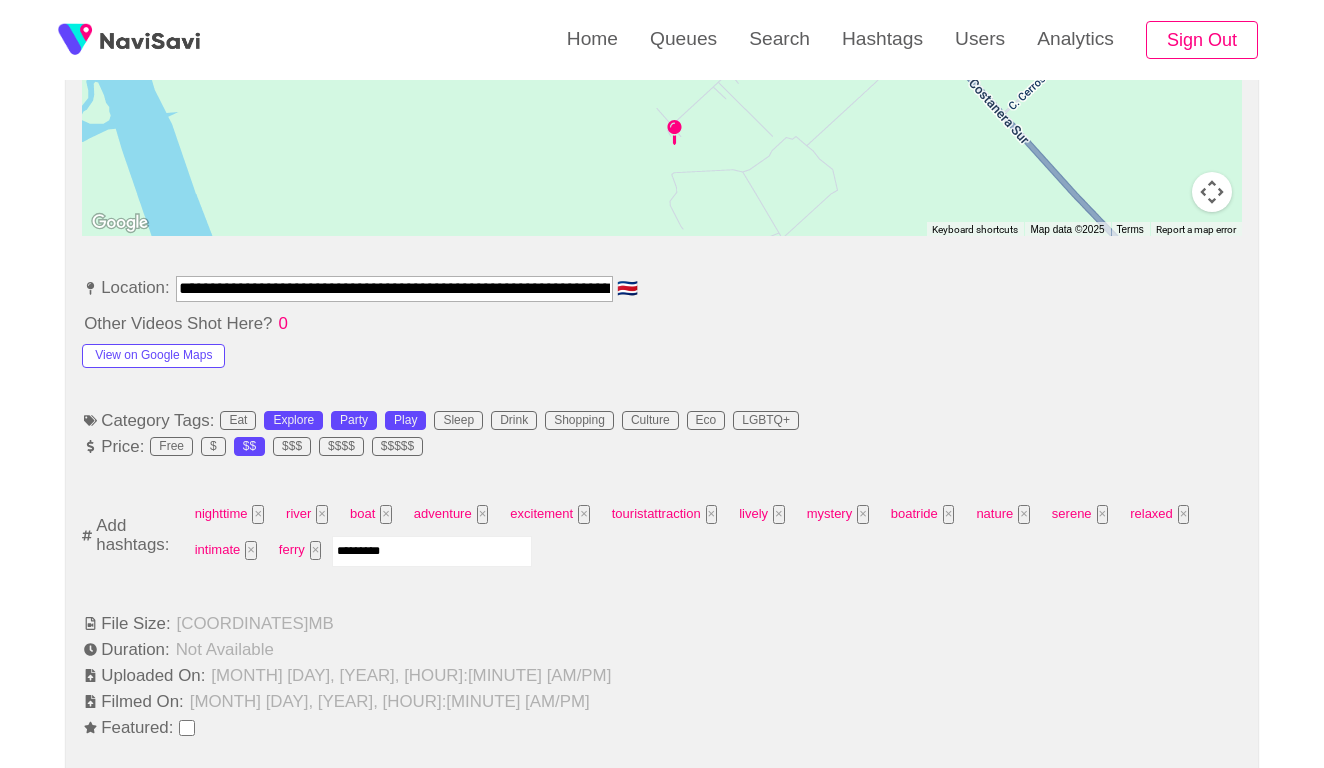 type 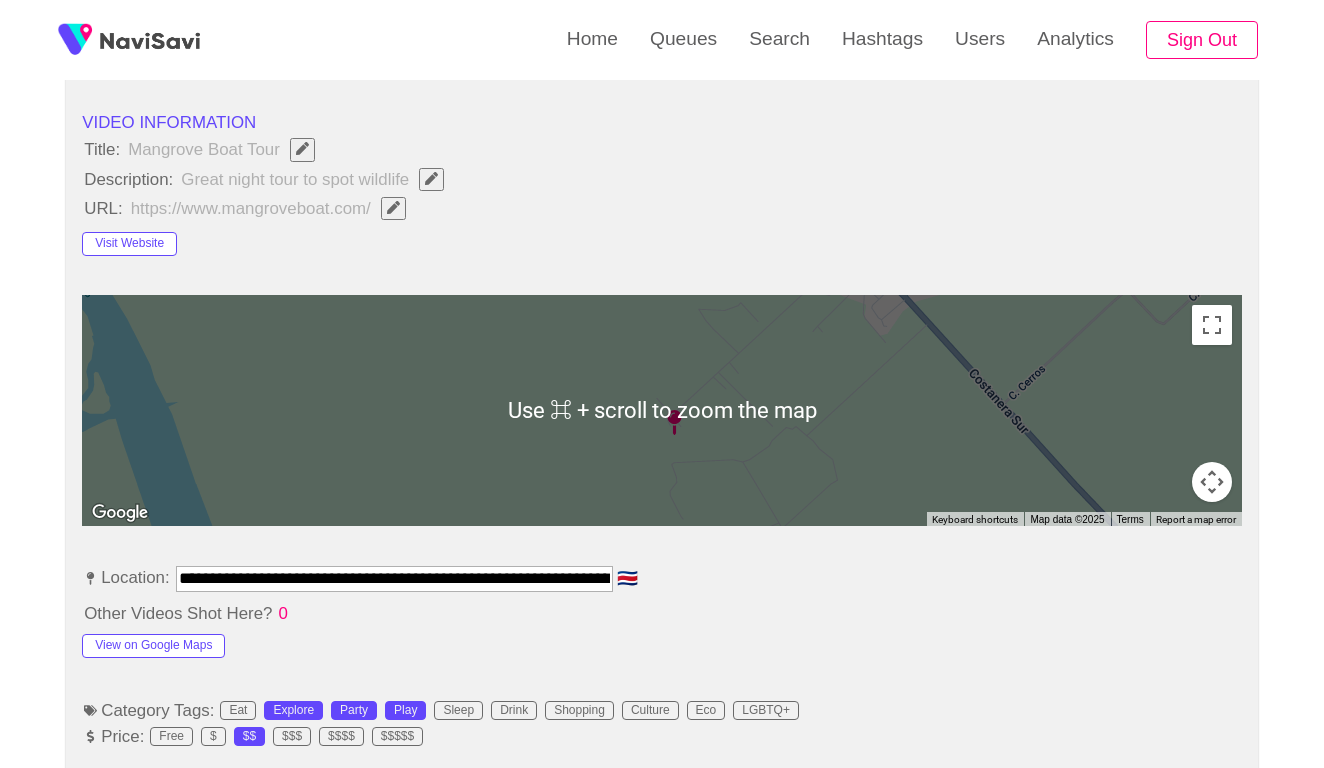 scroll, scrollTop: 773, scrollLeft: 0, axis: vertical 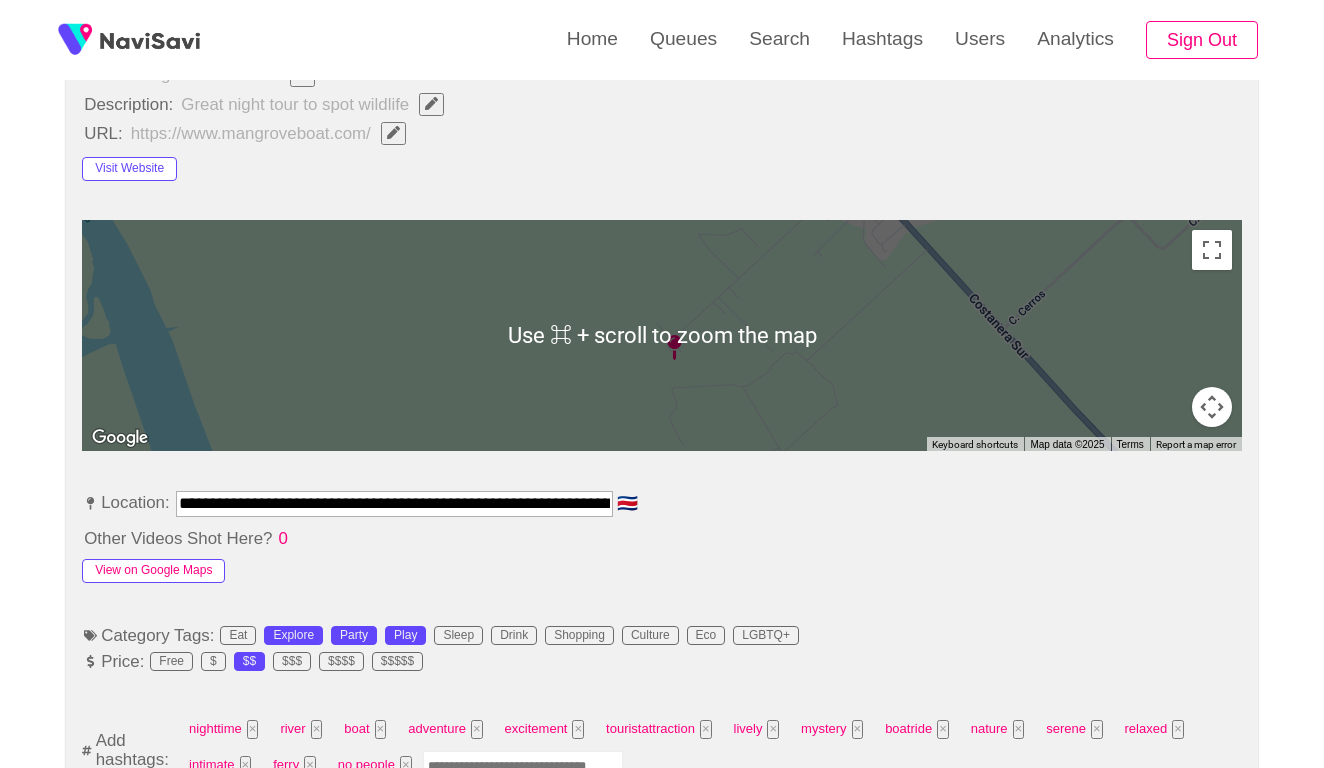 click on "View on Google Maps" at bounding box center [153, 571] 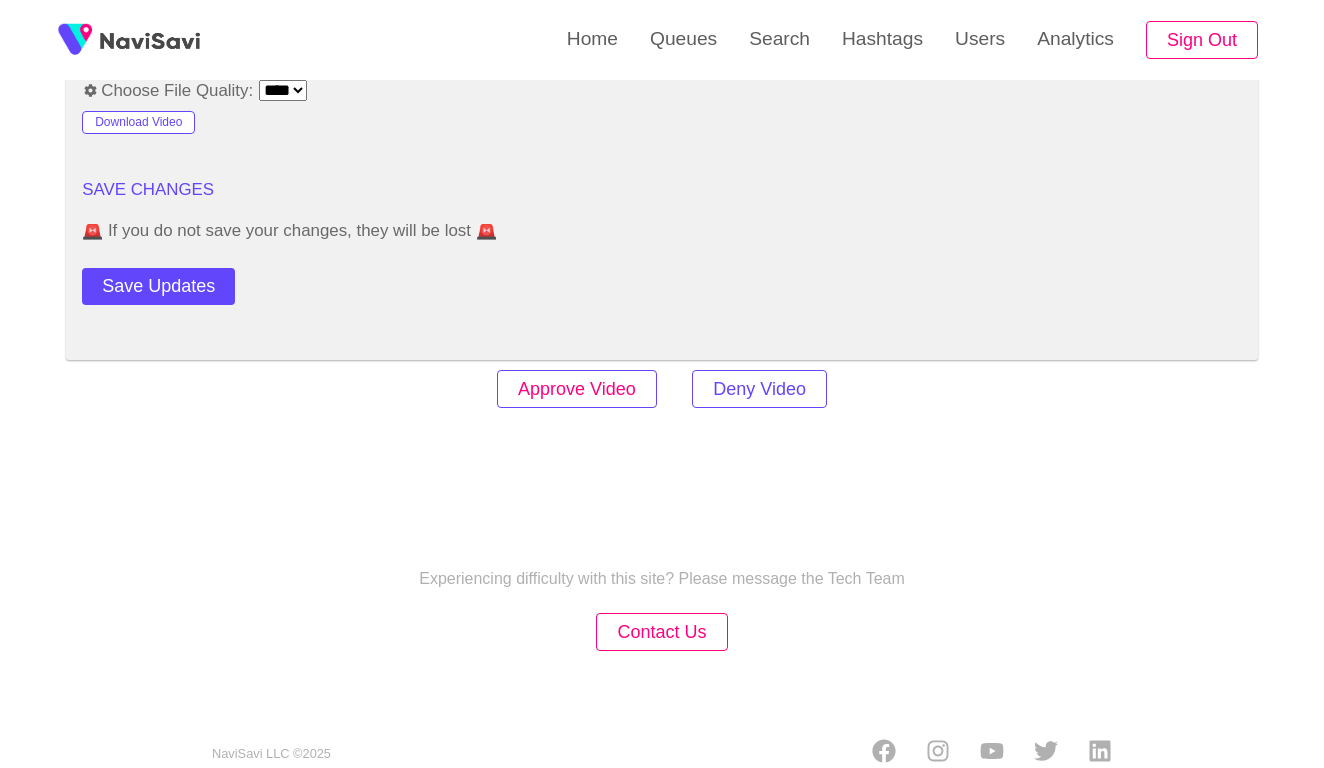 scroll, scrollTop: 2446, scrollLeft: 0, axis: vertical 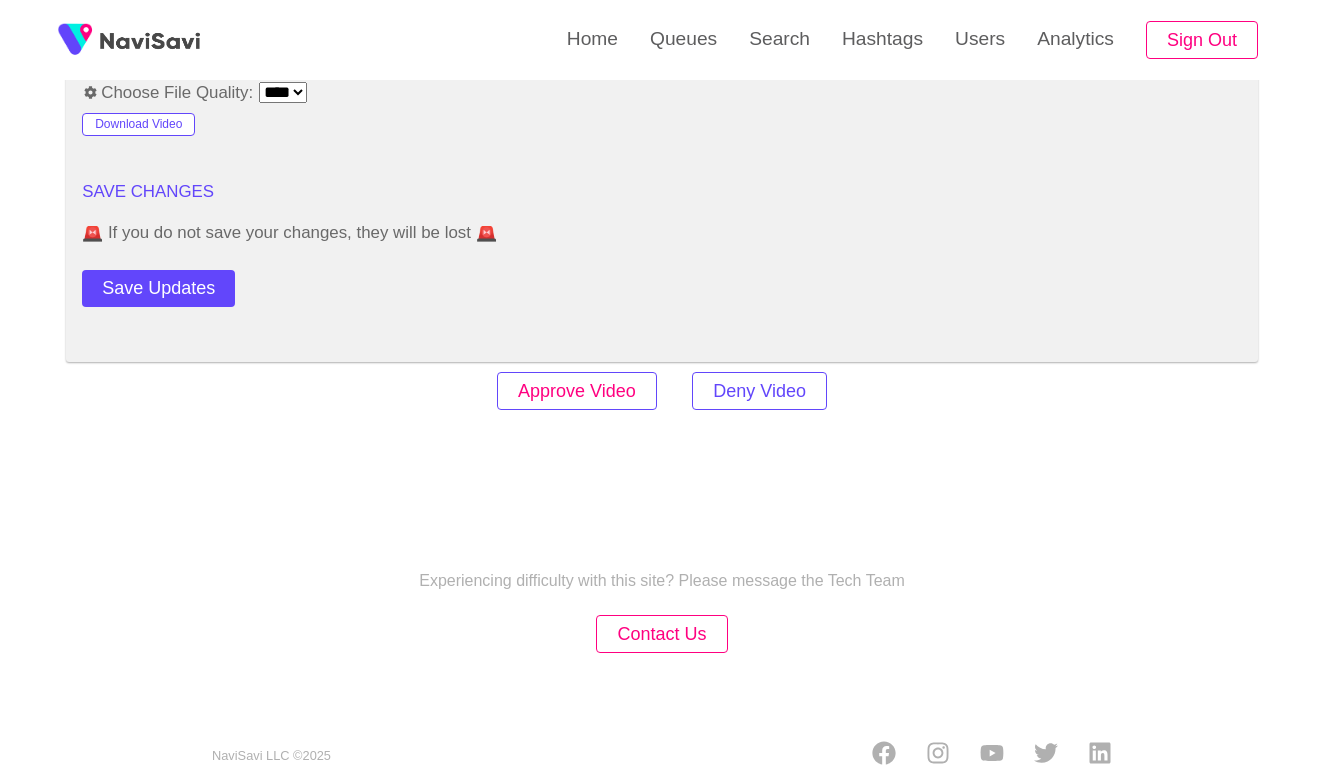 click on "Approve Video" at bounding box center [577, 391] 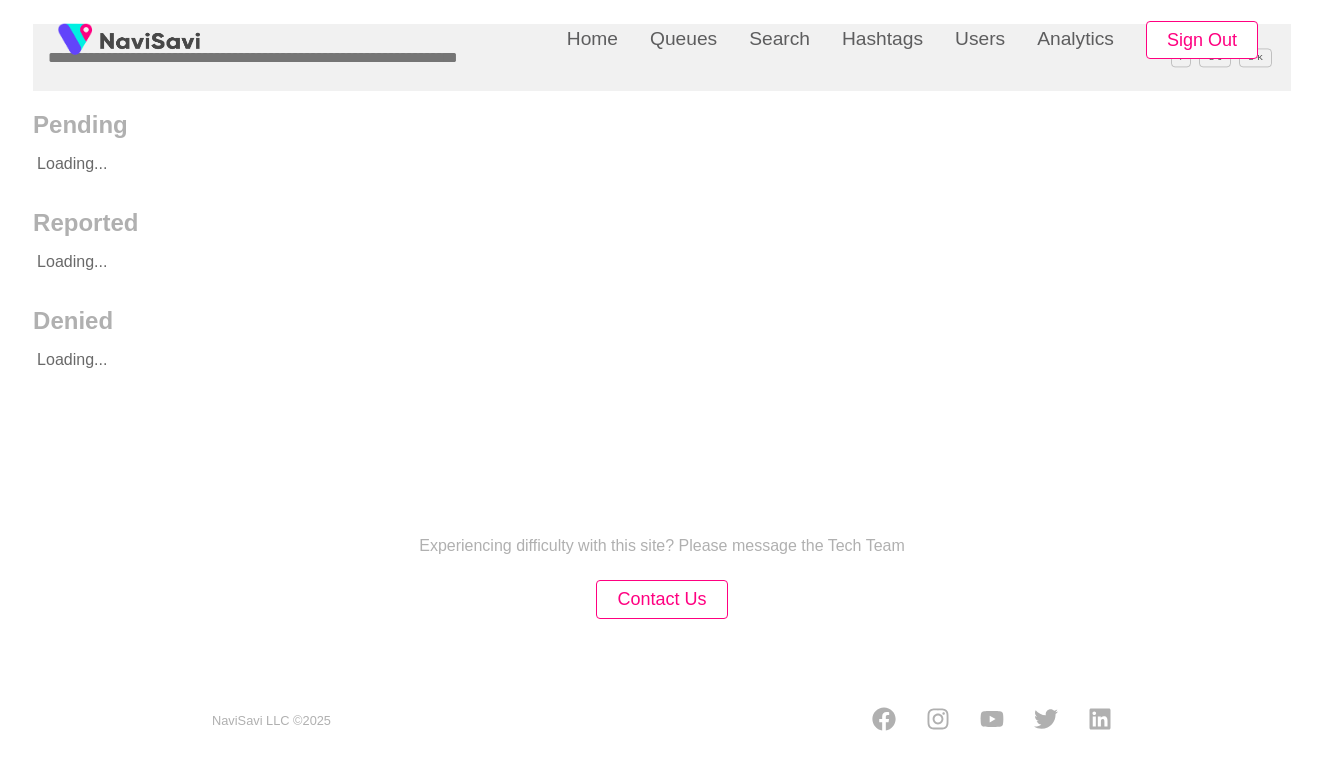 scroll, scrollTop: 0, scrollLeft: 0, axis: both 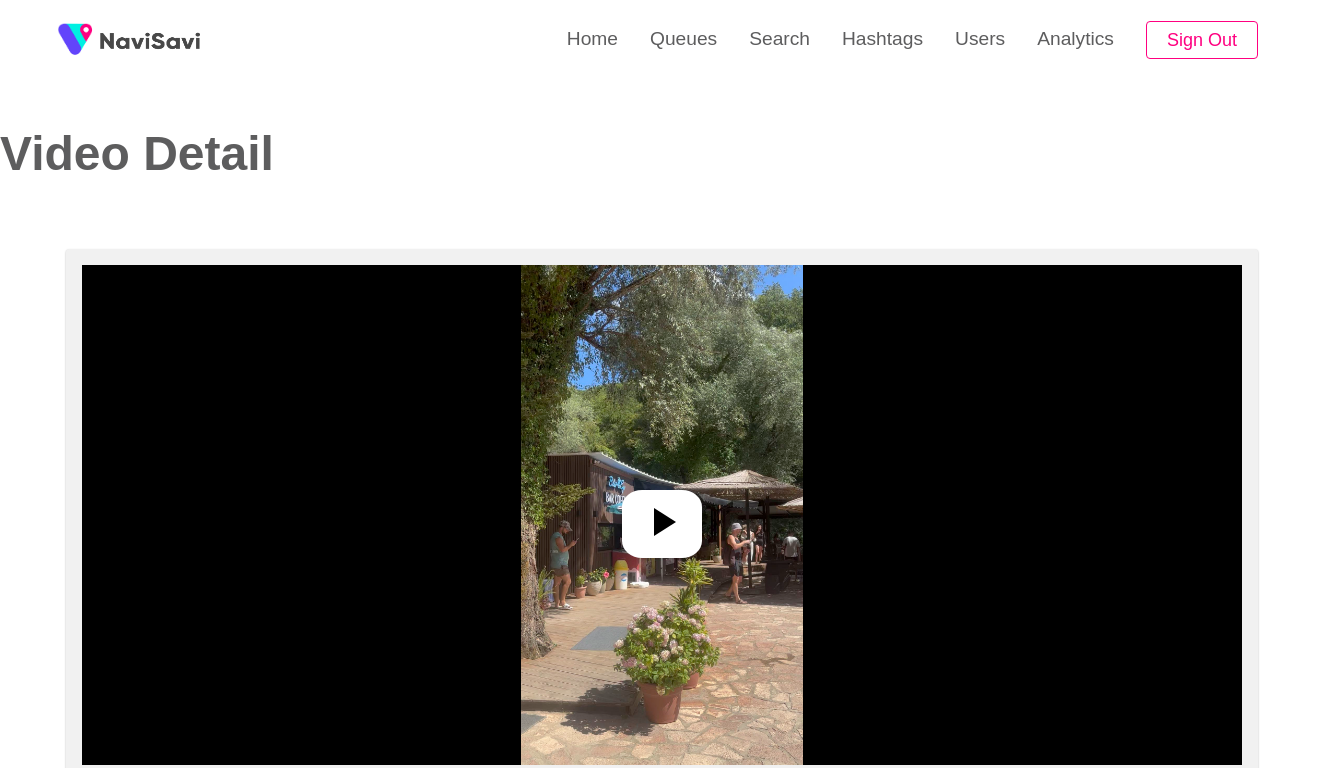 select on "****" 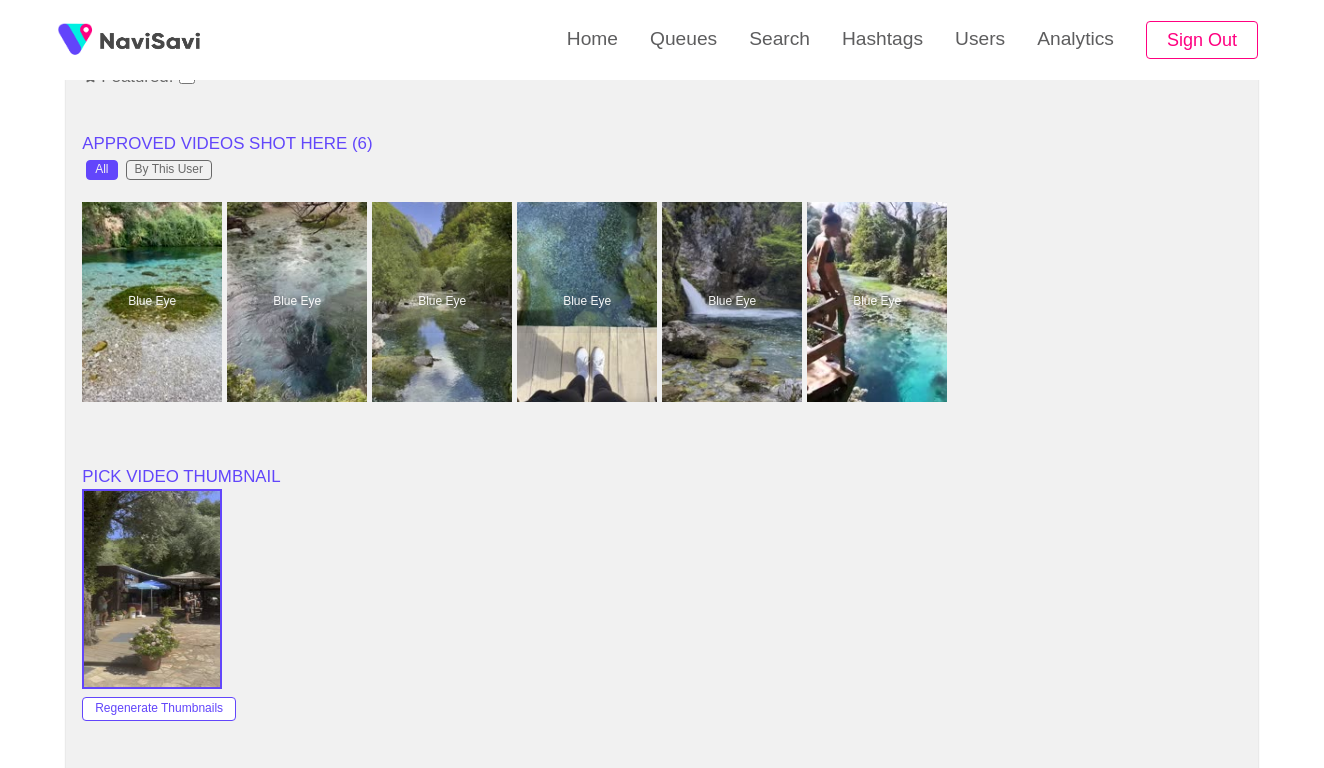 scroll, scrollTop: 1633, scrollLeft: 0, axis: vertical 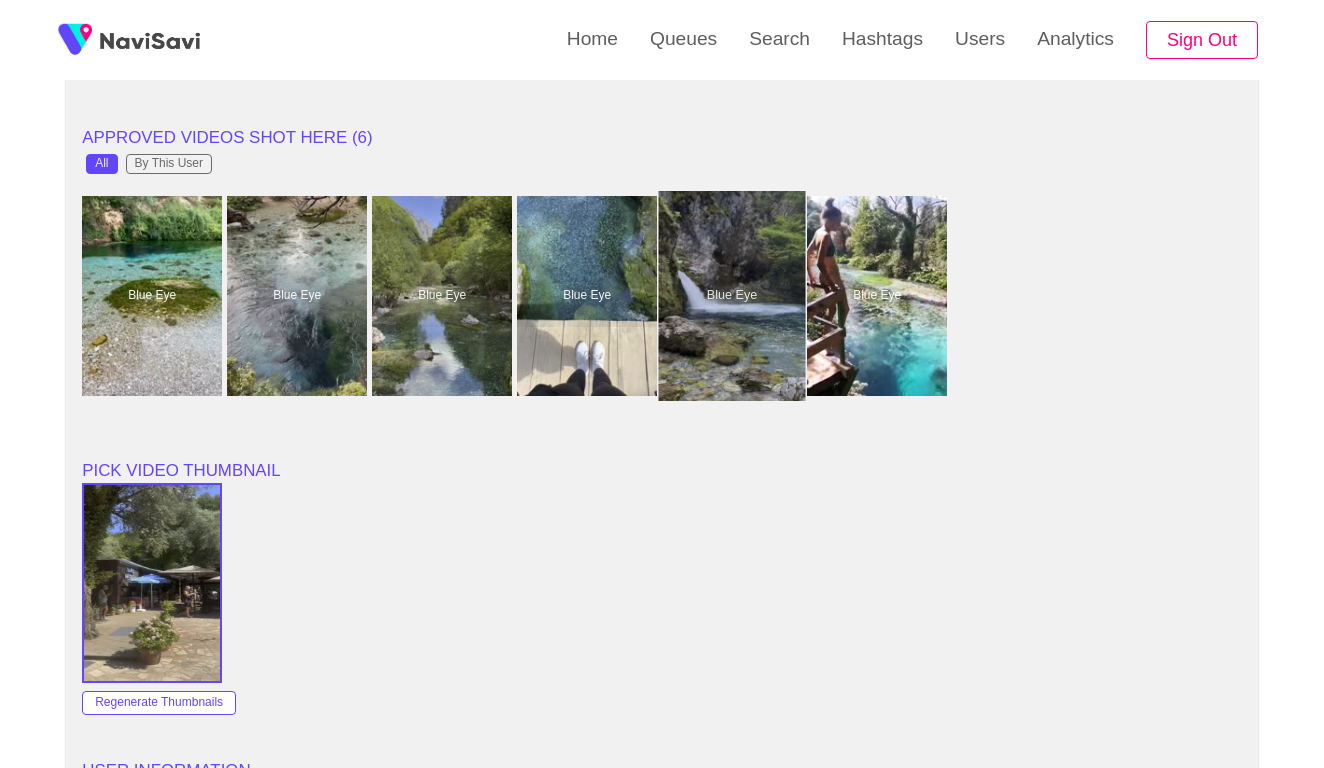 select on "**********" 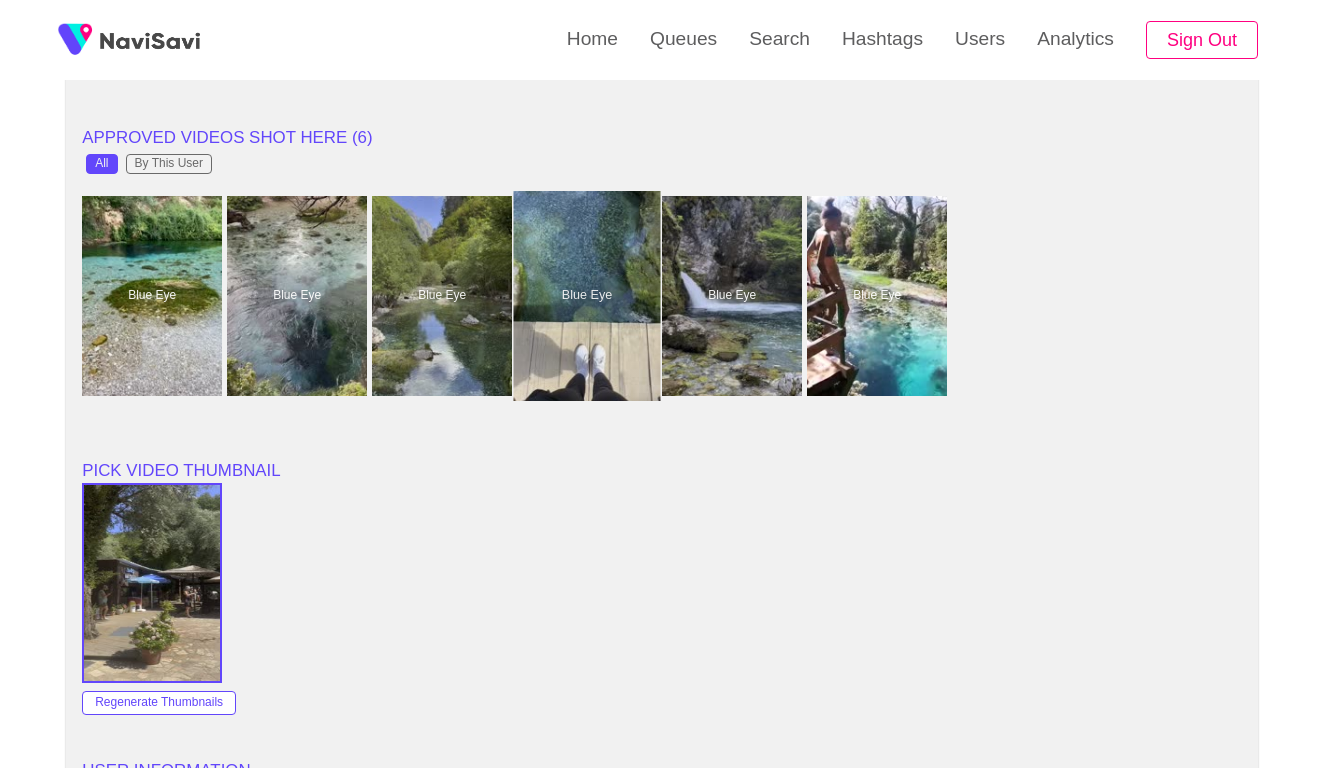 click at bounding box center [587, 296] 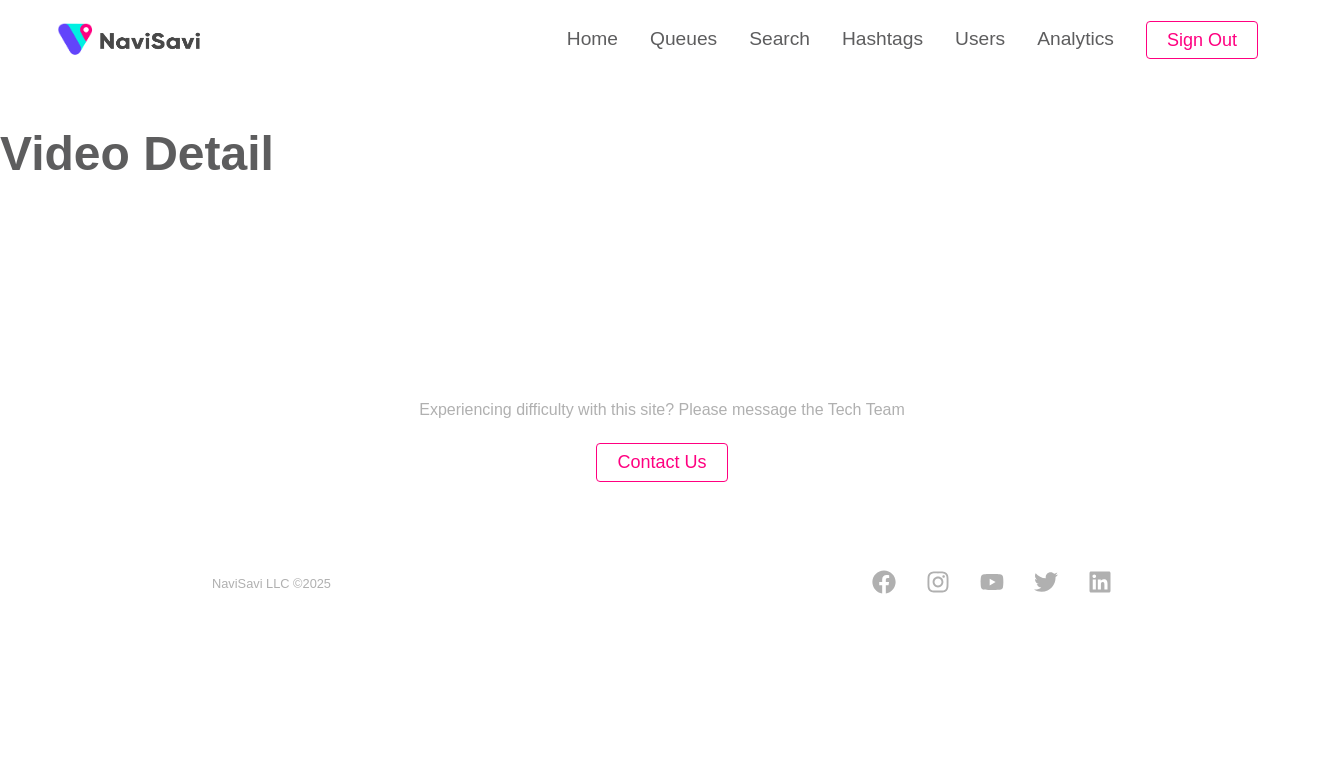 scroll, scrollTop: 0, scrollLeft: 0, axis: both 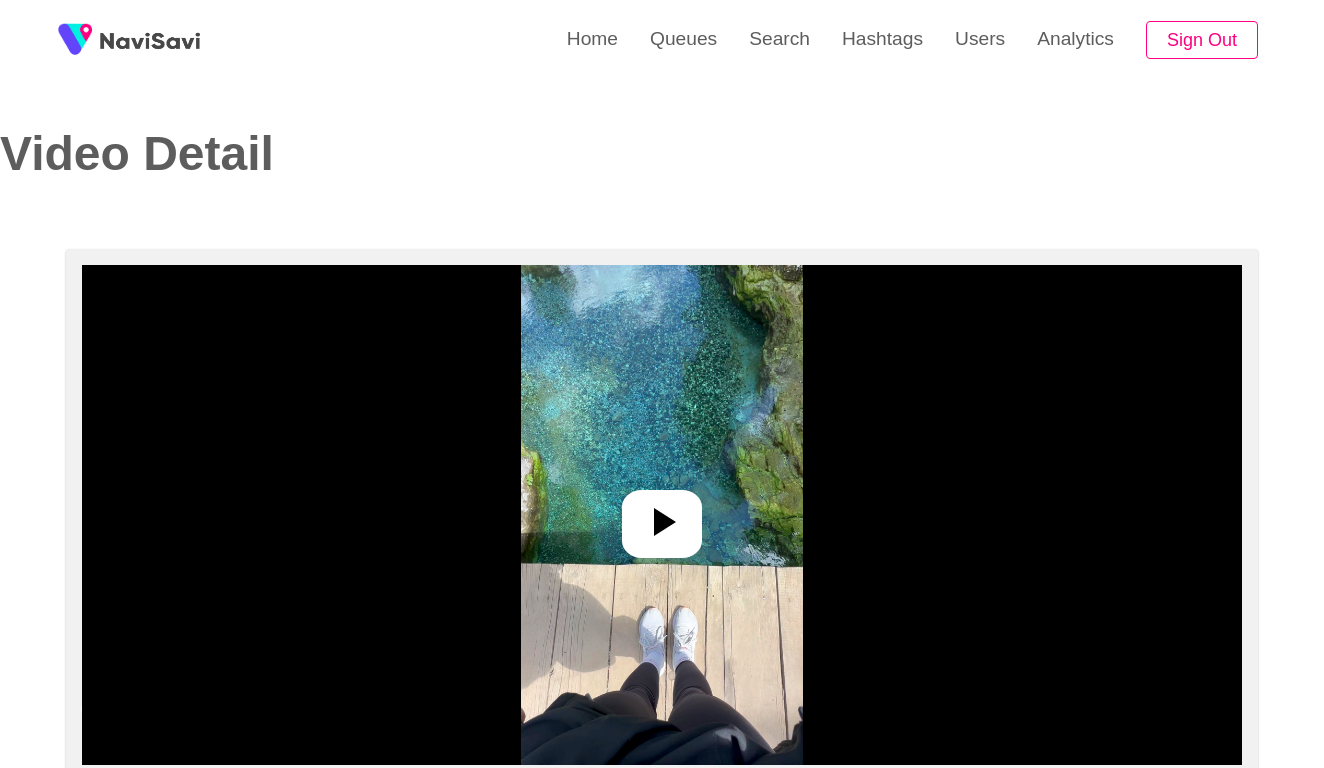 click at bounding box center (661, 515) 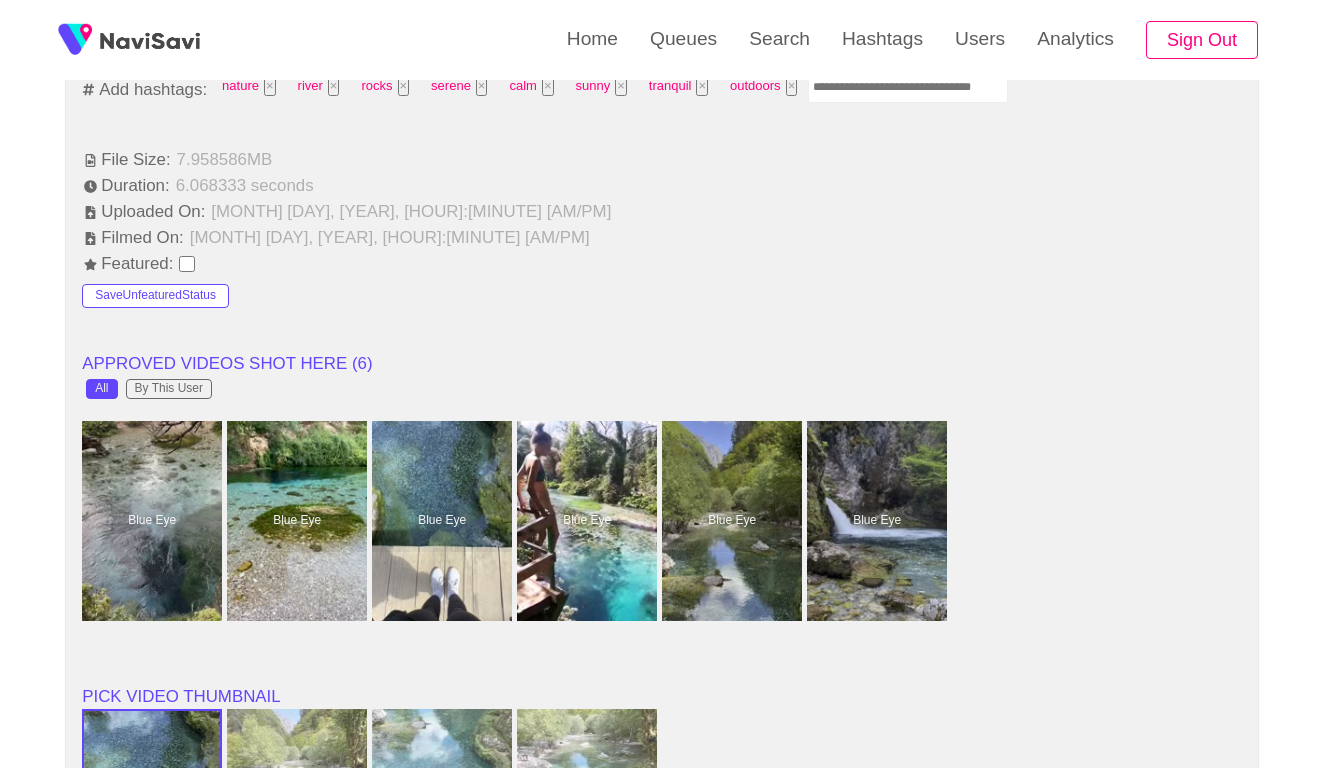 scroll, scrollTop: 1471, scrollLeft: 0, axis: vertical 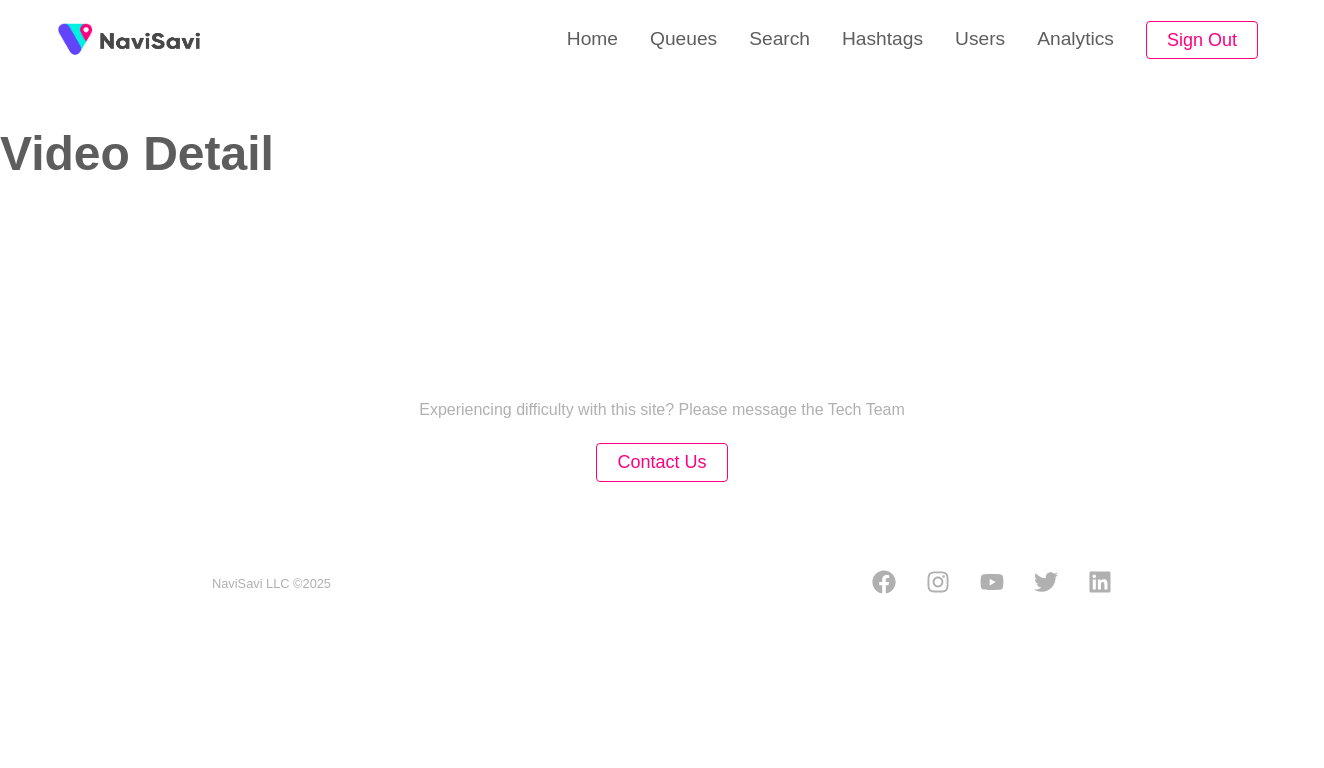 select on "**********" 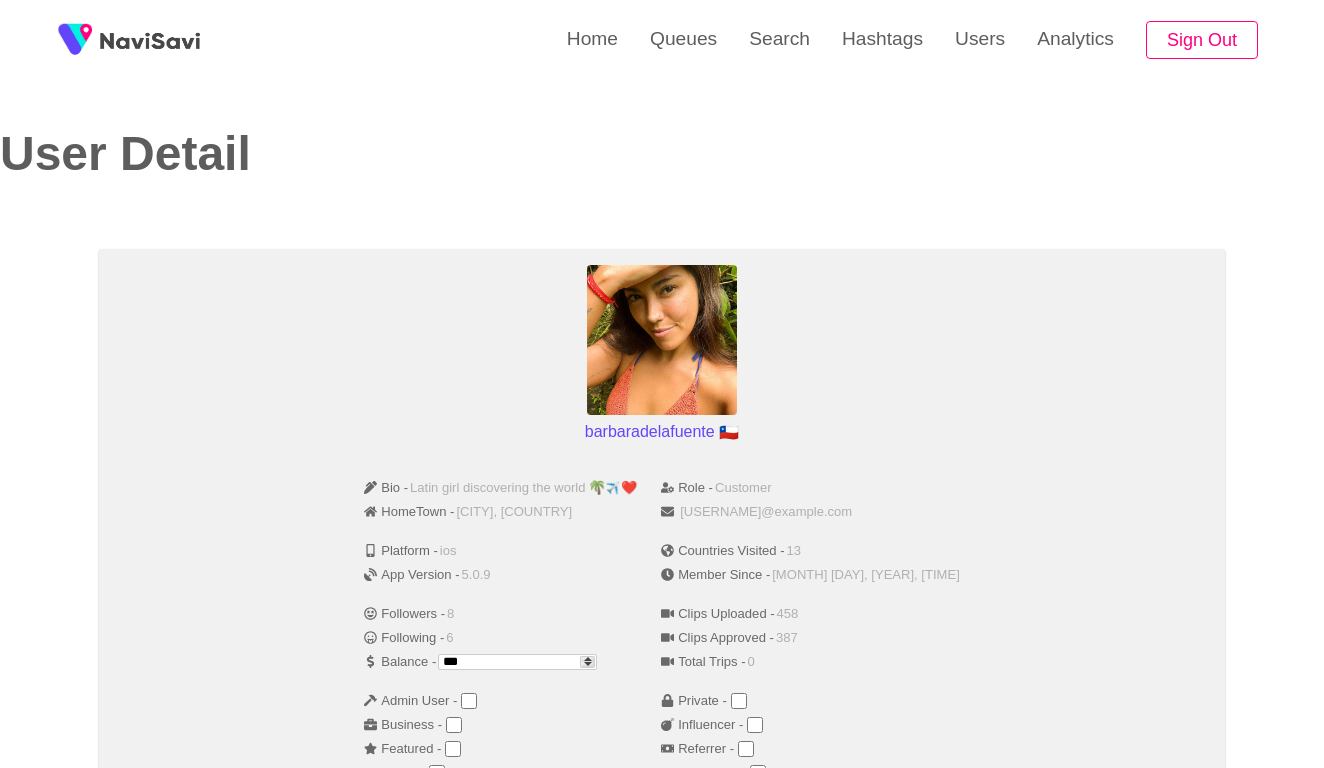 scroll, scrollTop: 0, scrollLeft: 0, axis: both 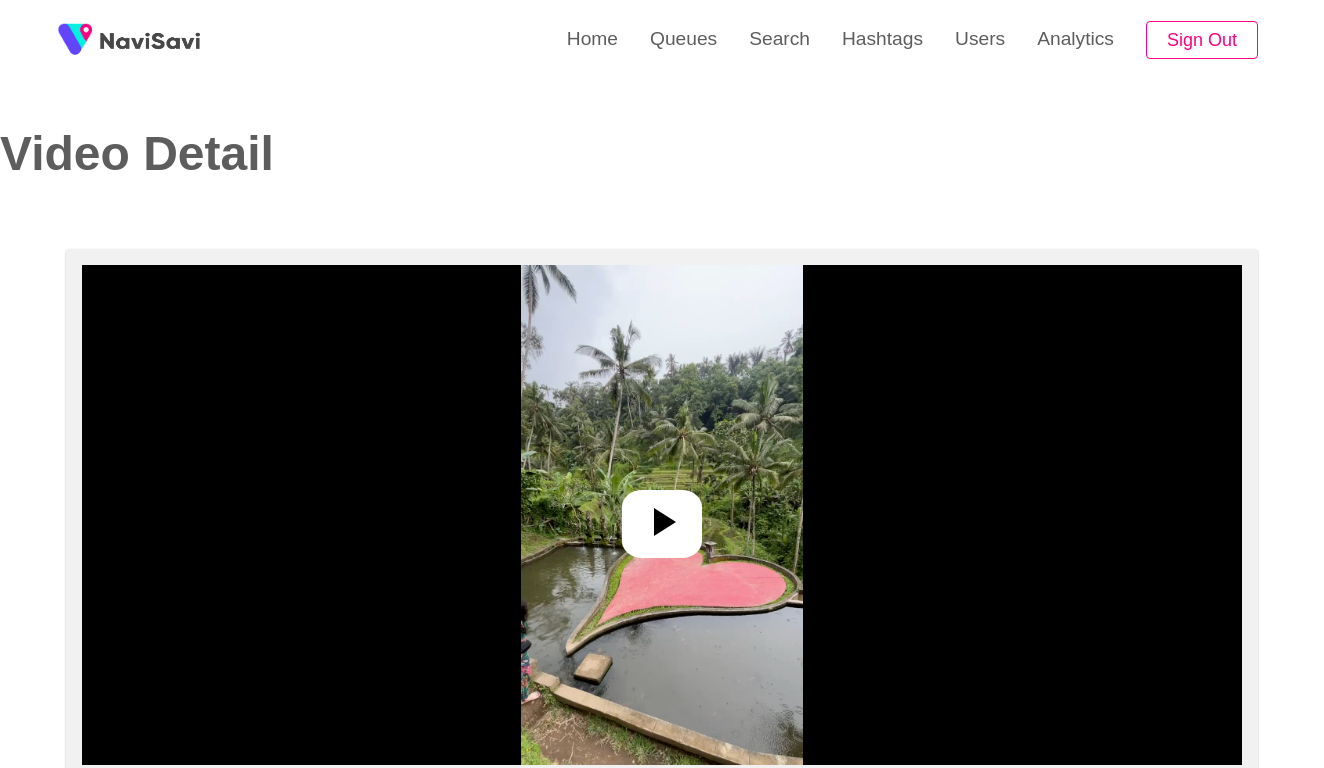 select on "**********" 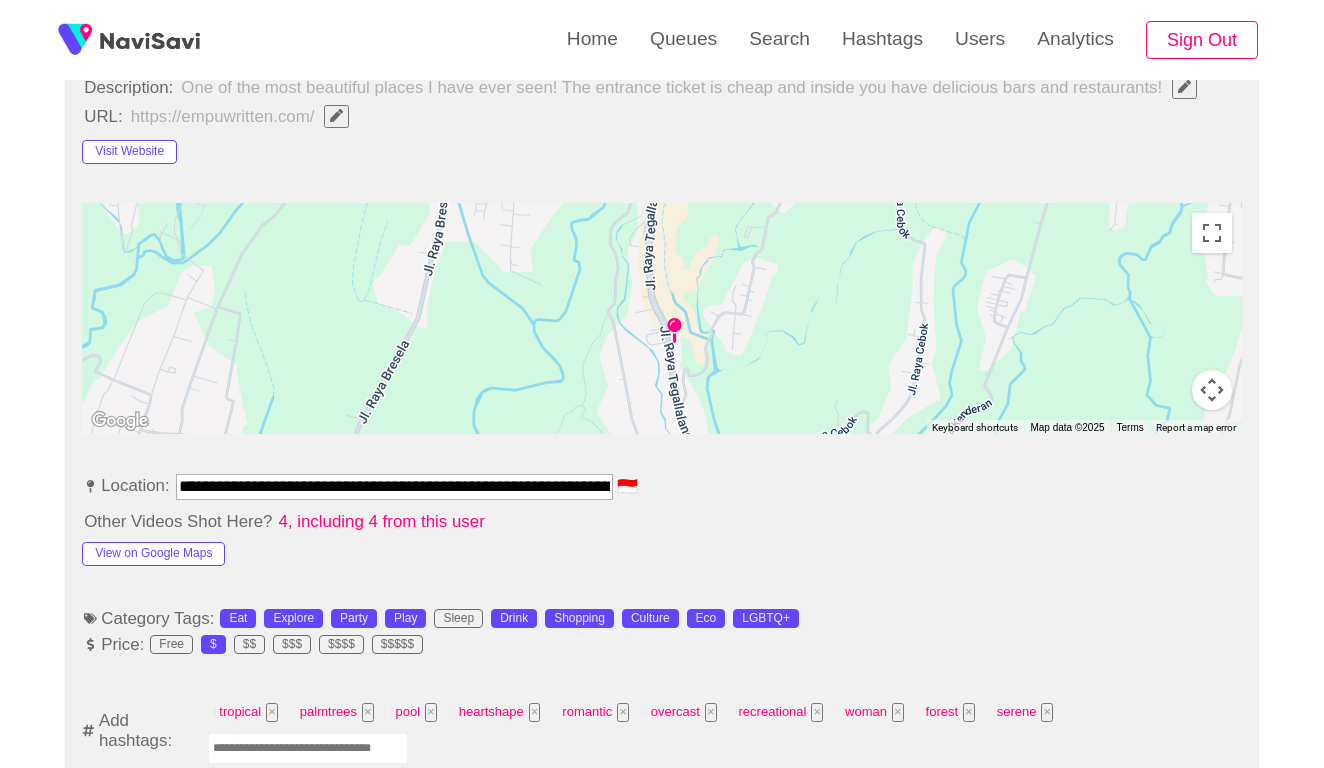 scroll, scrollTop: 792, scrollLeft: 0, axis: vertical 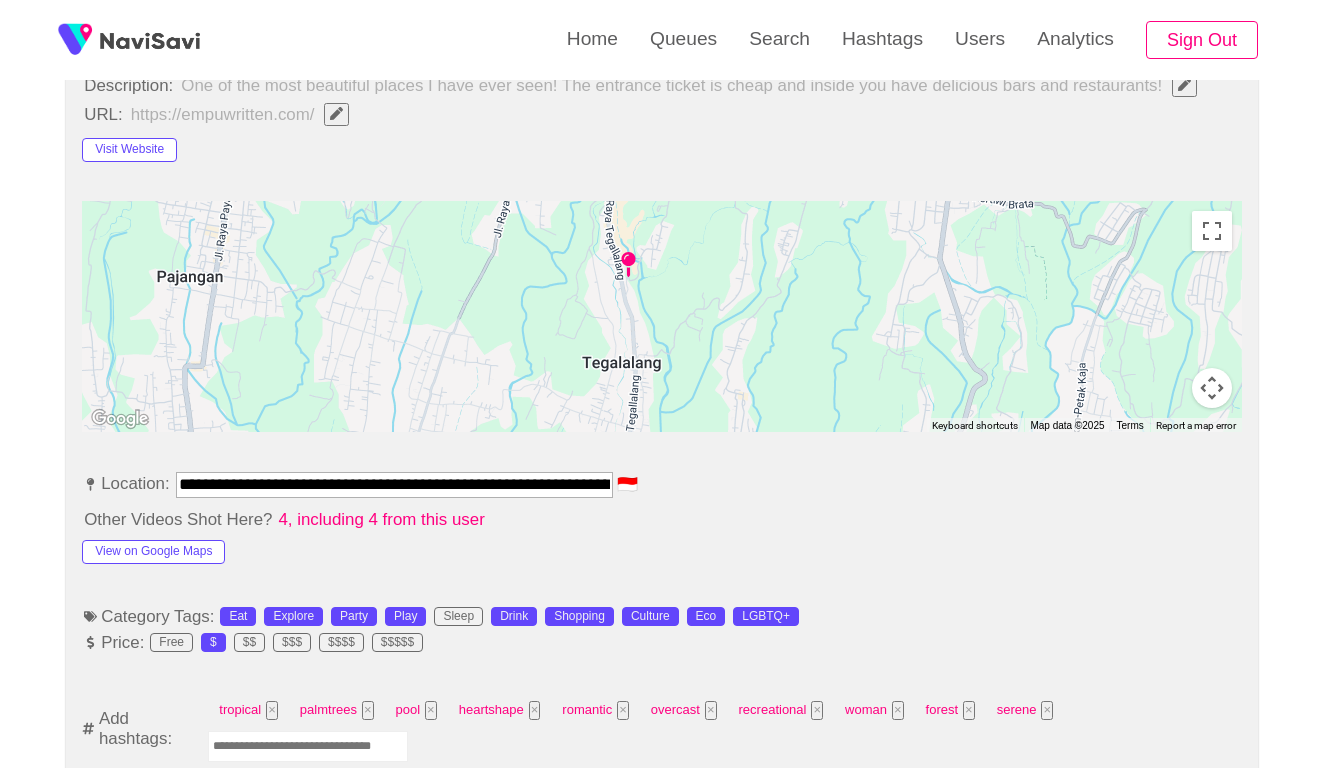 drag, startPoint x: 681, startPoint y: 367, endPoint x: 688, endPoint y: 258, distance: 109.22454 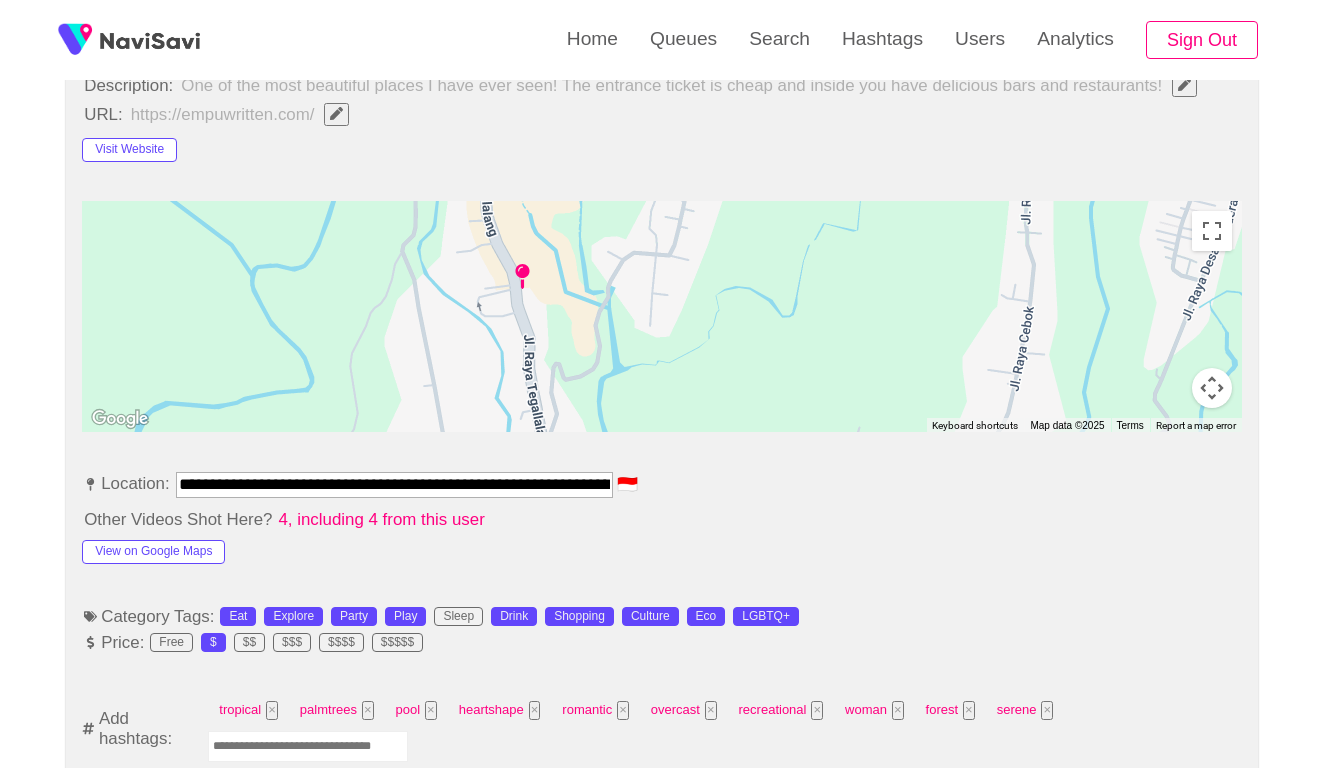 drag, startPoint x: 551, startPoint y: 292, endPoint x: 657, endPoint y: 367, distance: 129.84991 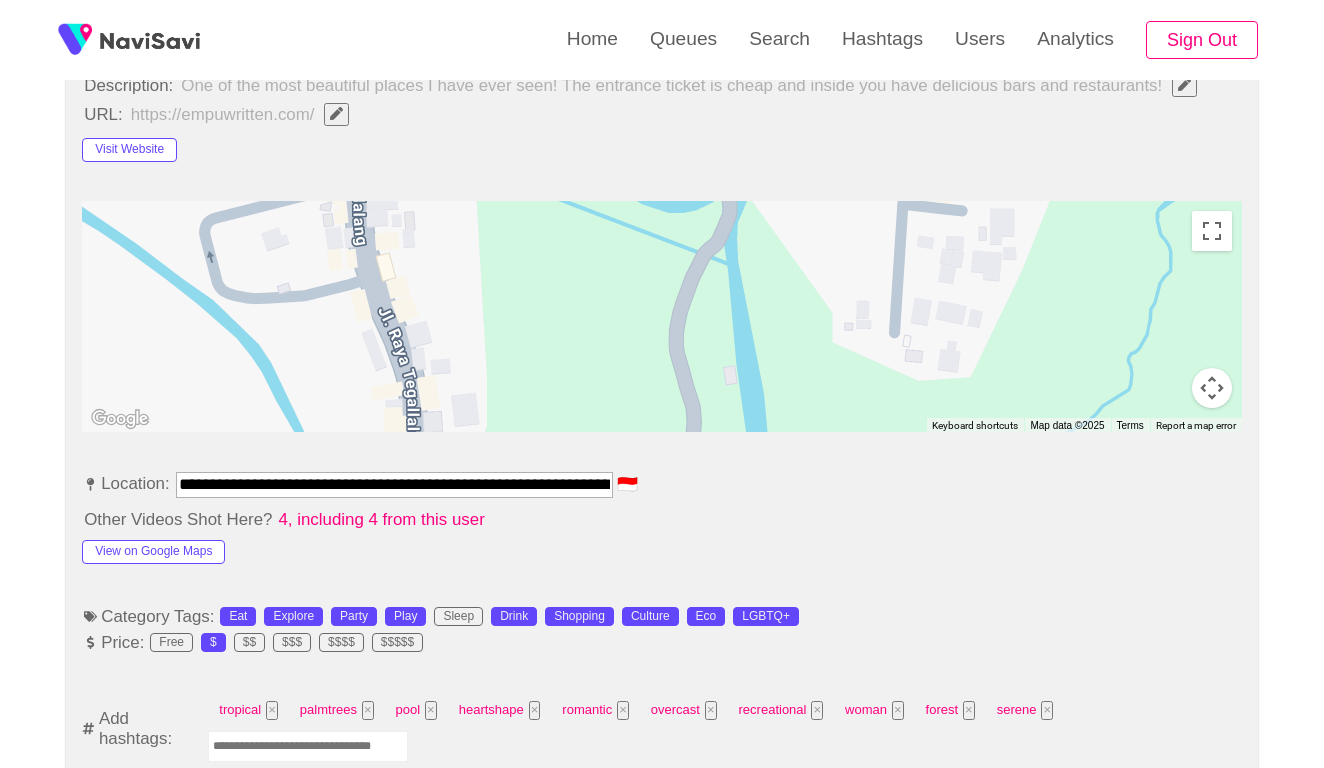 drag, startPoint x: 638, startPoint y: 281, endPoint x: 897, endPoint y: 447, distance: 307.6313 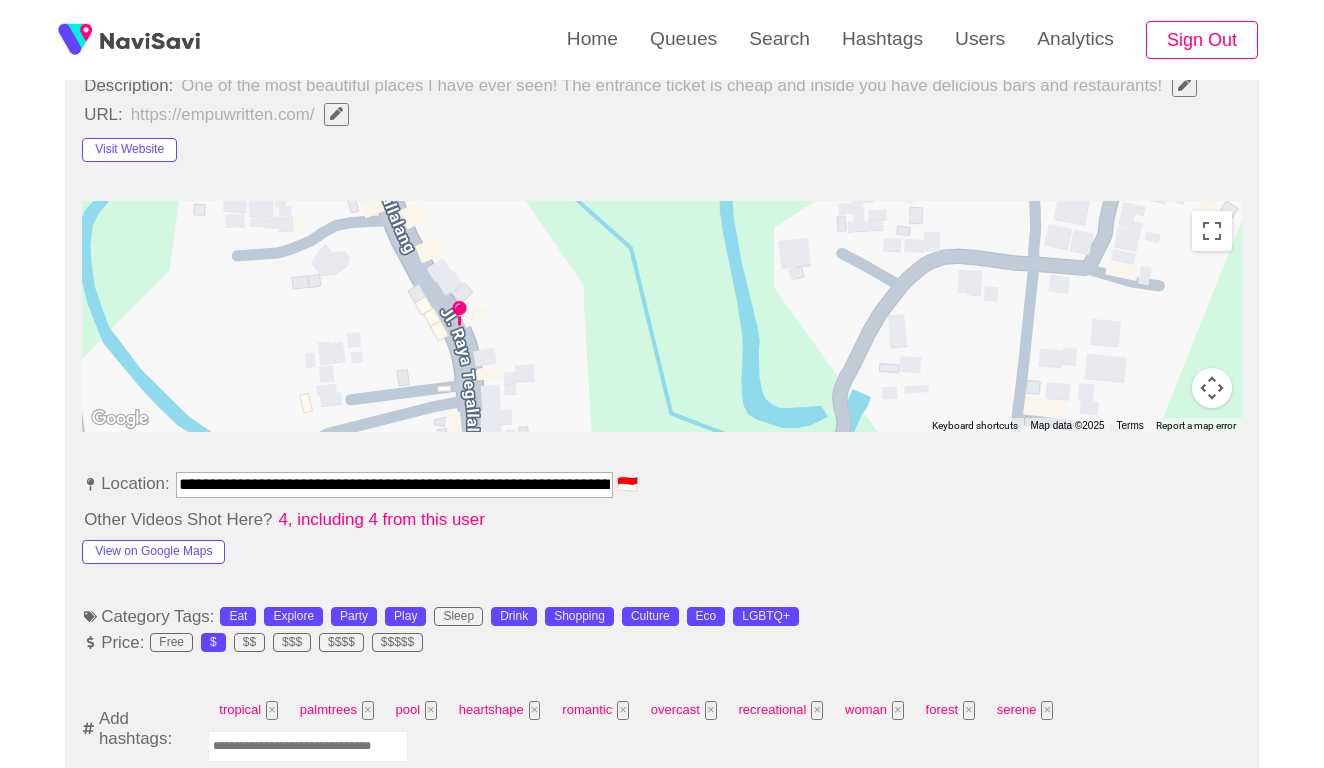 drag, startPoint x: 458, startPoint y: 276, endPoint x: 567, endPoint y: 475, distance: 226.89645 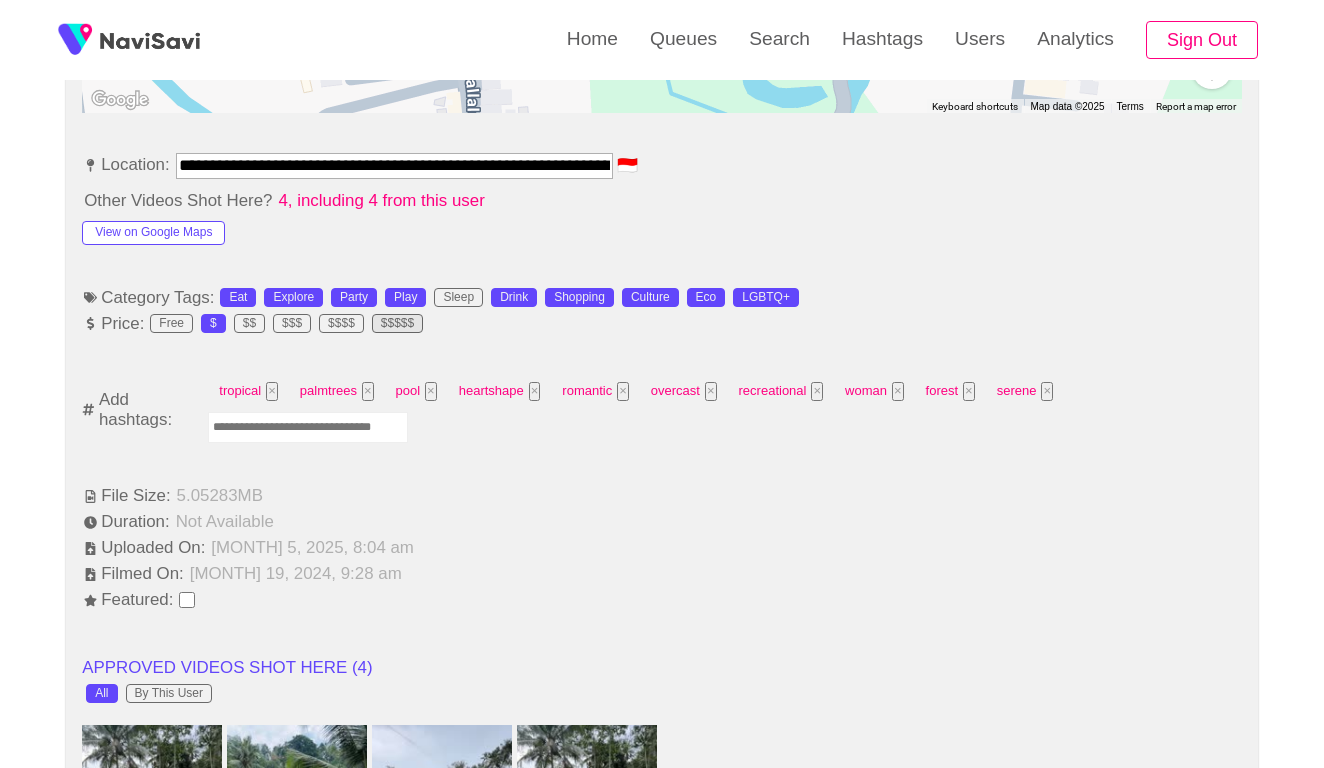 scroll, scrollTop: 1131, scrollLeft: 0, axis: vertical 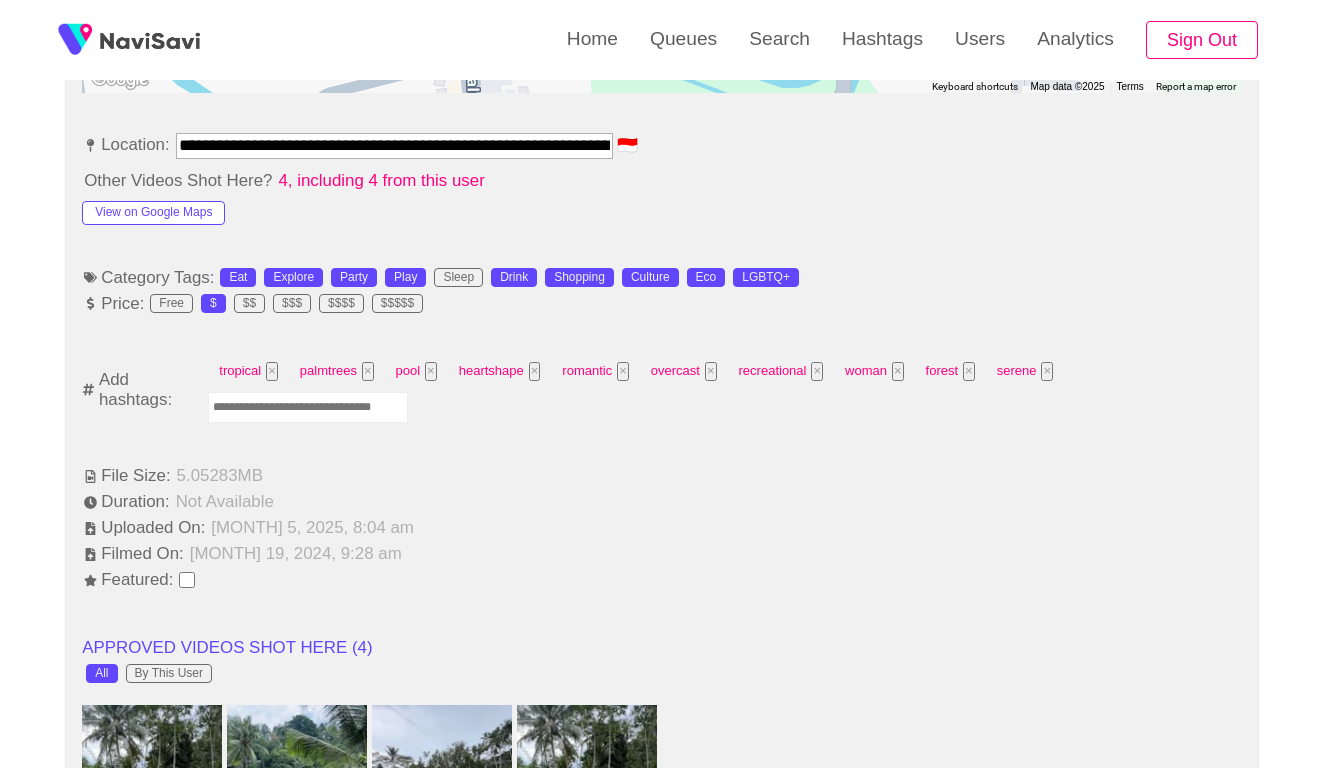 click at bounding box center (308, 407) 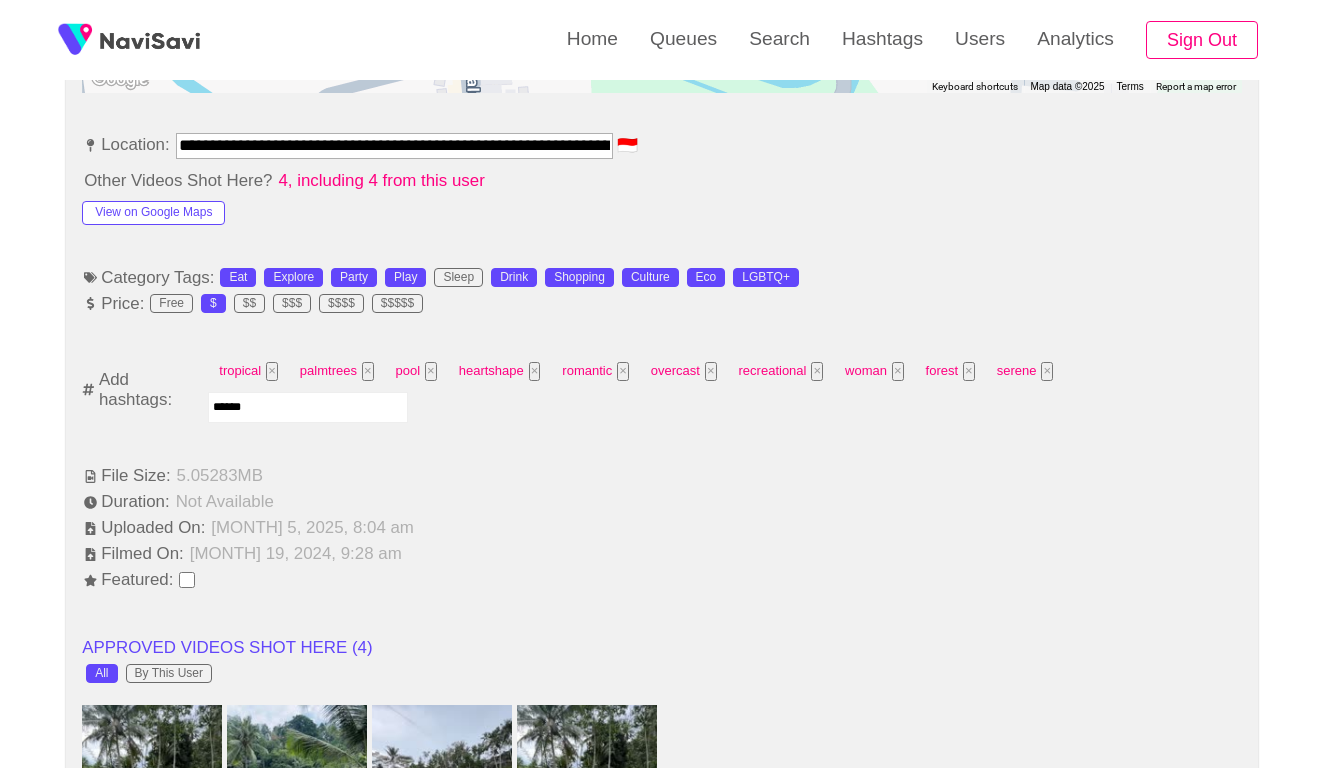 type on "*******" 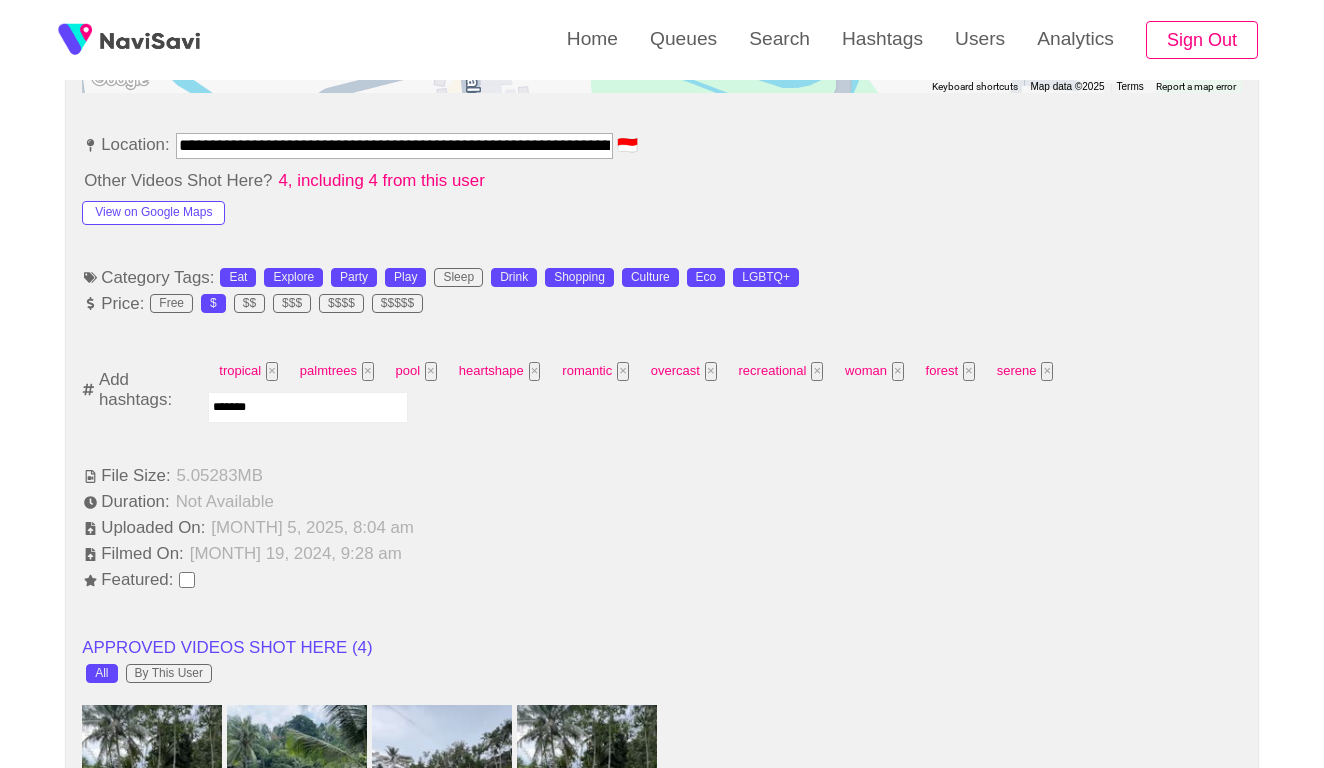 type 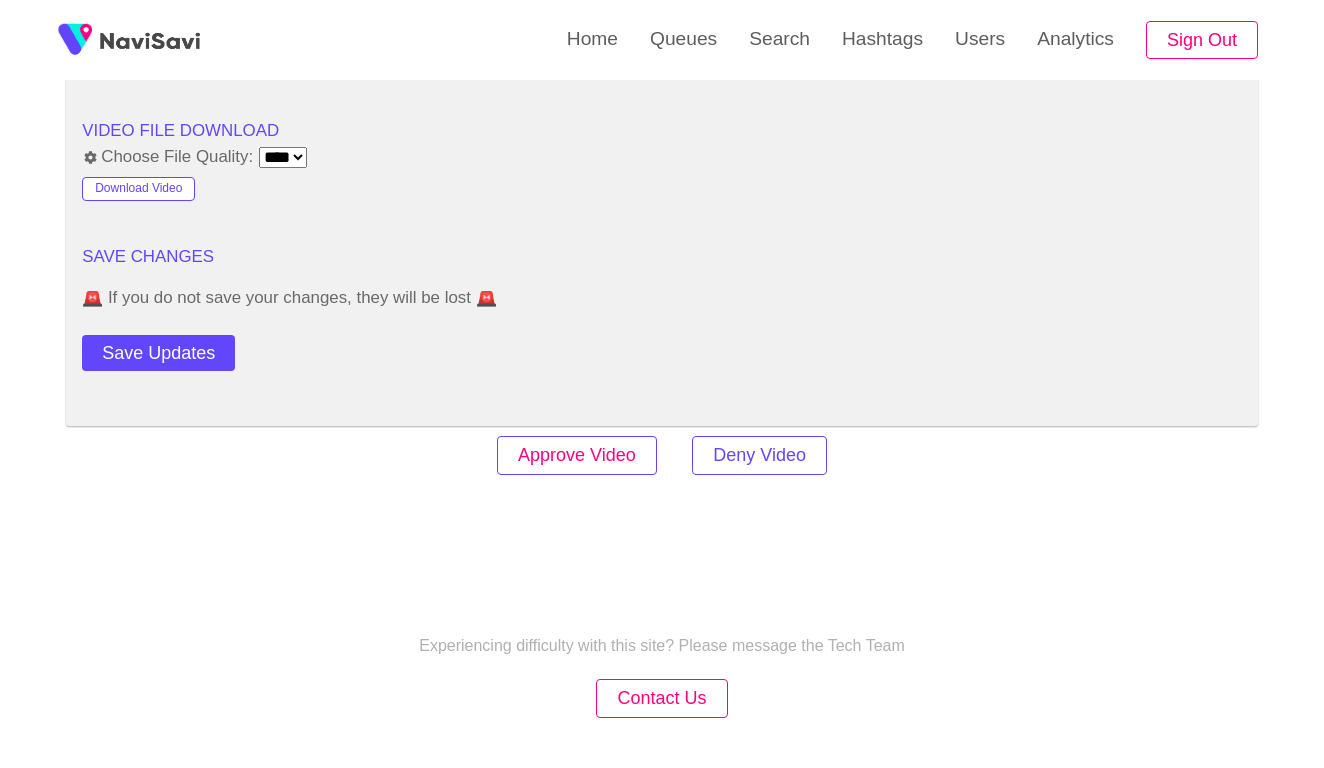 scroll, scrollTop: 2696, scrollLeft: 0, axis: vertical 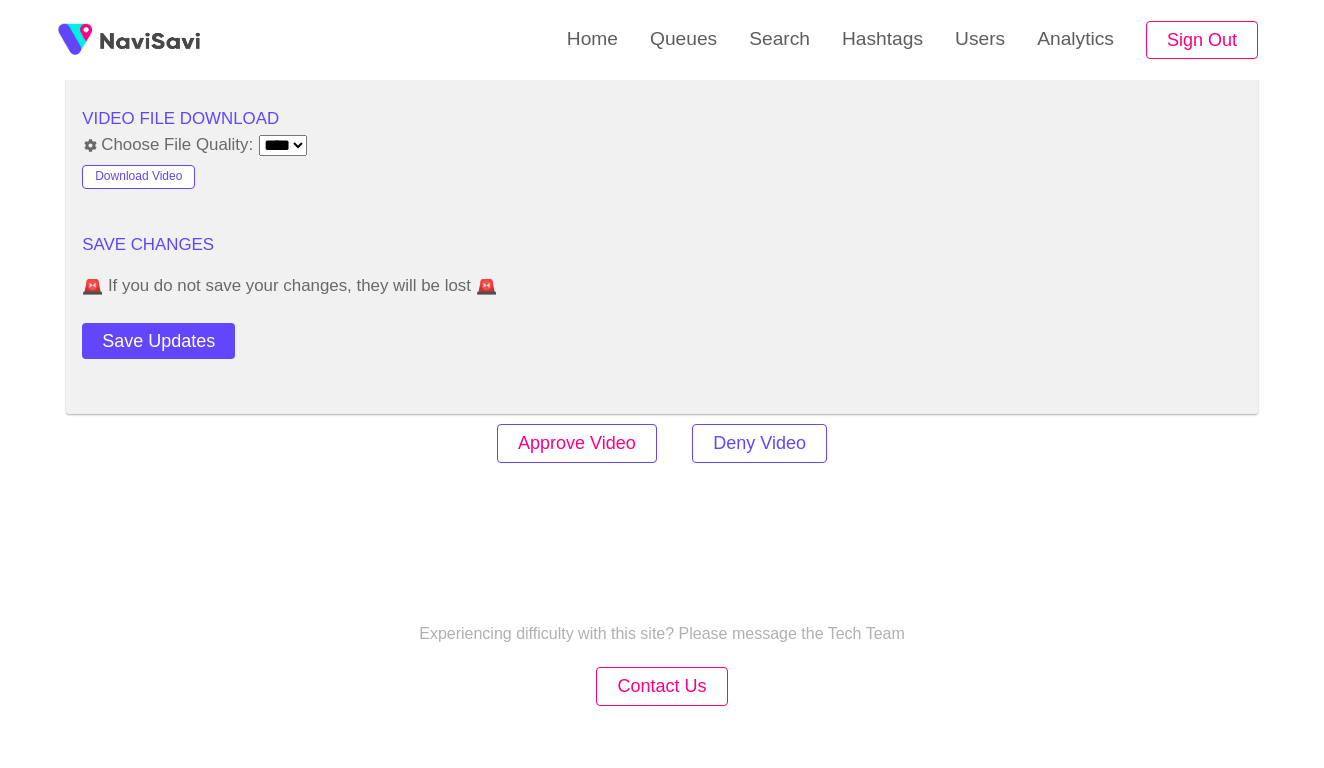 click on "Approve Video" at bounding box center (577, 443) 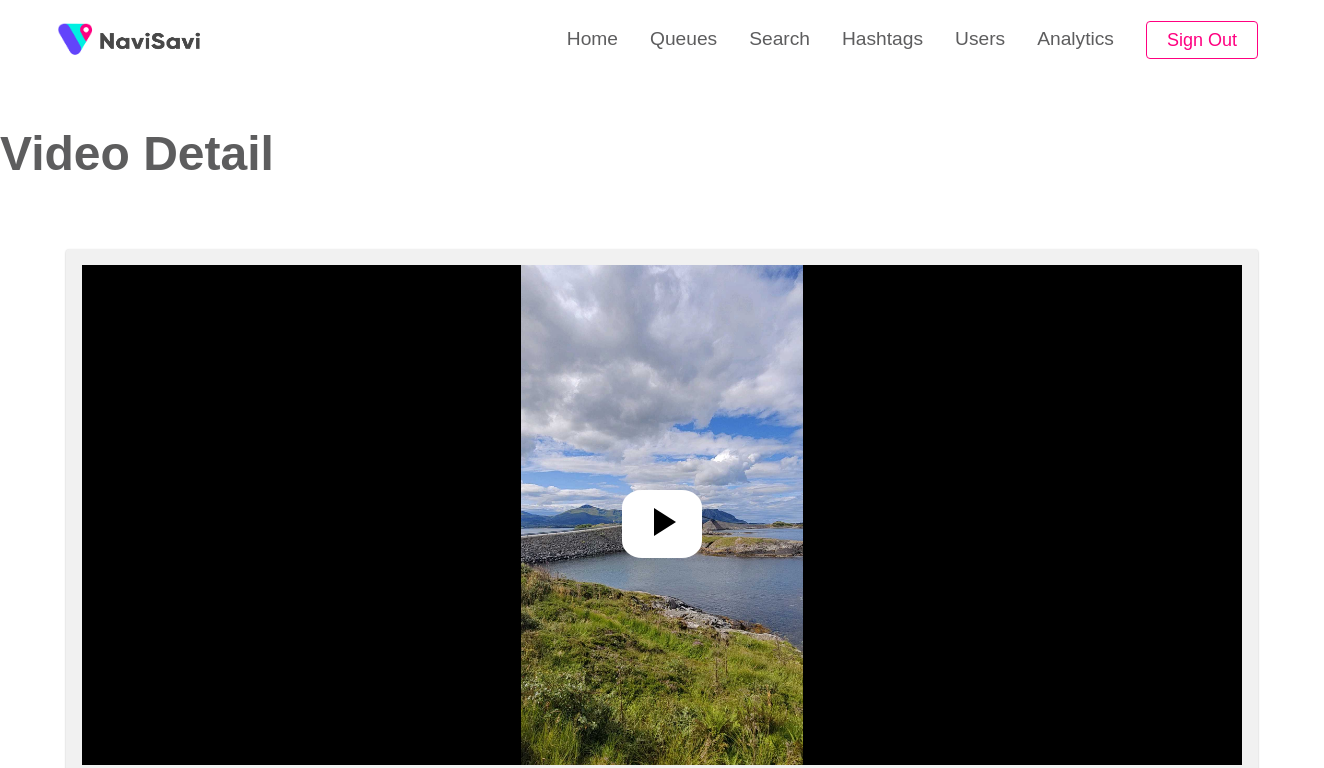select on "****" 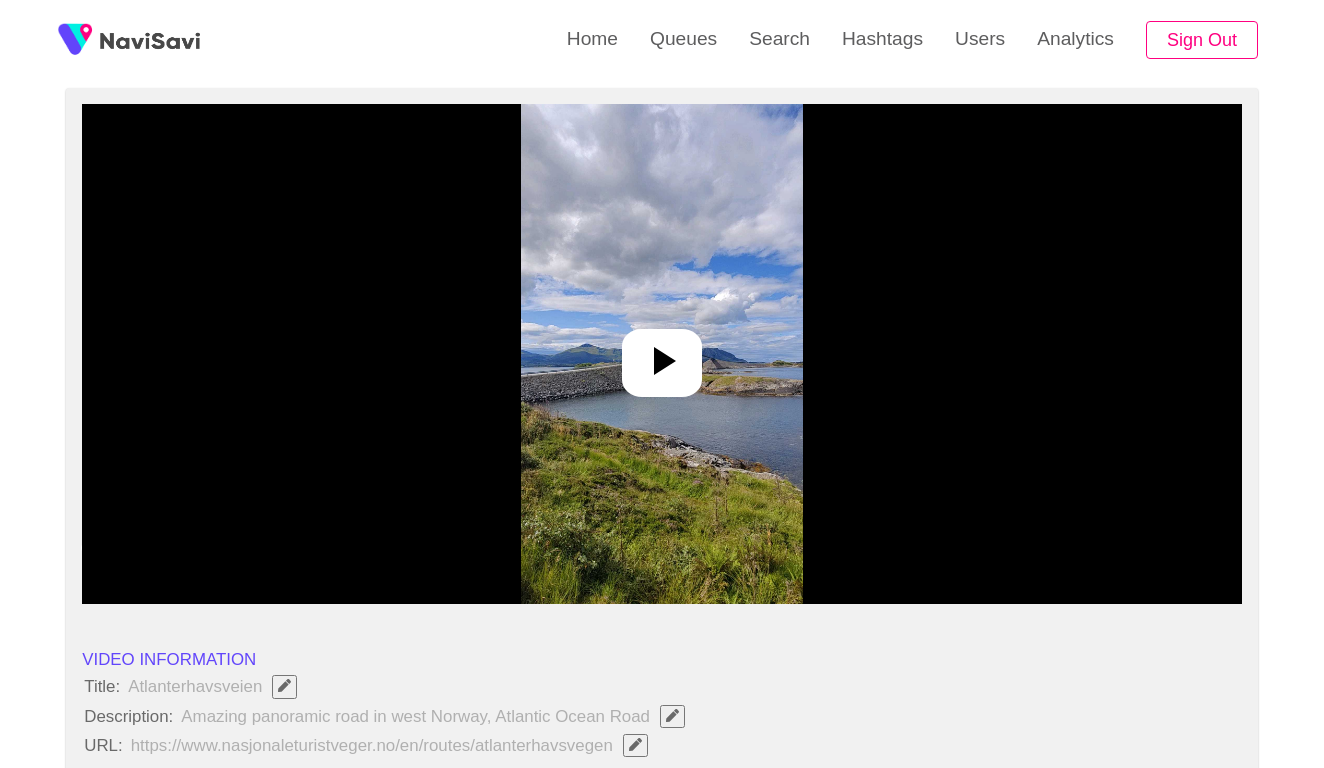 scroll, scrollTop: 199, scrollLeft: 0, axis: vertical 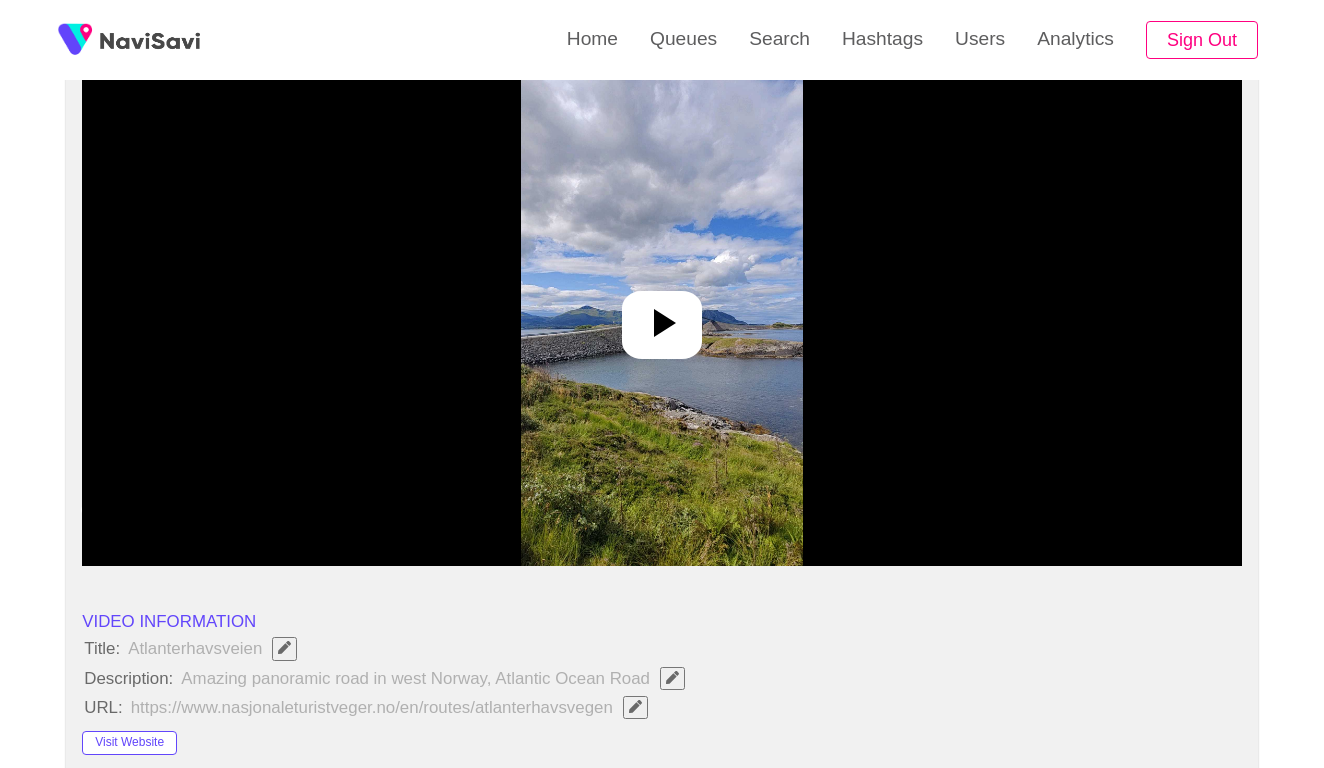click 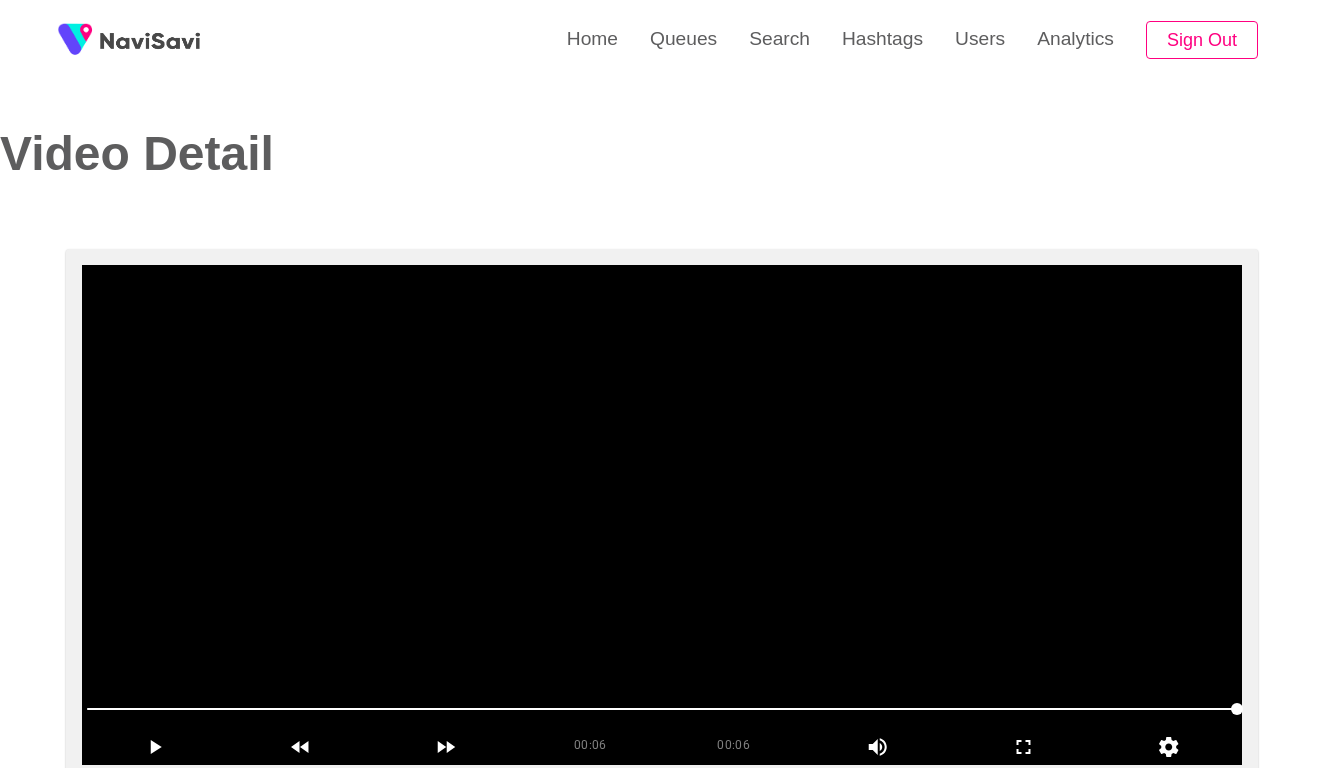 scroll, scrollTop: 0, scrollLeft: 0, axis: both 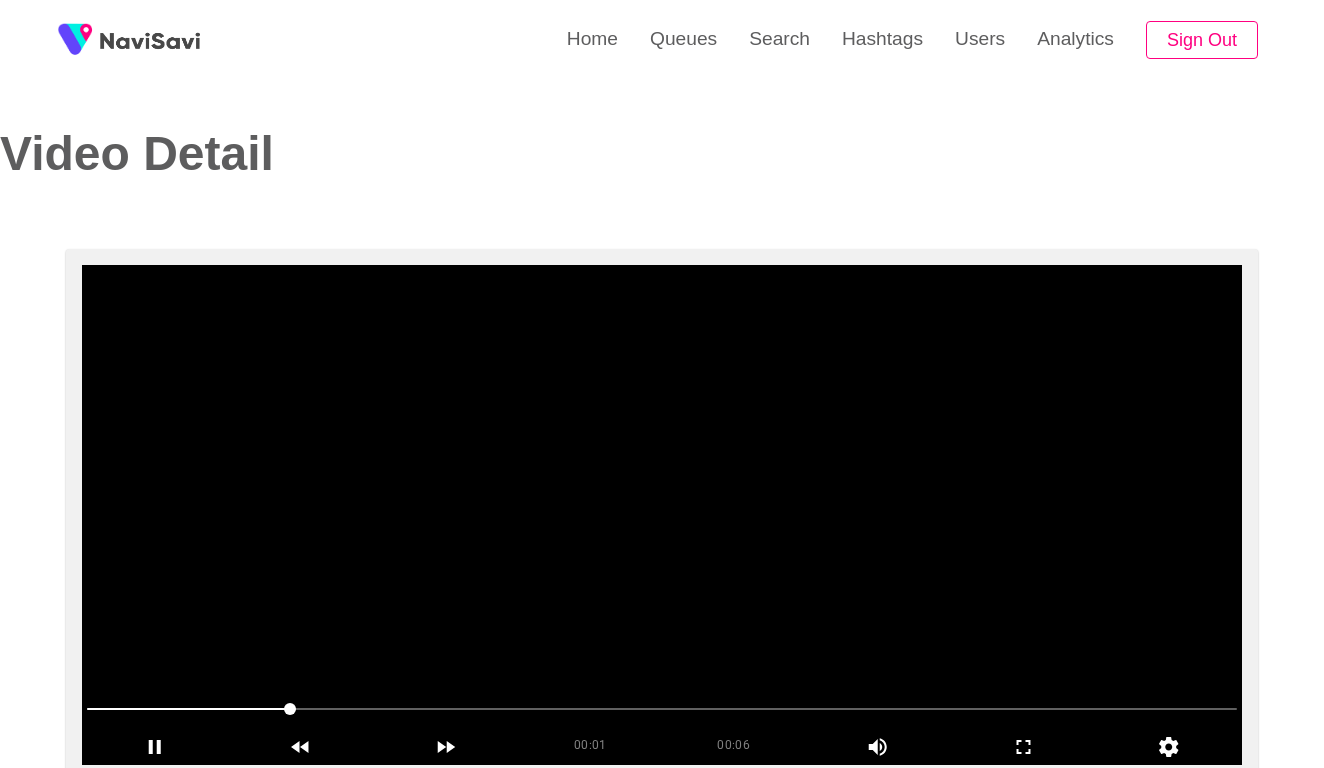 click at bounding box center [662, 515] 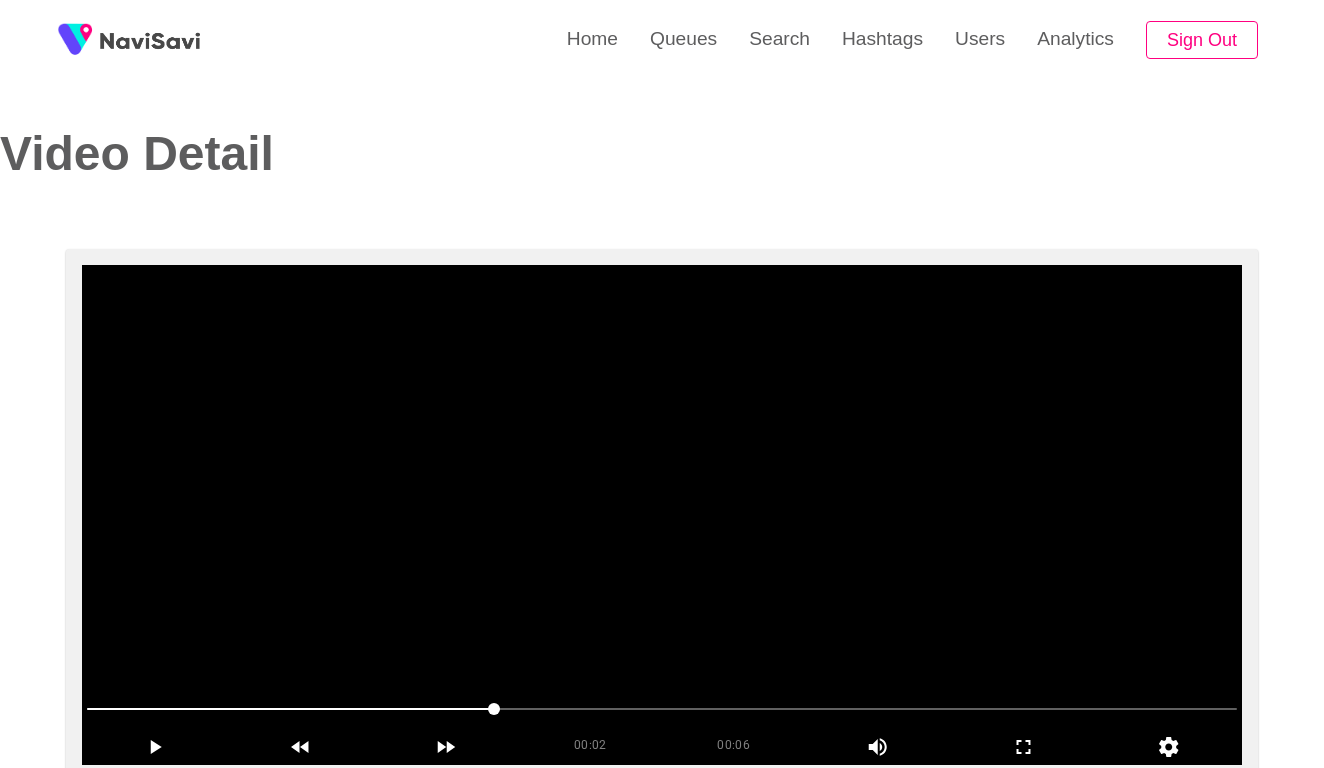 click at bounding box center [662, 515] 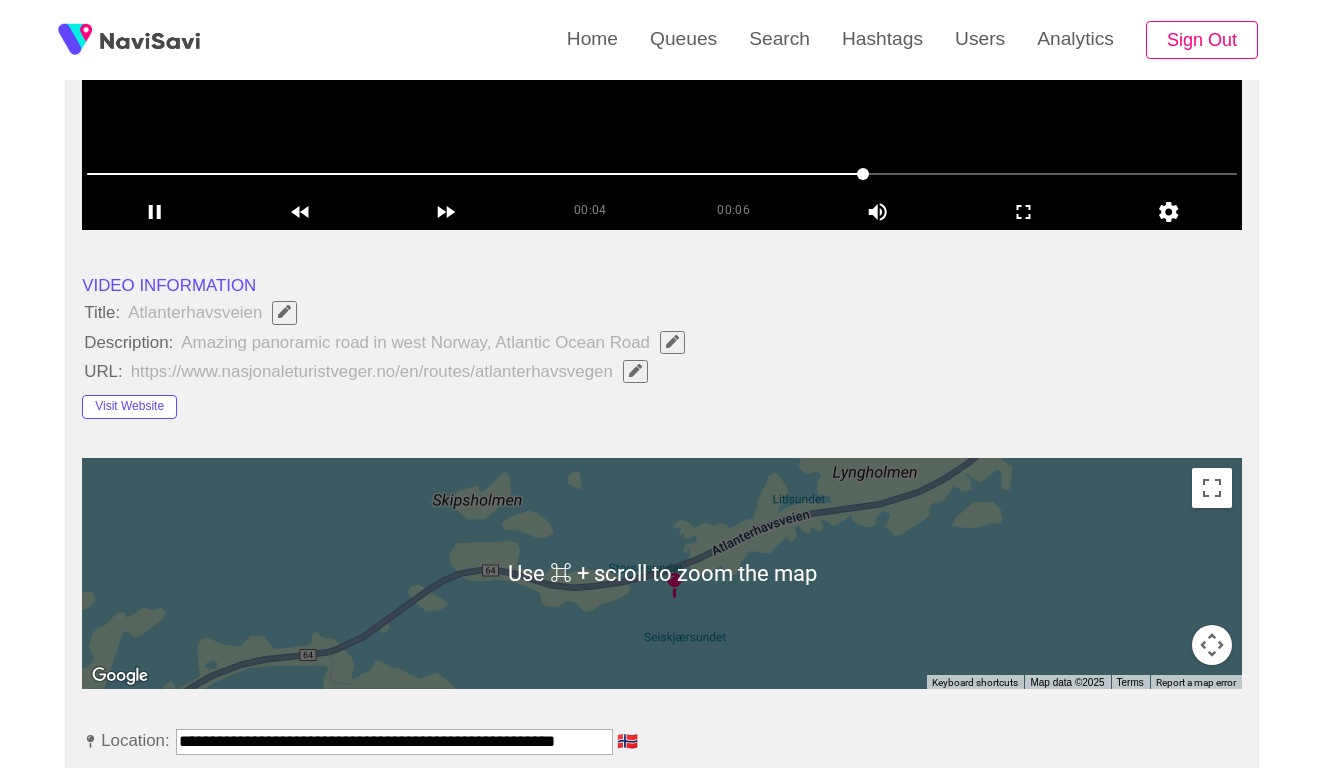scroll, scrollTop: 817, scrollLeft: 0, axis: vertical 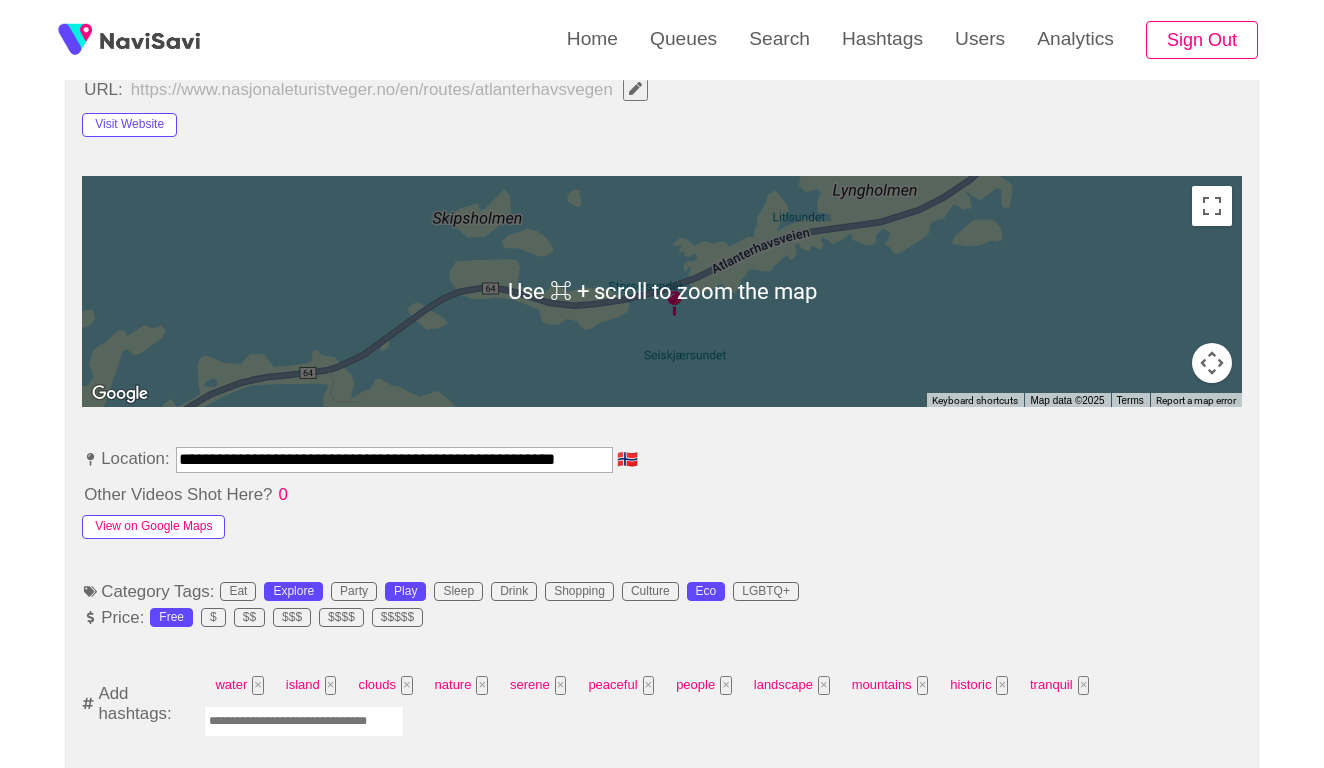 click on "View on Google Maps" at bounding box center [153, 527] 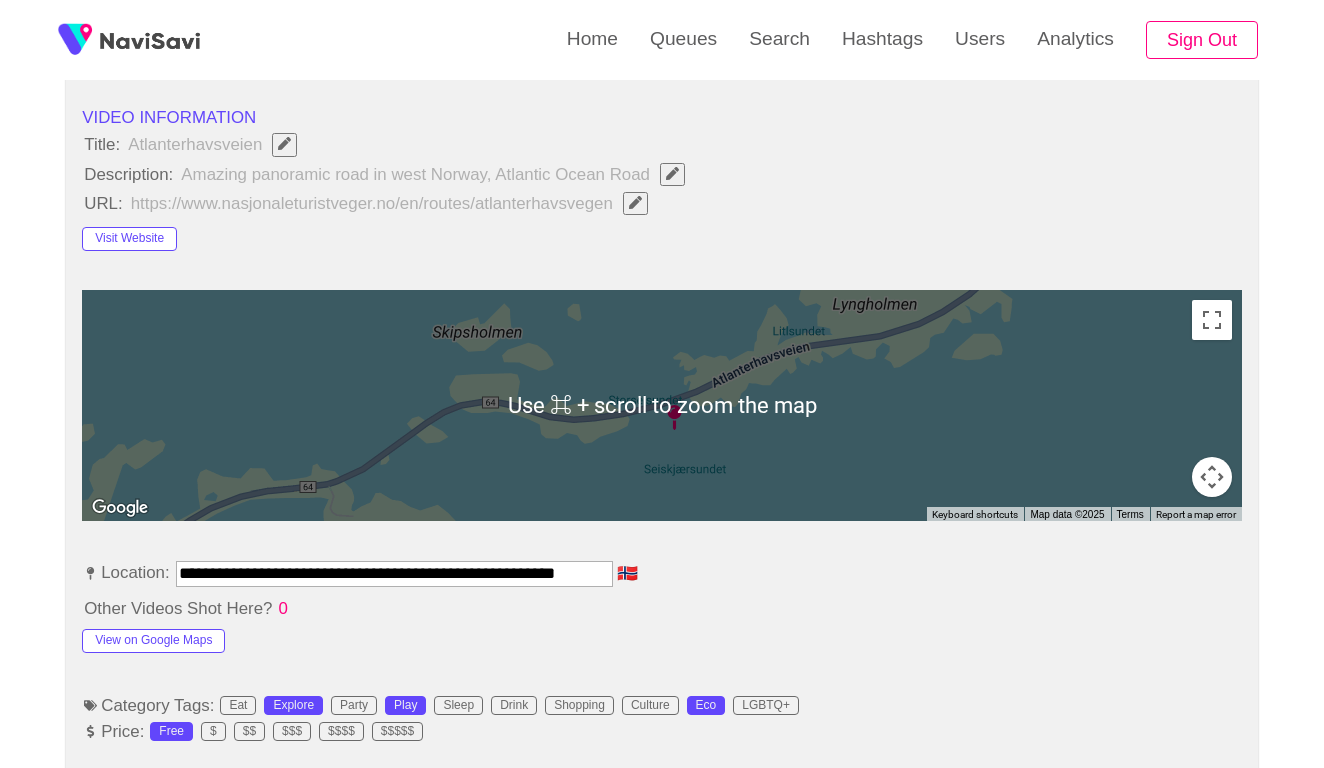 scroll, scrollTop: 707, scrollLeft: 0, axis: vertical 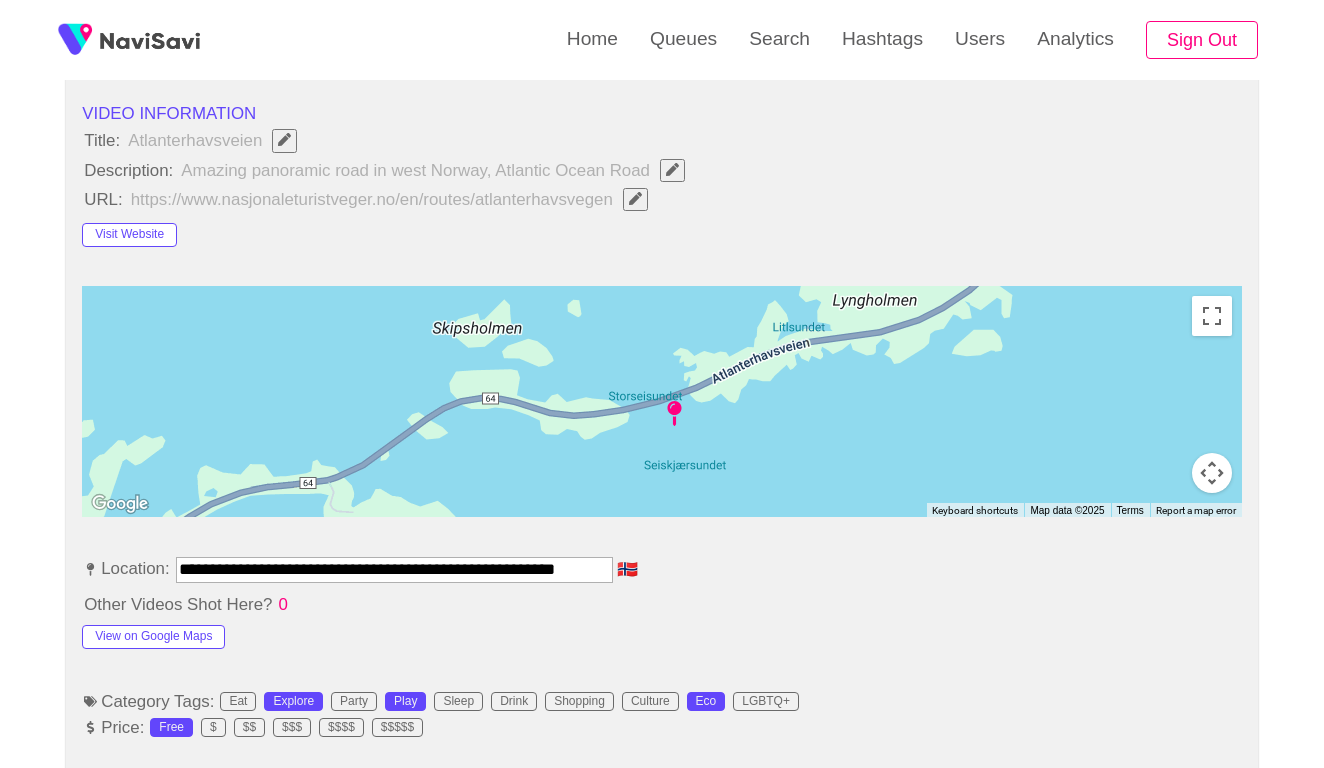 drag, startPoint x: 311, startPoint y: 558, endPoint x: 149, endPoint y: 554, distance: 162.04938 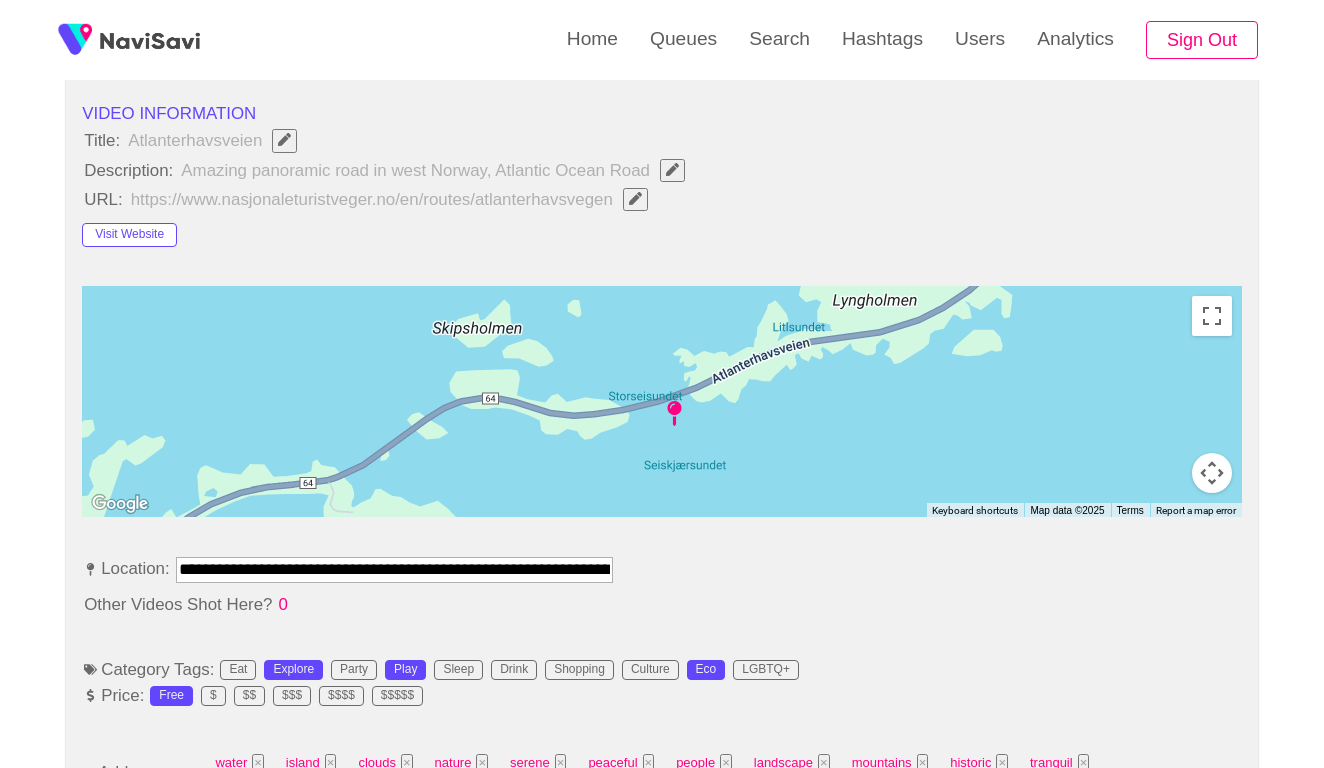 drag, startPoint x: 548, startPoint y: 559, endPoint x: 24, endPoint y: 552, distance: 524.04675 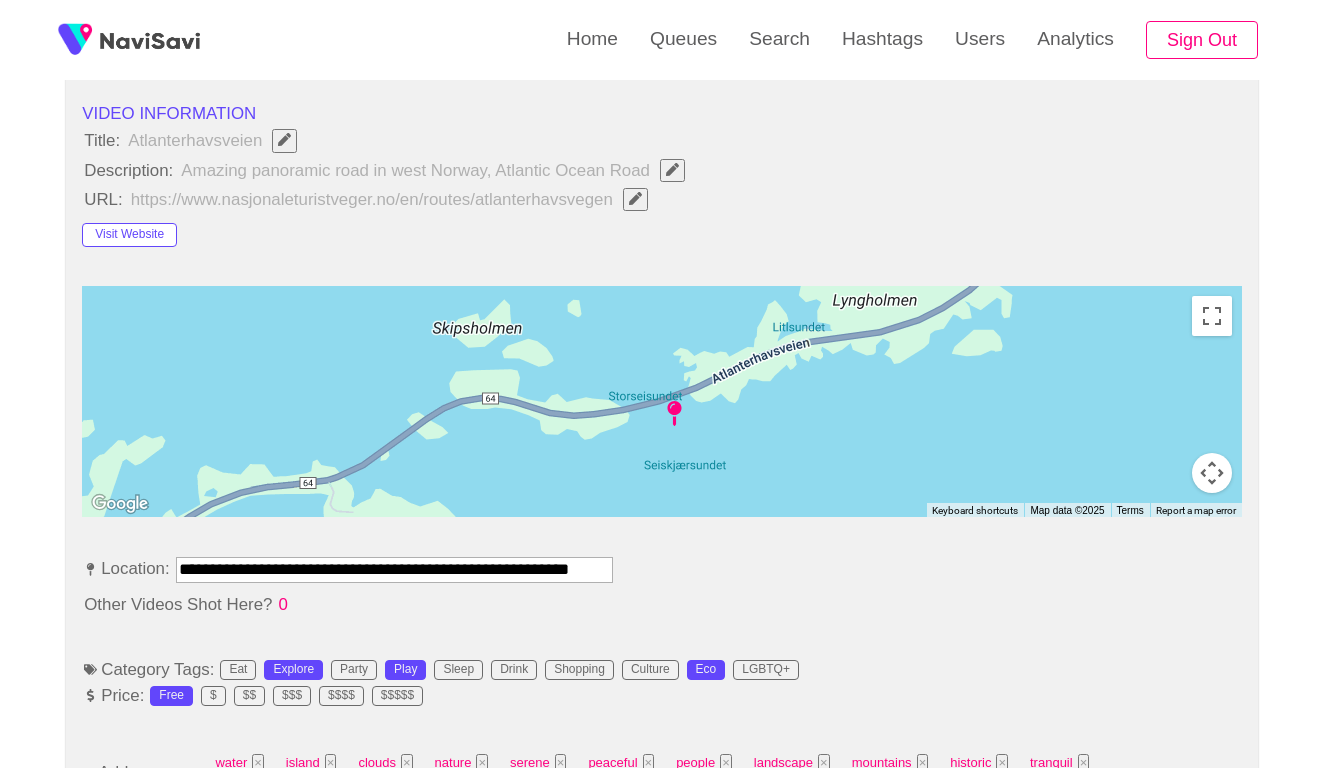 click on "**********" at bounding box center [394, 569] 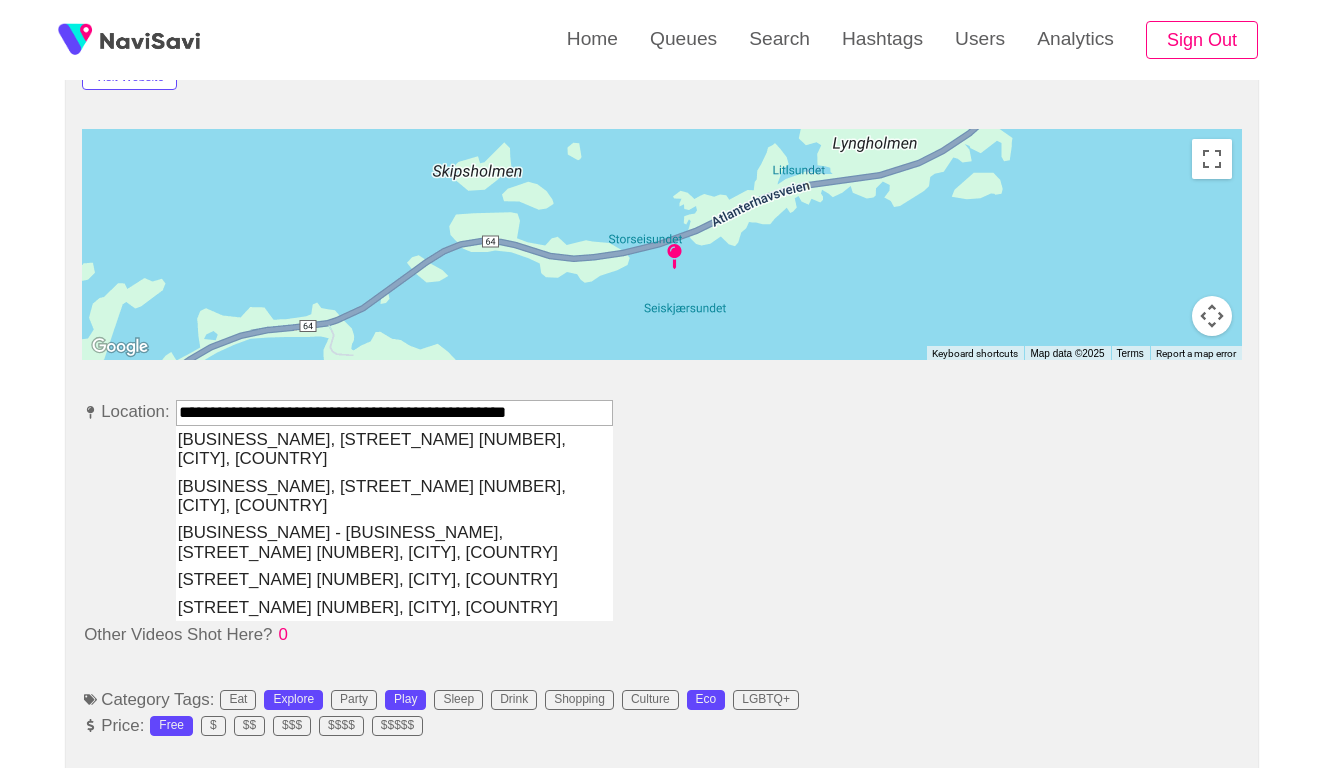 scroll, scrollTop: 859, scrollLeft: 0, axis: vertical 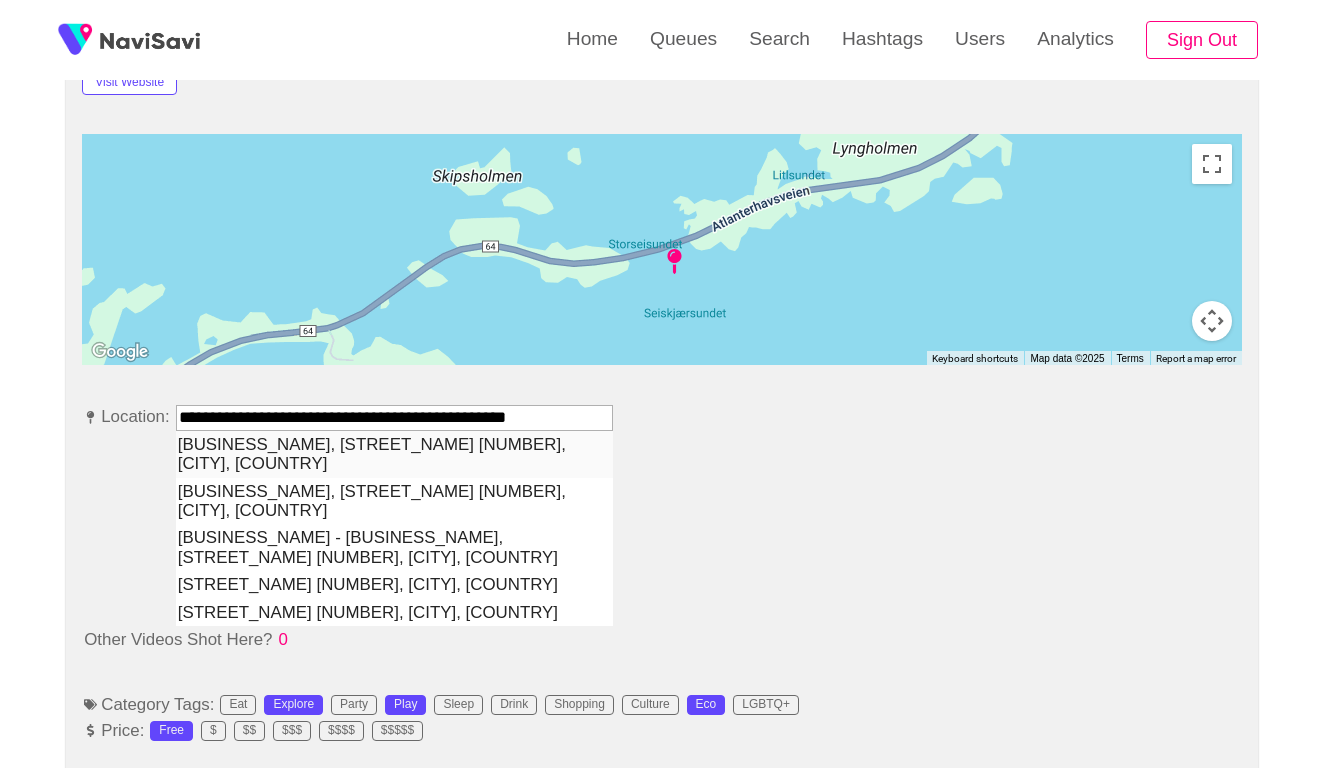 click on "Atlanterhavsveien, Primær Fylkesvei 64, Averøy, Norway" at bounding box center (394, 454) 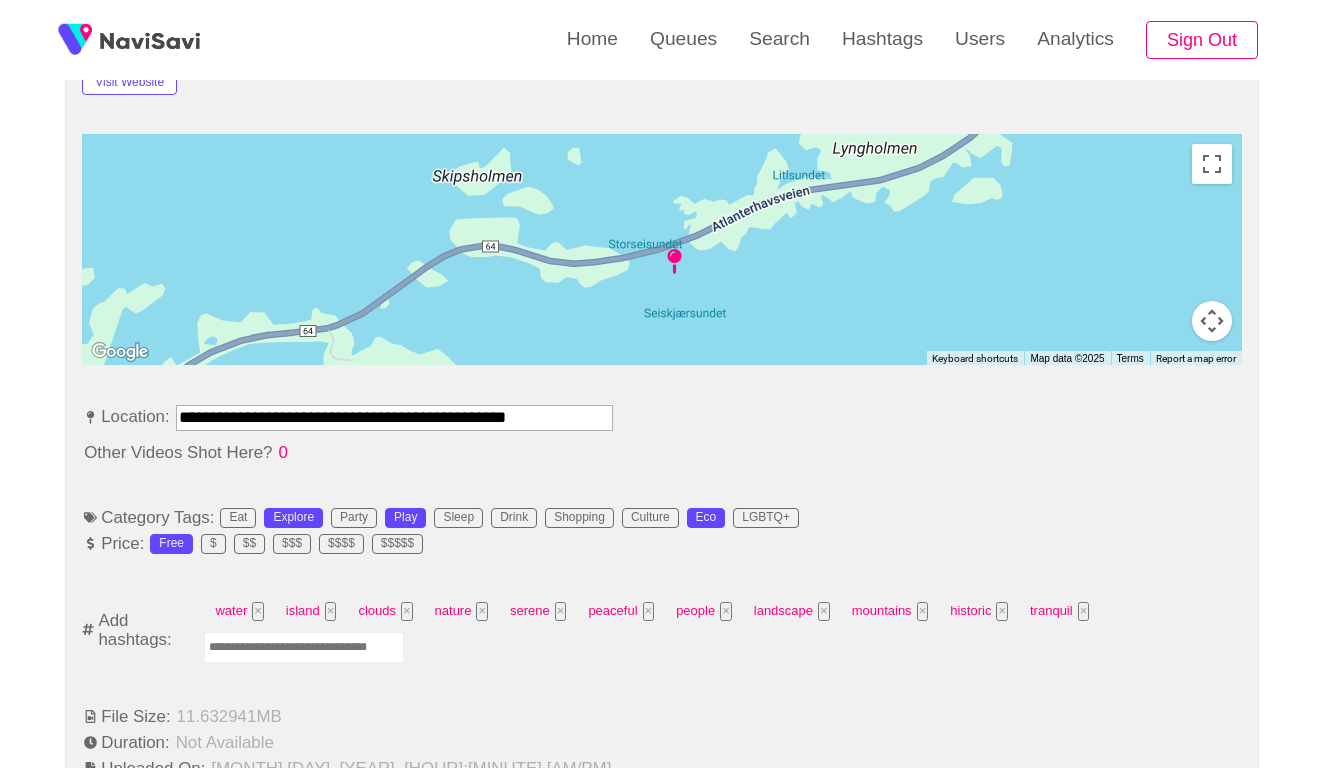 type on "**********" 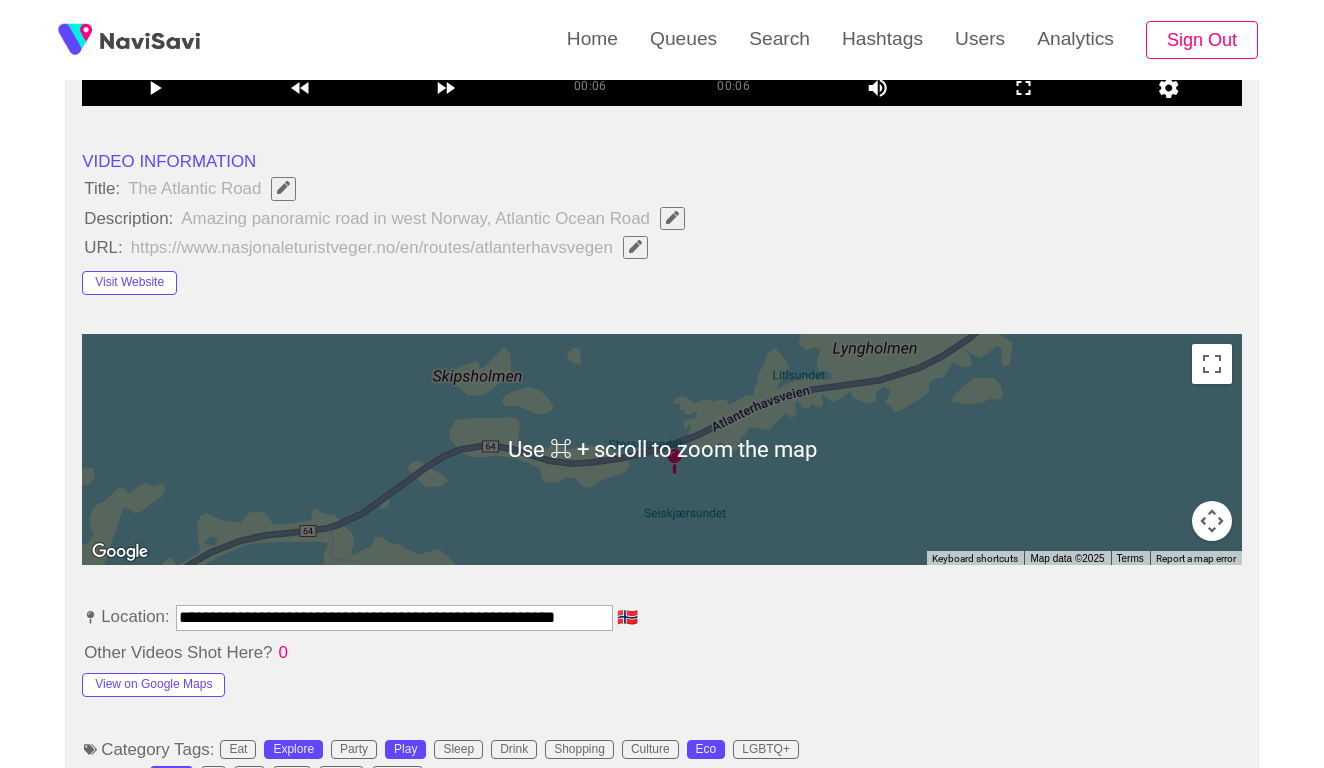 scroll, scrollTop: 648, scrollLeft: 0, axis: vertical 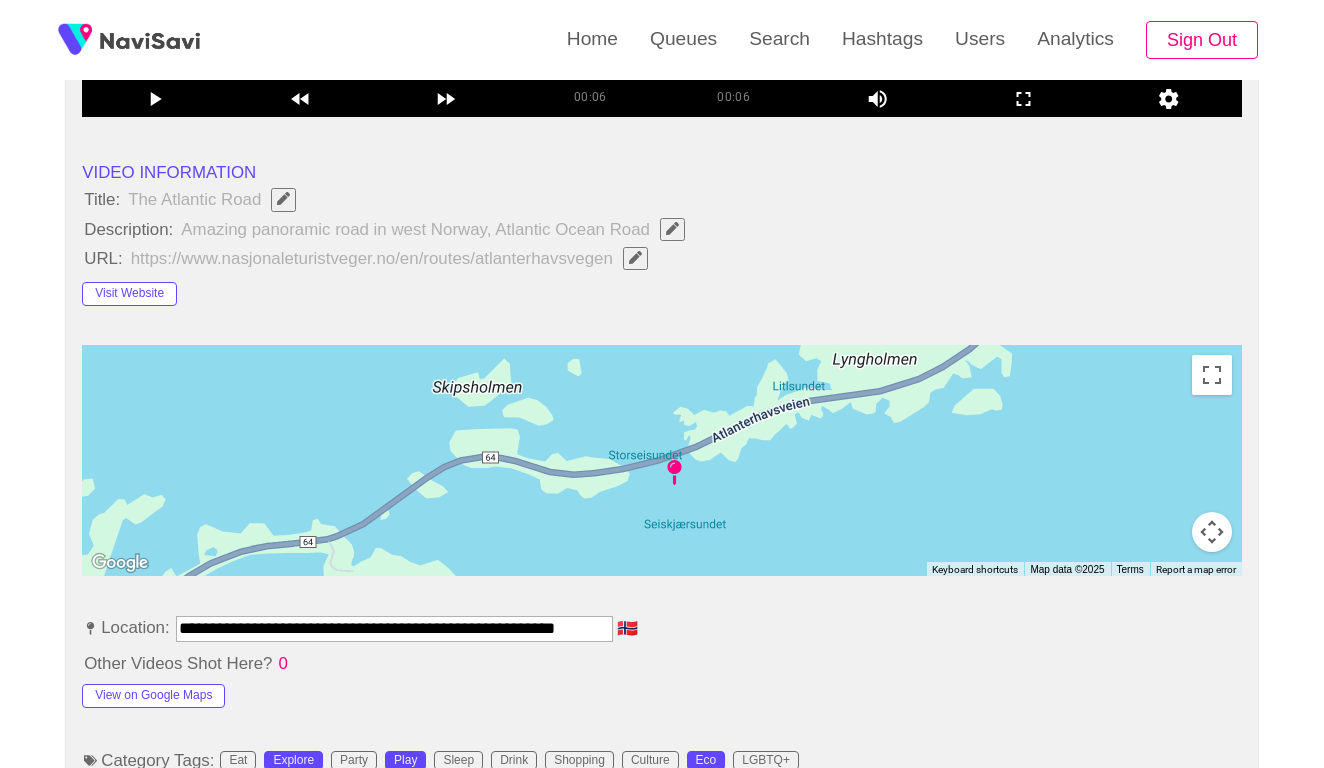 click on "**********" at bounding box center (394, 628) 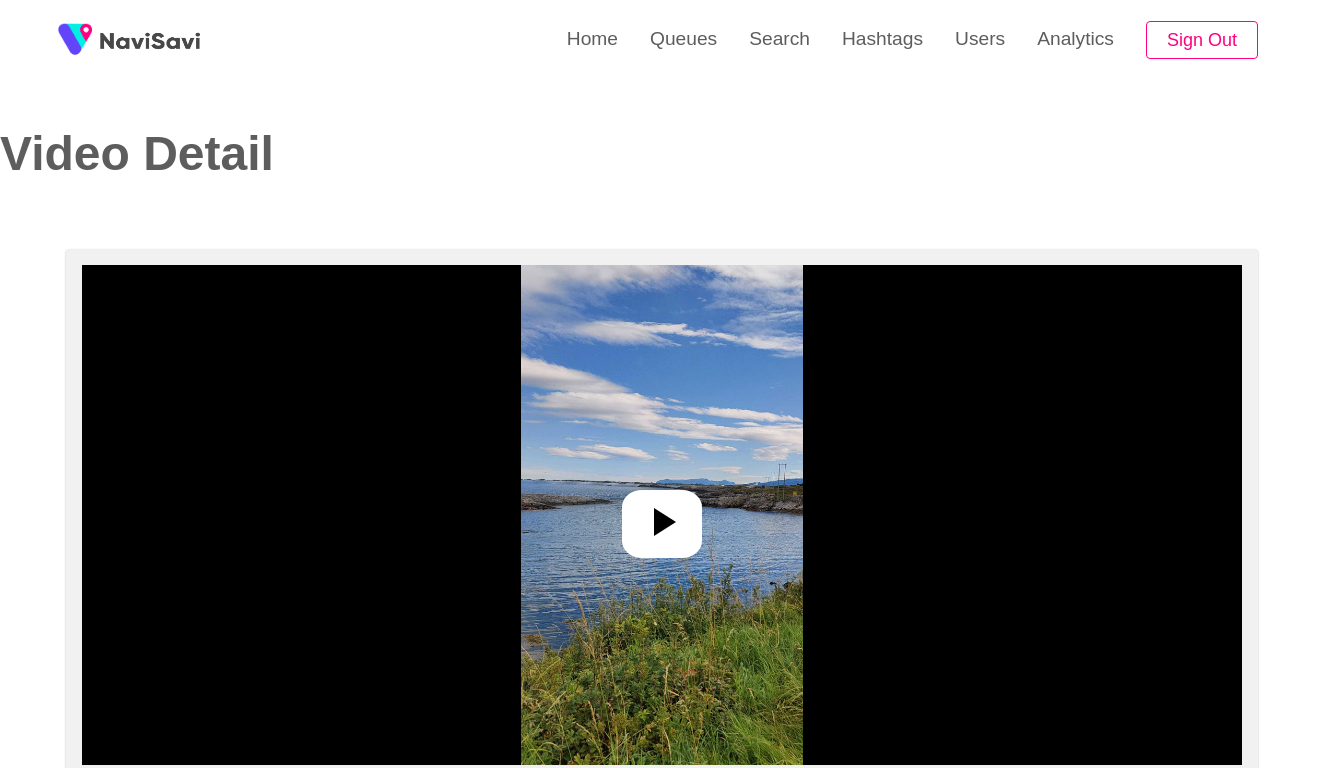 select on "**********" 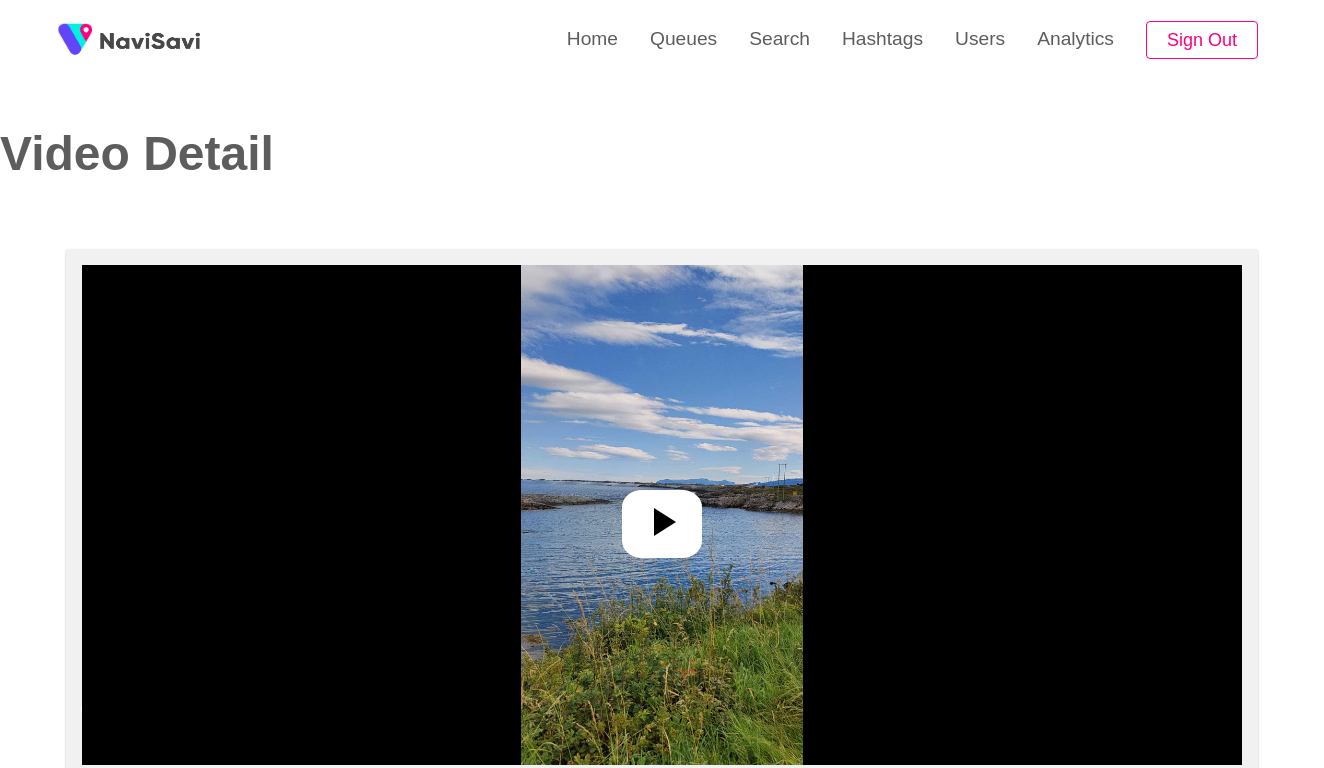 click at bounding box center (661, 515) 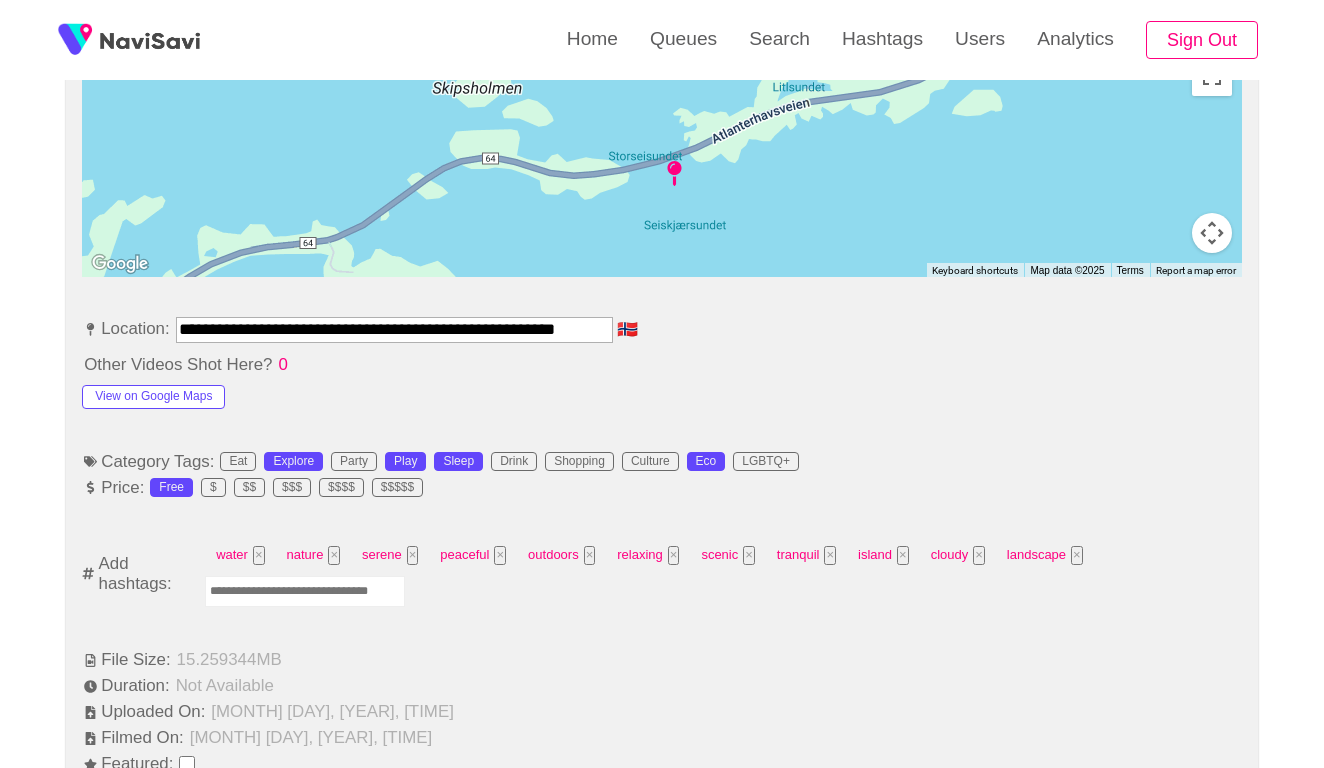 scroll, scrollTop: 1038, scrollLeft: 0, axis: vertical 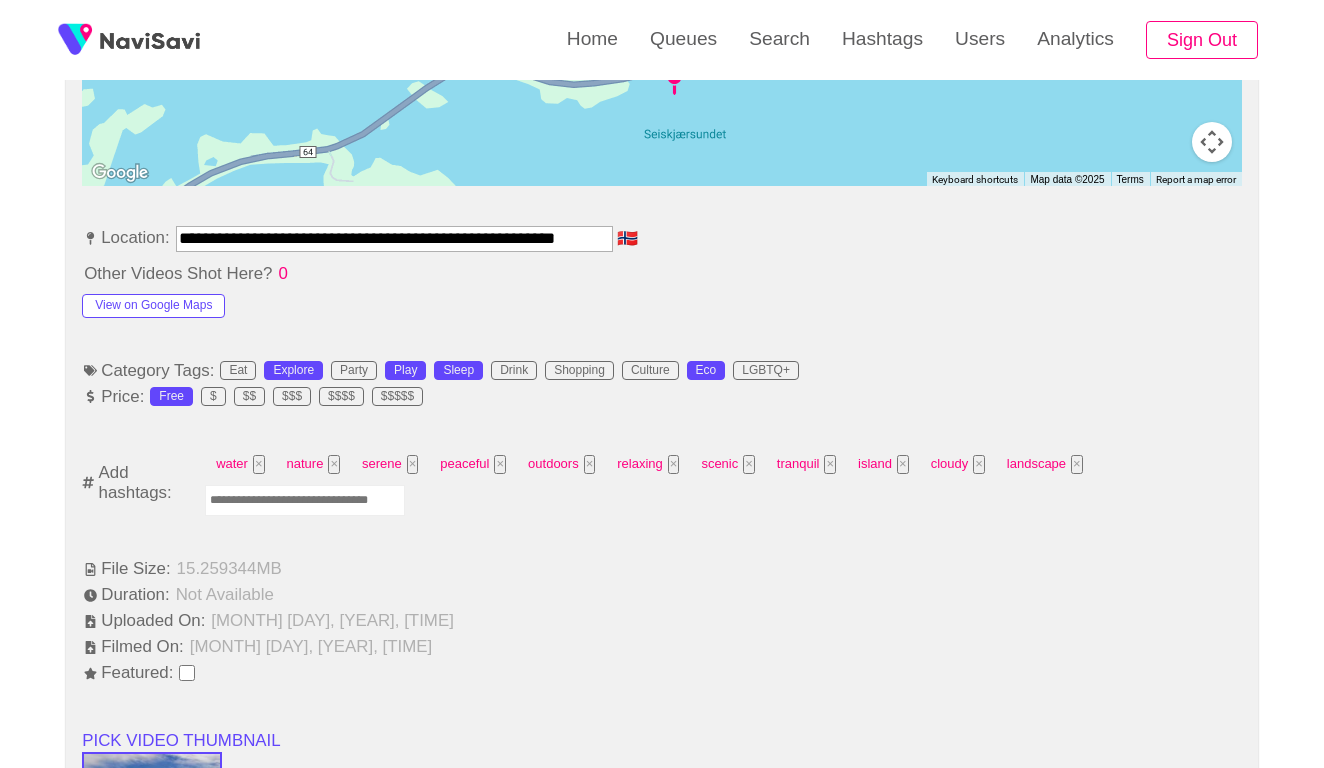 click at bounding box center [305, 500] 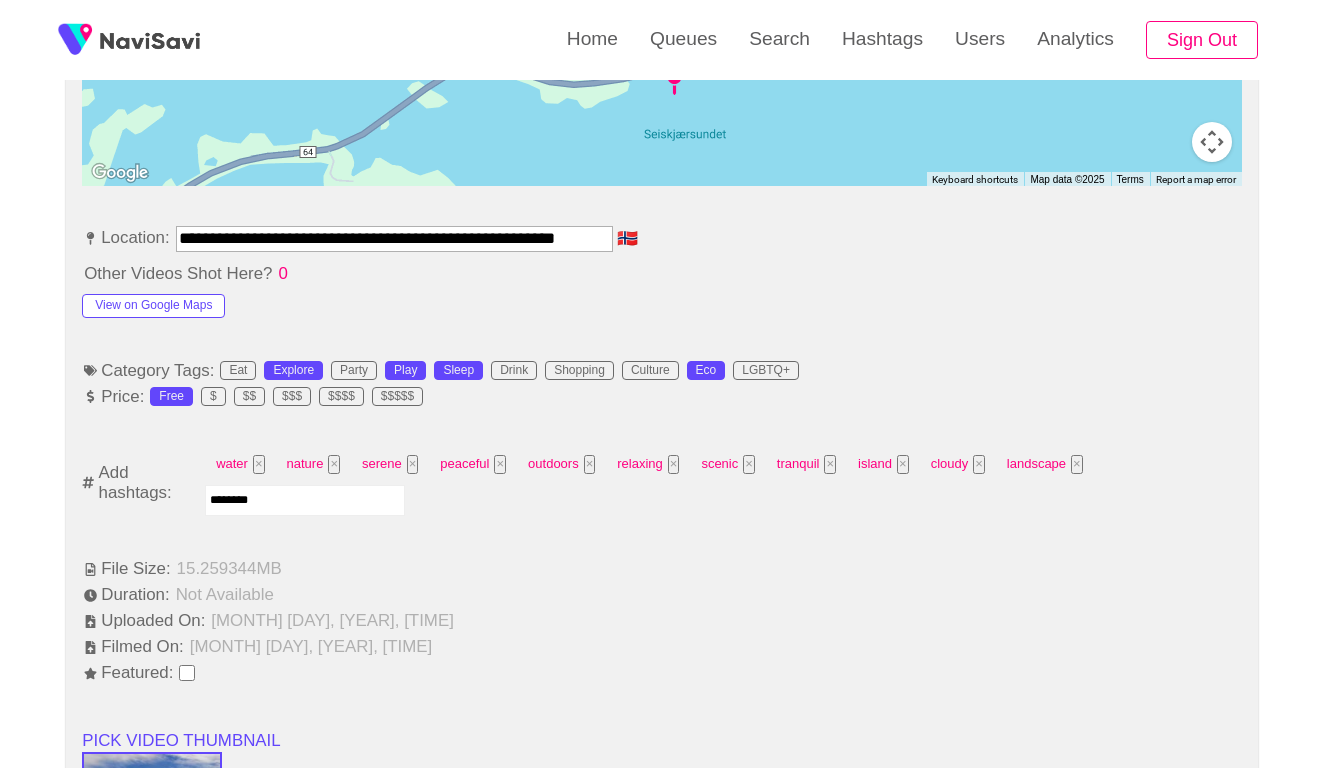 type on "*********" 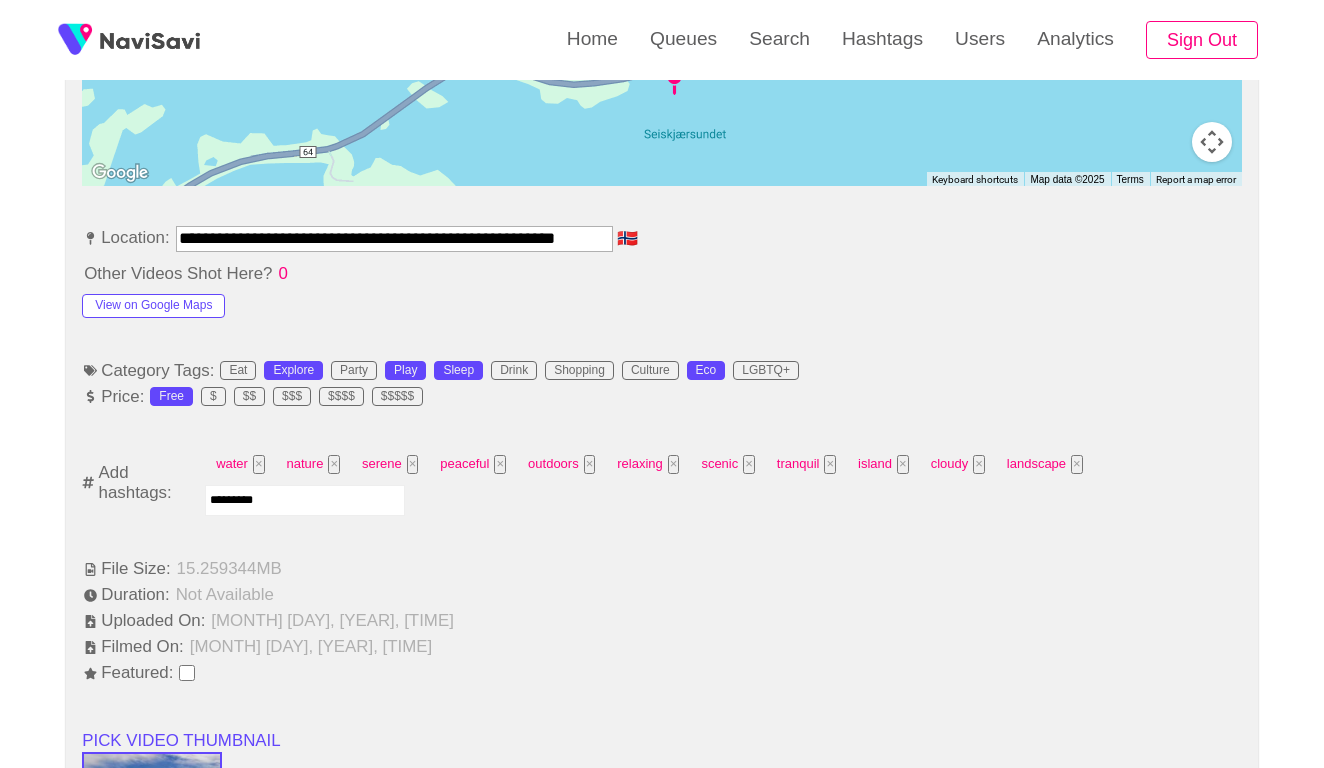 type 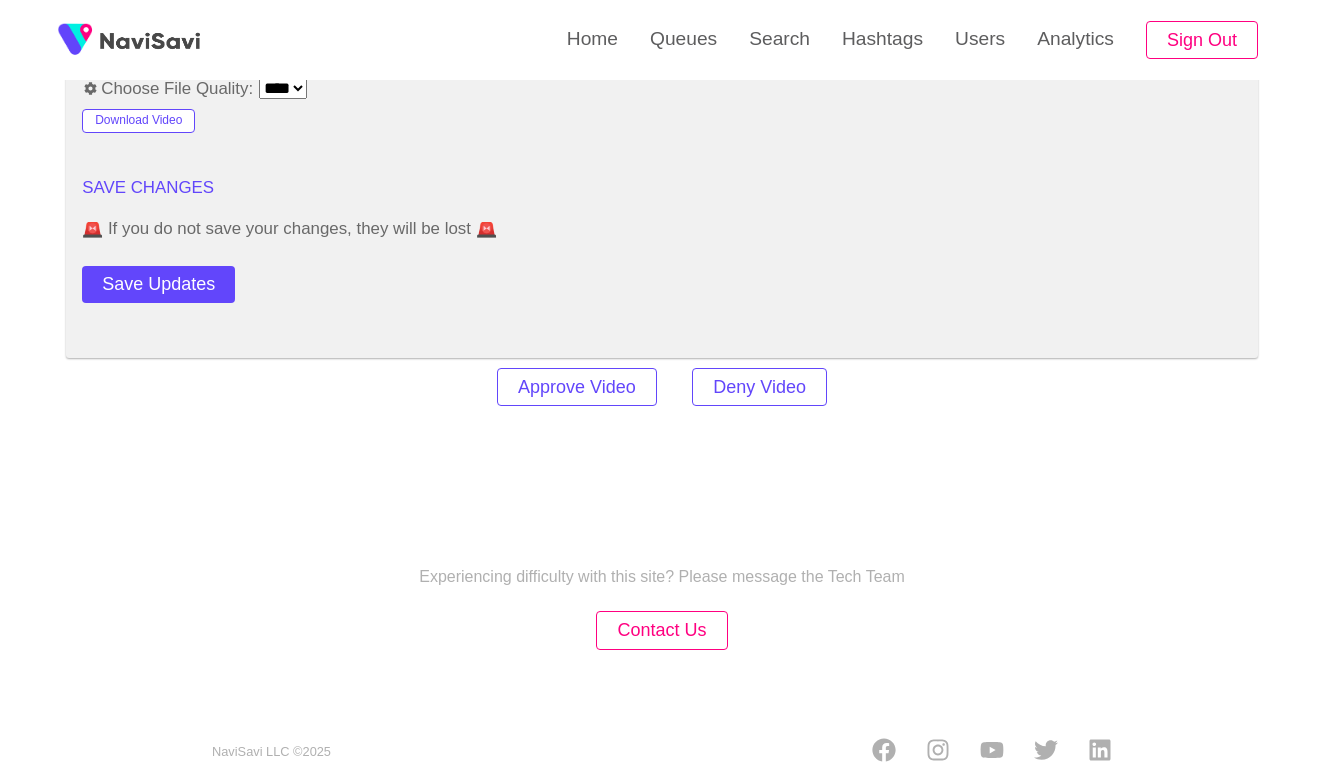 scroll, scrollTop: 2417, scrollLeft: 0, axis: vertical 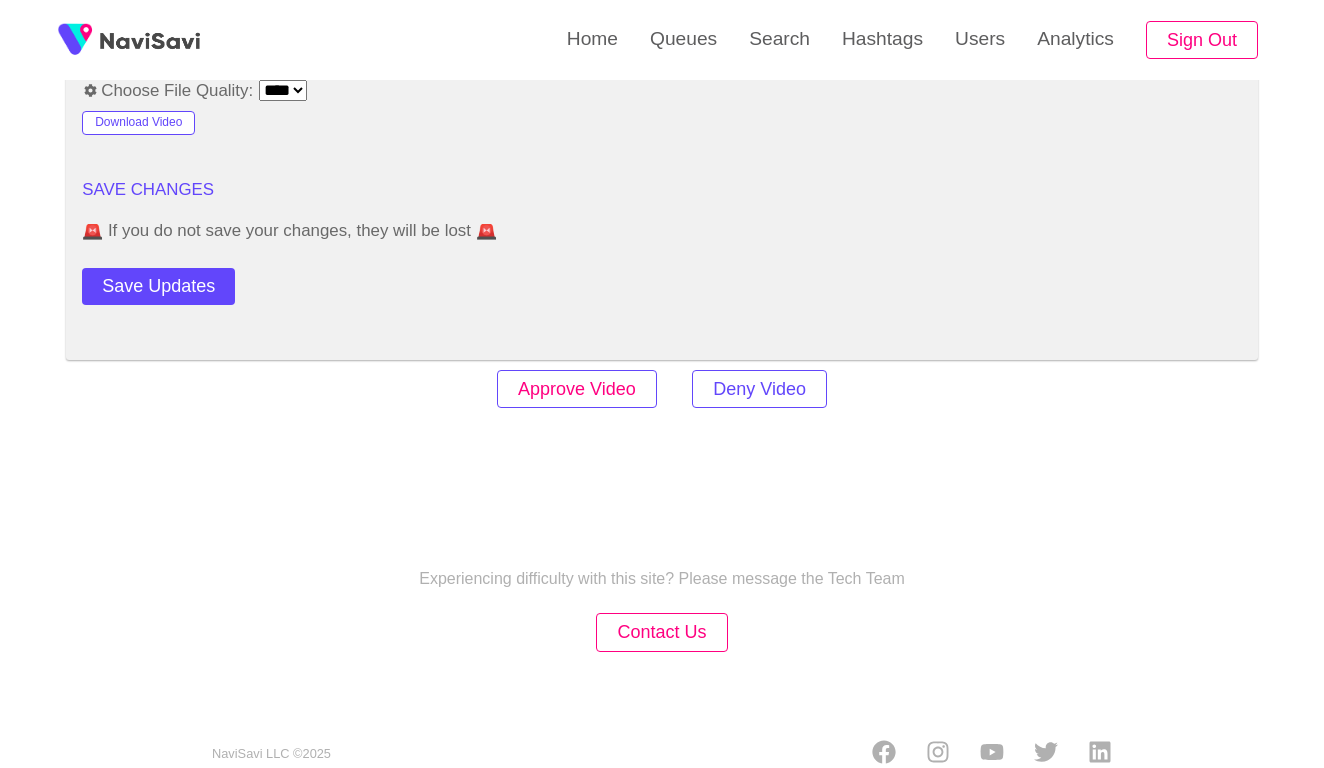 click on "Approve Video" at bounding box center [577, 389] 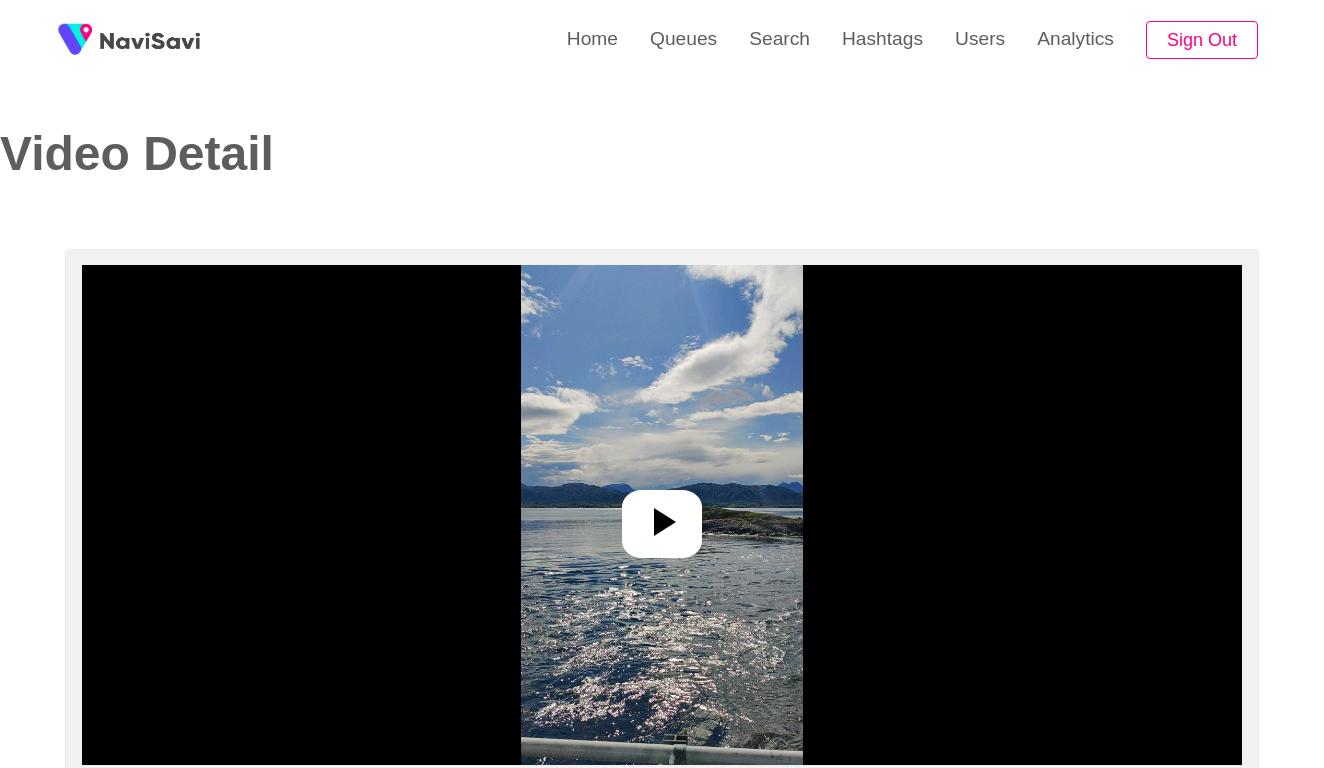 select on "**********" 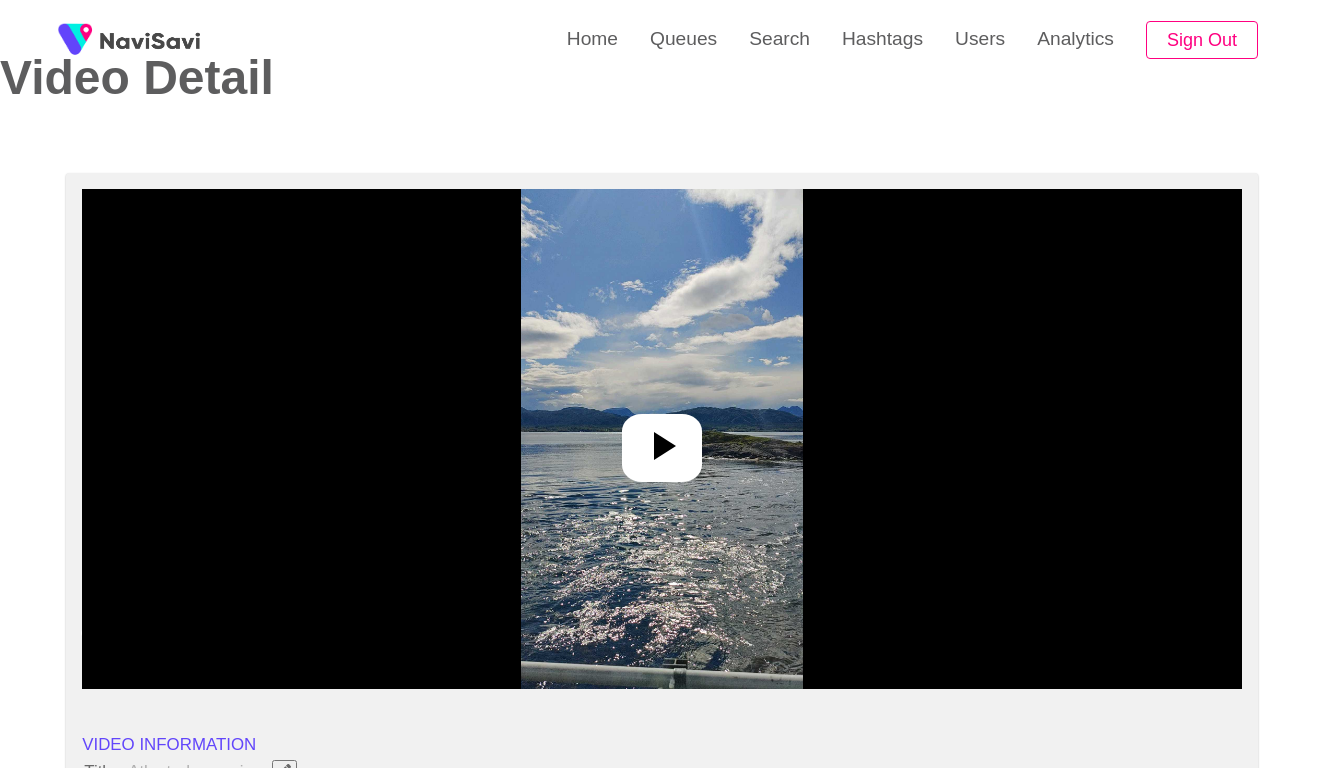 click at bounding box center (661, 439) 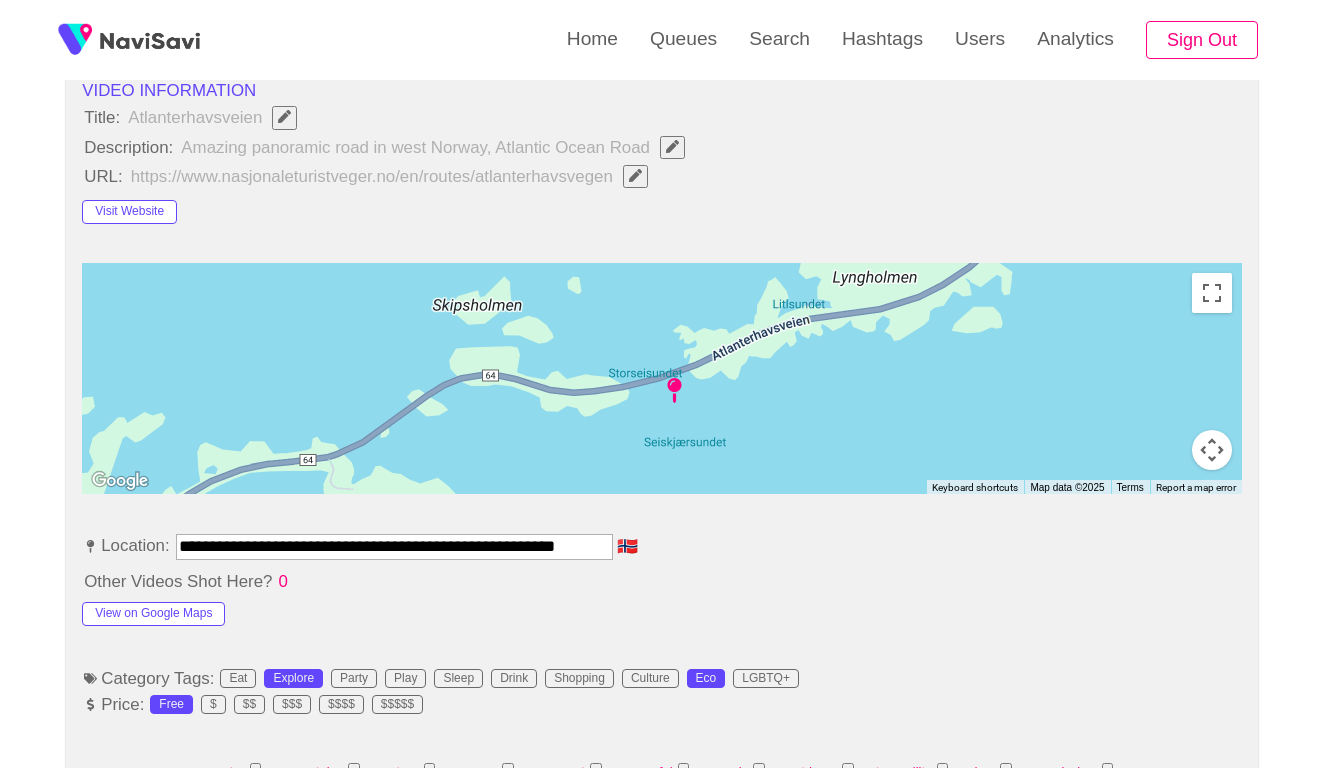 scroll, scrollTop: 789, scrollLeft: 0, axis: vertical 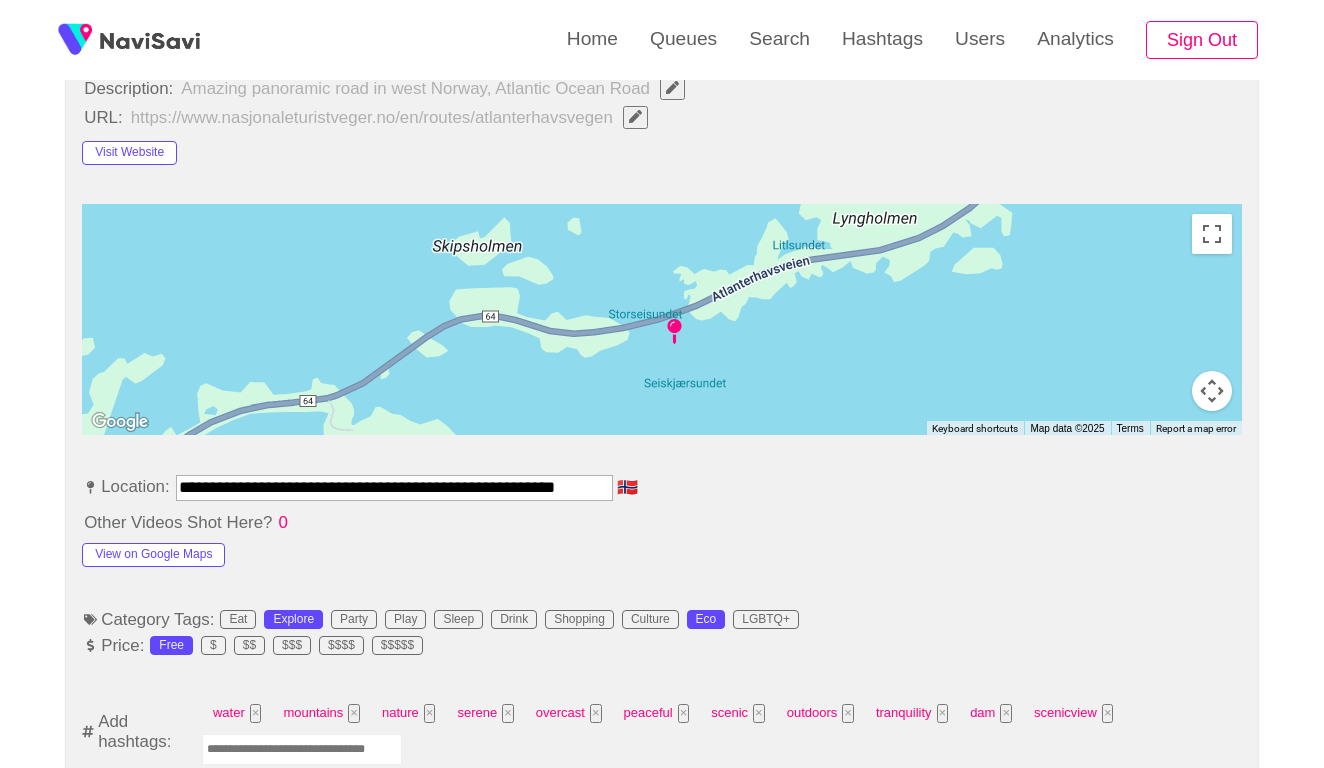 click at bounding box center [302, 749] 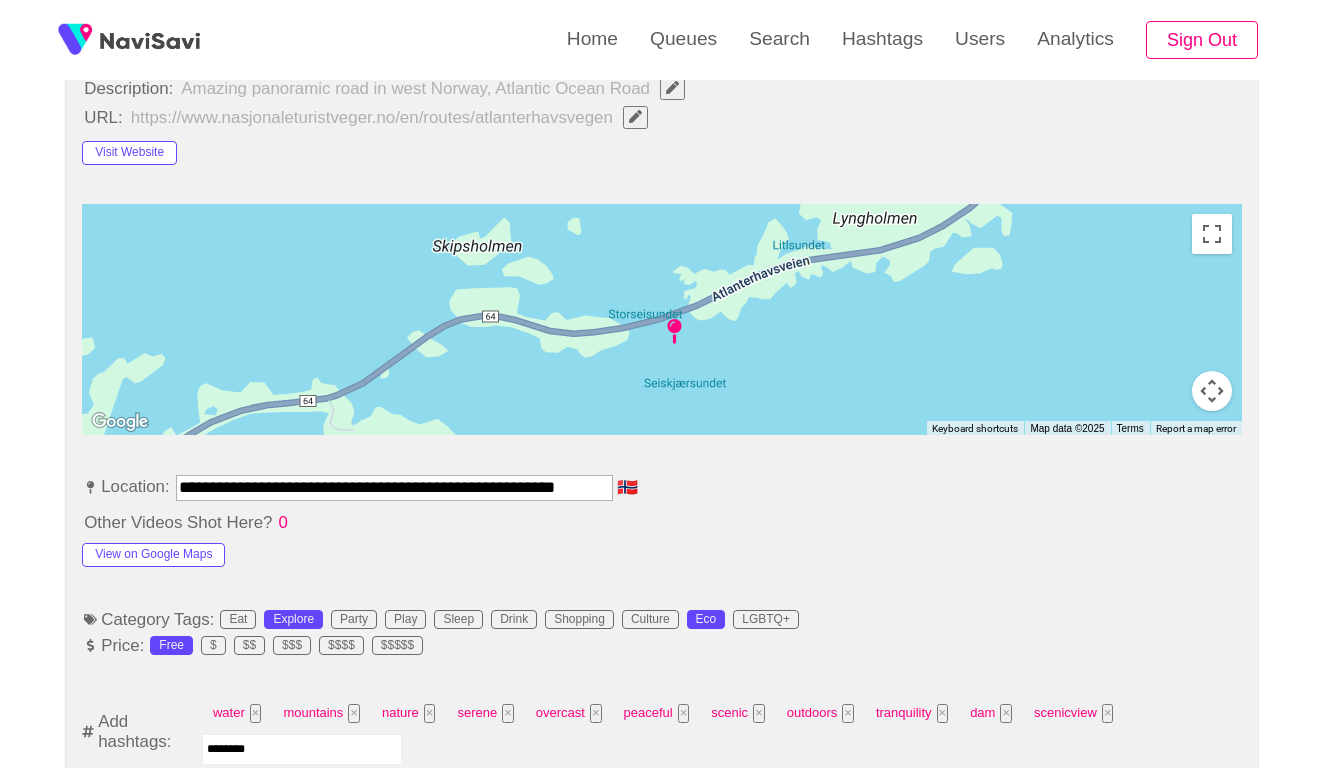 type on "*********" 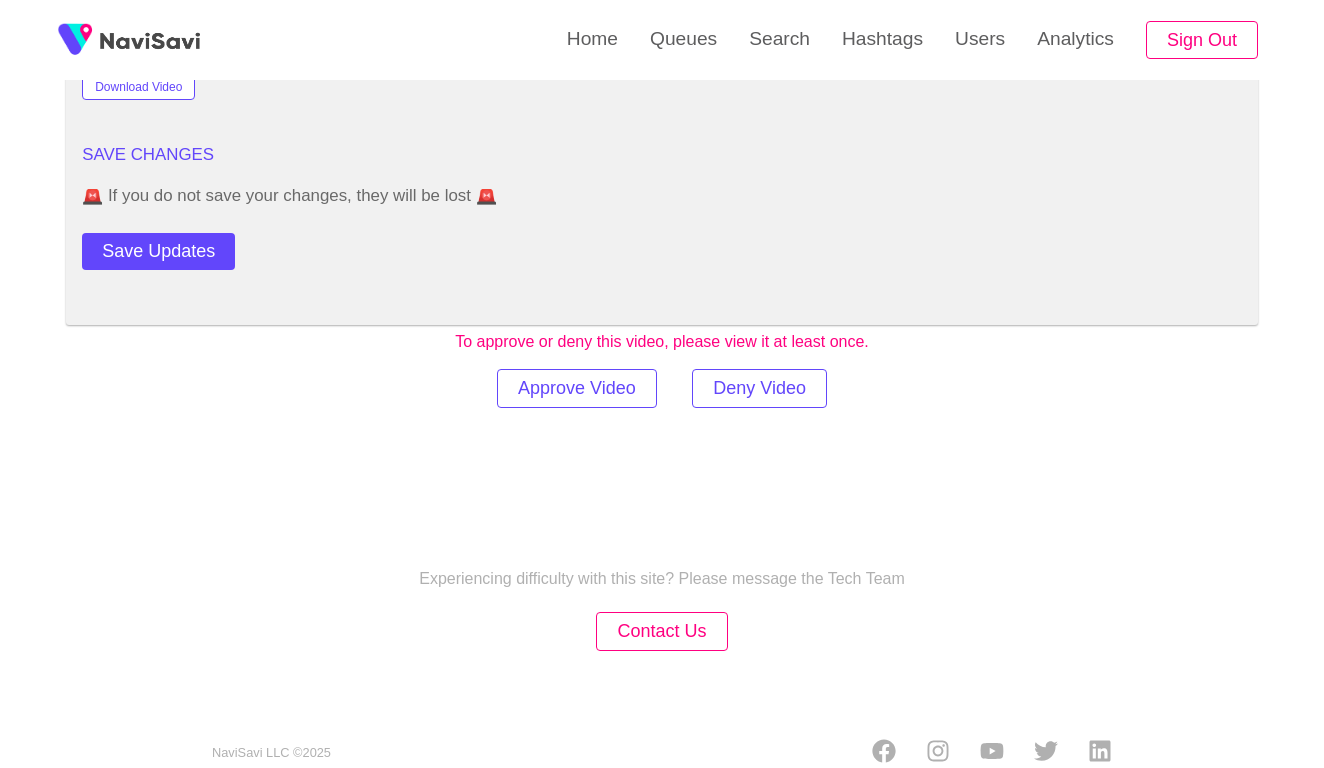 scroll, scrollTop: 2451, scrollLeft: 0, axis: vertical 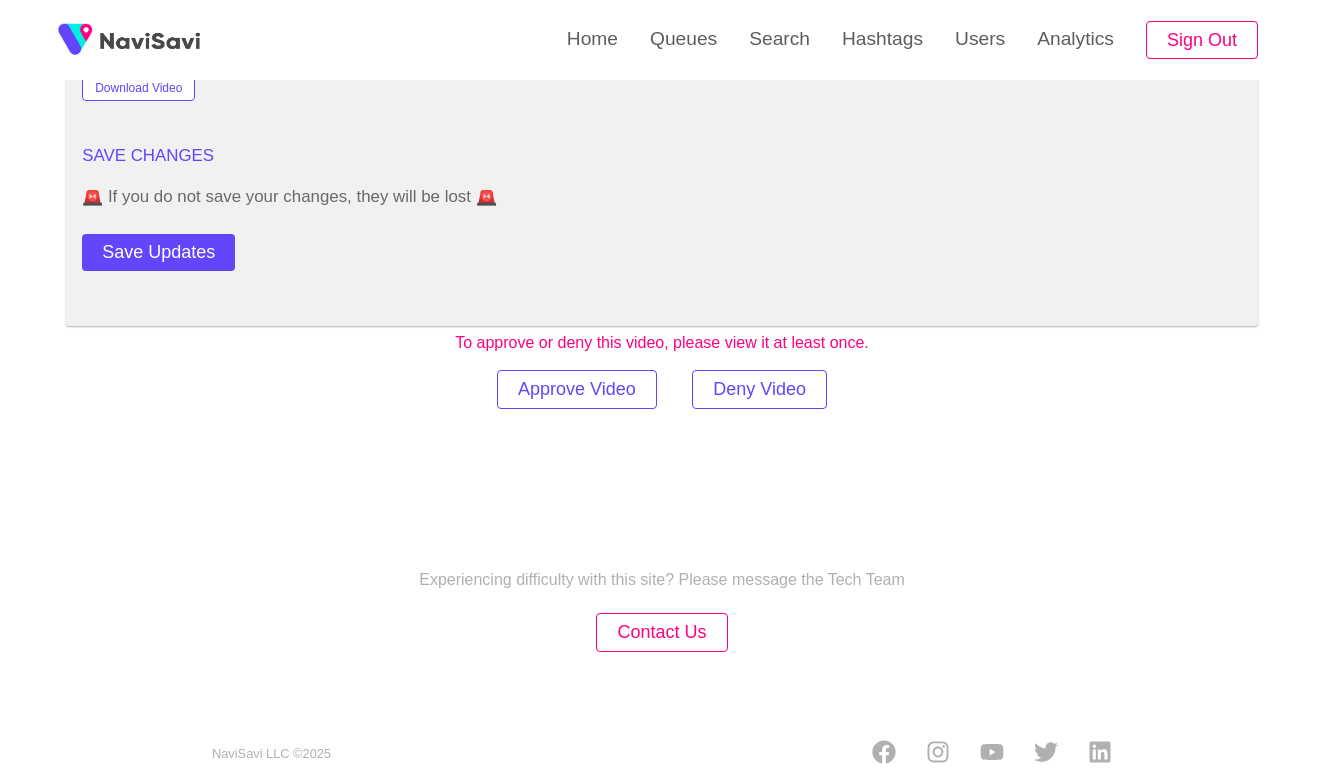 type 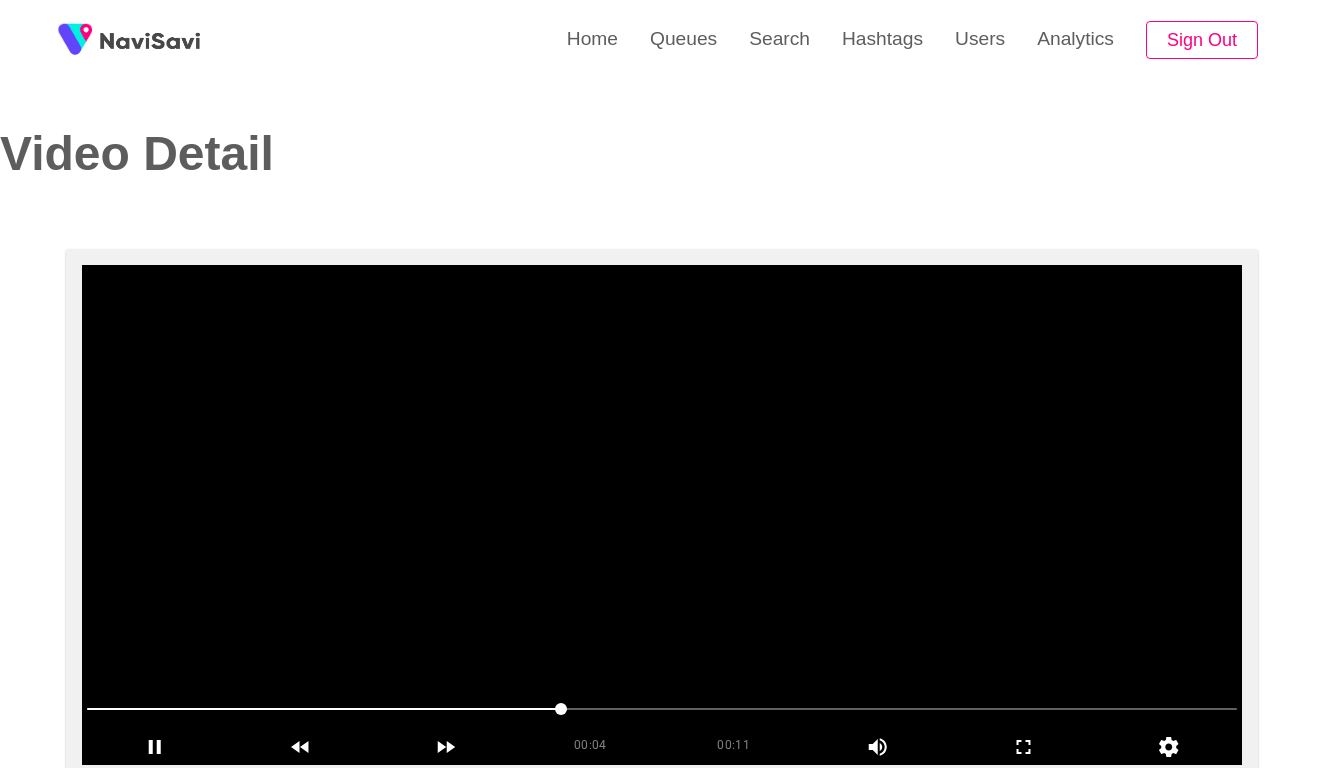 scroll, scrollTop: 0, scrollLeft: 0, axis: both 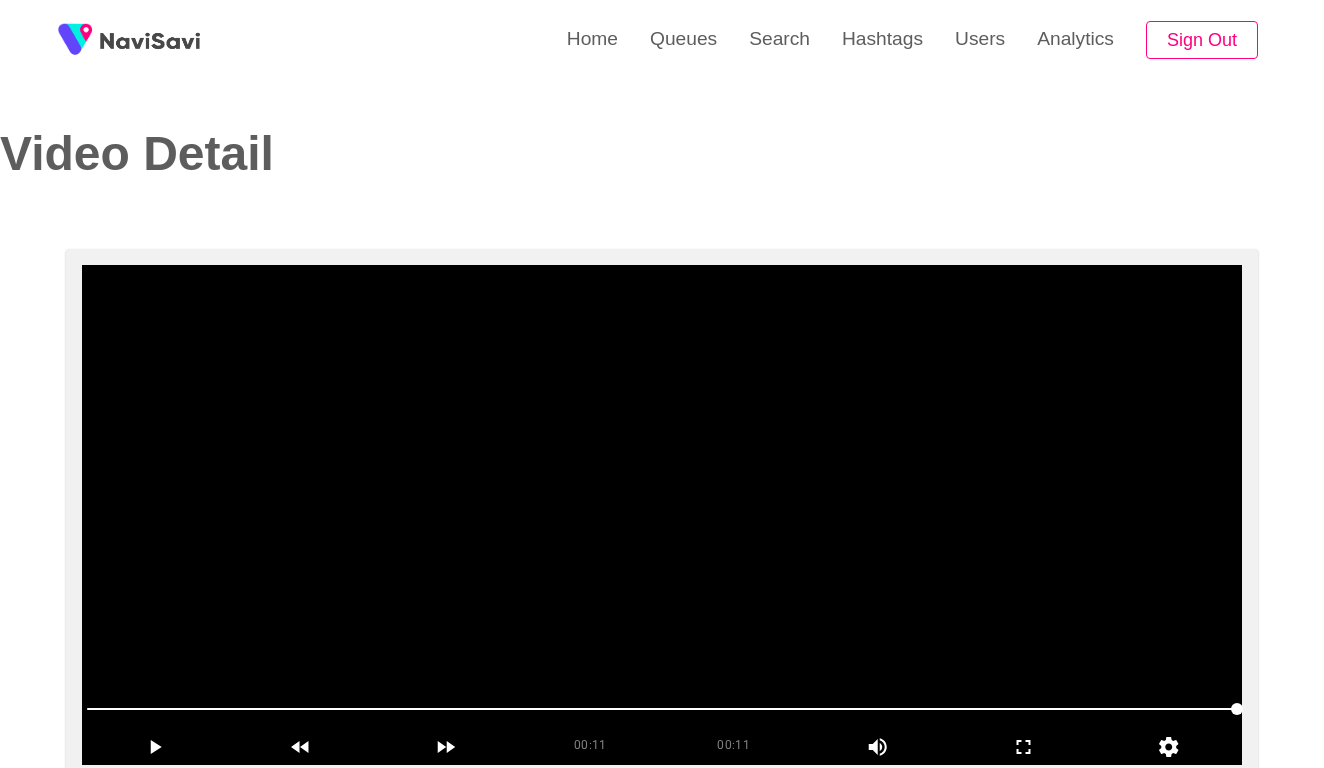 click at bounding box center [662, 515] 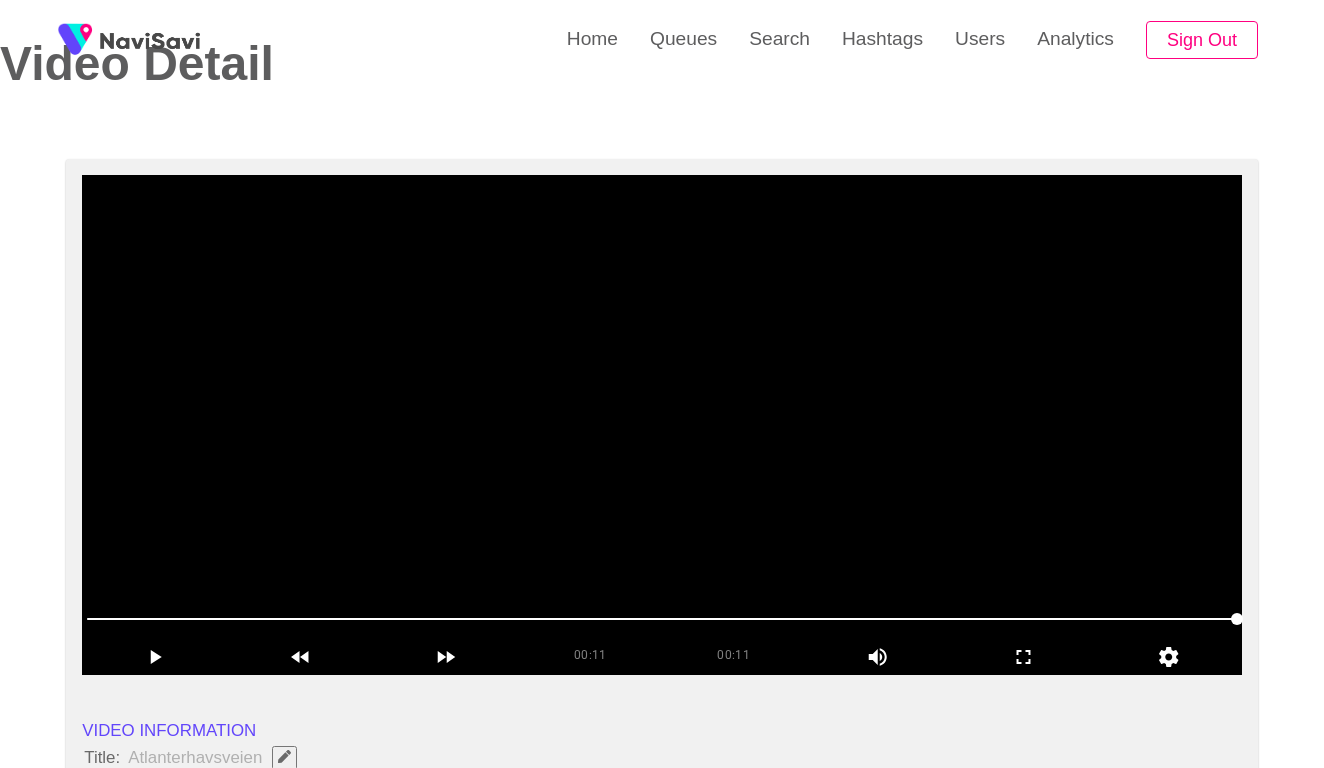 scroll, scrollTop: 293, scrollLeft: 0, axis: vertical 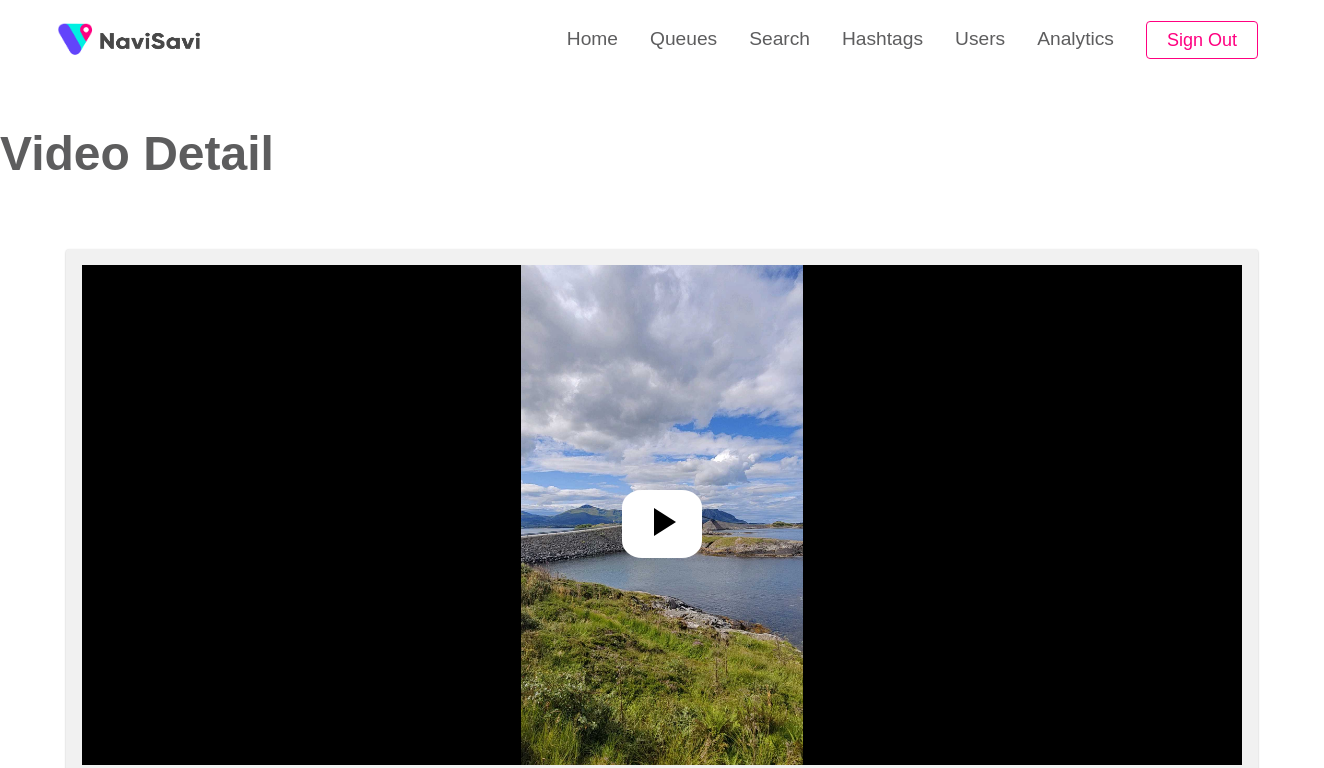 select on "**********" 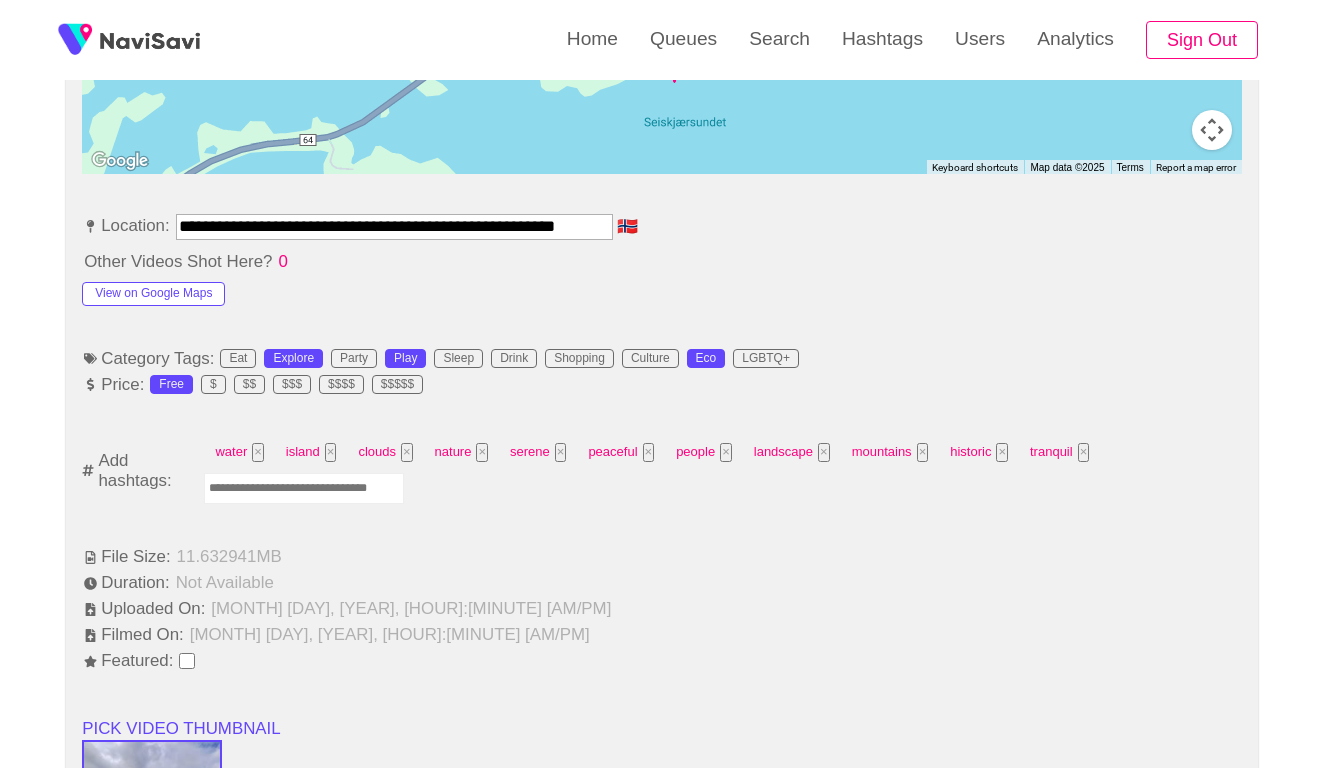 scroll, scrollTop: 975, scrollLeft: 0, axis: vertical 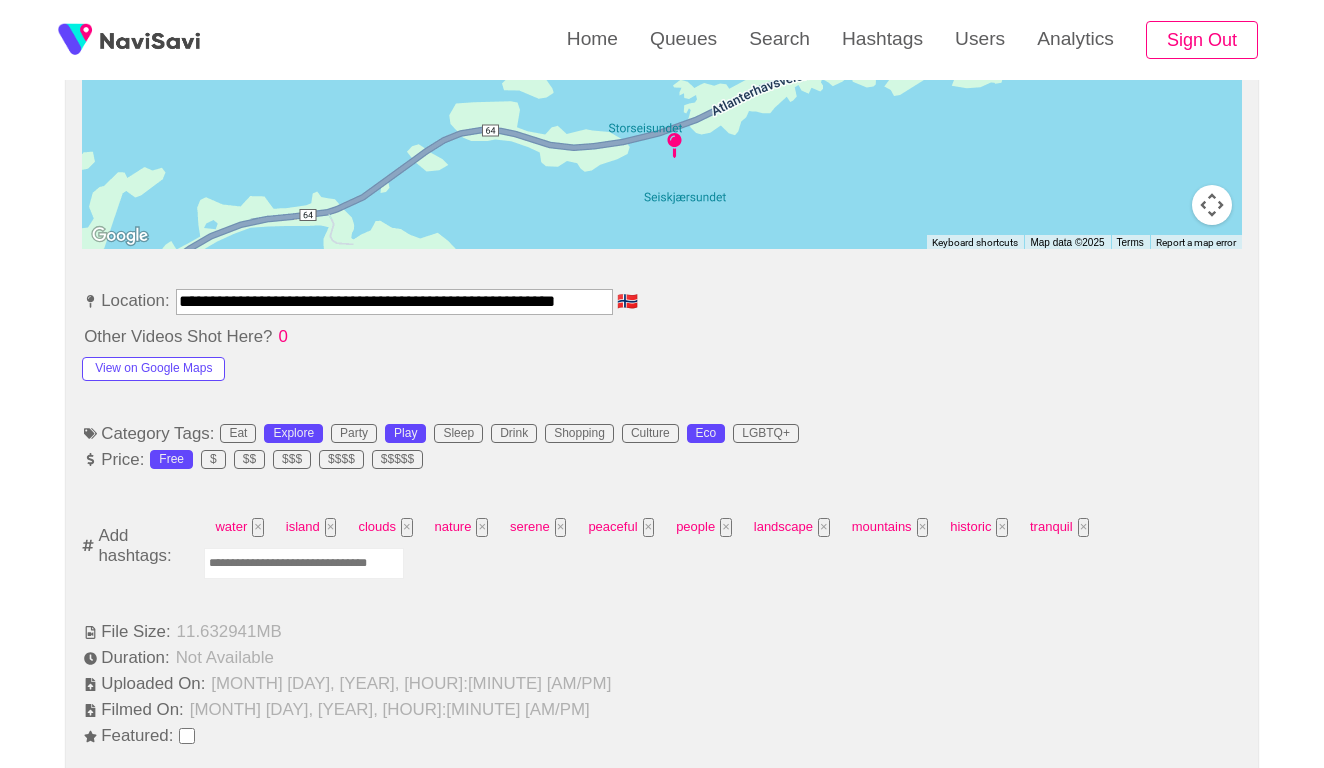 click at bounding box center [304, 563] 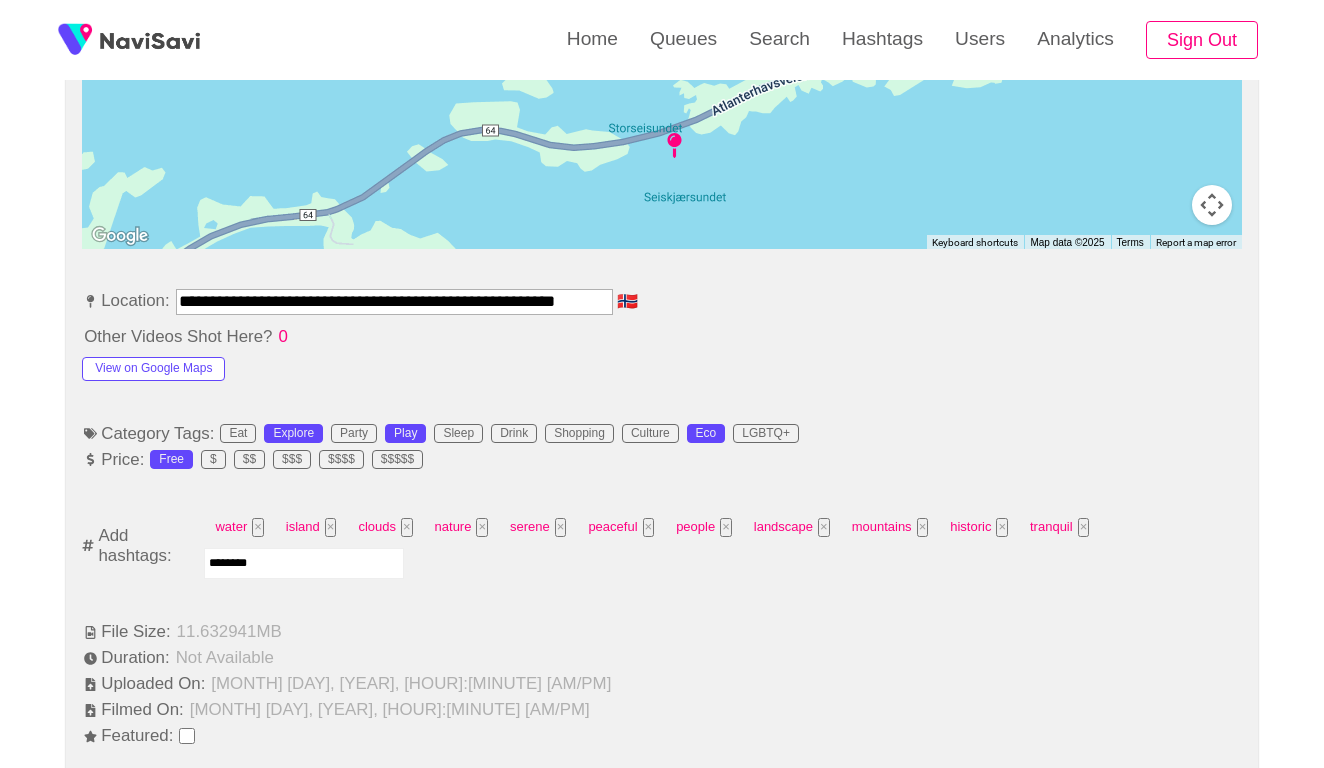 type on "*********" 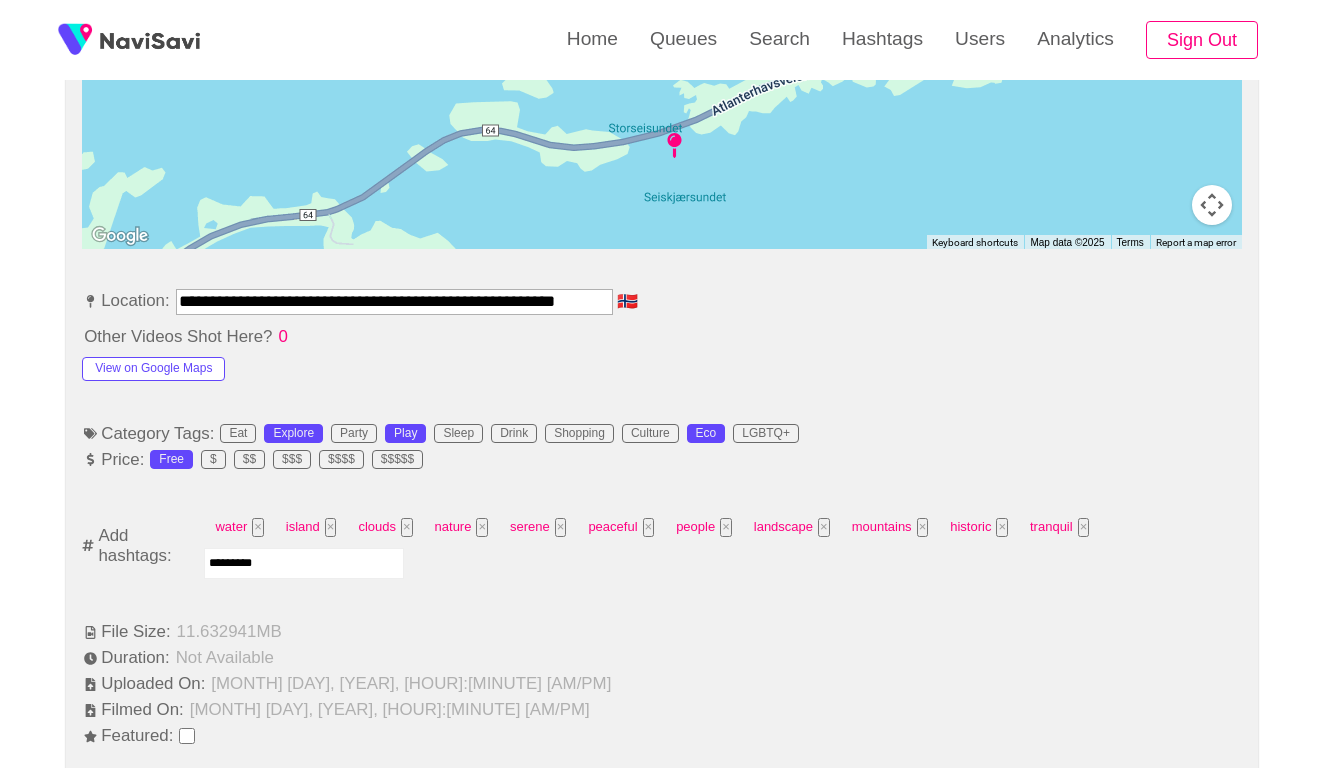 type 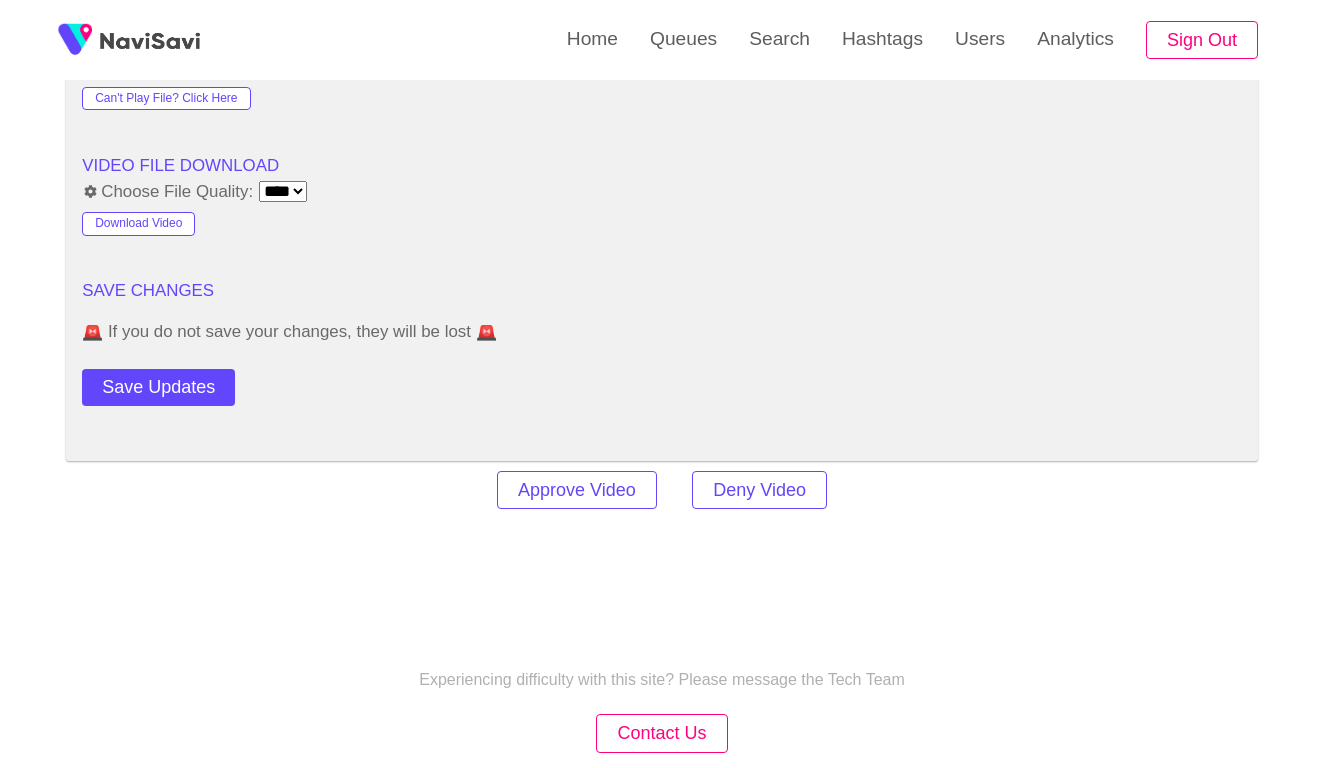 scroll, scrollTop: 2417, scrollLeft: 0, axis: vertical 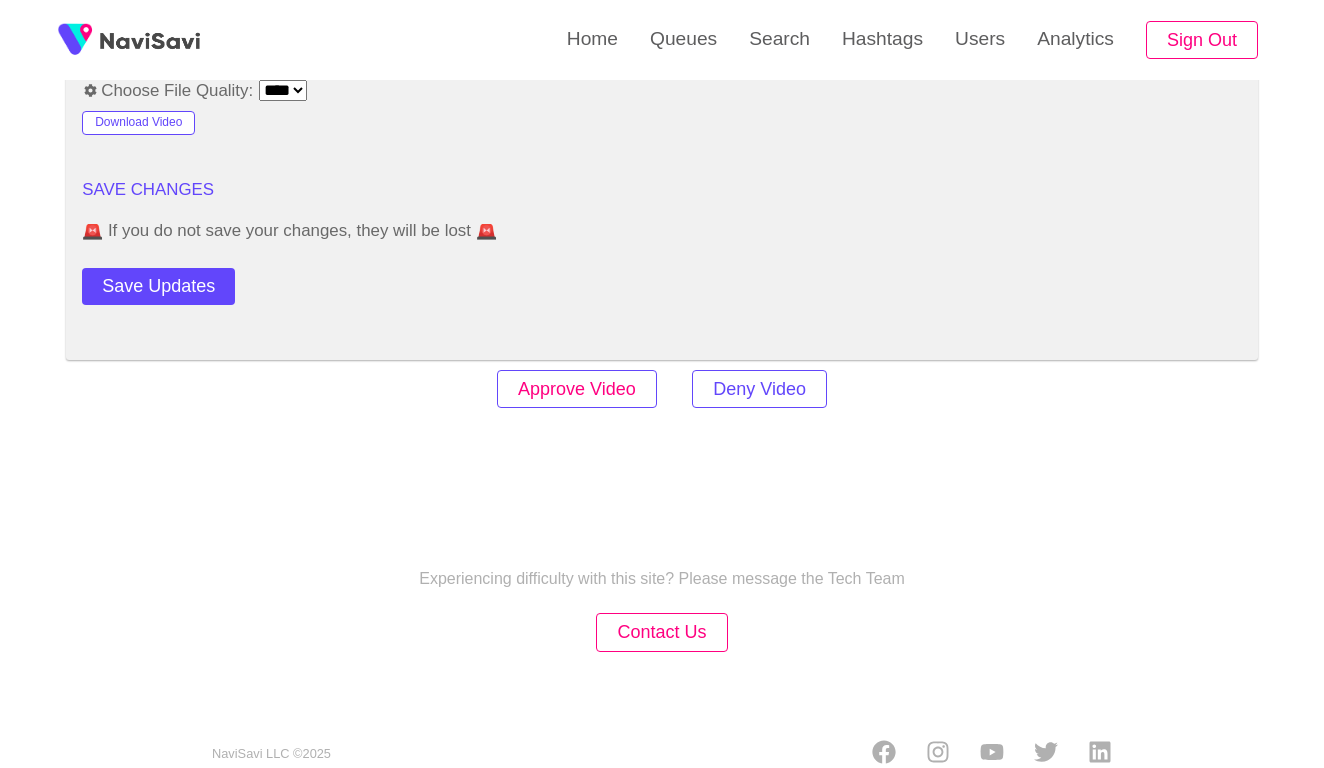 click on "Approve Video" at bounding box center (577, 389) 